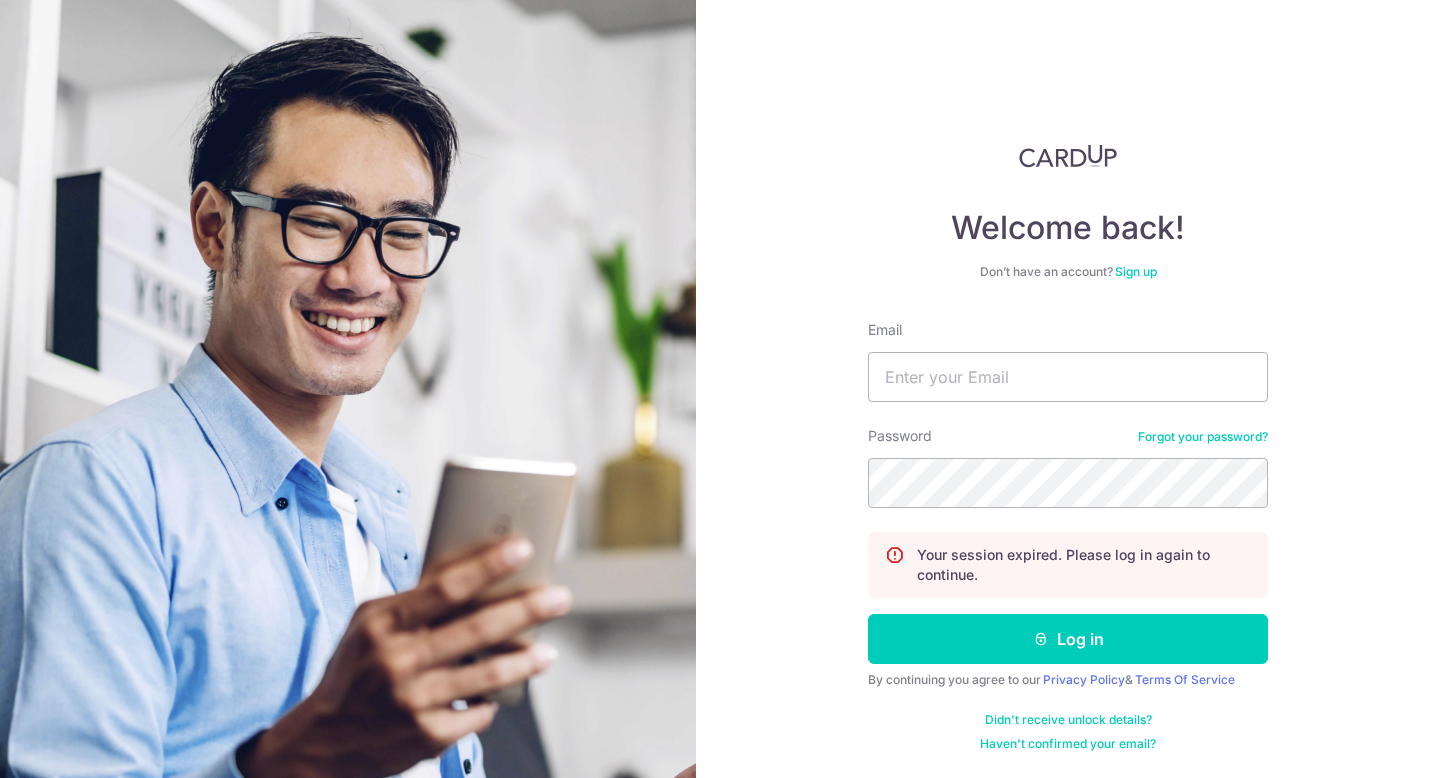 scroll, scrollTop: 0, scrollLeft: 0, axis: both 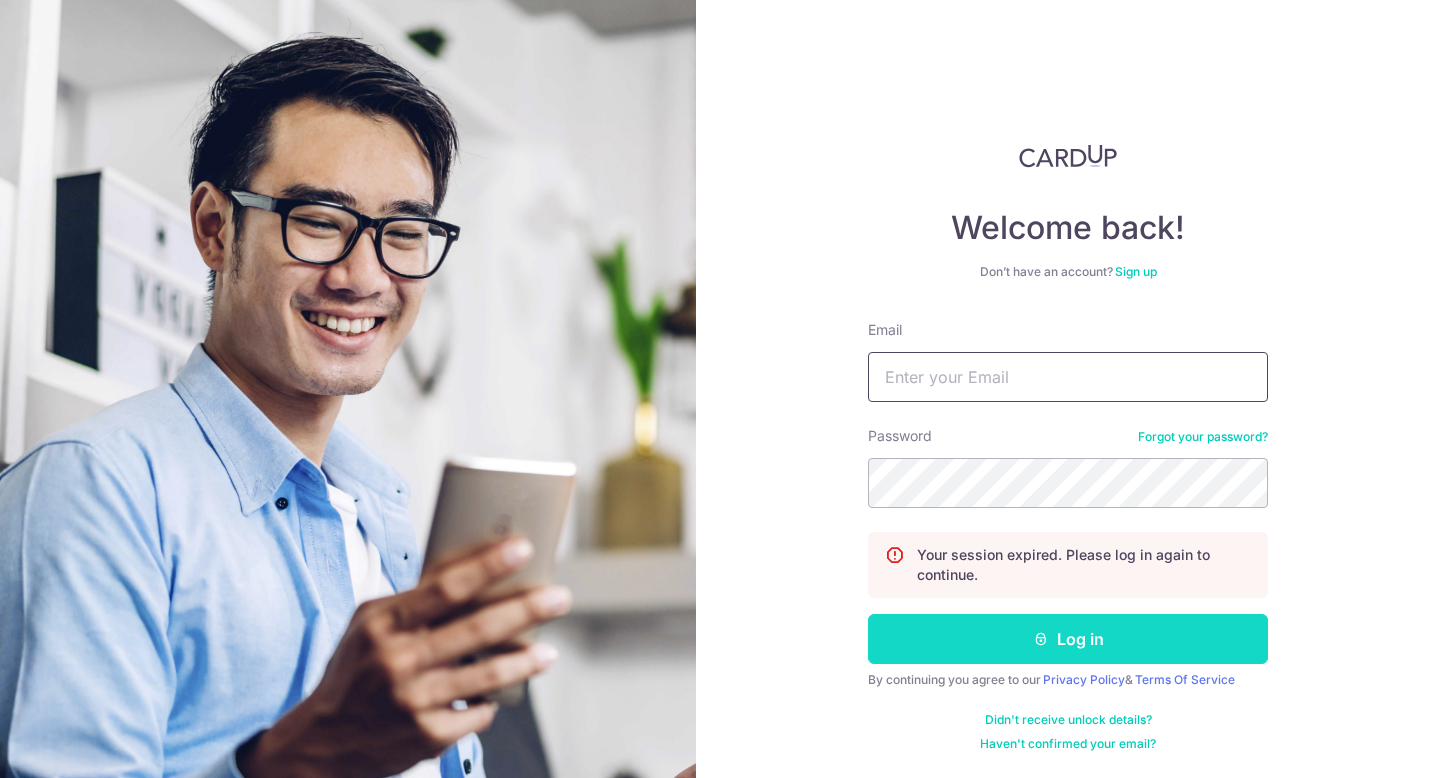 type on "[USERNAME]@example.com" 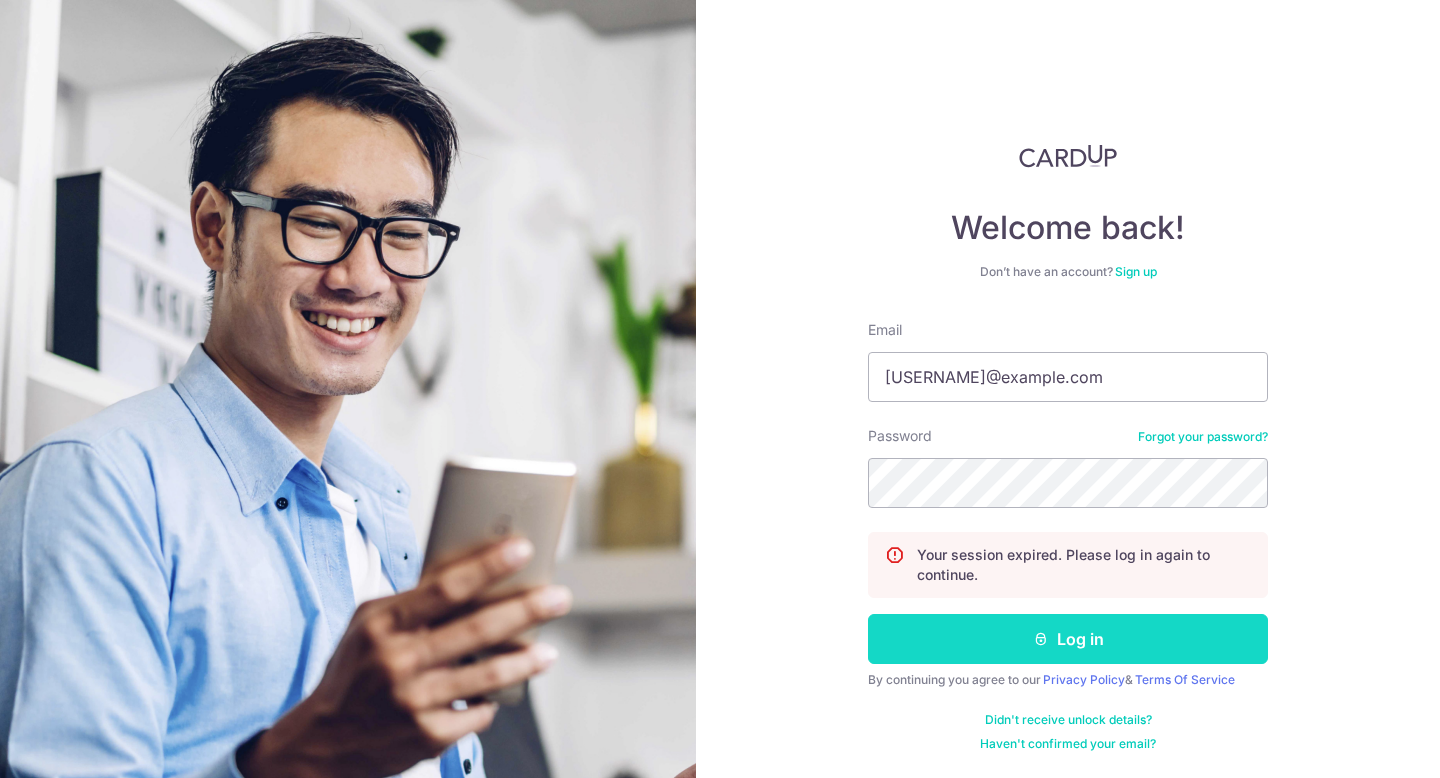 click on "Log in" at bounding box center [1068, 639] 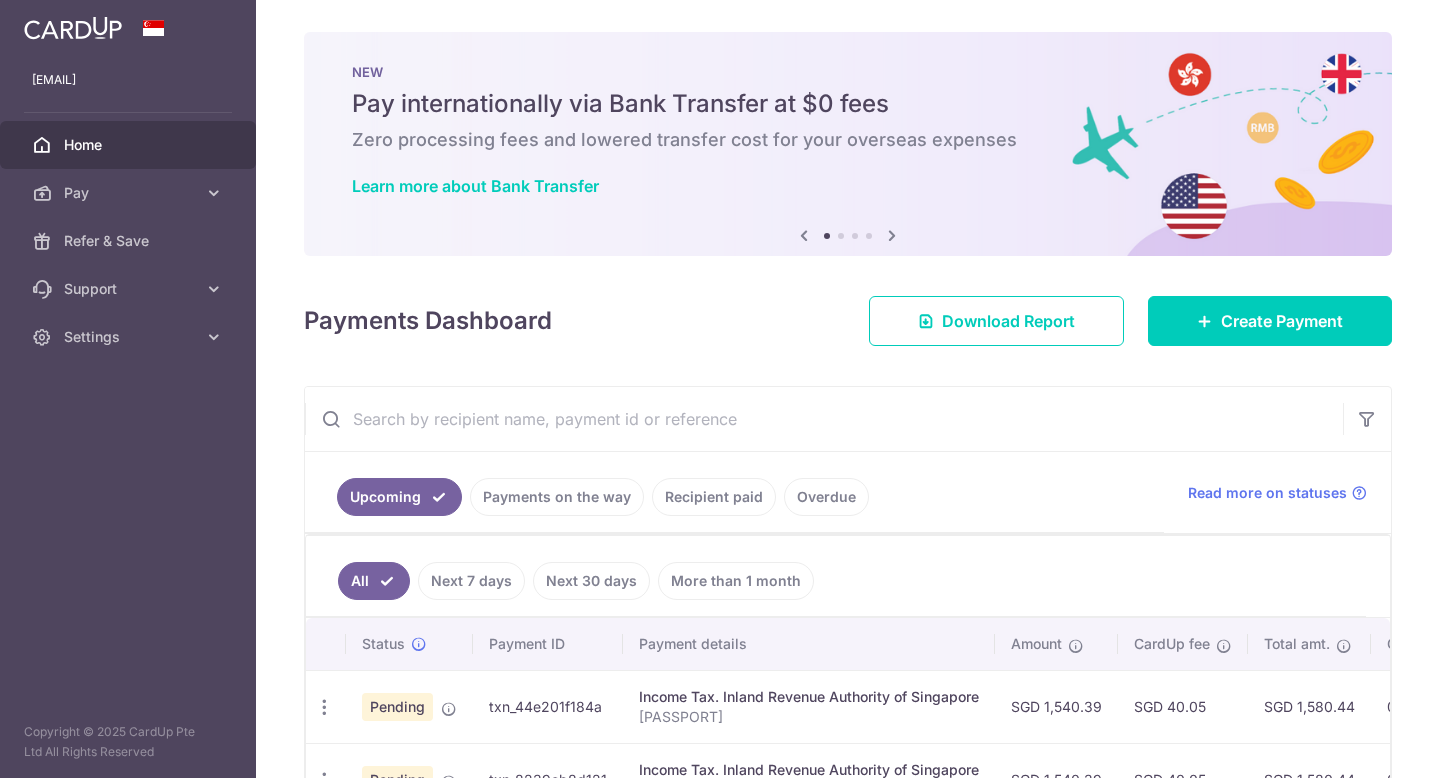 scroll, scrollTop: 0, scrollLeft: 0, axis: both 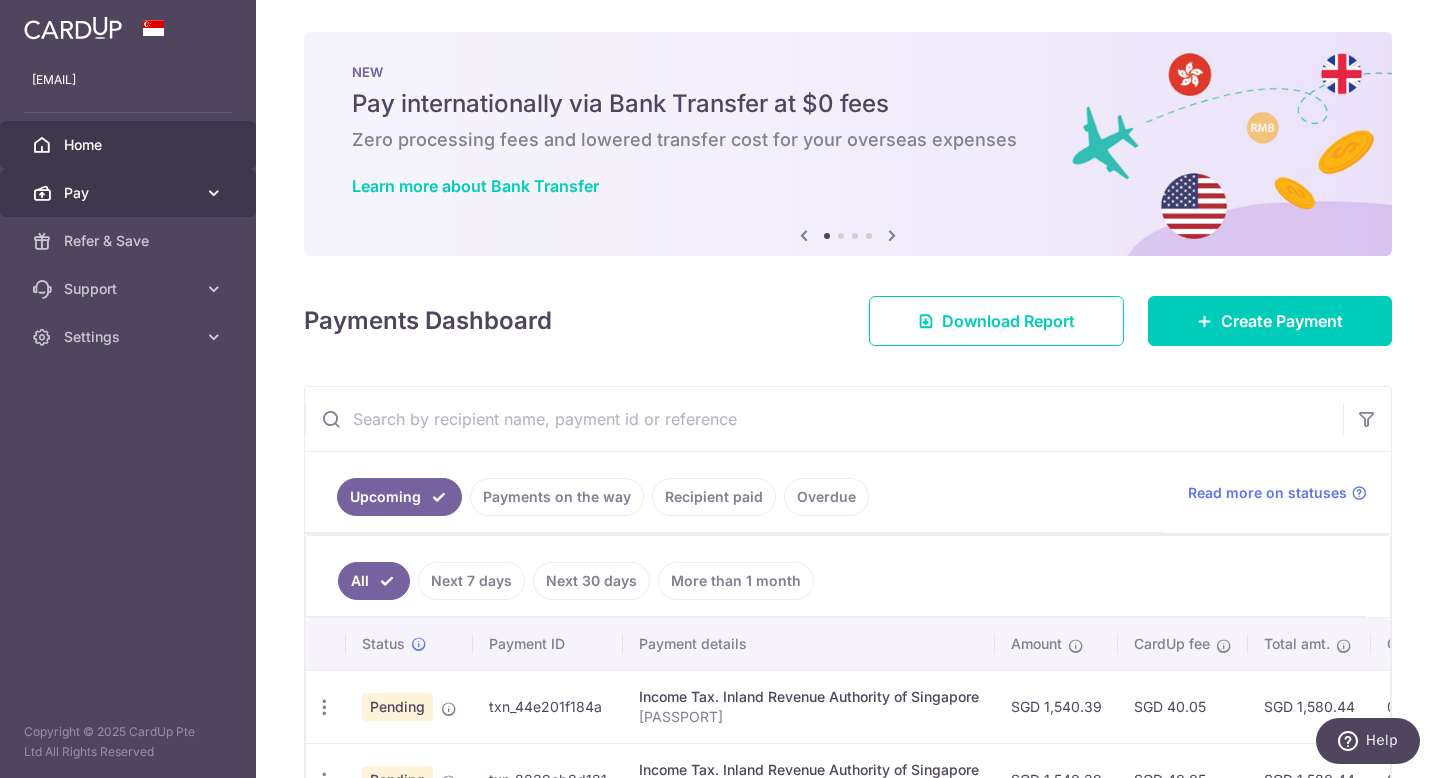 click on "Pay" at bounding box center (130, 193) 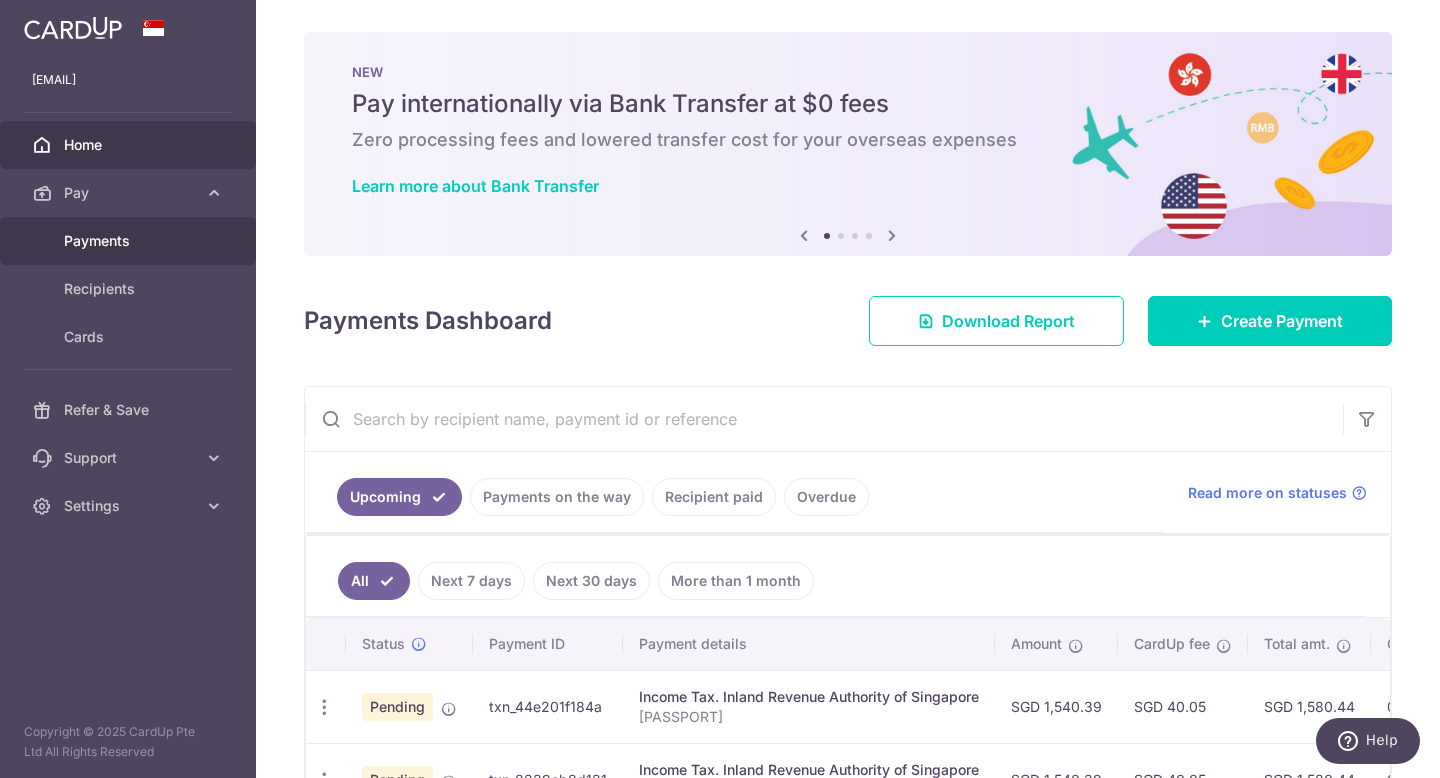 click on "Payments" at bounding box center (130, 241) 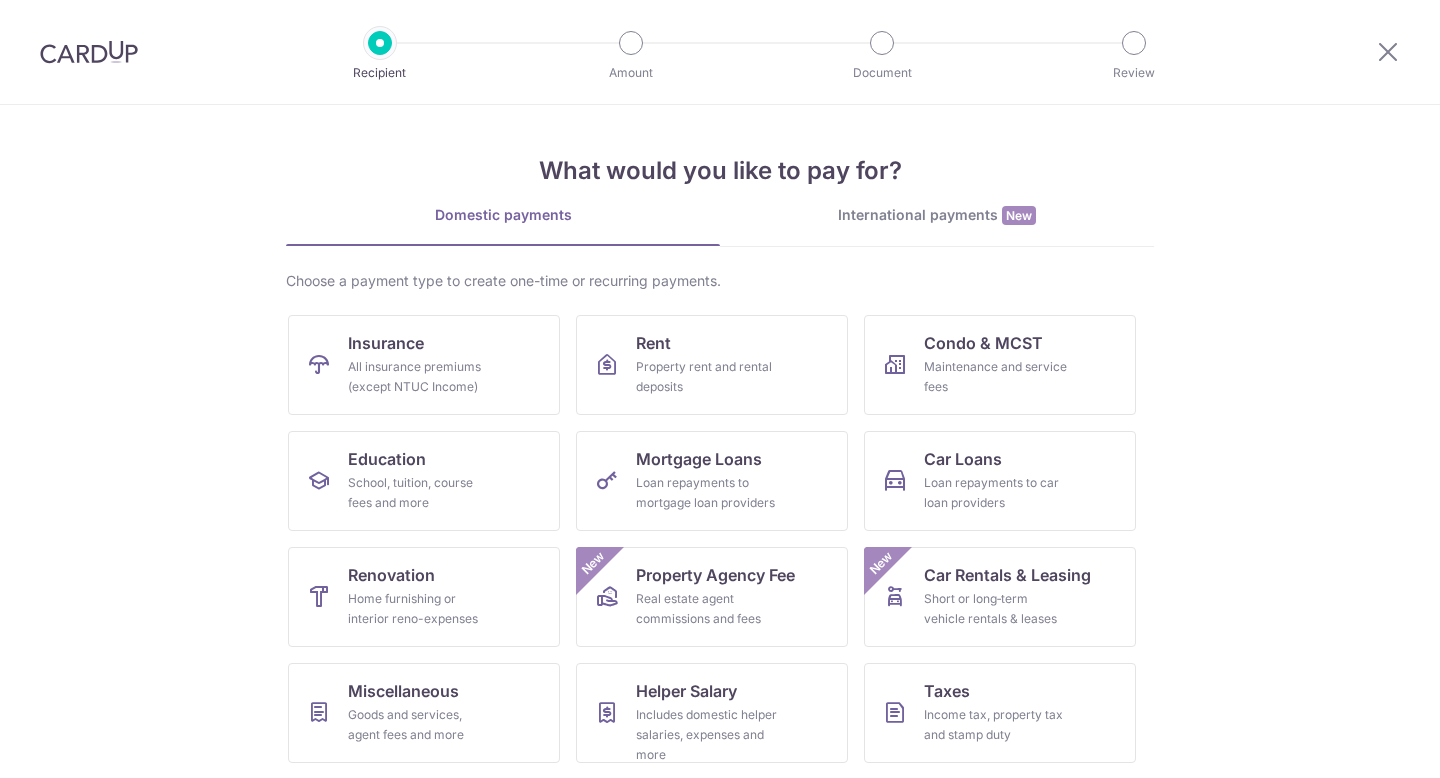 scroll, scrollTop: 0, scrollLeft: 0, axis: both 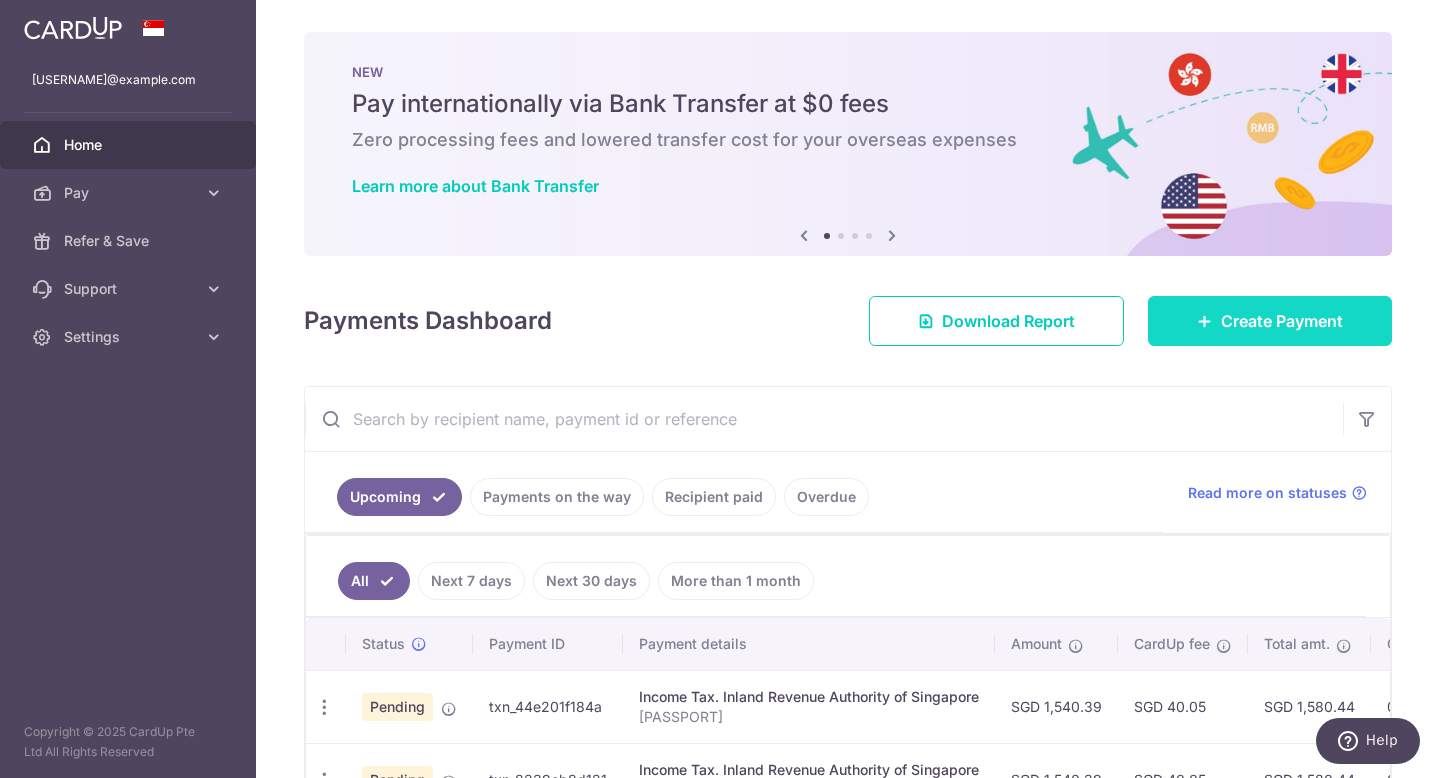 click on "Create Payment" at bounding box center [1282, 321] 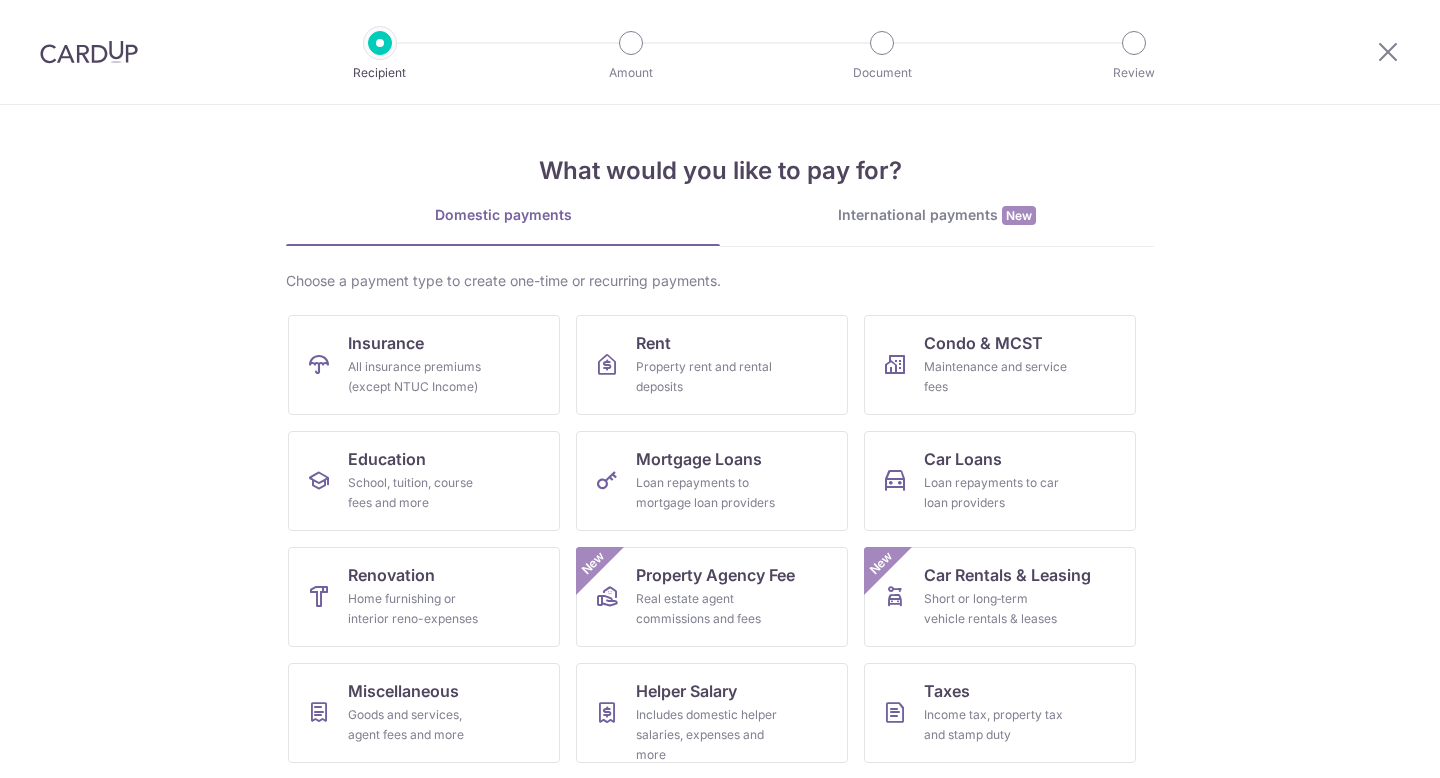 scroll, scrollTop: 0, scrollLeft: 0, axis: both 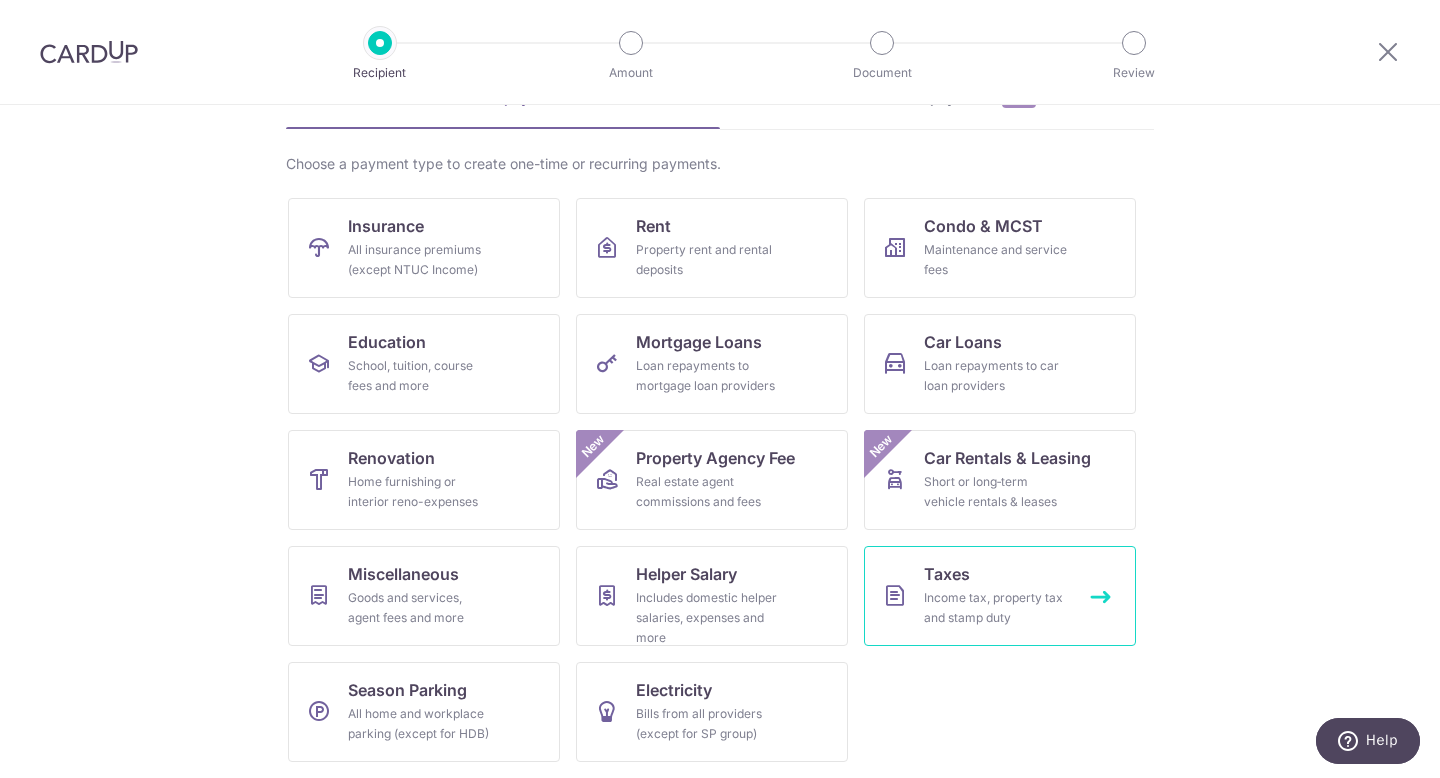 click on "Taxes Income tax, property tax and stamp duty" at bounding box center (1000, 596) 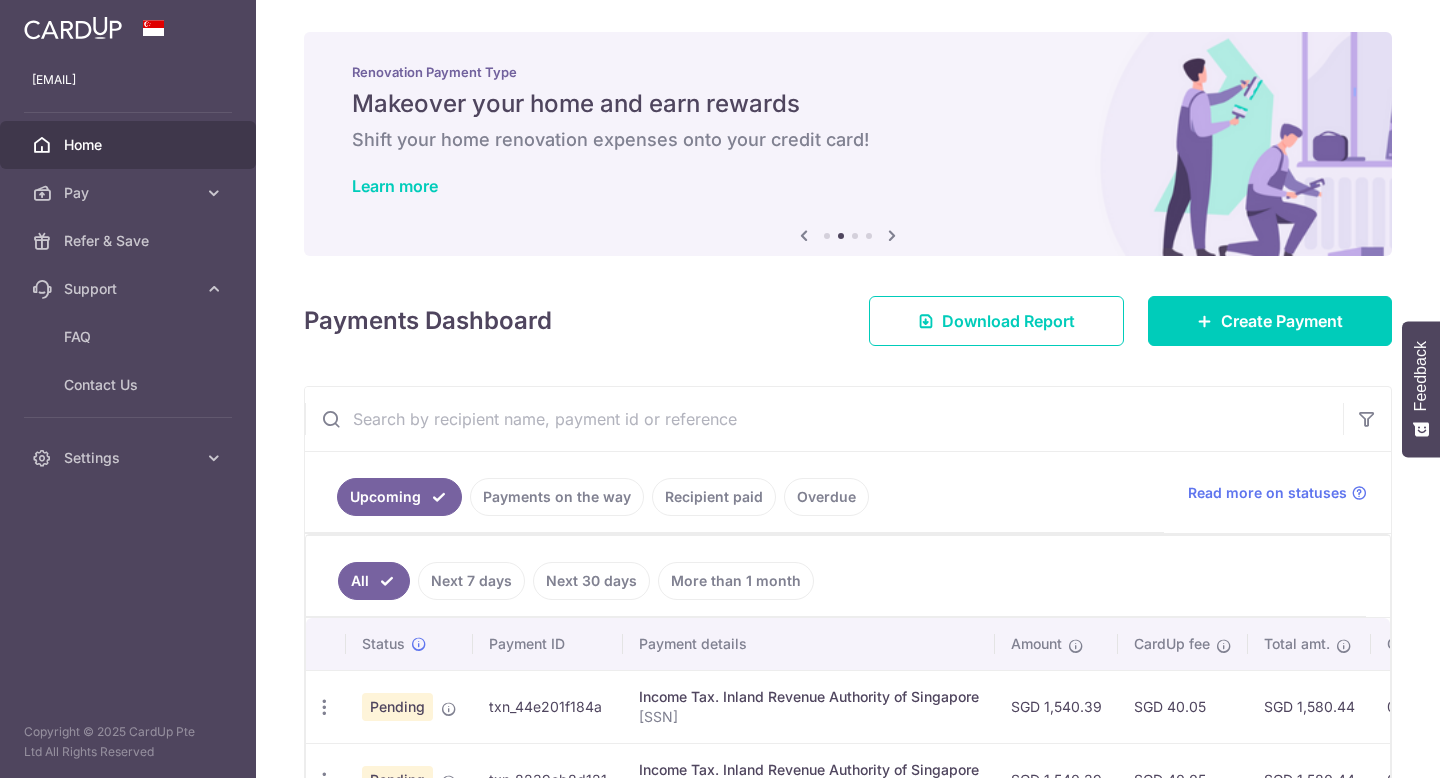 scroll, scrollTop: 0, scrollLeft: 0, axis: both 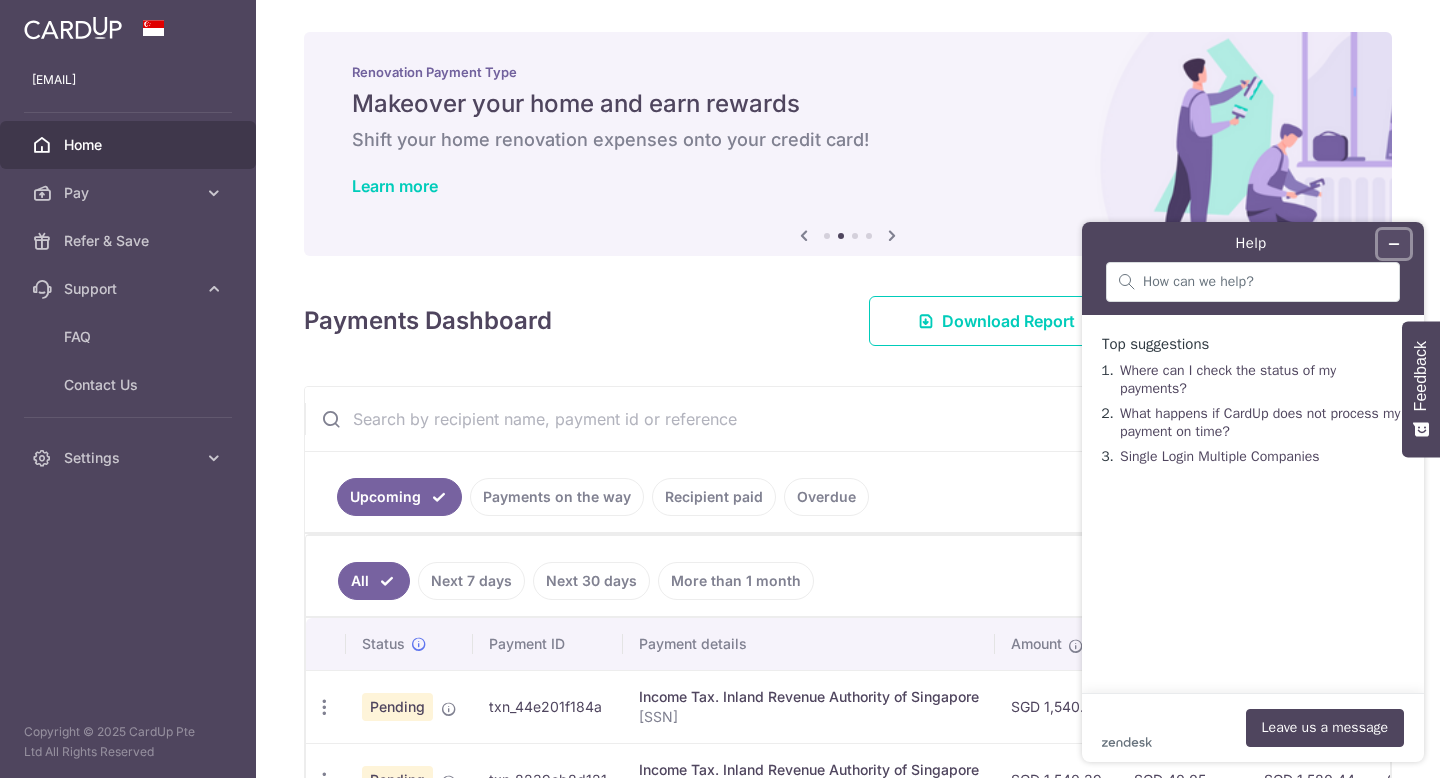 click at bounding box center (1394, 244) 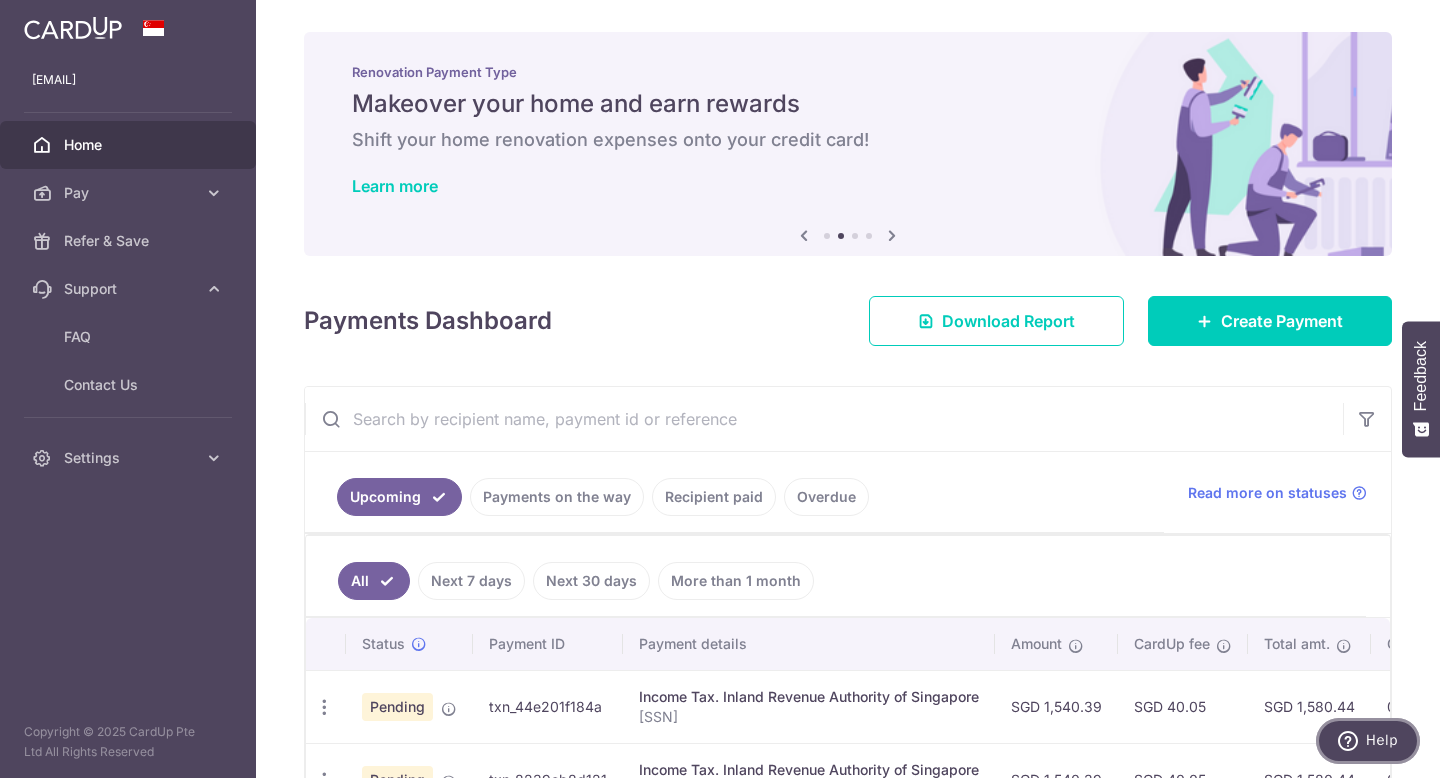 scroll, scrollTop: 381, scrollLeft: 0, axis: vertical 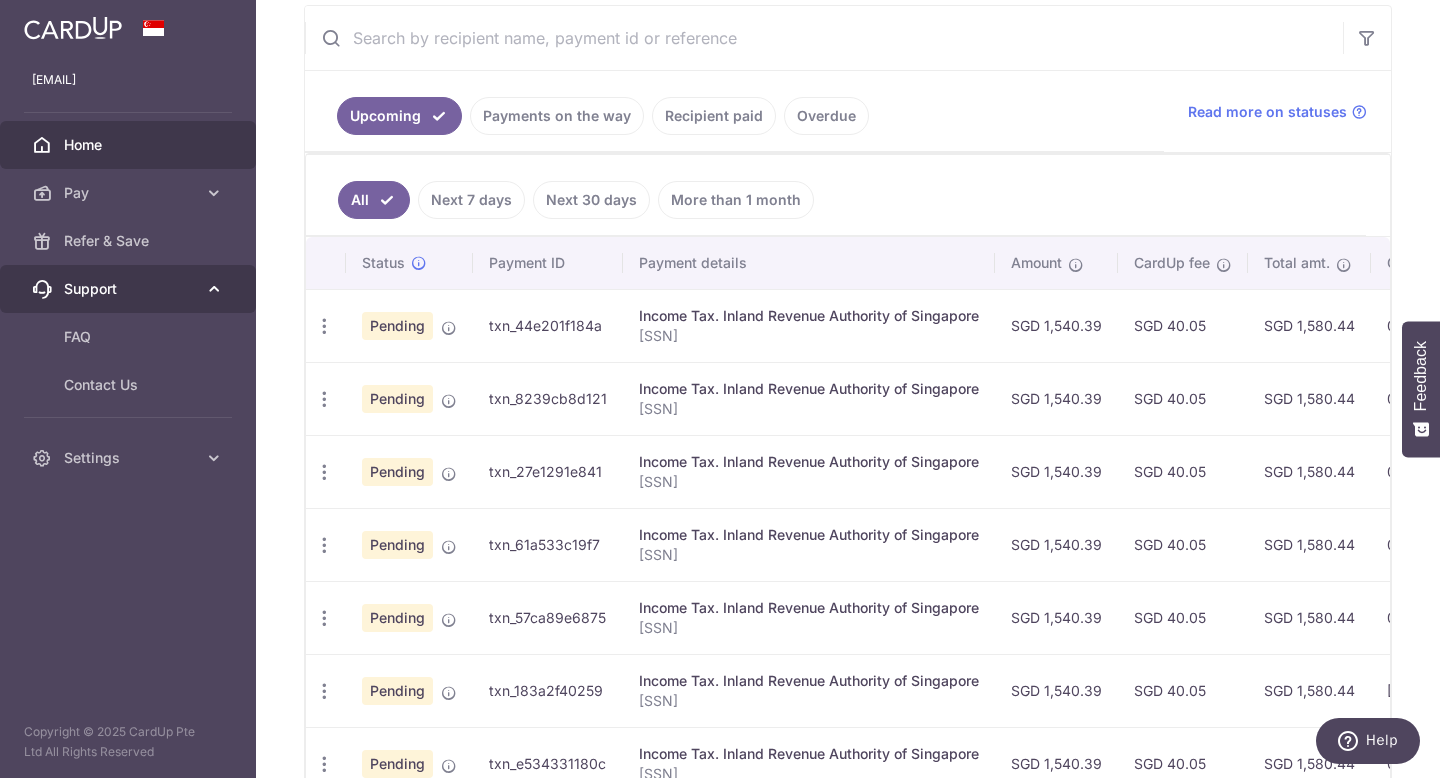 click on "Support" at bounding box center [130, 289] 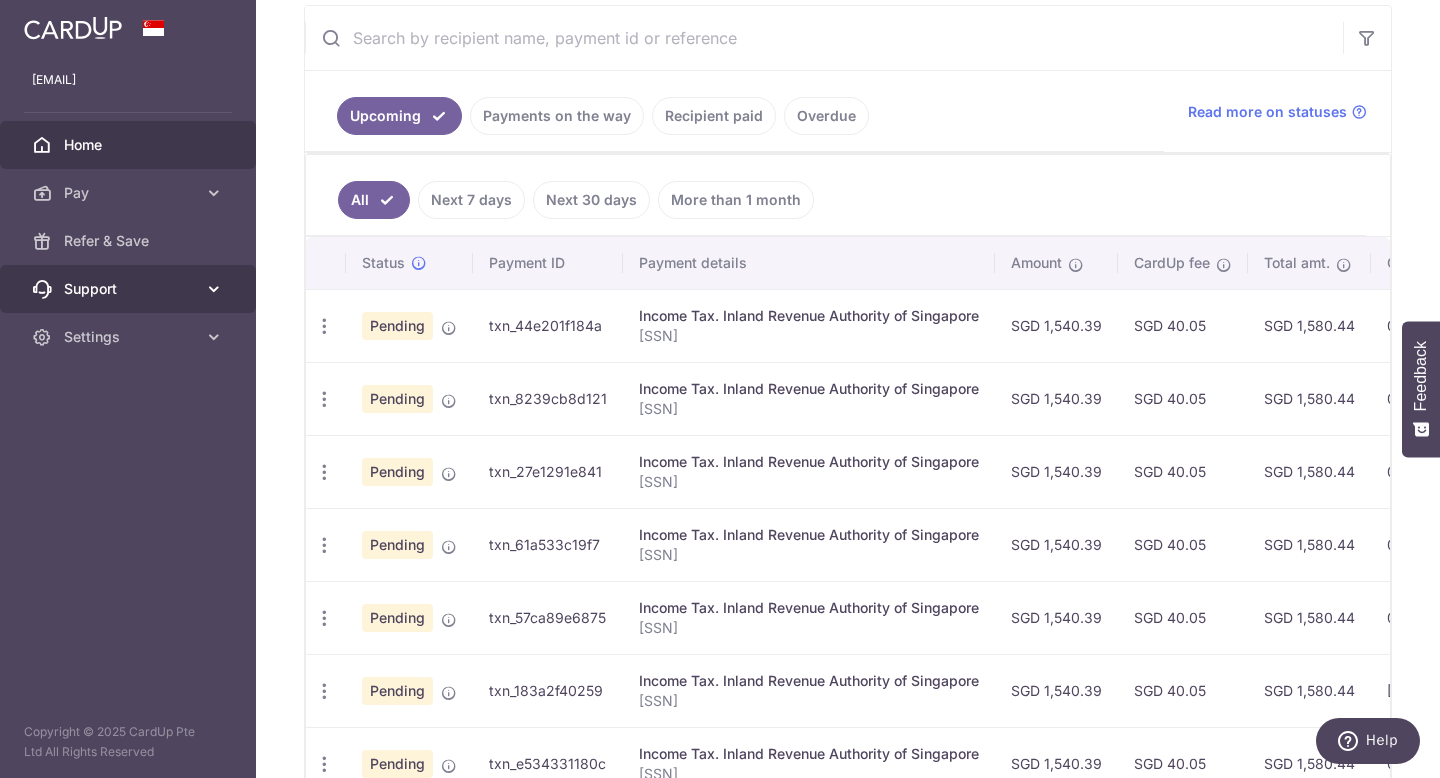 click on "Support" at bounding box center (130, 289) 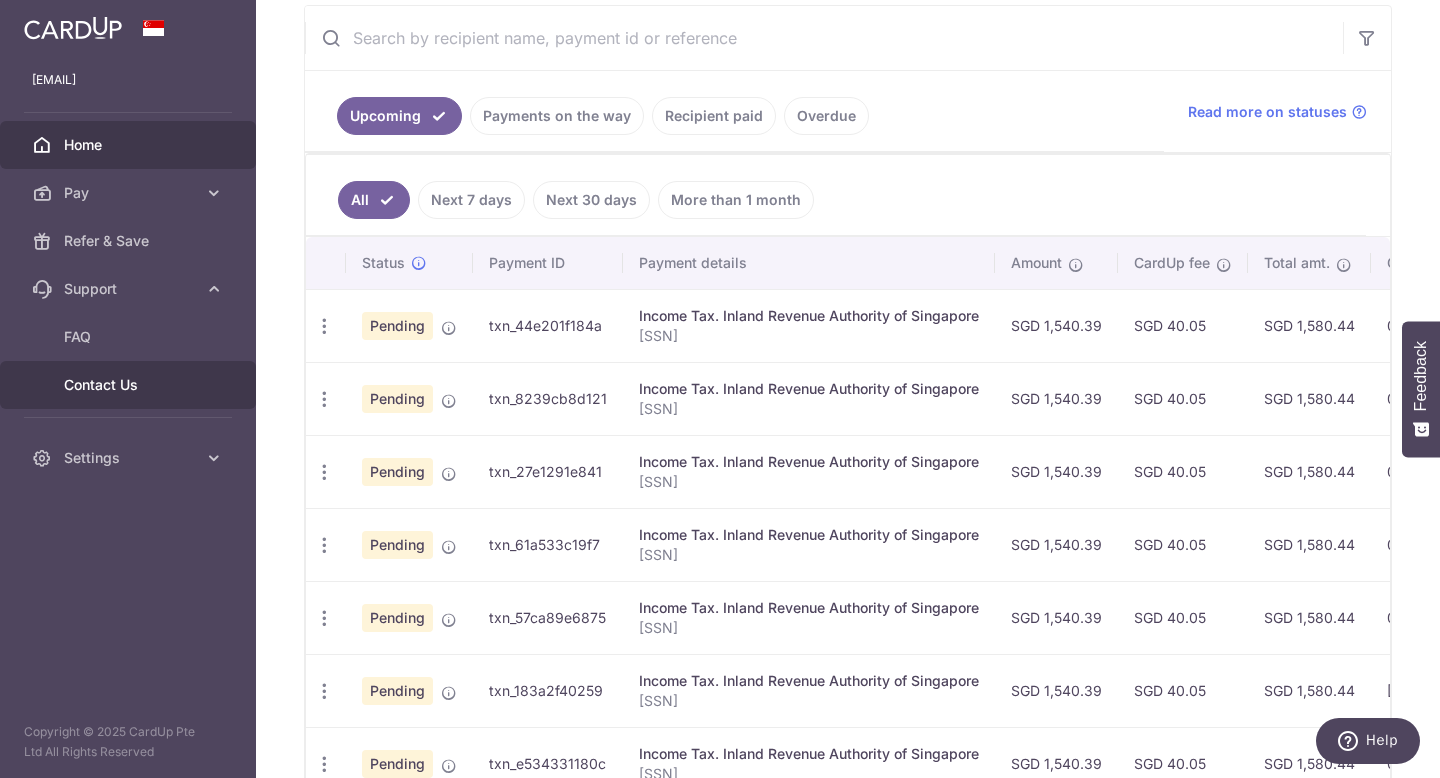 click on "Contact Us" at bounding box center [130, 385] 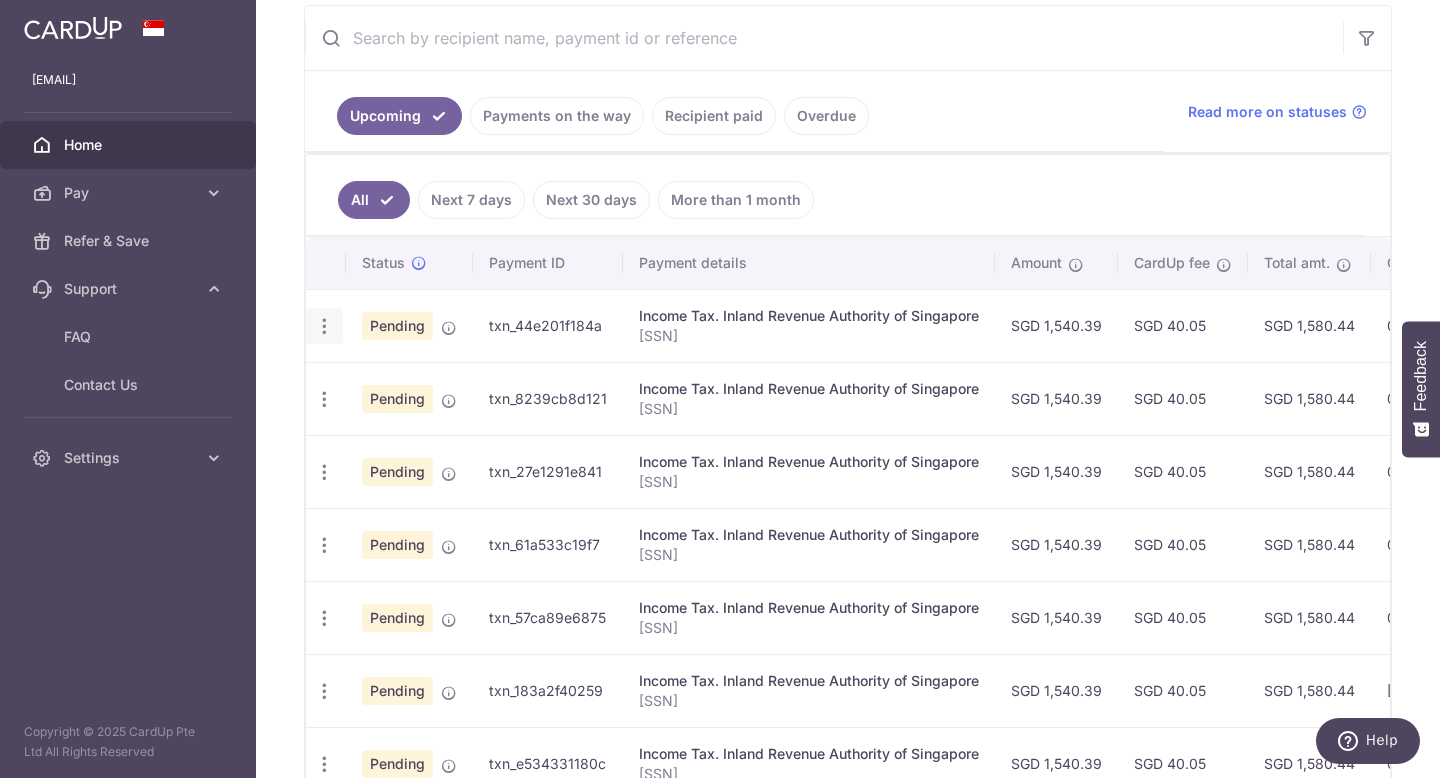 click at bounding box center [324, 326] 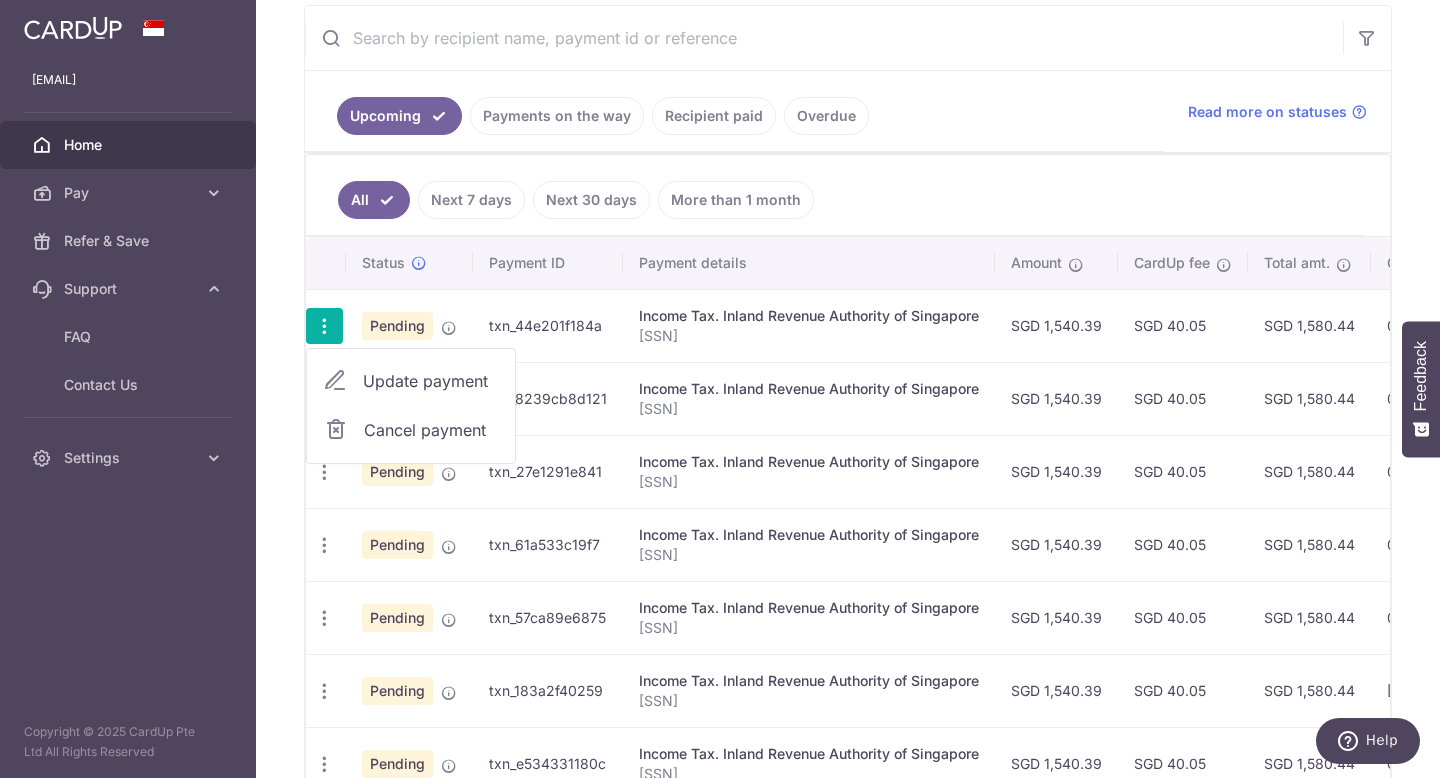 click on "Update payment" at bounding box center (431, 381) 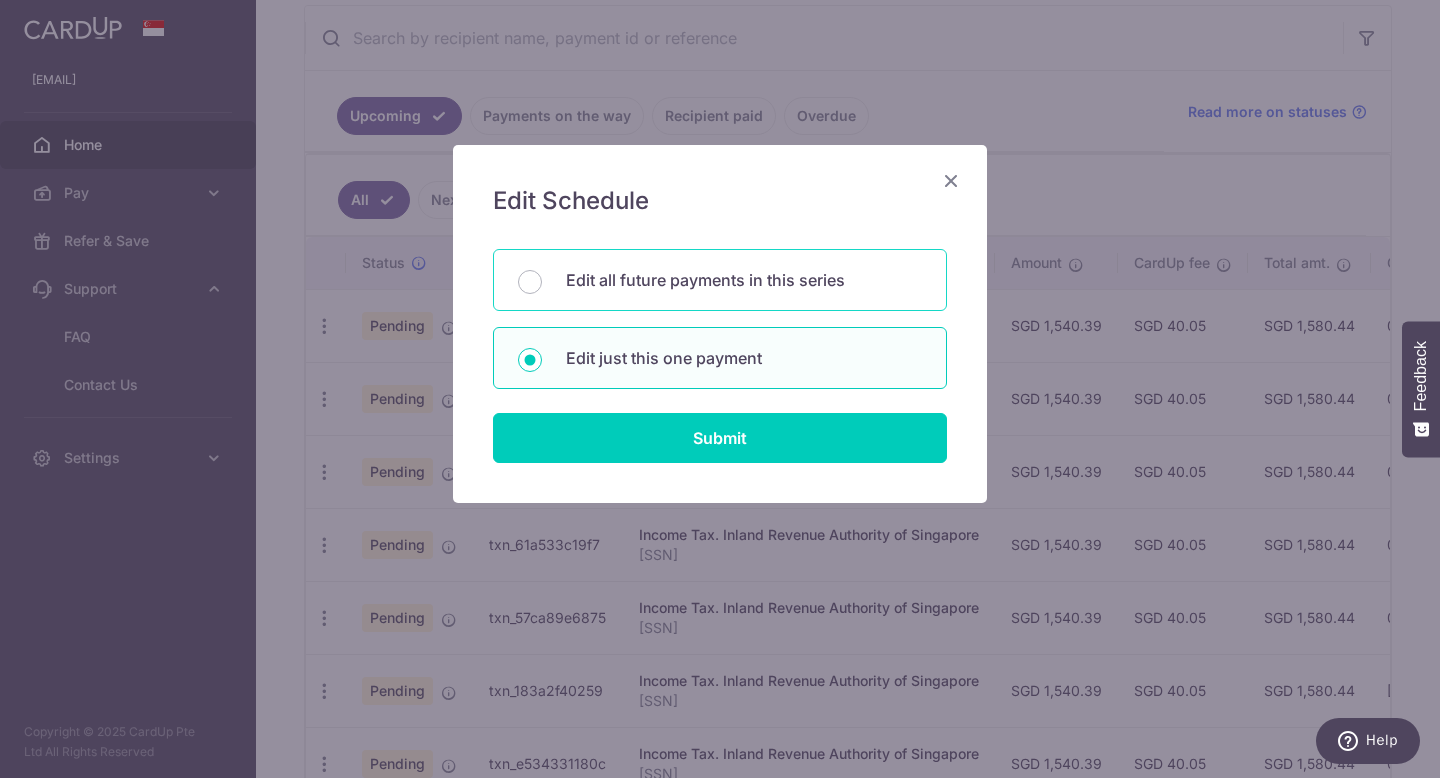 click on "Edit all future payments in this series" at bounding box center (744, 280) 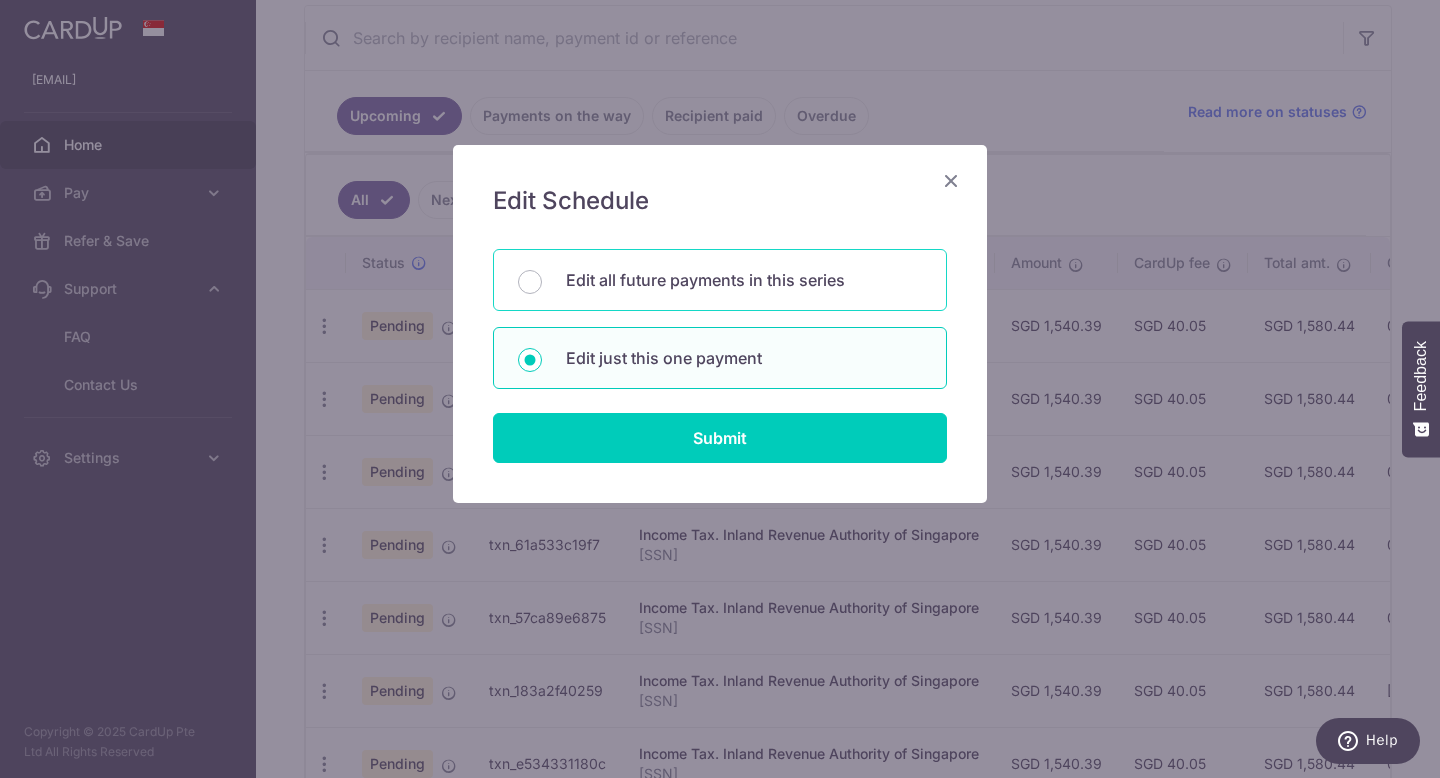 click on "Edit all future payments in this series" at bounding box center [530, 282] 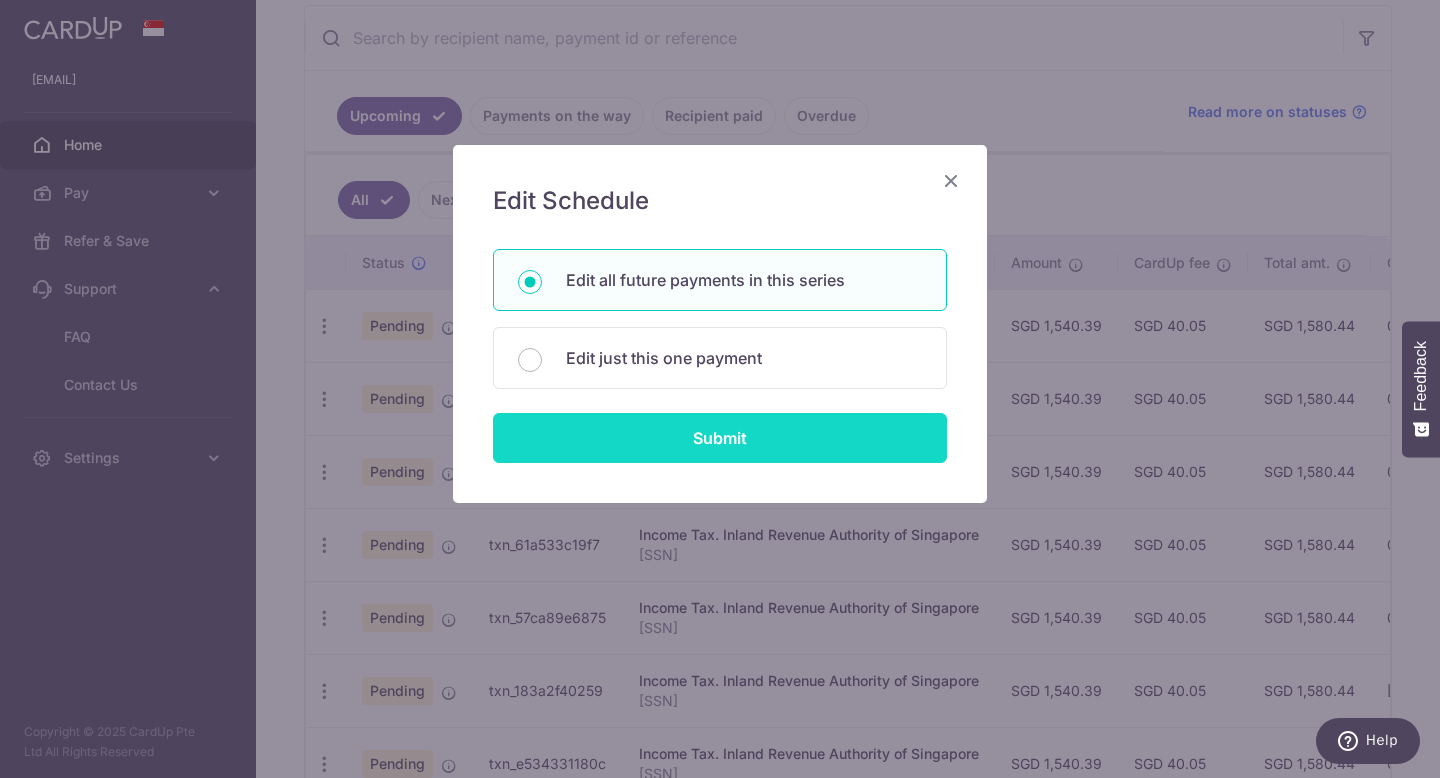 click on "Submit" at bounding box center [720, 438] 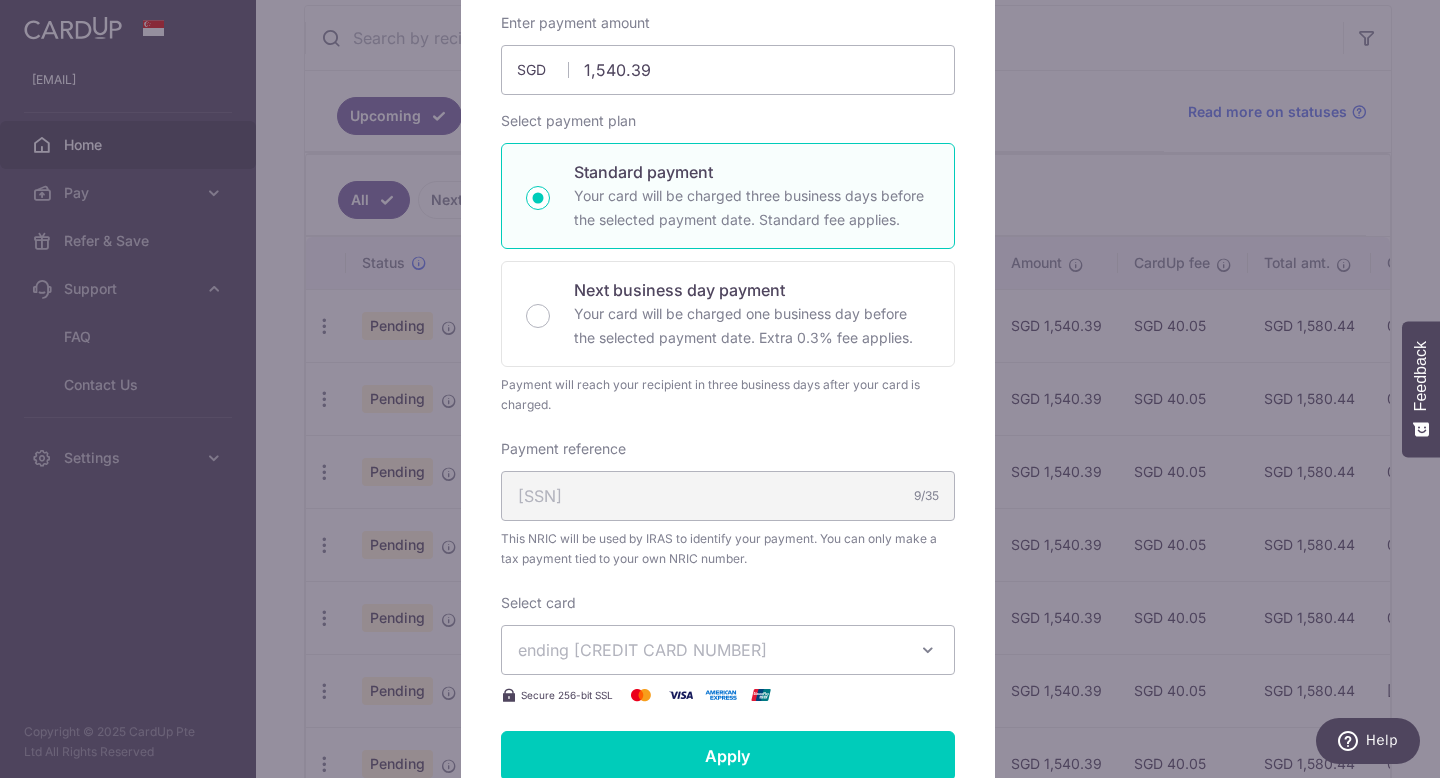 scroll, scrollTop: 113, scrollLeft: 0, axis: vertical 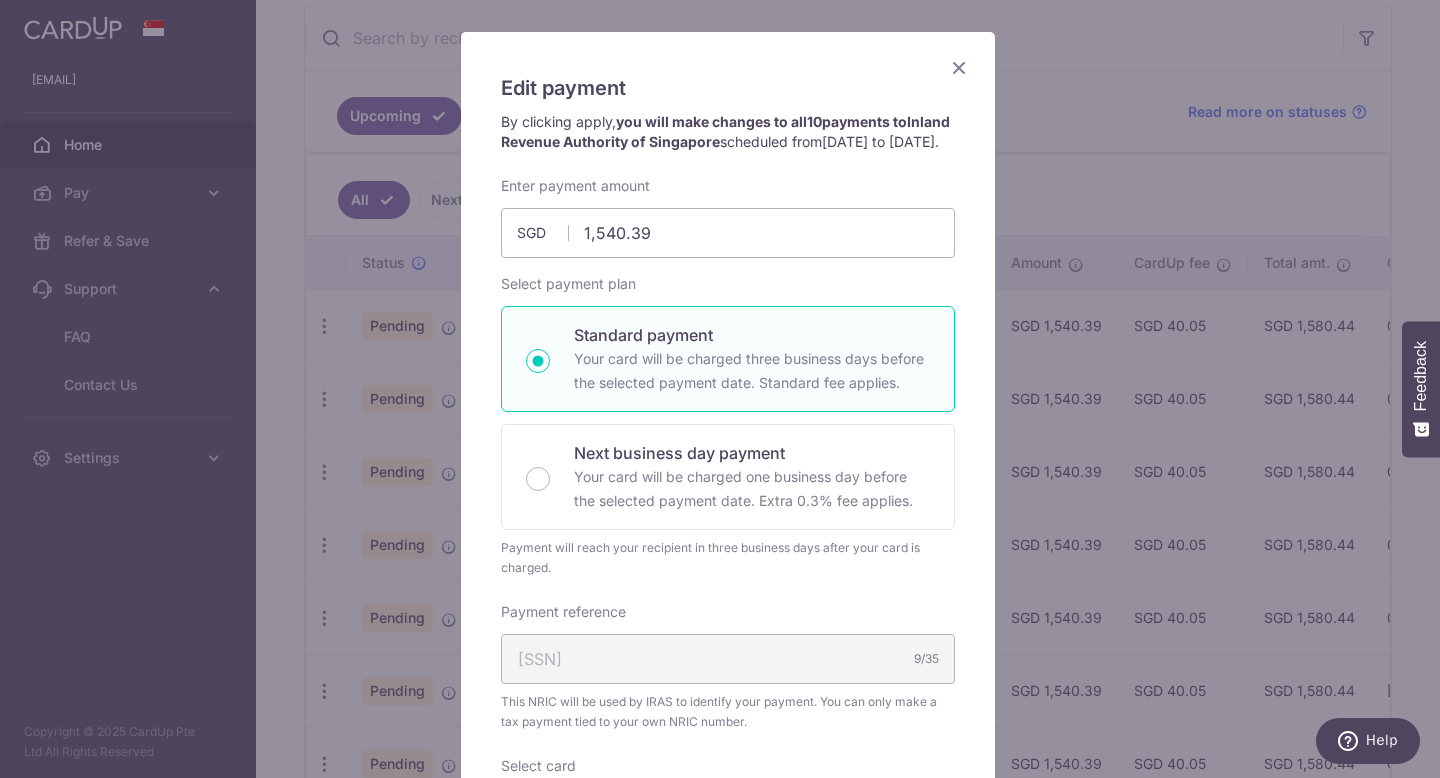 click at bounding box center [959, 67] 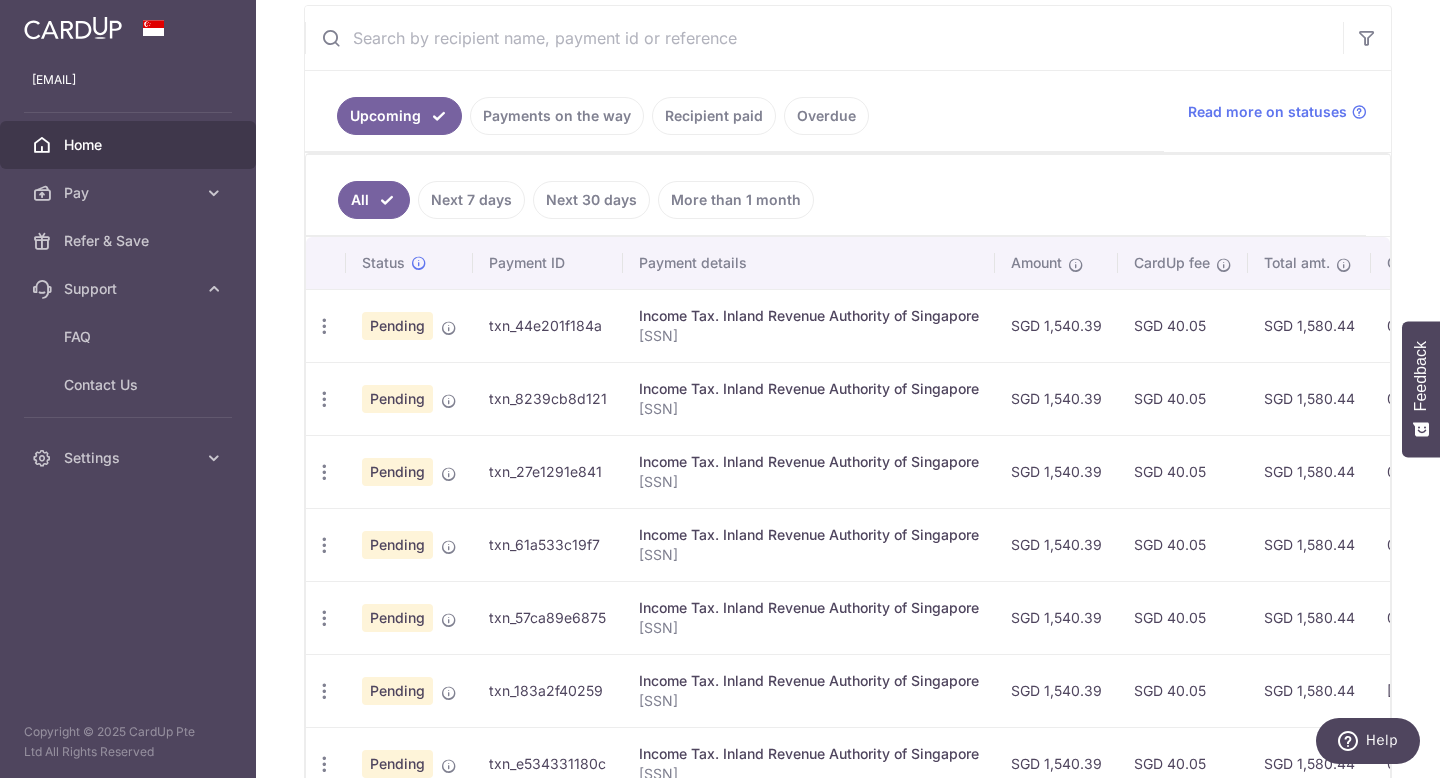 scroll, scrollTop: 202, scrollLeft: 0, axis: vertical 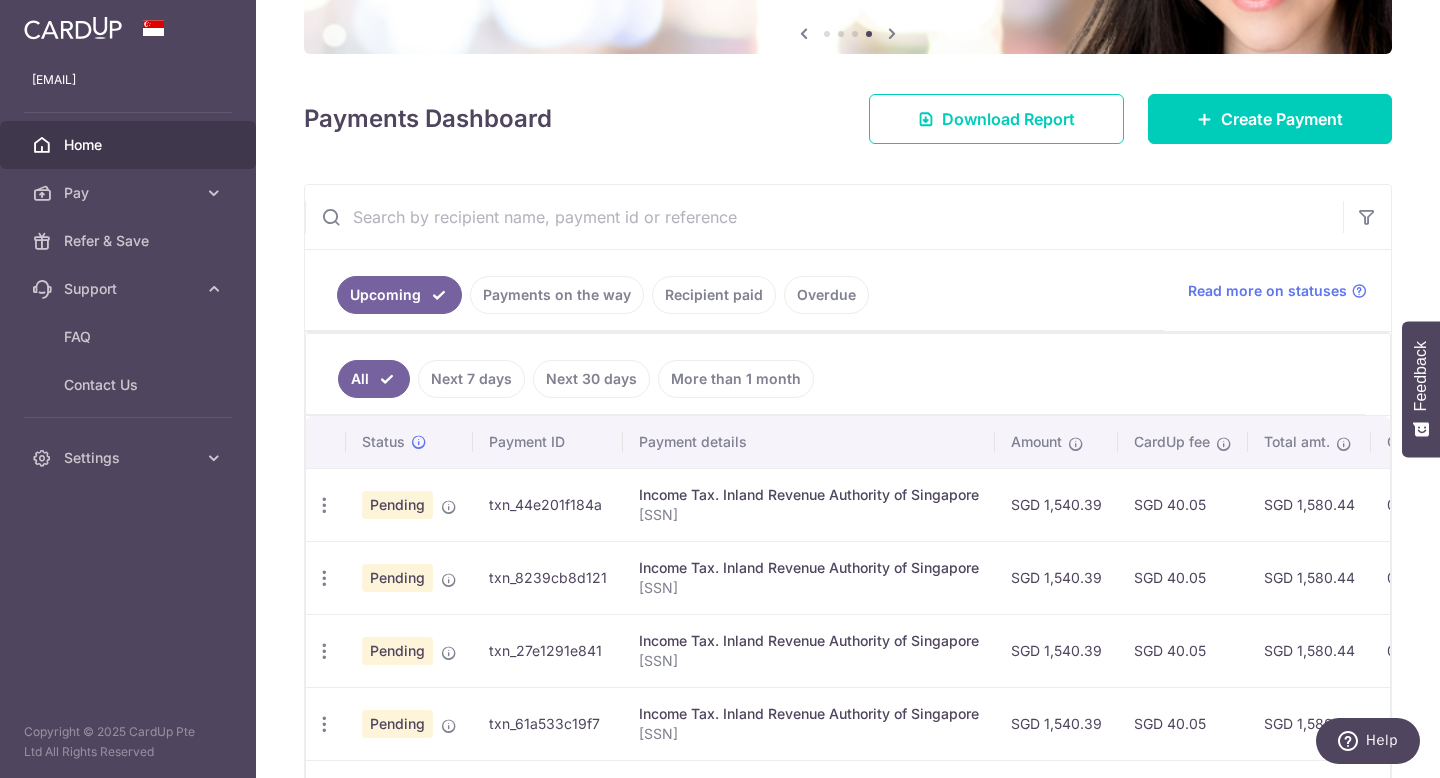 click on "Payments on the way" at bounding box center [557, 295] 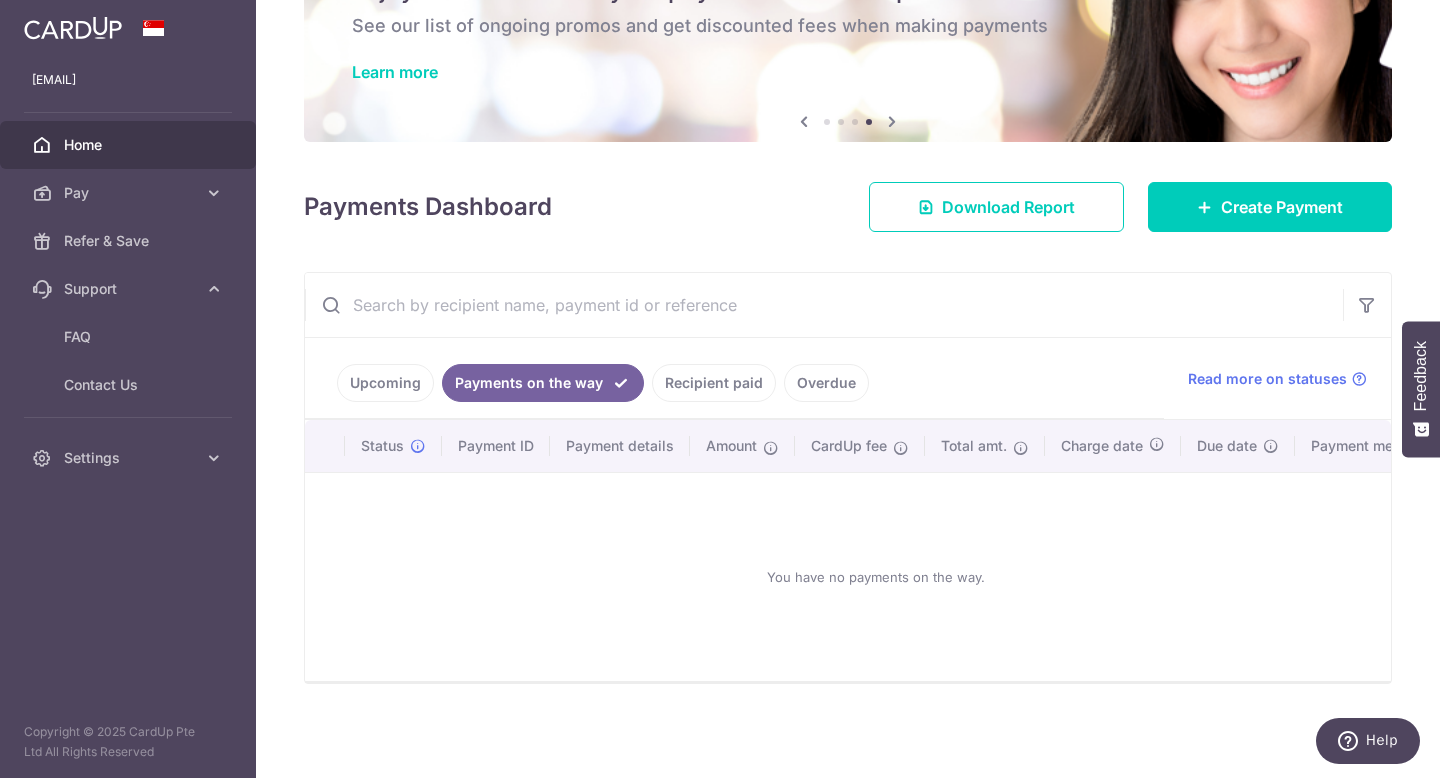 click on "Upcoming" at bounding box center (385, 383) 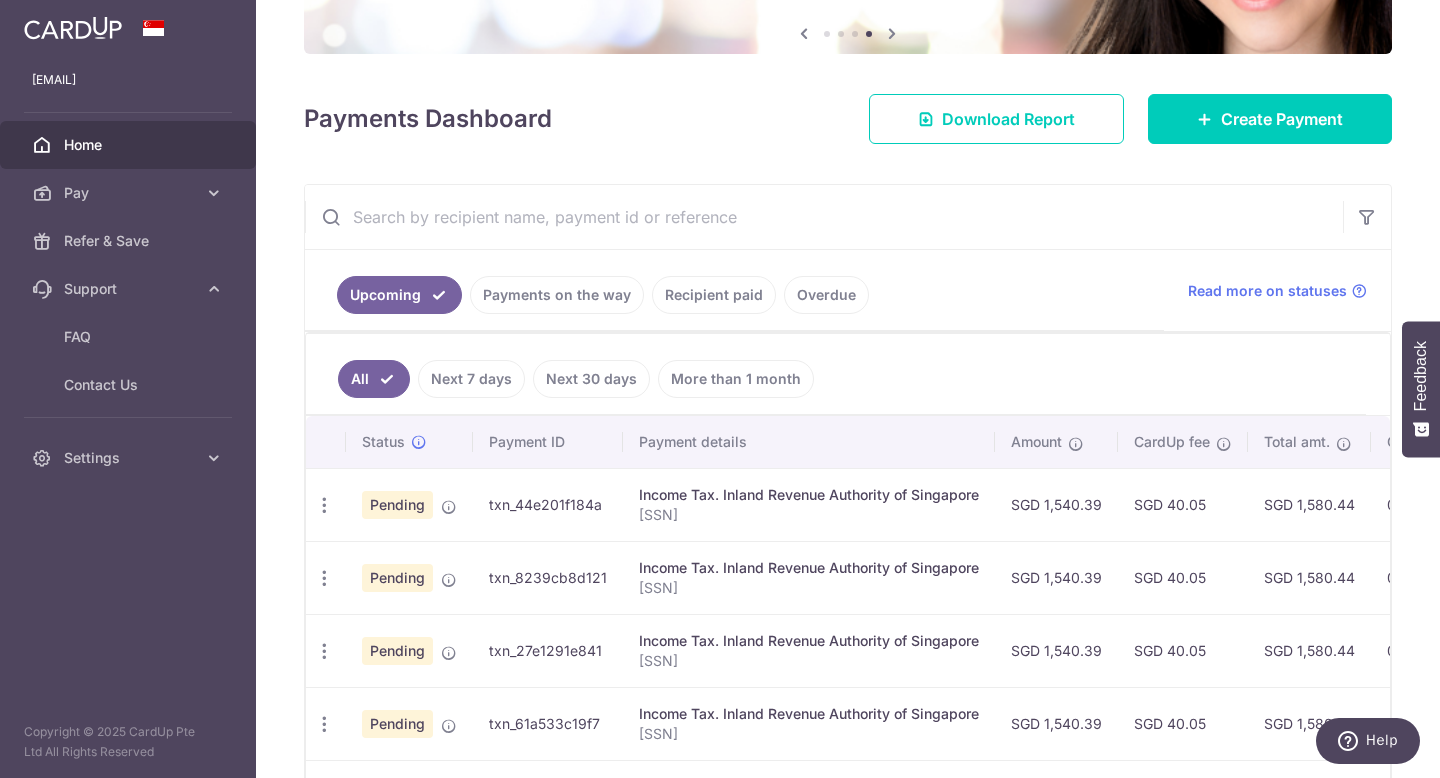 scroll, scrollTop: 362, scrollLeft: 0, axis: vertical 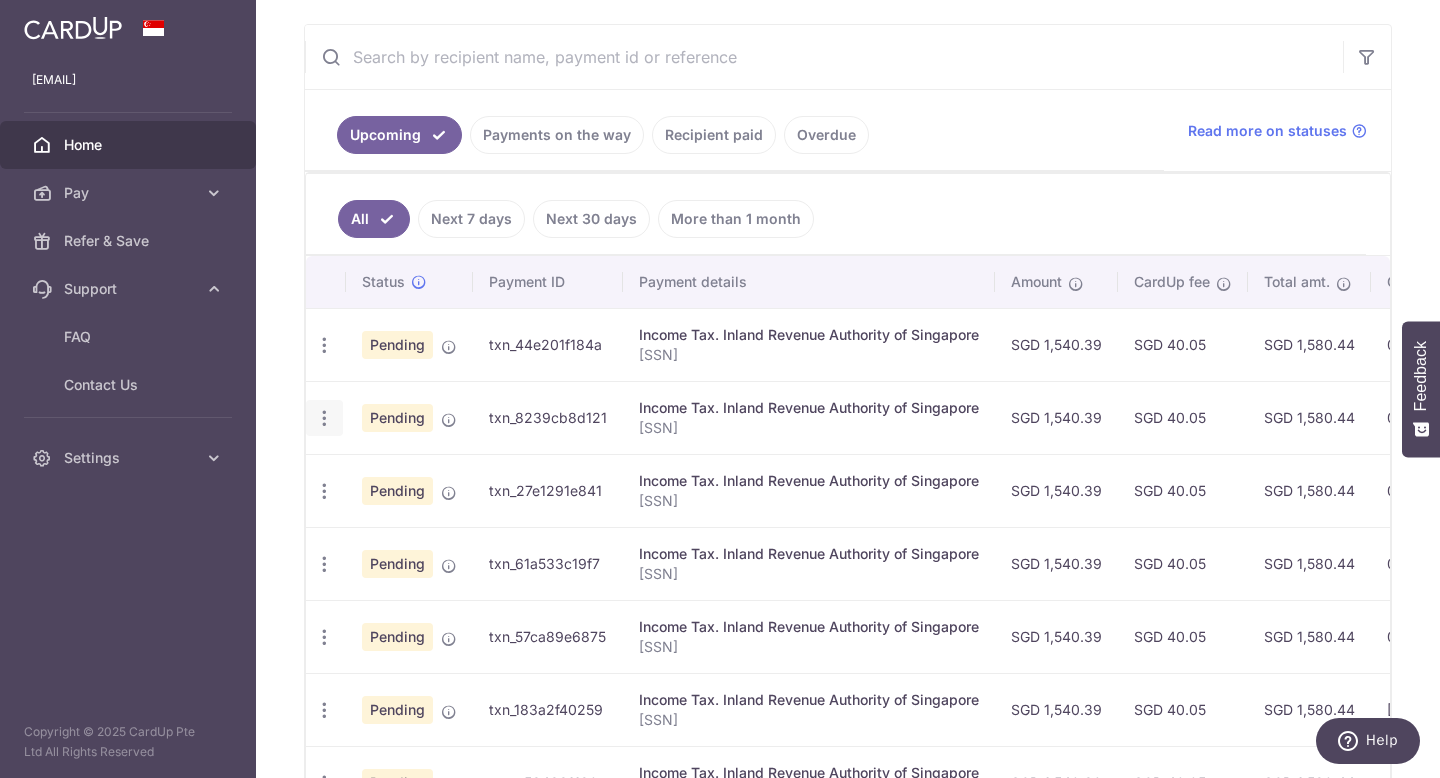 click at bounding box center (324, 345) 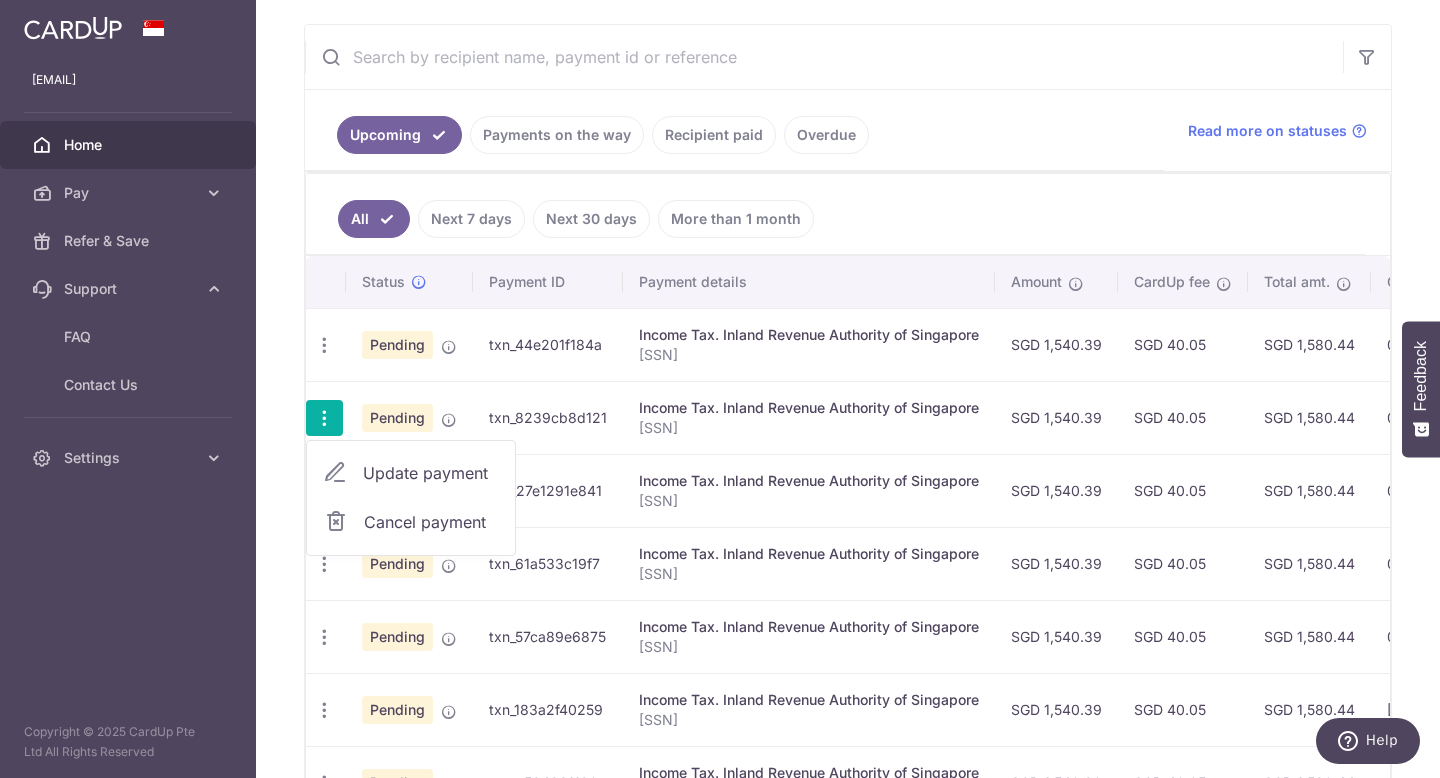 click on "Update payment" at bounding box center (431, 473) 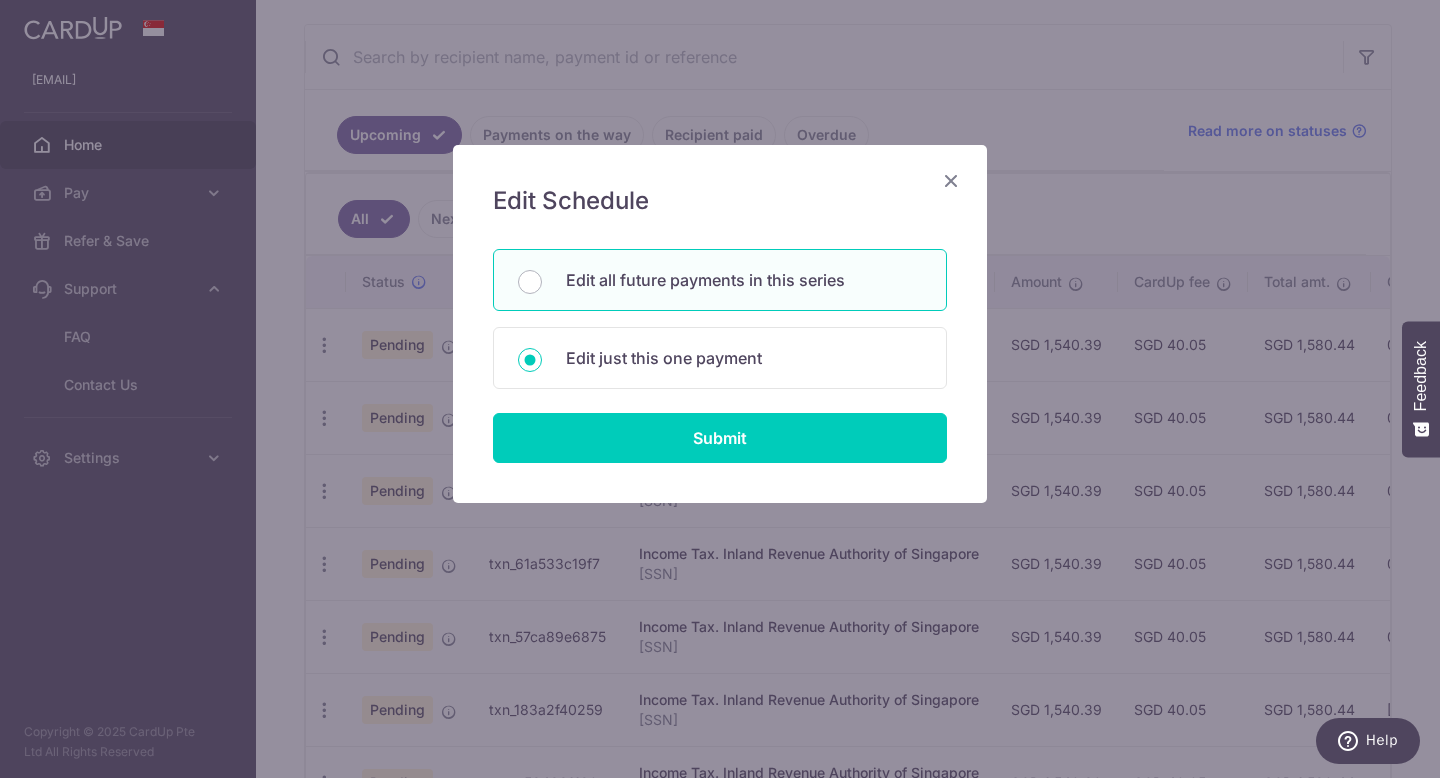 click on "Edit all future payments in this series" at bounding box center [720, 280] 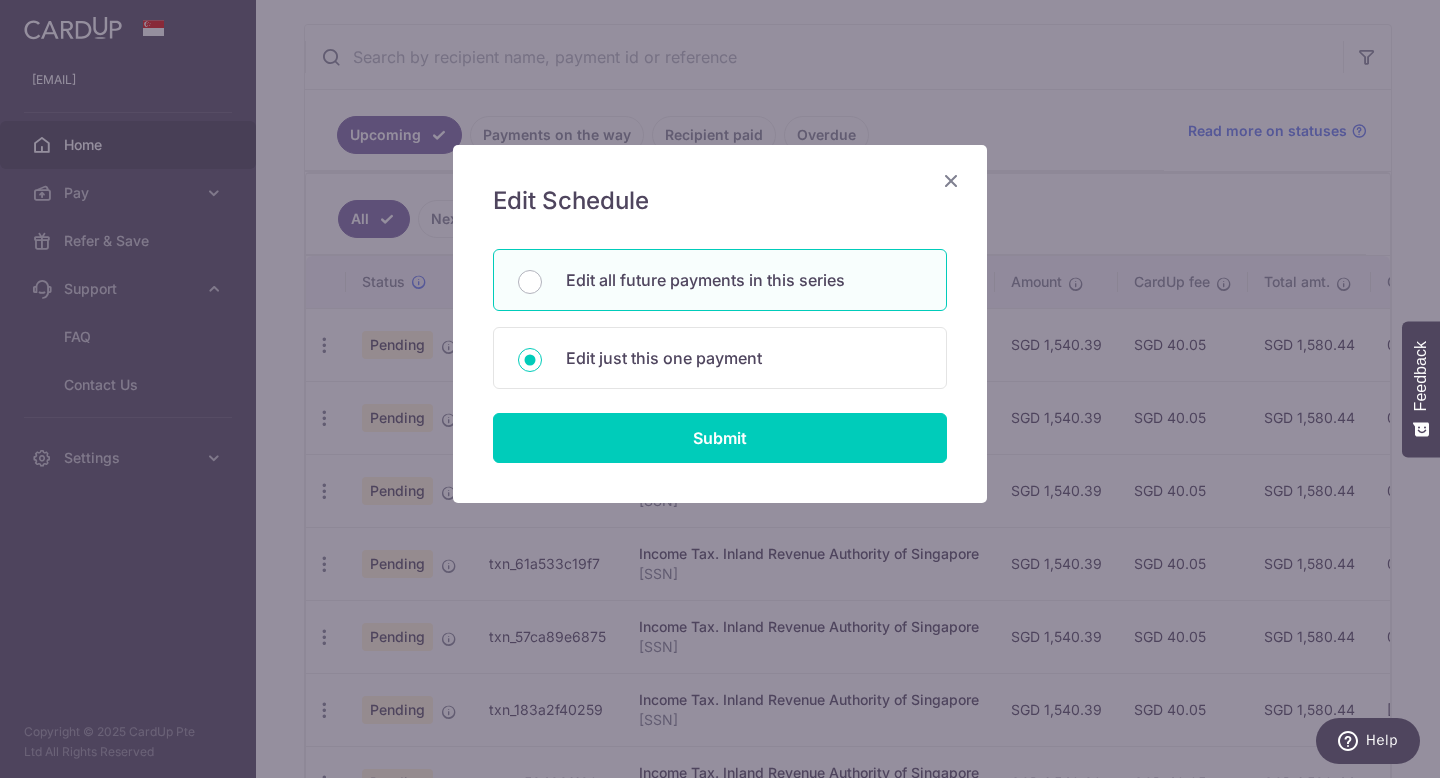 radio on "true" 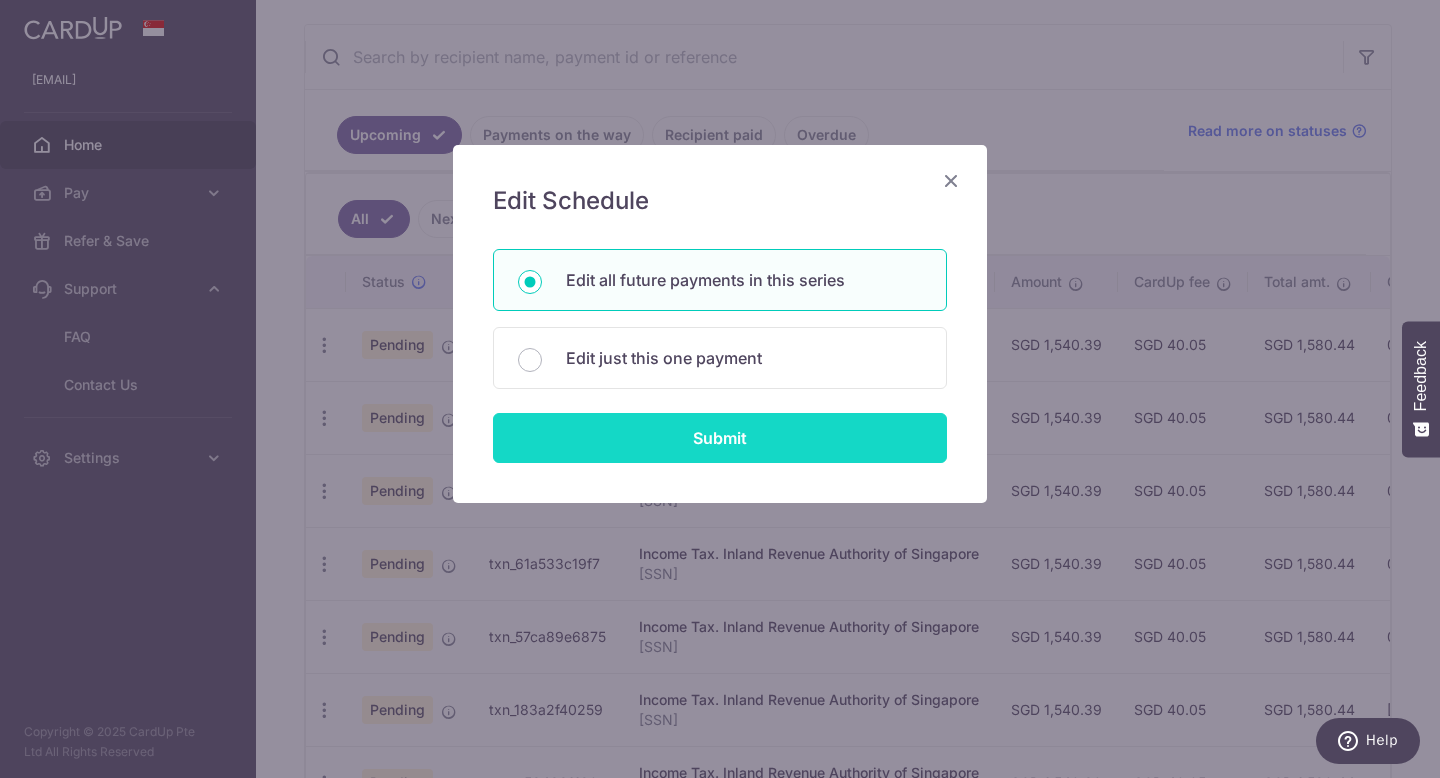 click on "Submit" at bounding box center (720, 438) 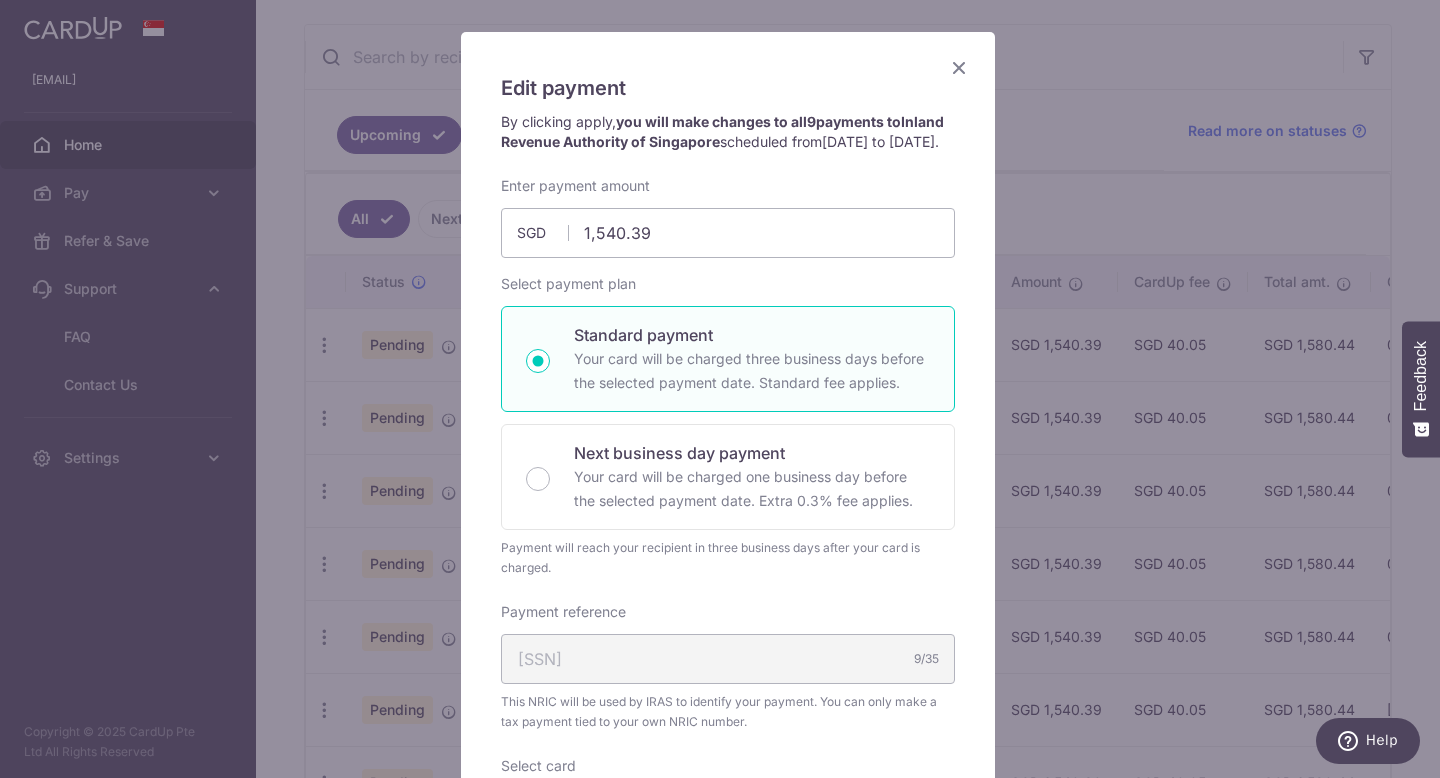 scroll, scrollTop: 0, scrollLeft: 0, axis: both 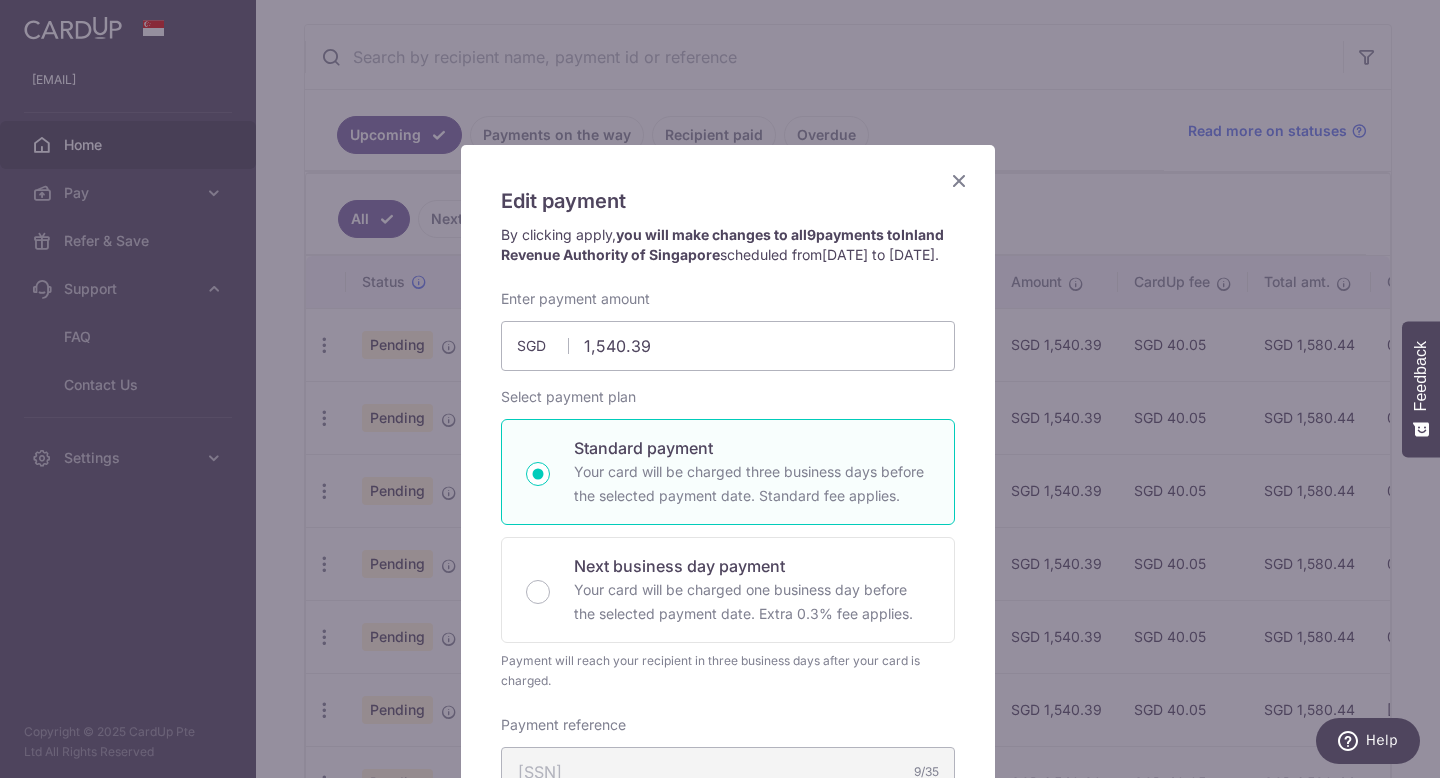click at bounding box center (959, 180) 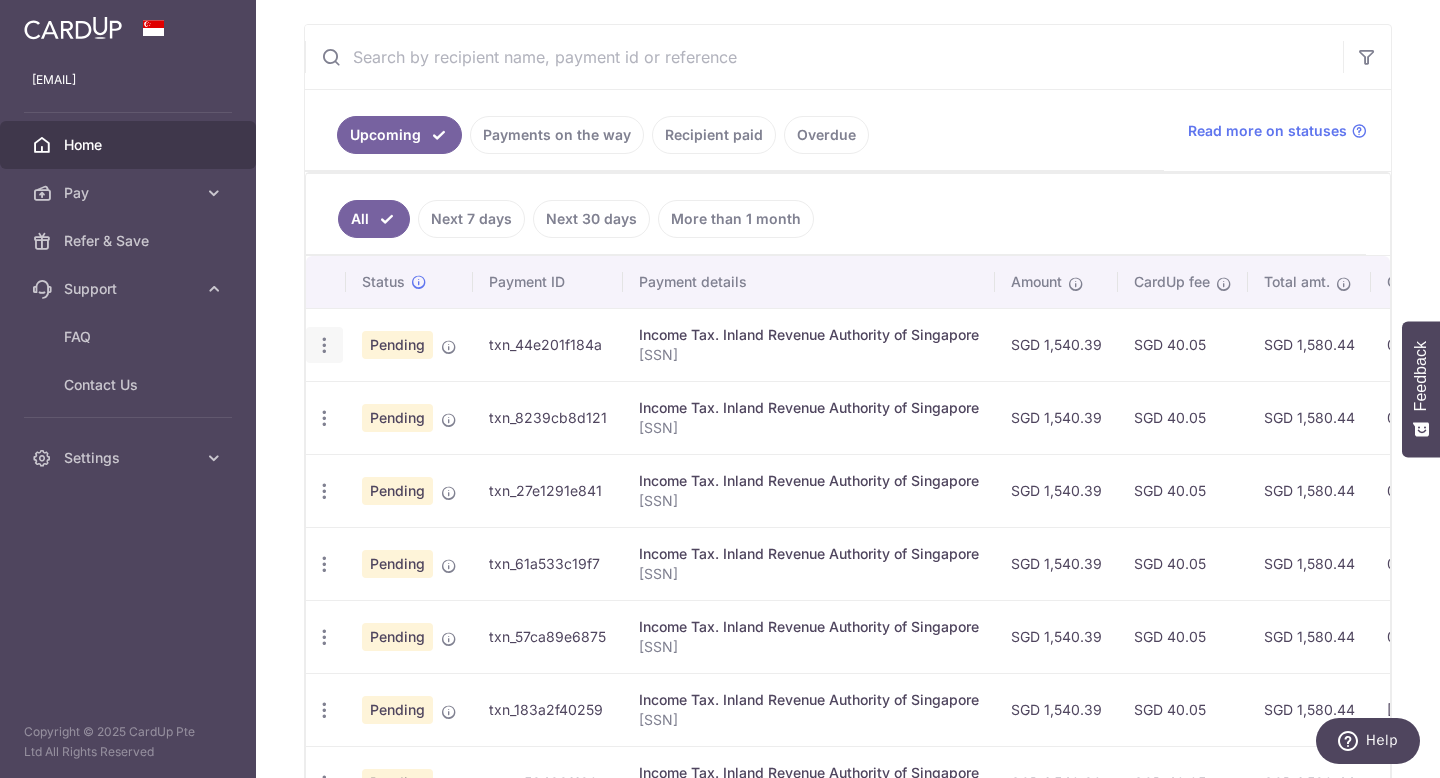 click at bounding box center [324, 345] 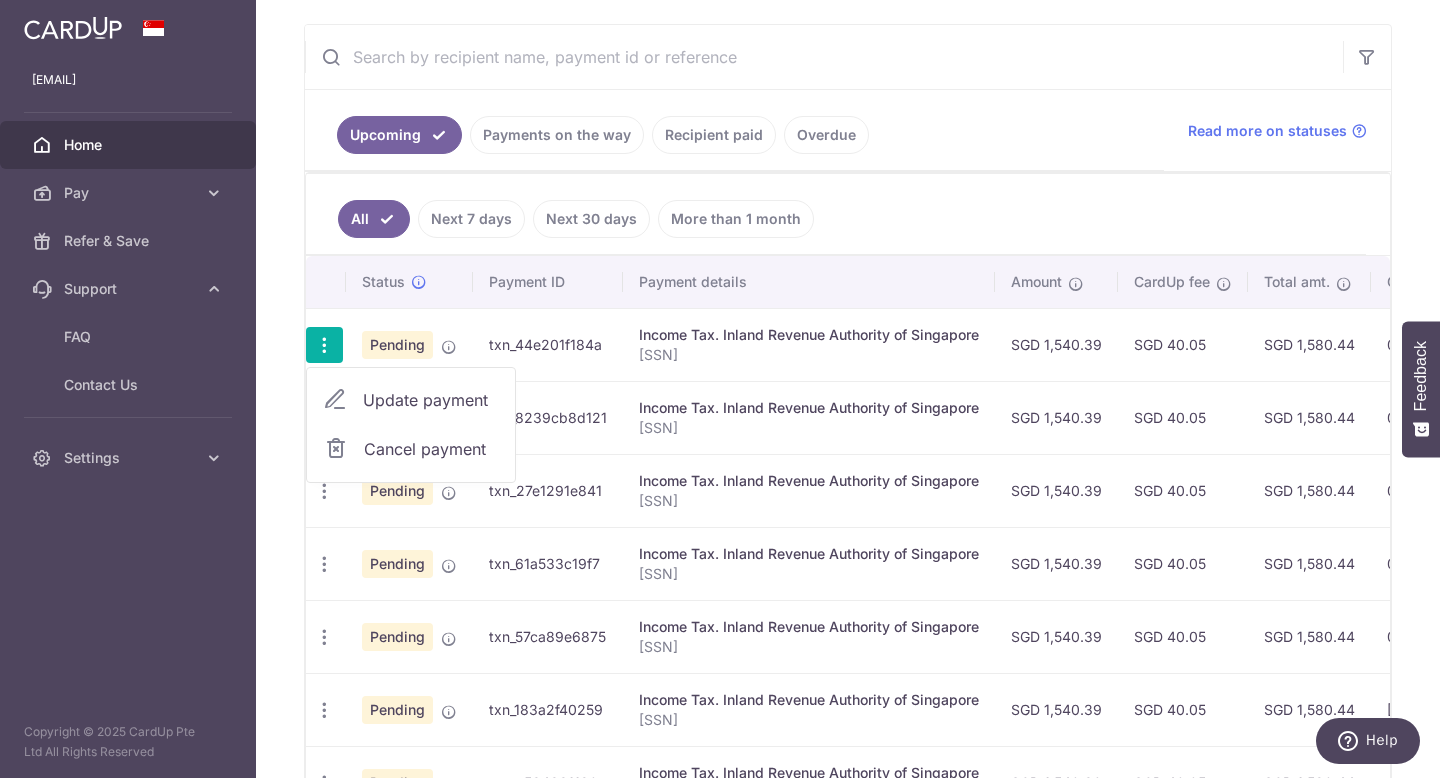 click on "Update payment" at bounding box center (431, 400) 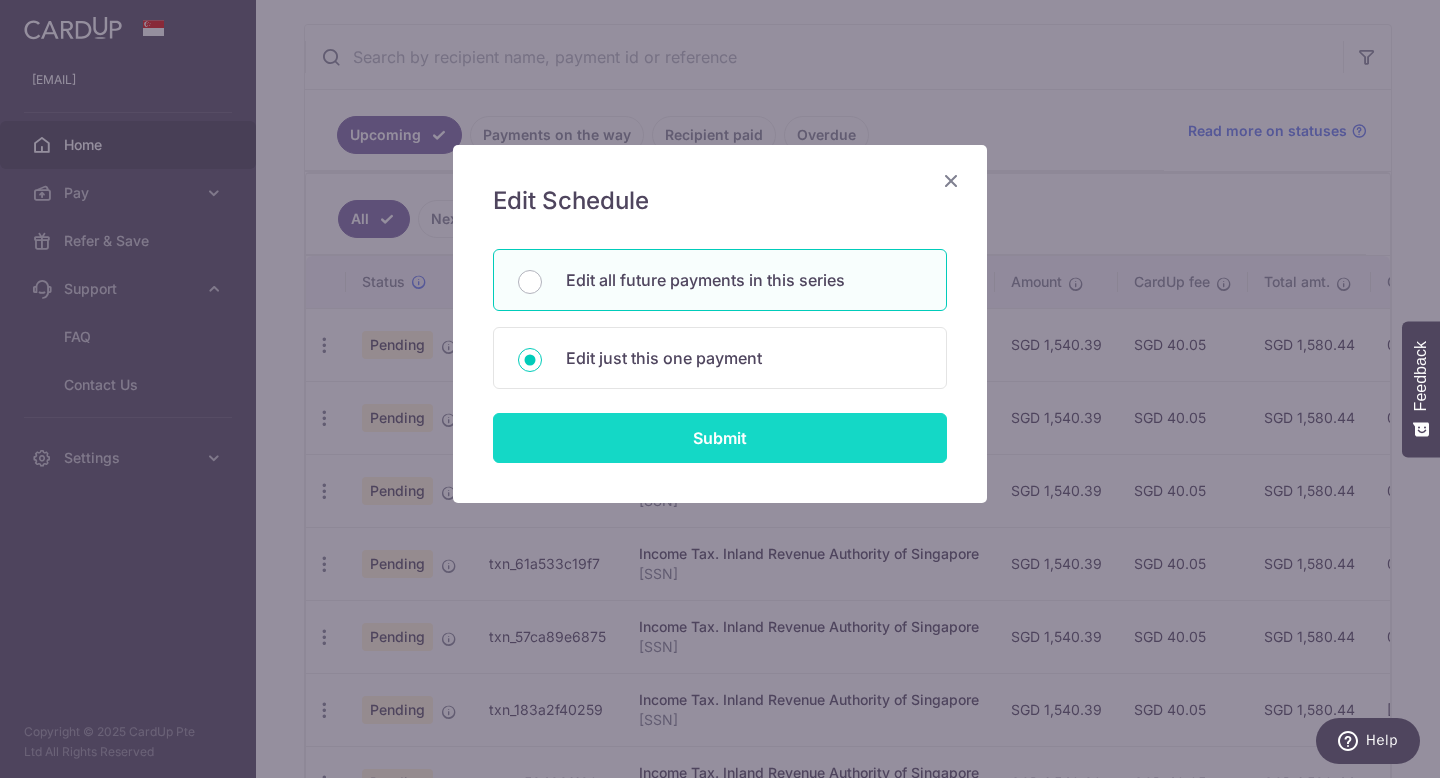 click on "Submit" at bounding box center [720, 438] 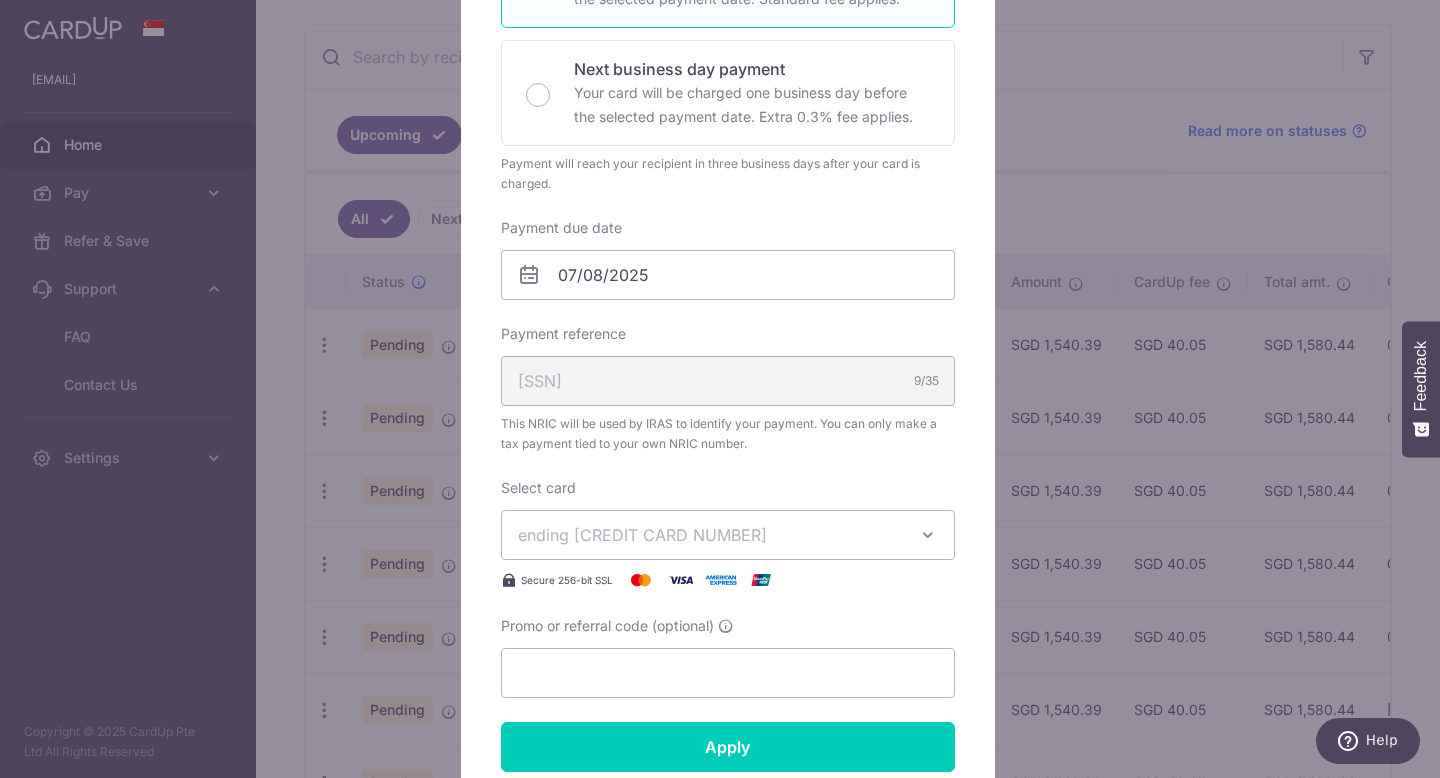 scroll, scrollTop: 55, scrollLeft: 0, axis: vertical 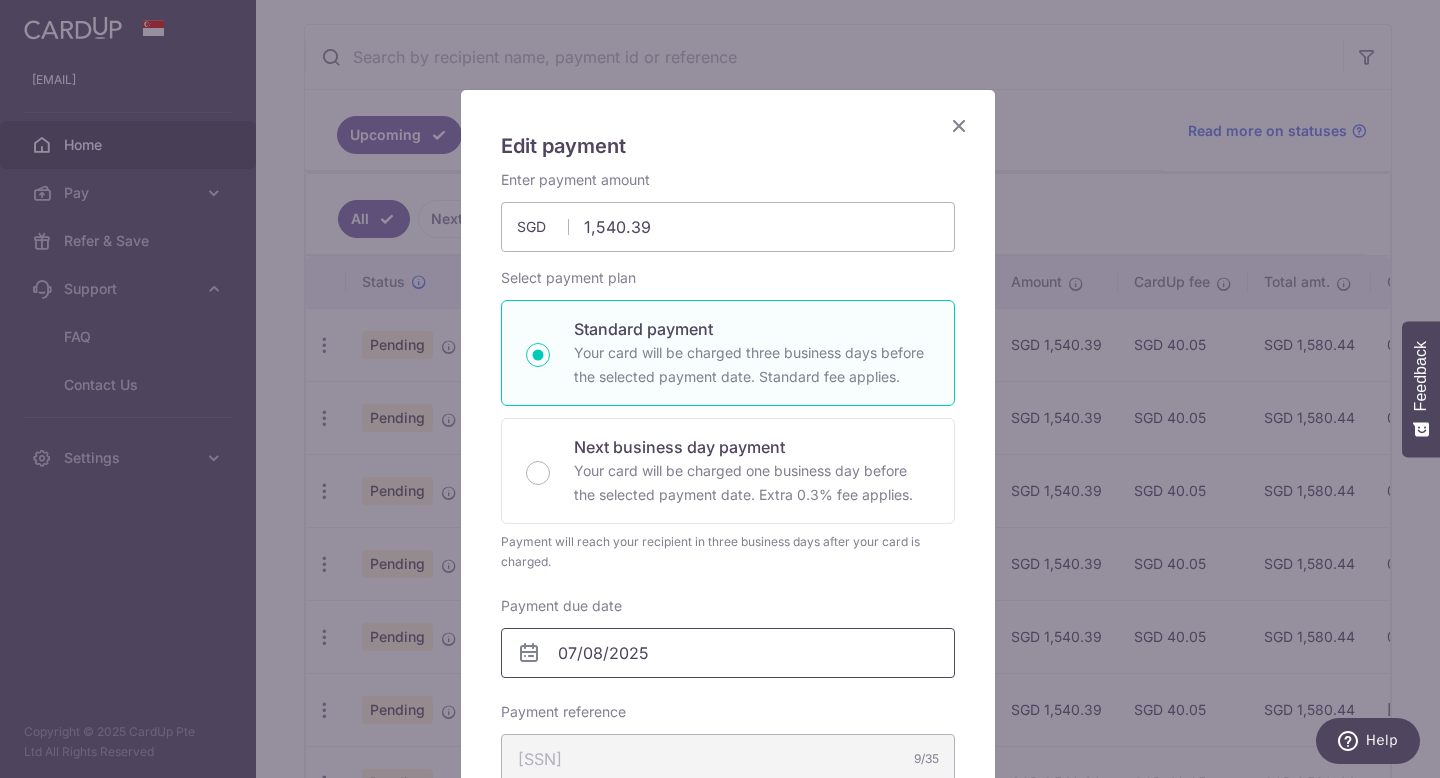 click on "07/08/2025" at bounding box center (728, 653) 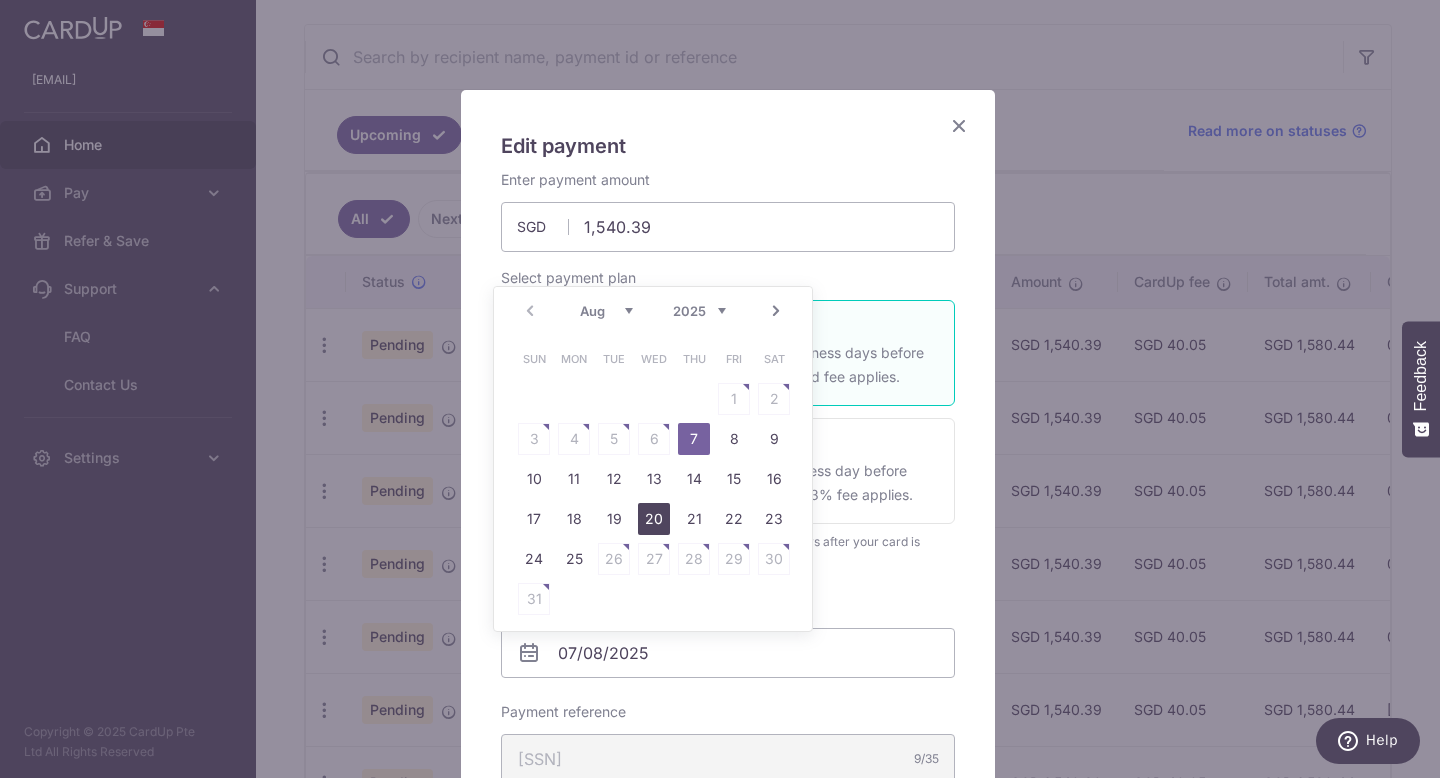 click on "20" at bounding box center (654, 519) 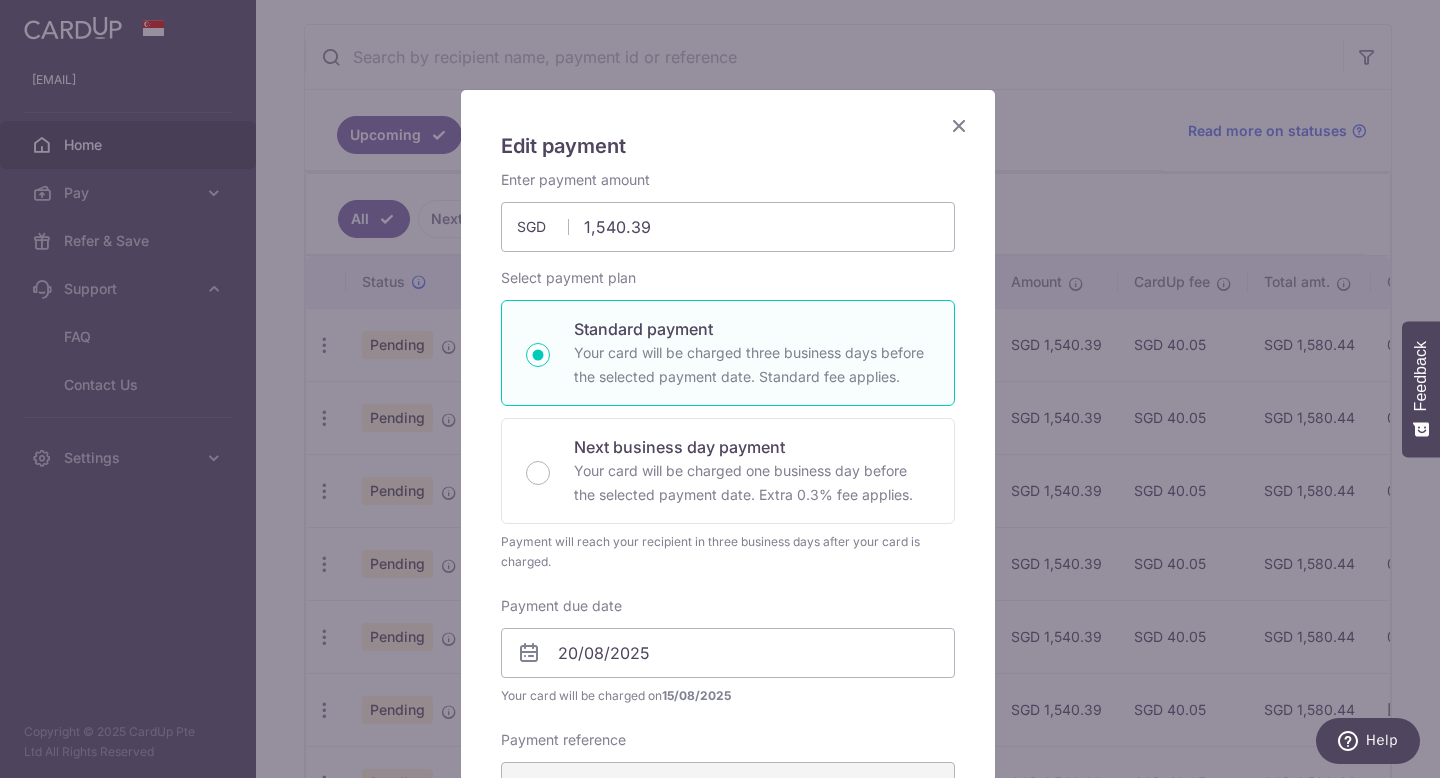 click at bounding box center [959, 125] 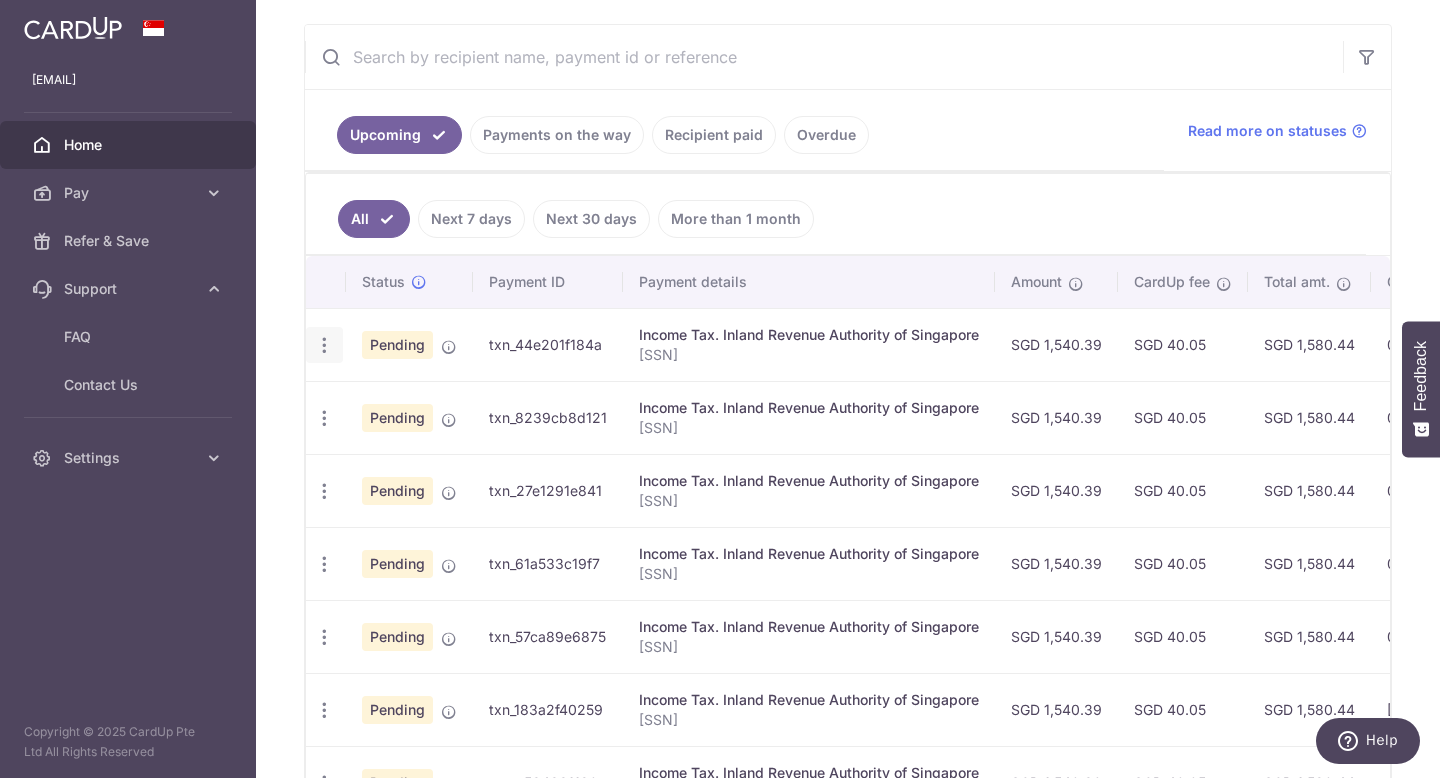 click at bounding box center [324, 345] 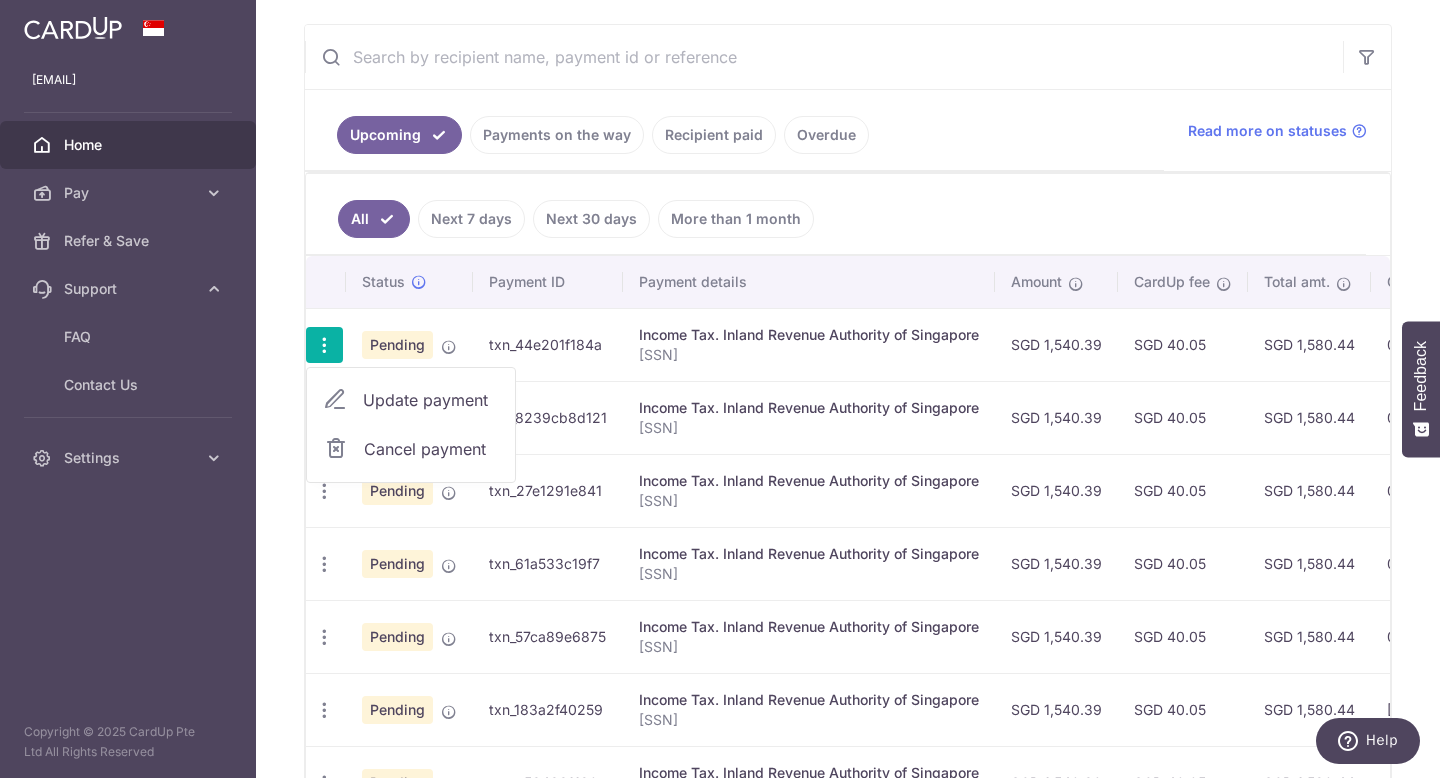 click on "Update payment" at bounding box center [431, 400] 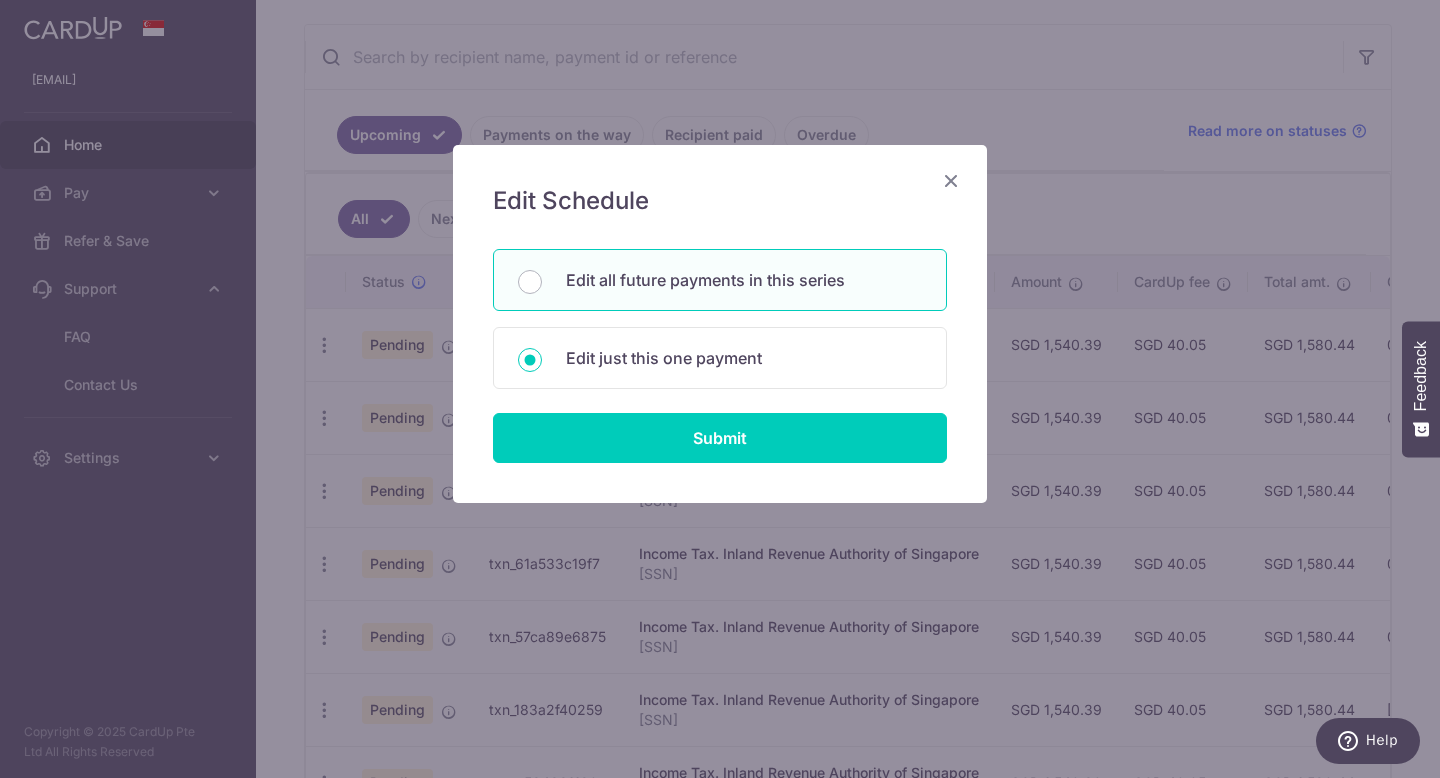 click on "Edit all future payments in this series" at bounding box center [744, 280] 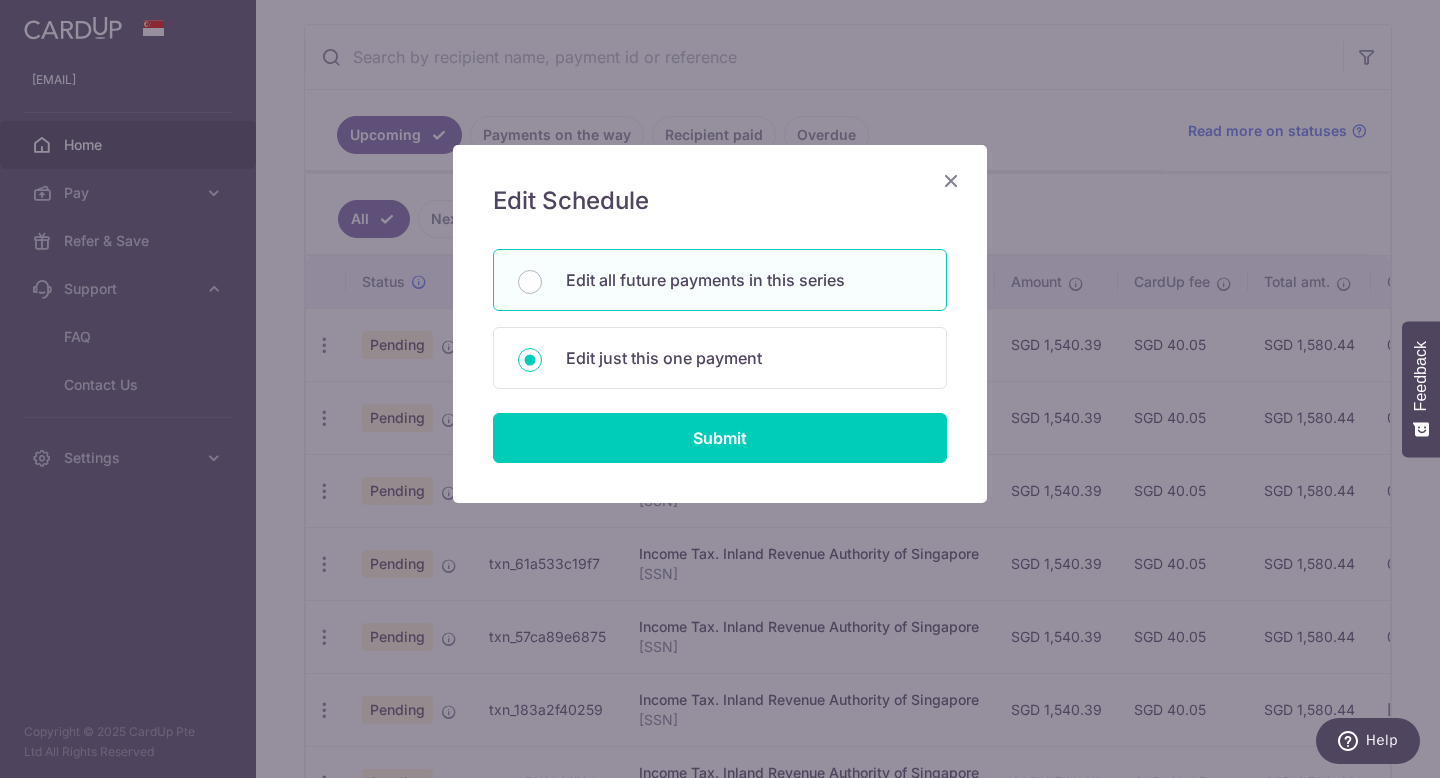click on "Edit all future payments in this series" at bounding box center [530, 282] 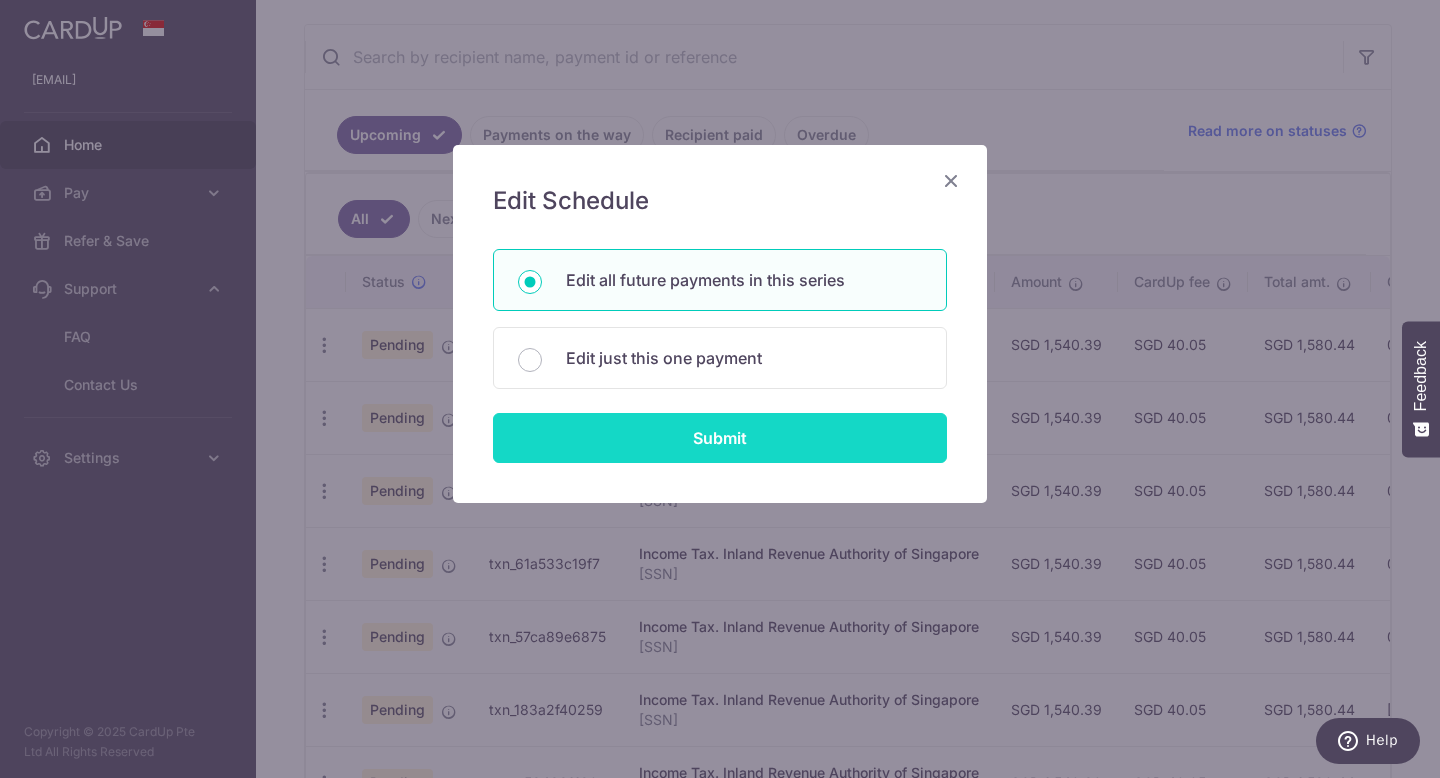 click on "Submit" at bounding box center [720, 438] 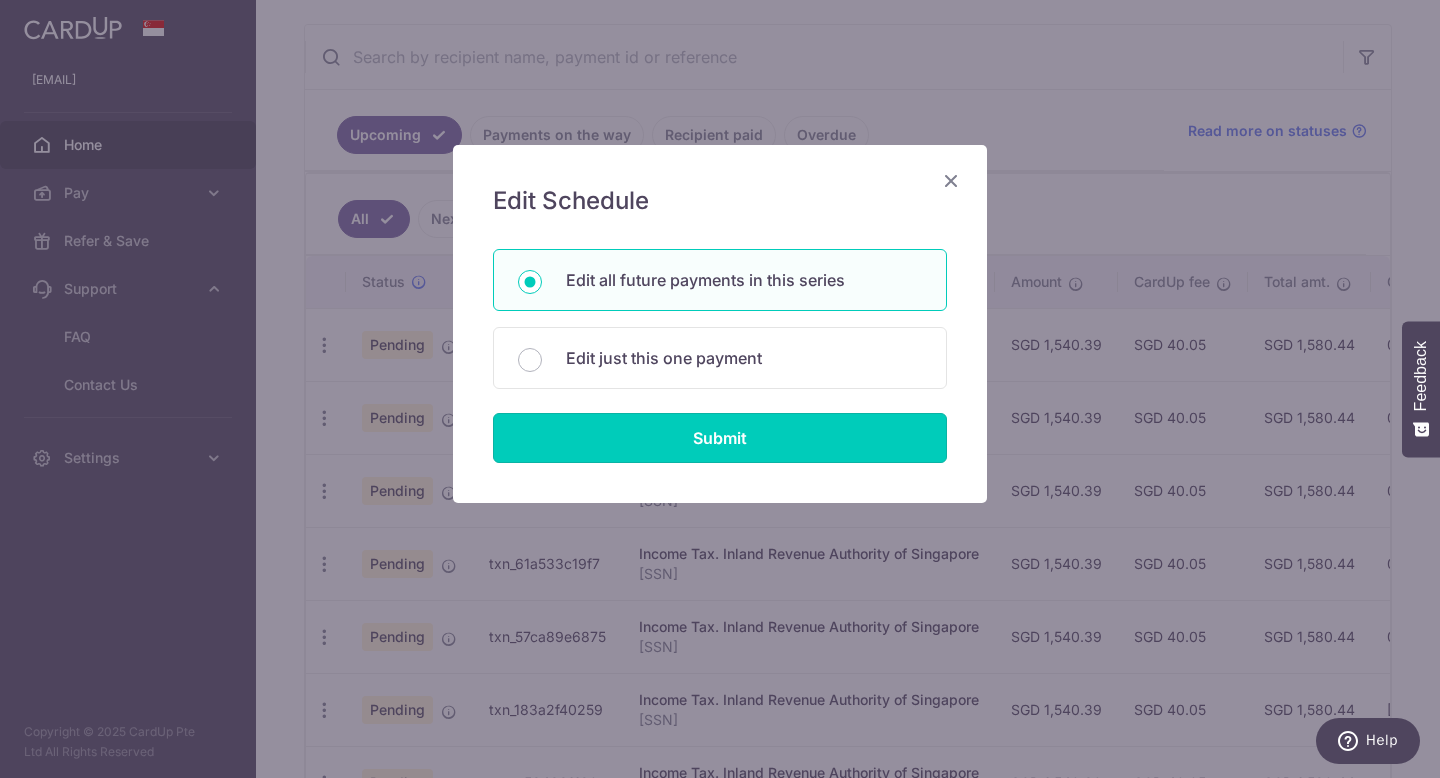 radio on "true" 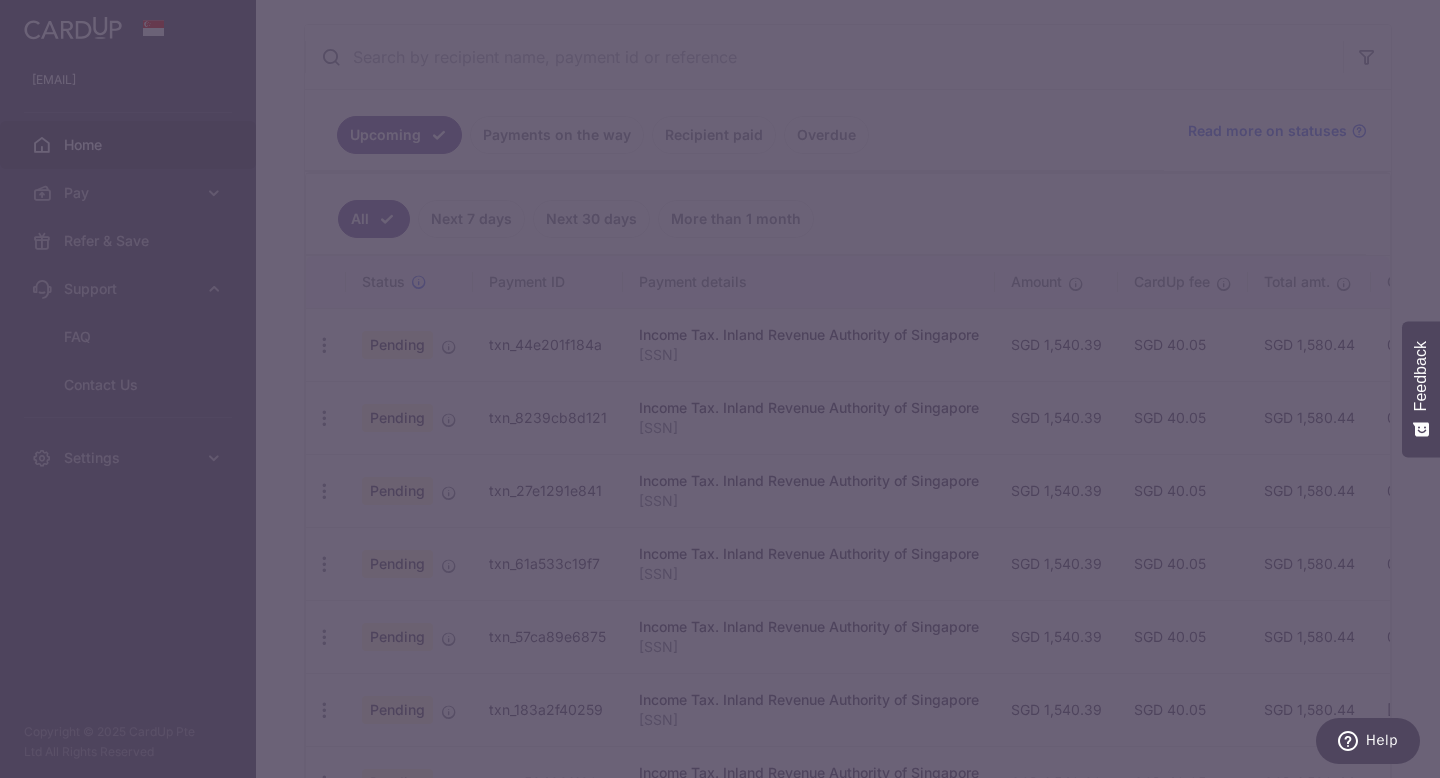 scroll, scrollTop: 0, scrollLeft: 0, axis: both 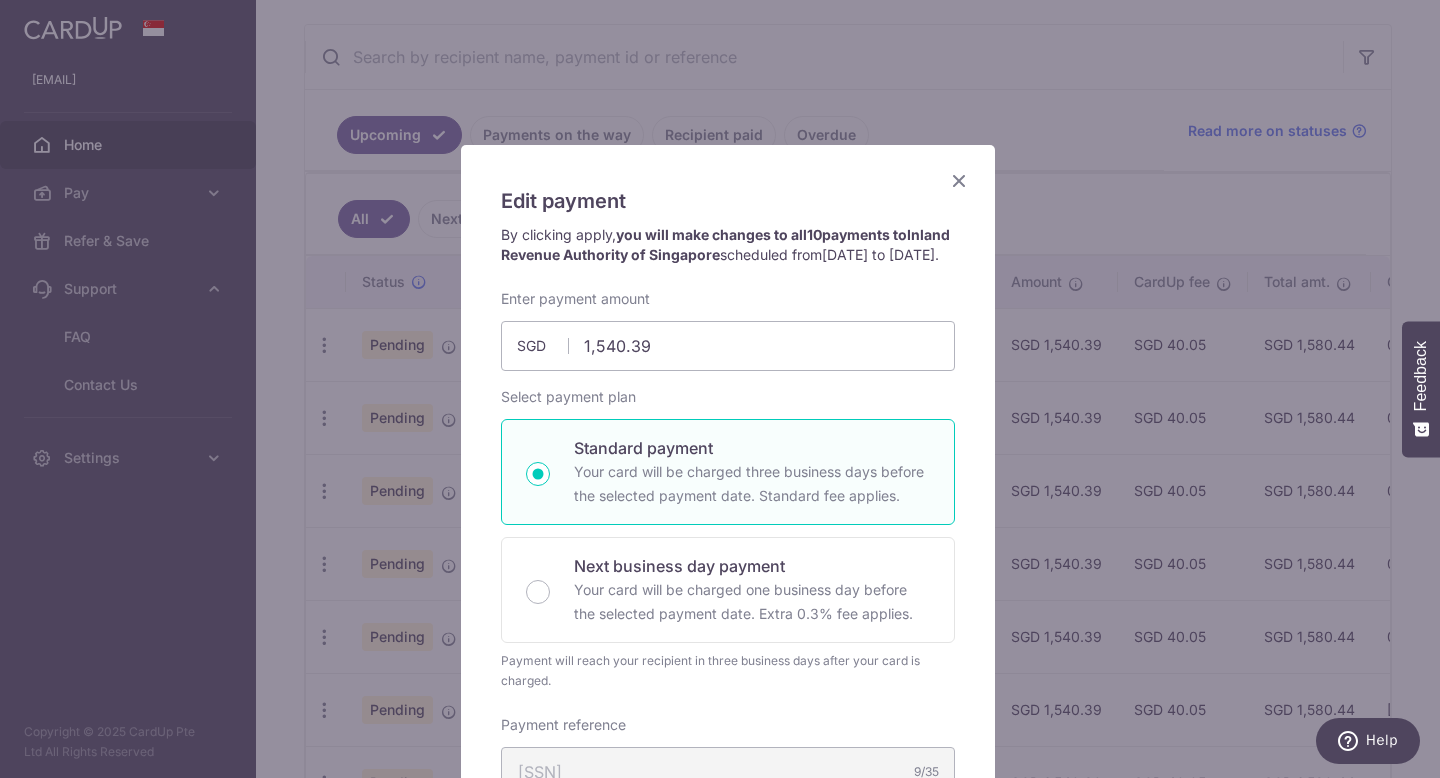 click at bounding box center (959, 180) 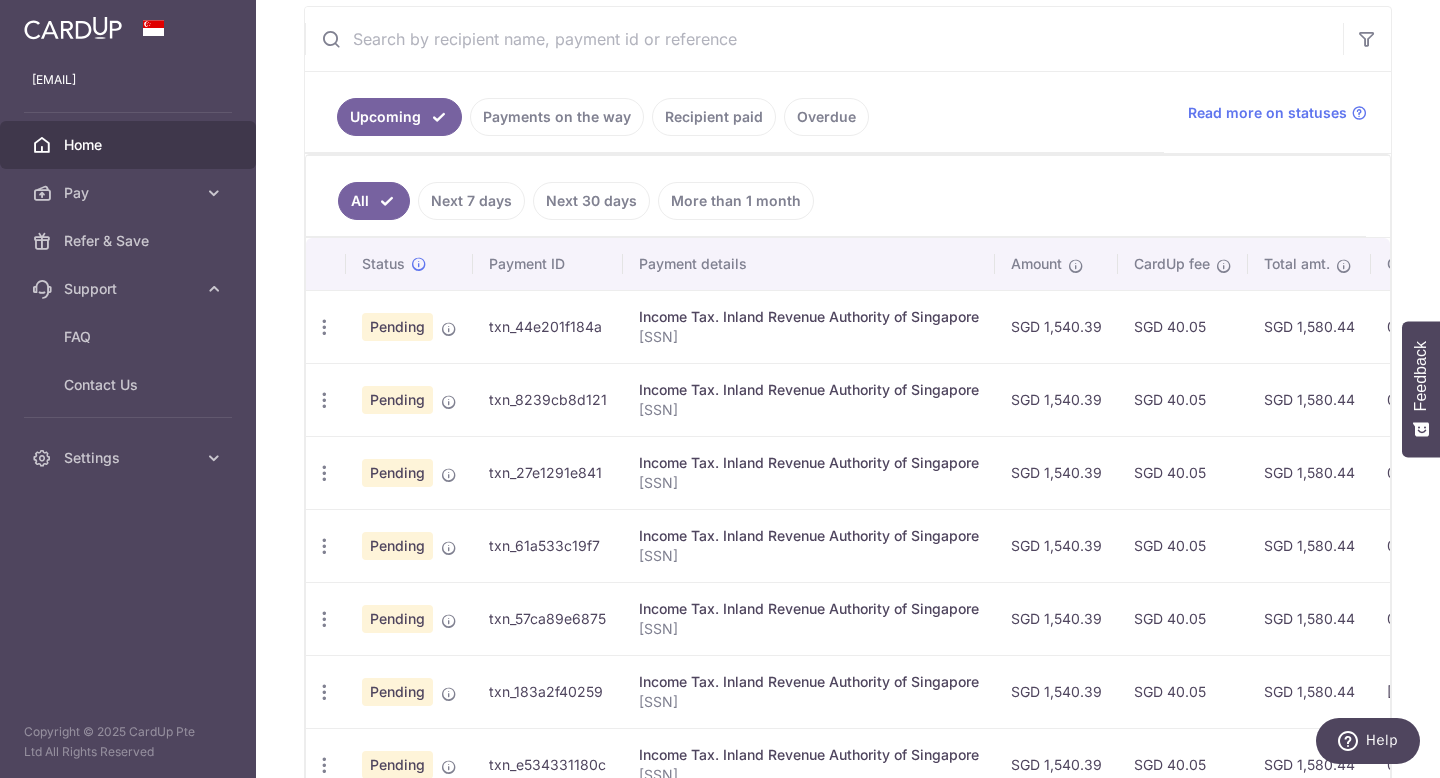 scroll, scrollTop: 403, scrollLeft: 0, axis: vertical 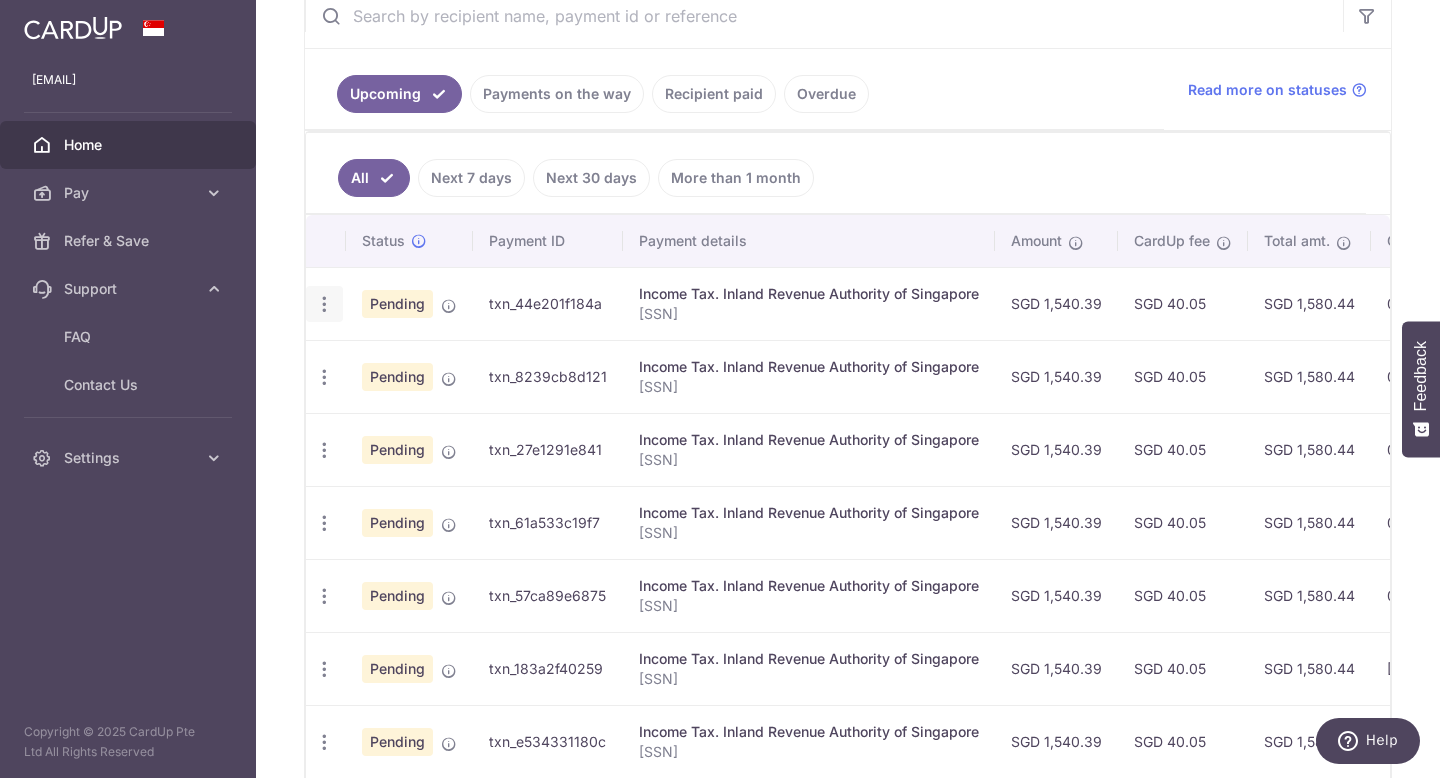 click at bounding box center [324, 304] 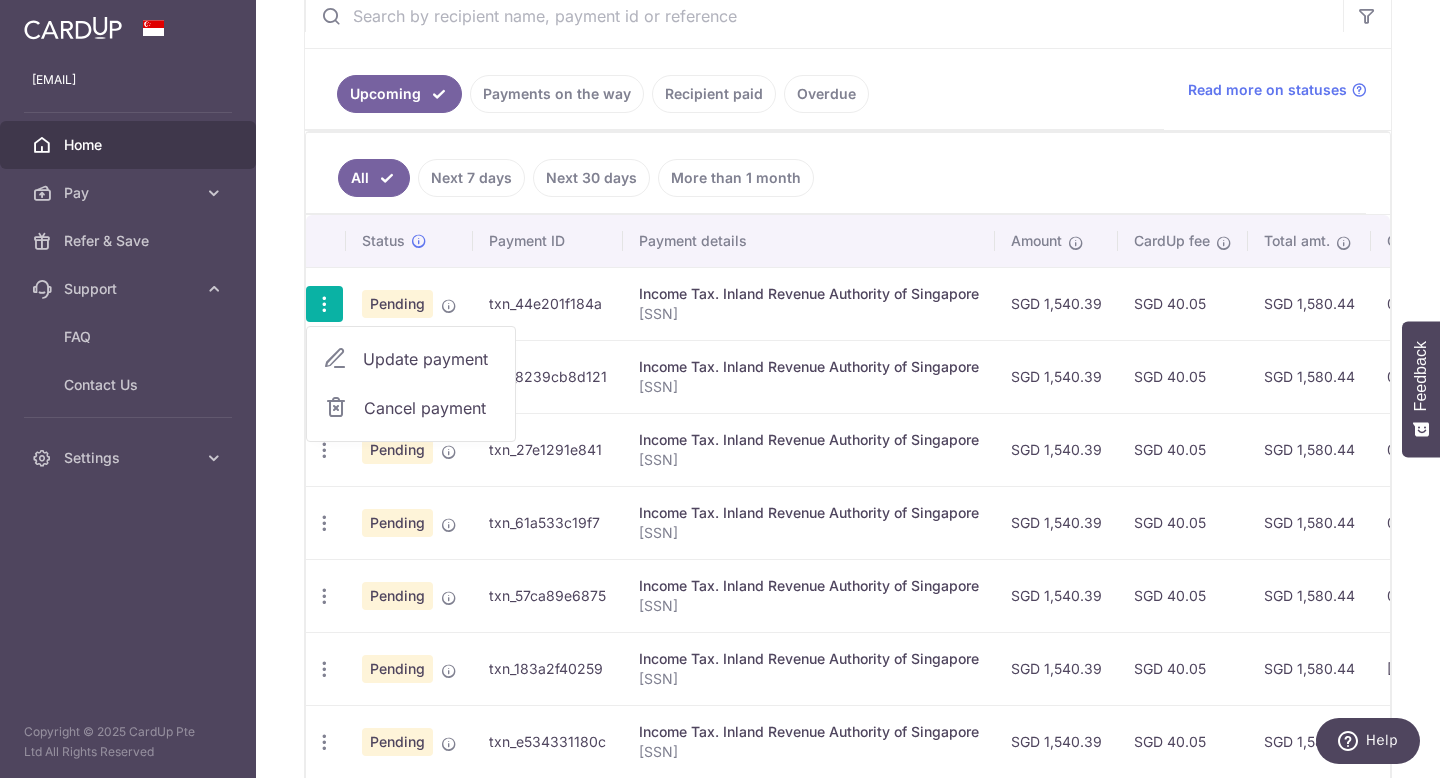 click on "Update payment" at bounding box center (411, 359) 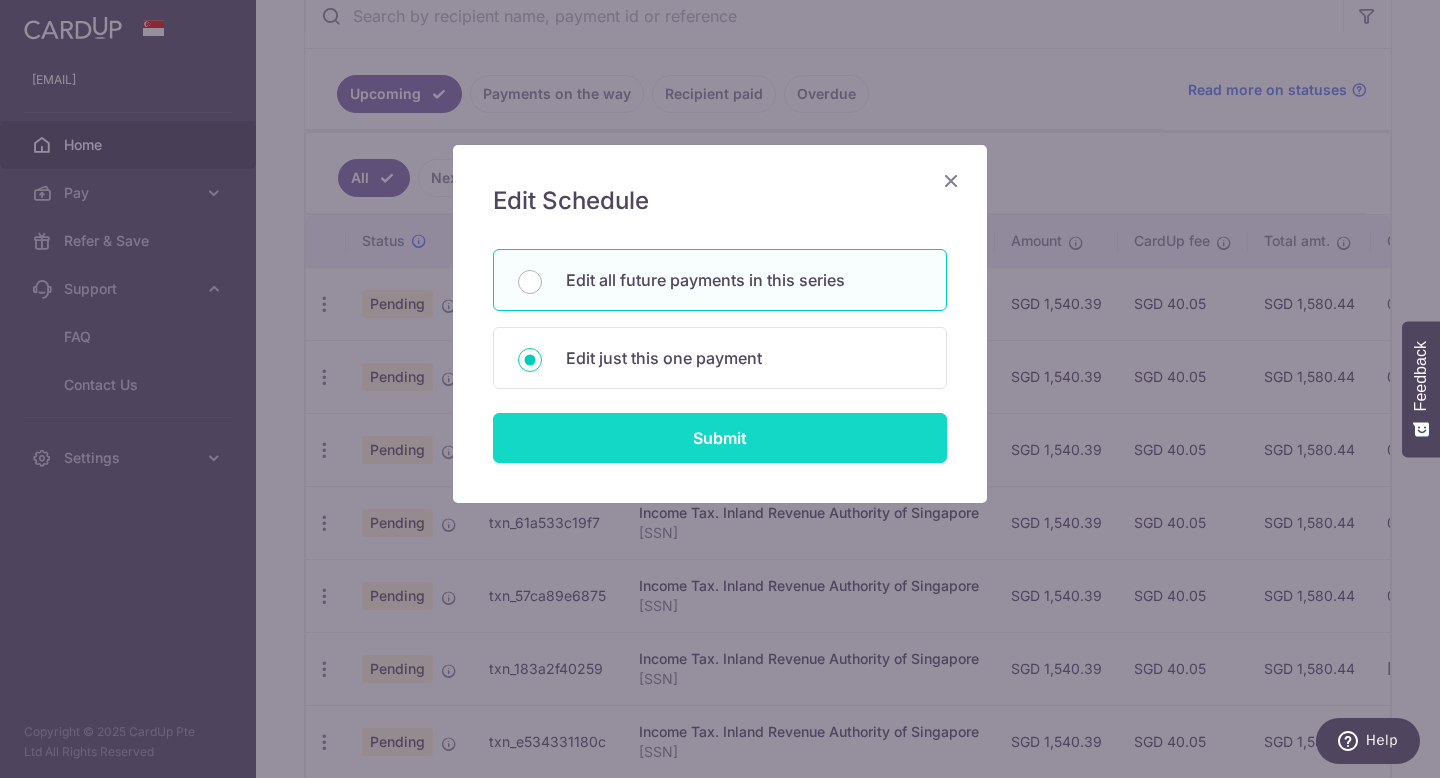 click on "Submit" at bounding box center [720, 438] 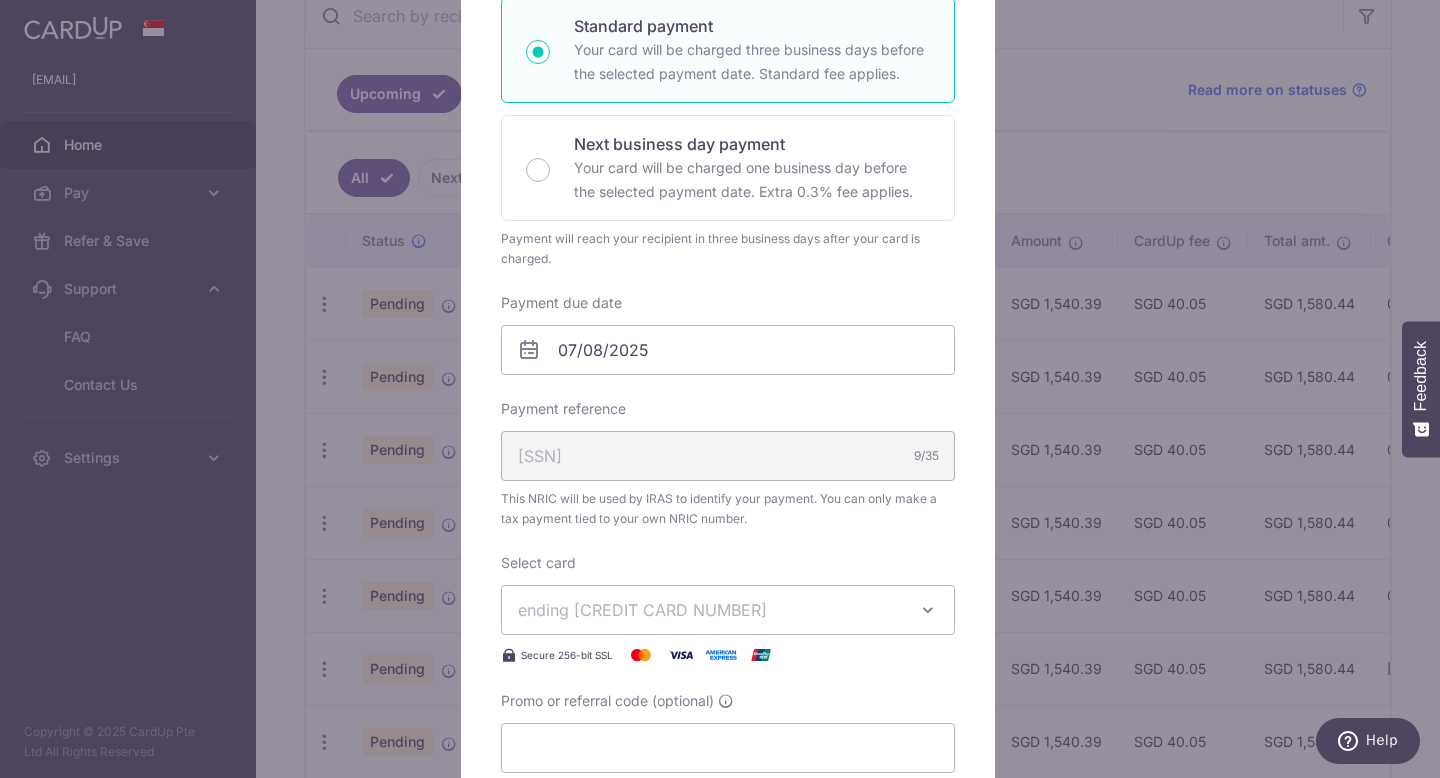 scroll, scrollTop: 399, scrollLeft: 0, axis: vertical 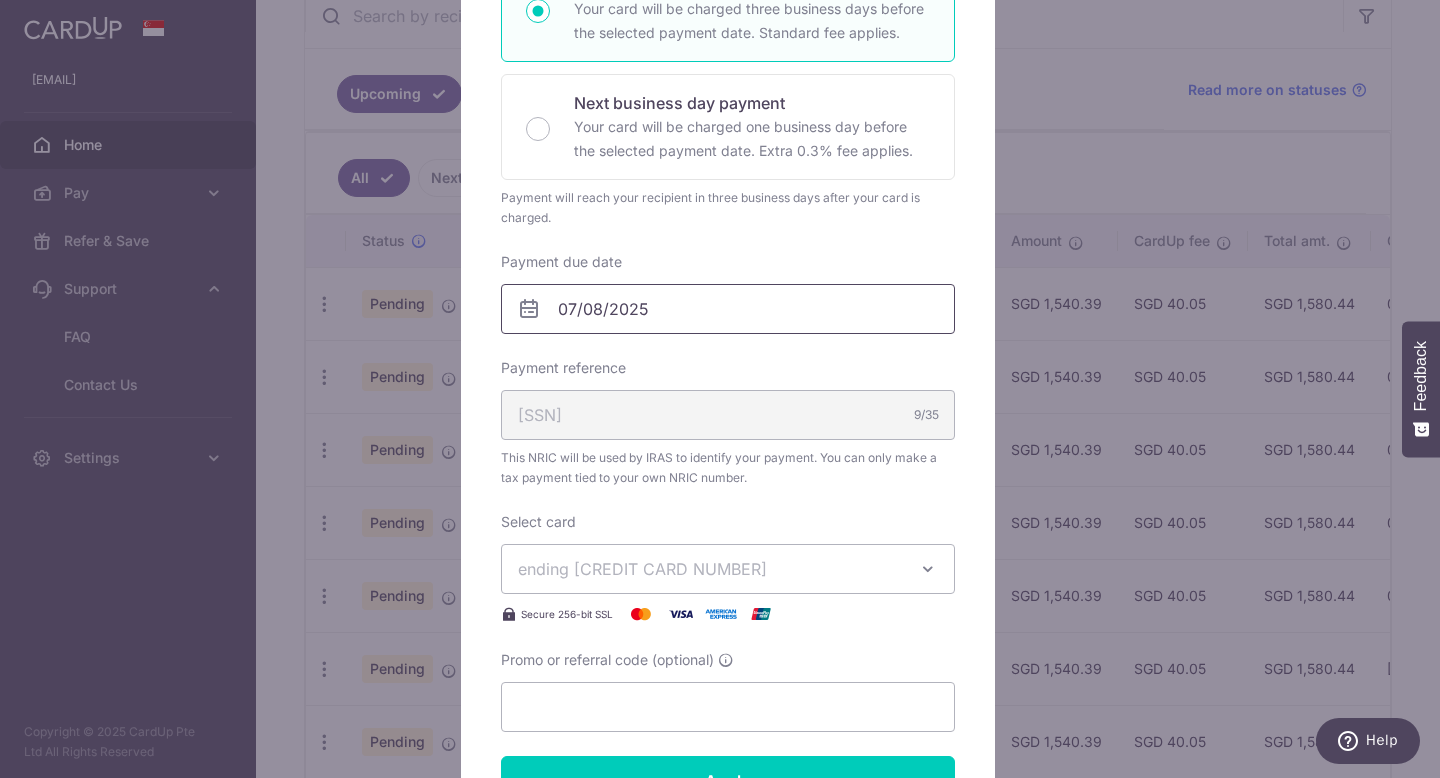click on "07/08/2025" at bounding box center [728, 309] 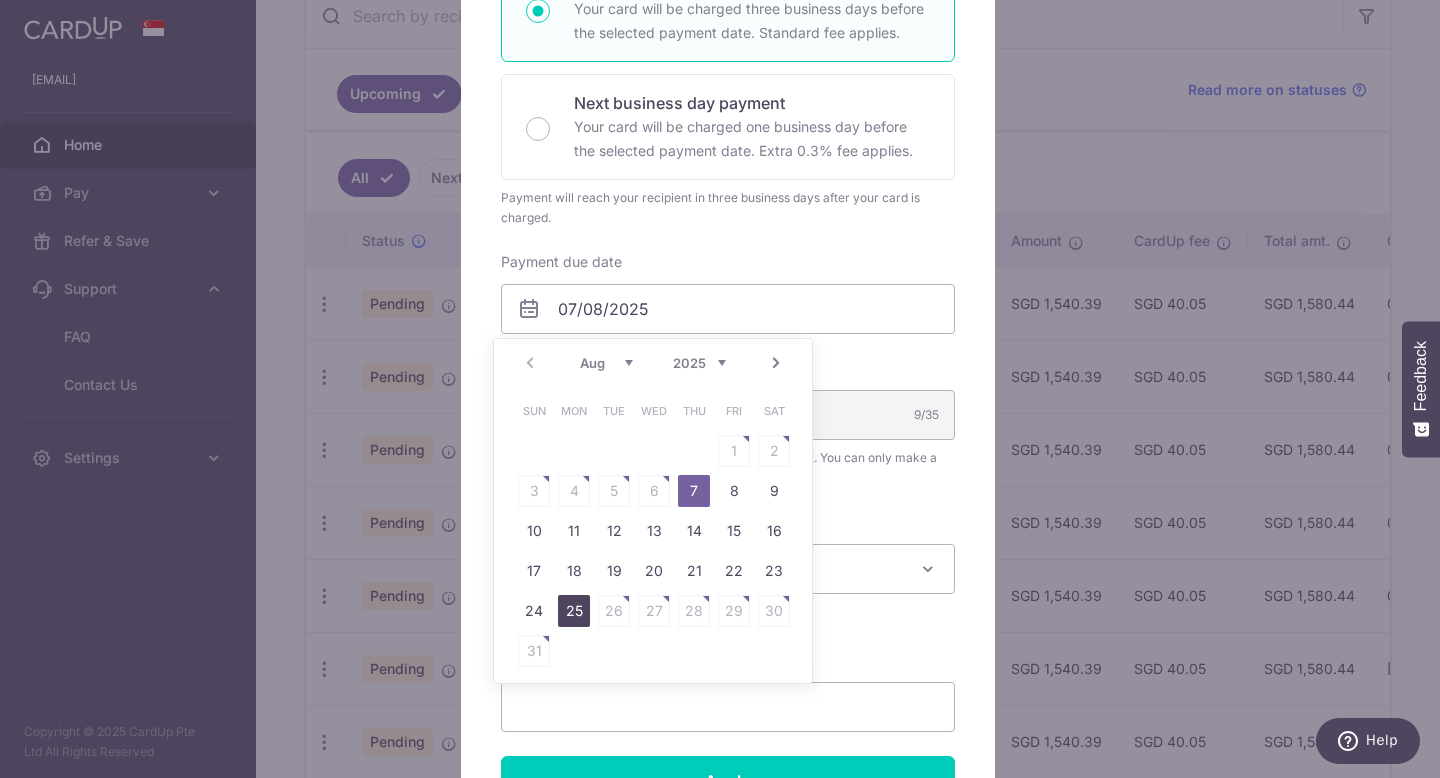click on "25" at bounding box center [574, 611] 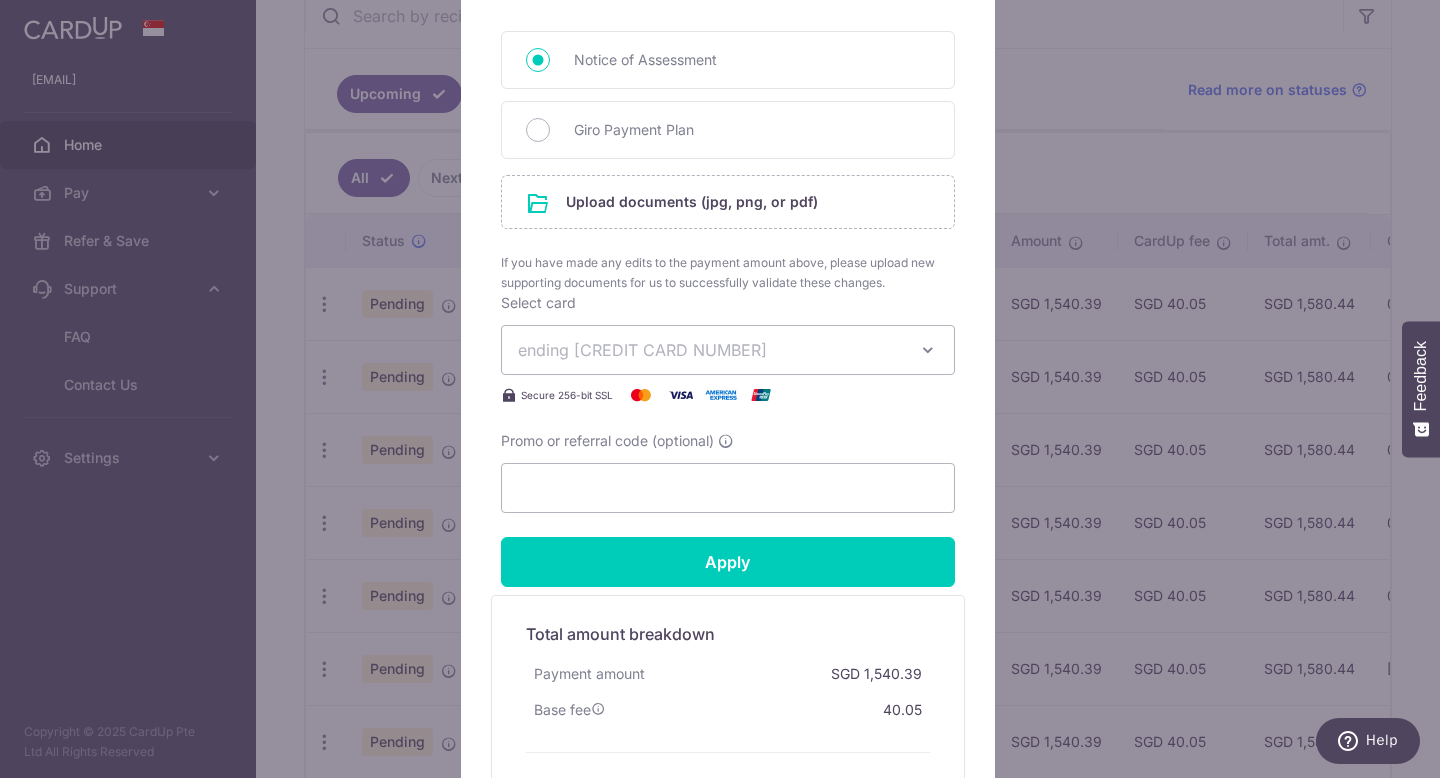 scroll, scrollTop: 1189, scrollLeft: 0, axis: vertical 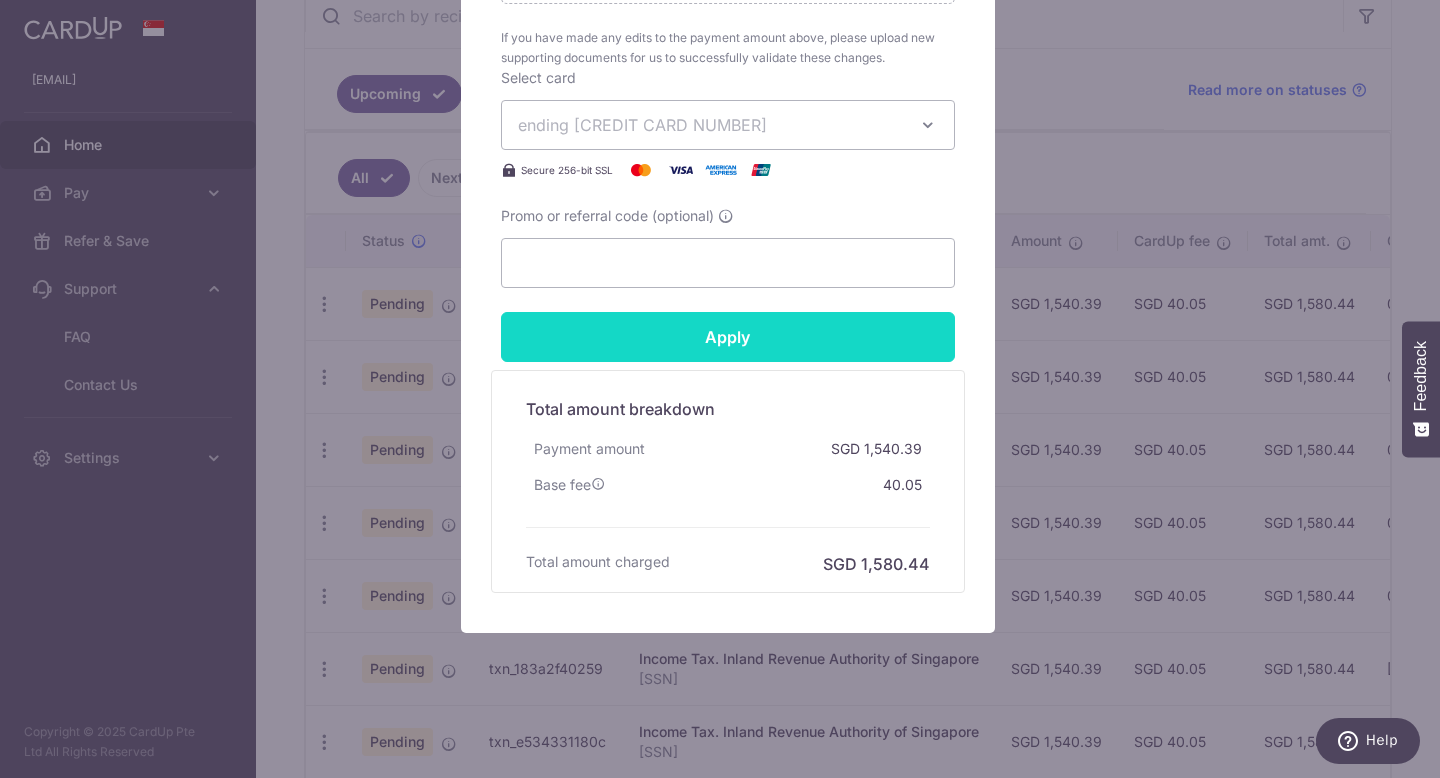click on "Apply" at bounding box center (728, 337) 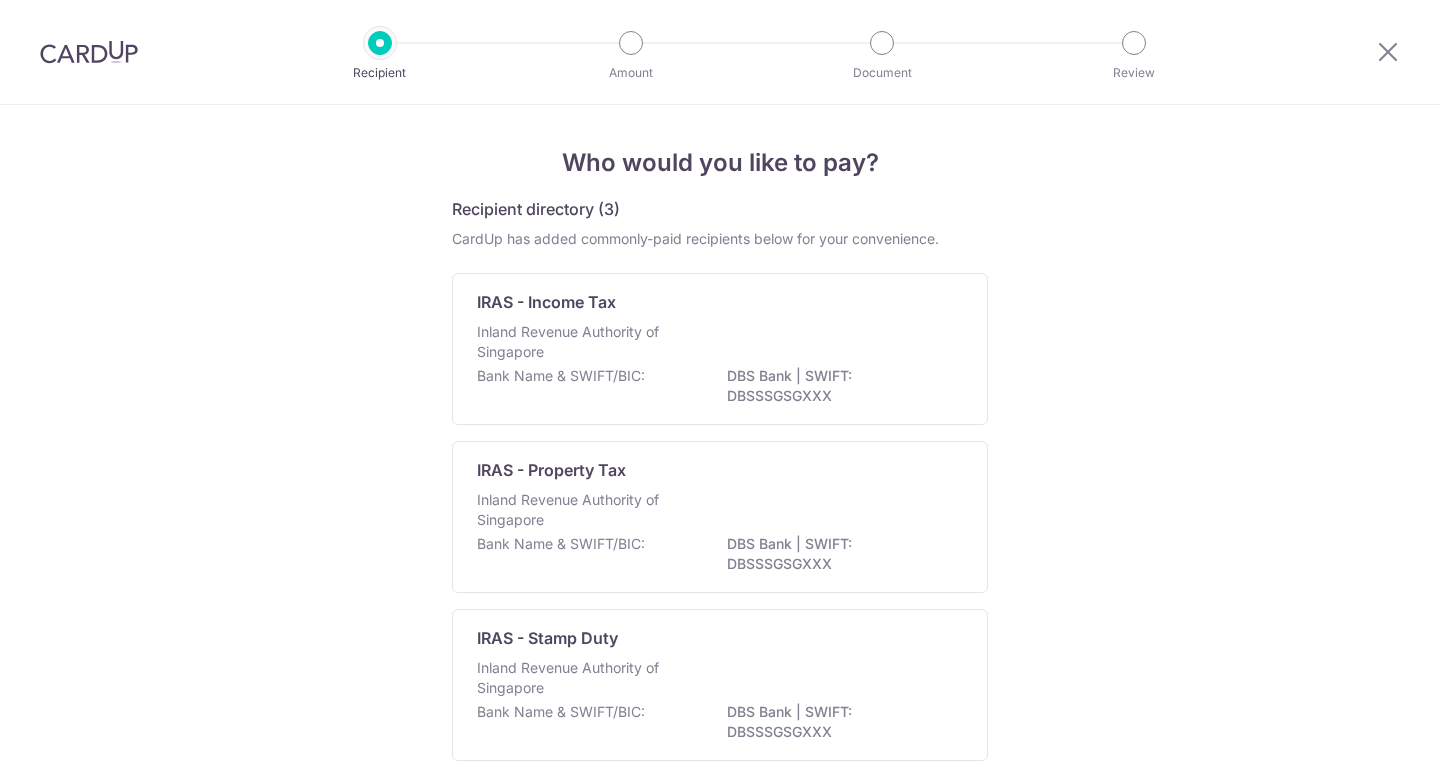scroll, scrollTop: 0, scrollLeft: 0, axis: both 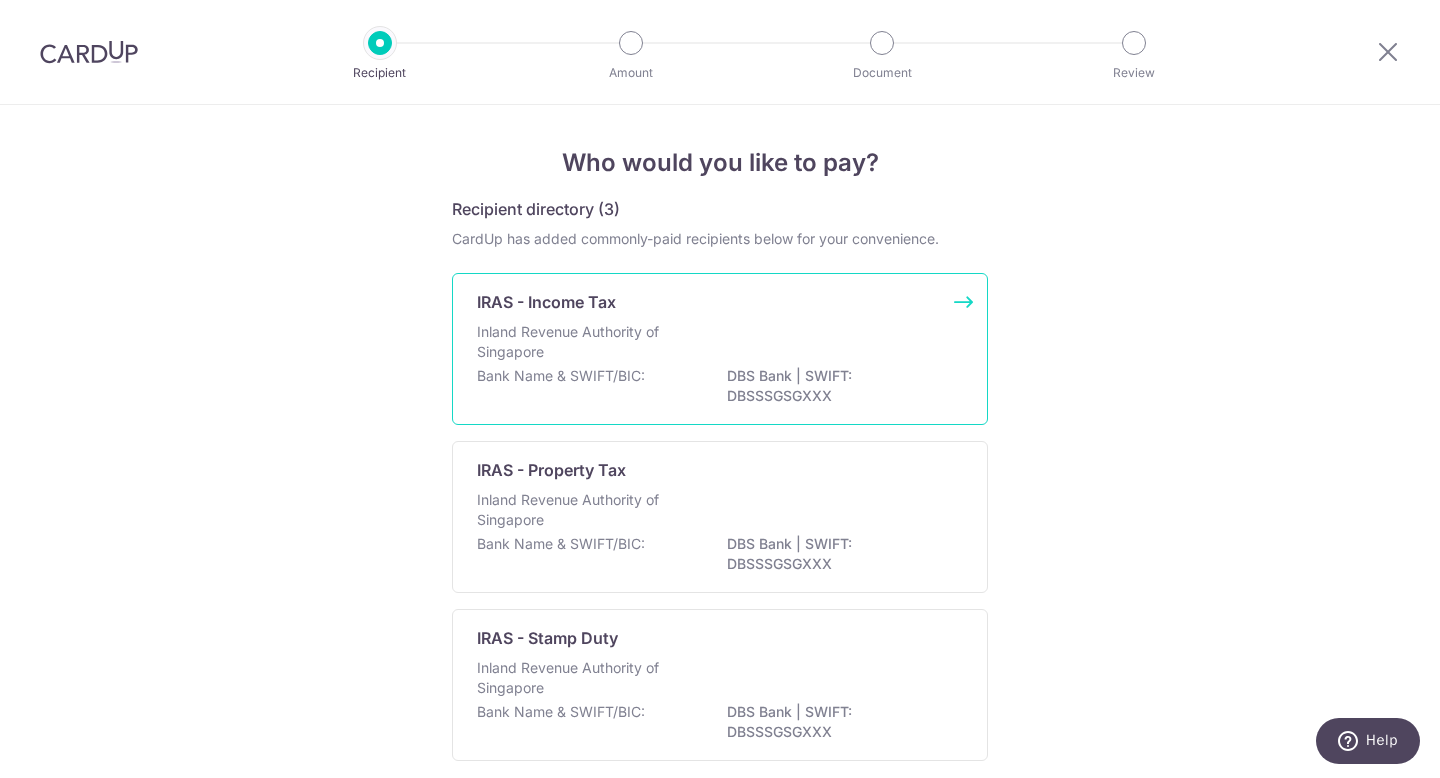 click on "IRAS - Income Tax" at bounding box center [708, 302] 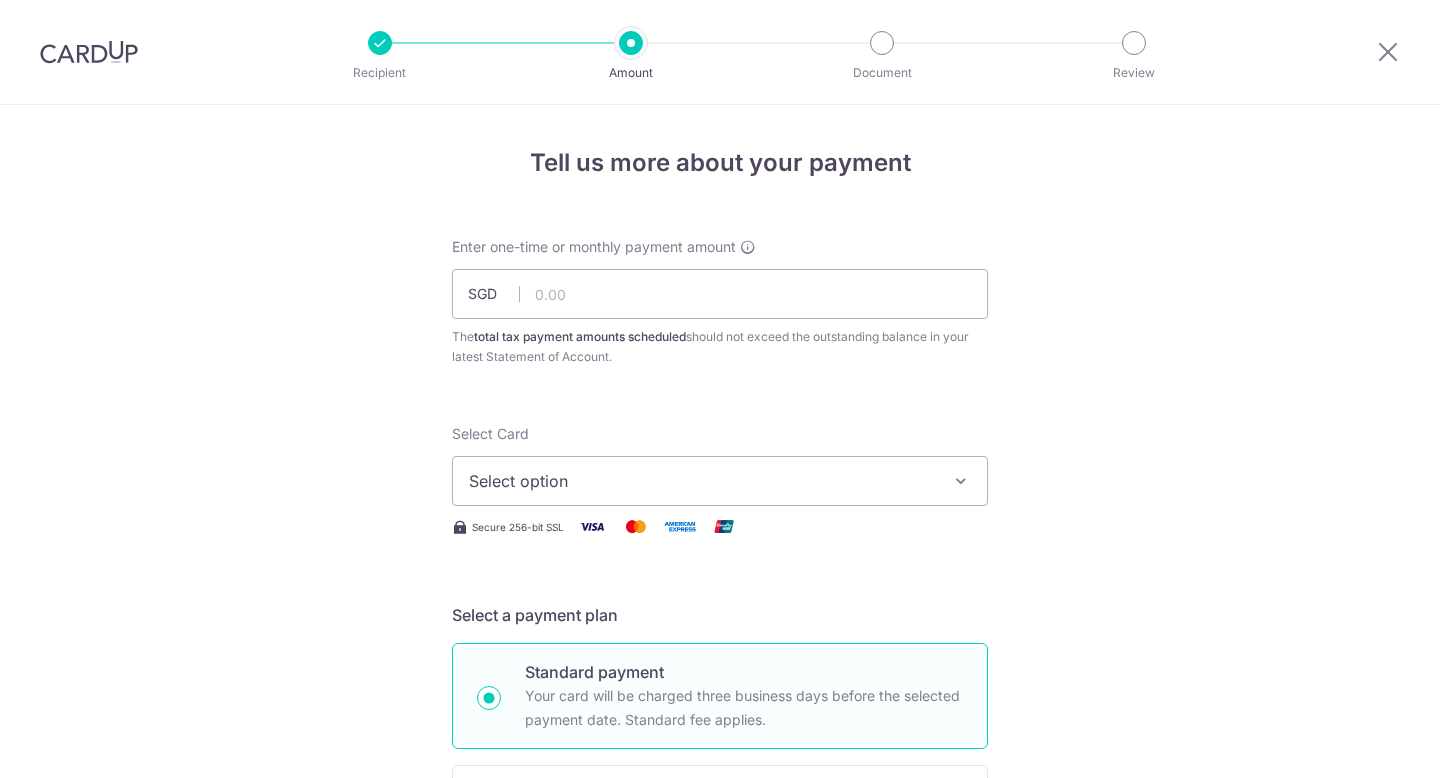 scroll, scrollTop: 0, scrollLeft: 0, axis: both 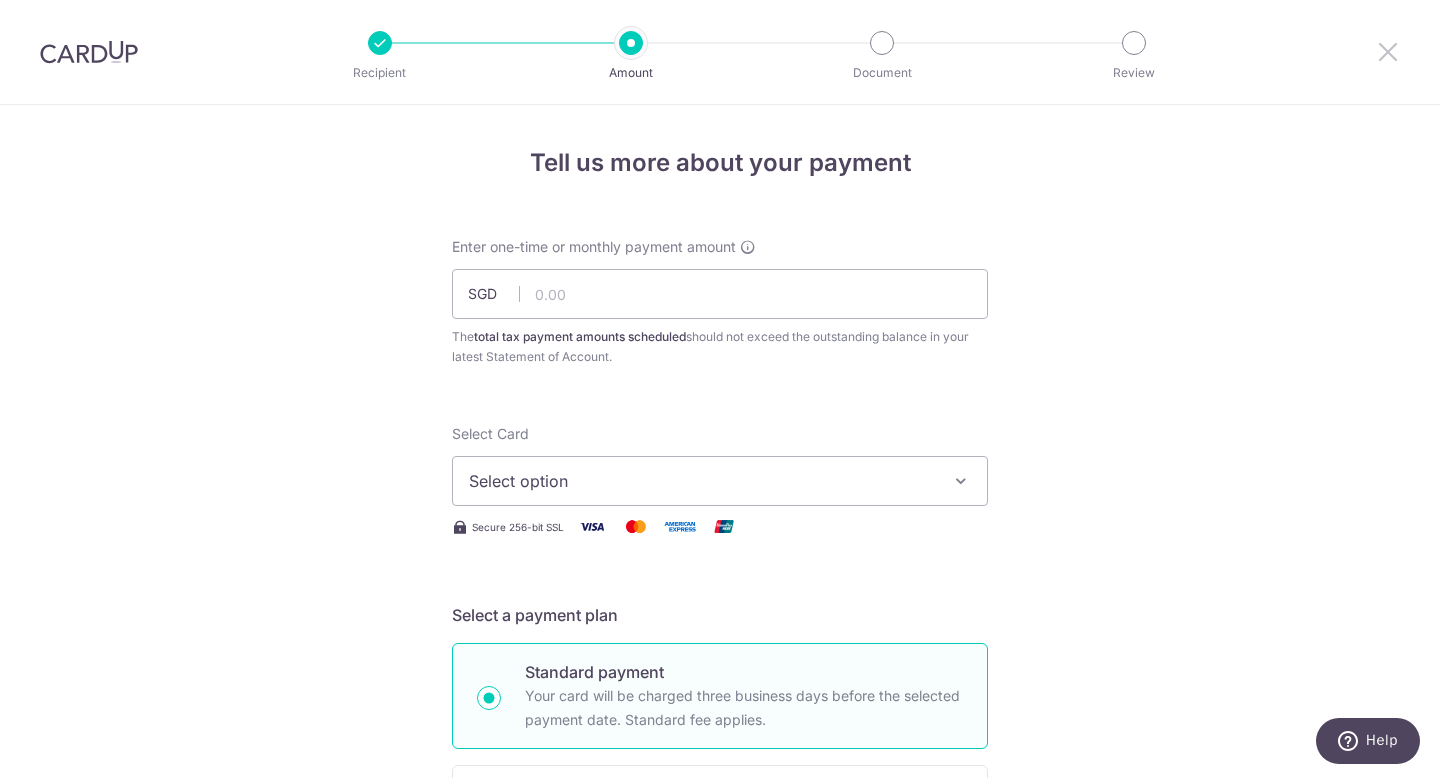 click at bounding box center (1388, 51) 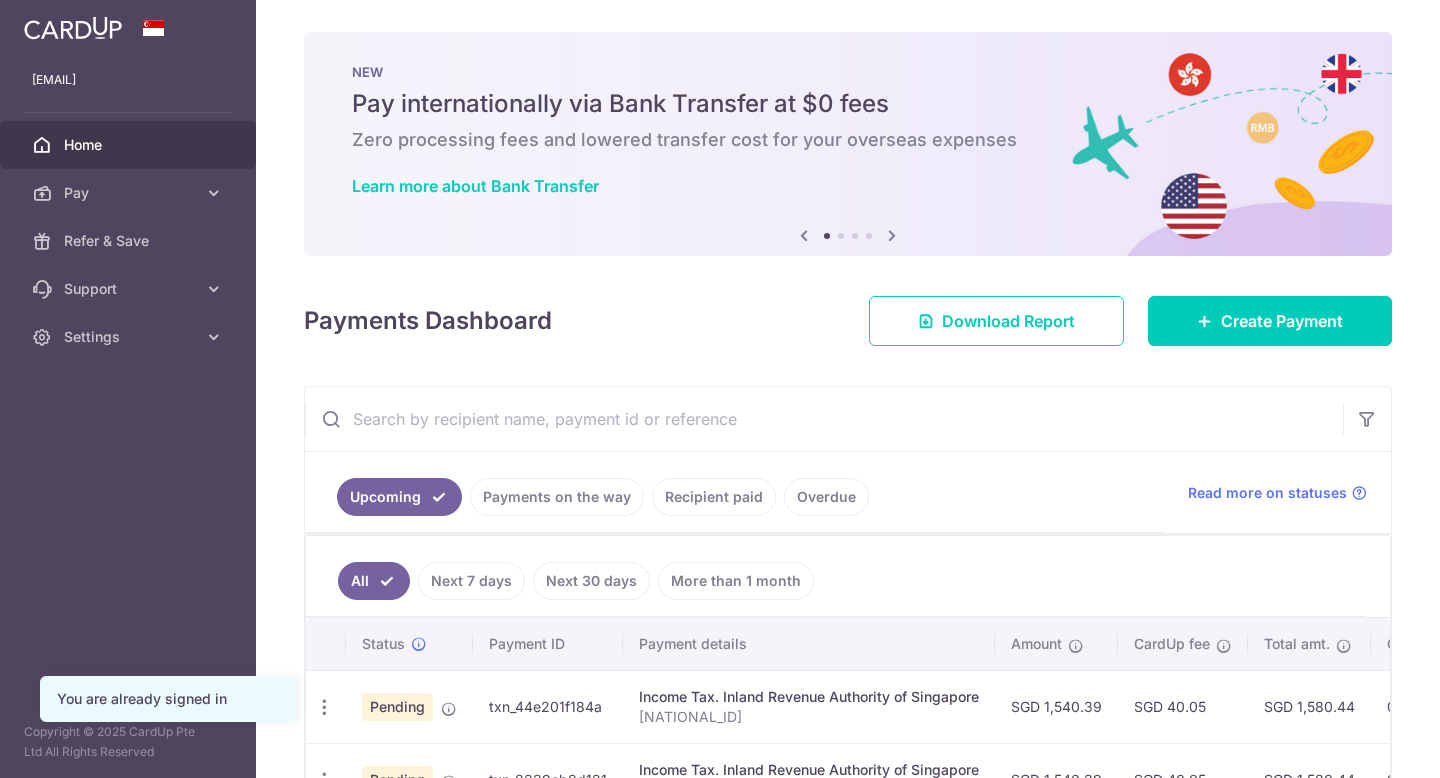 scroll, scrollTop: 0, scrollLeft: 0, axis: both 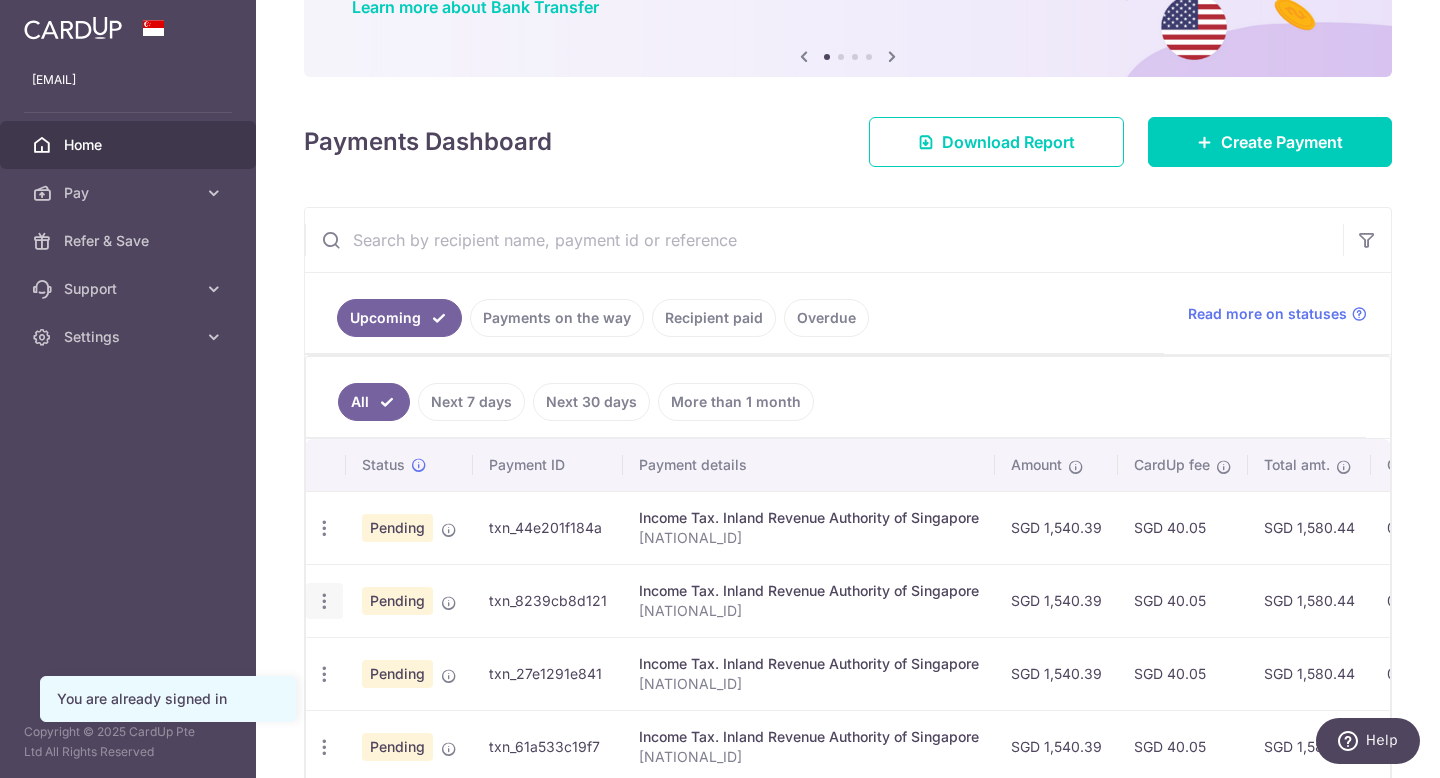 click at bounding box center (324, 528) 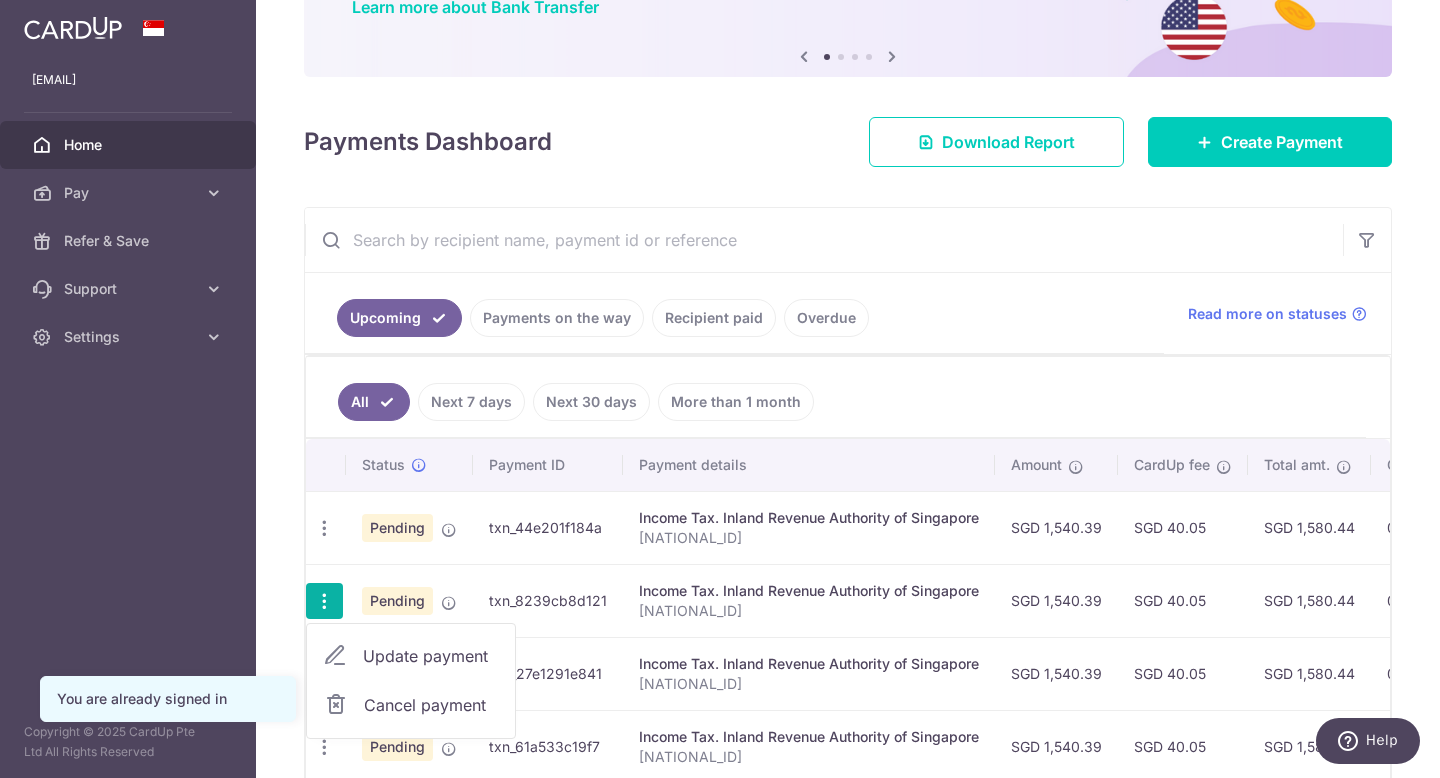 click on "Update payment" at bounding box center [431, 656] 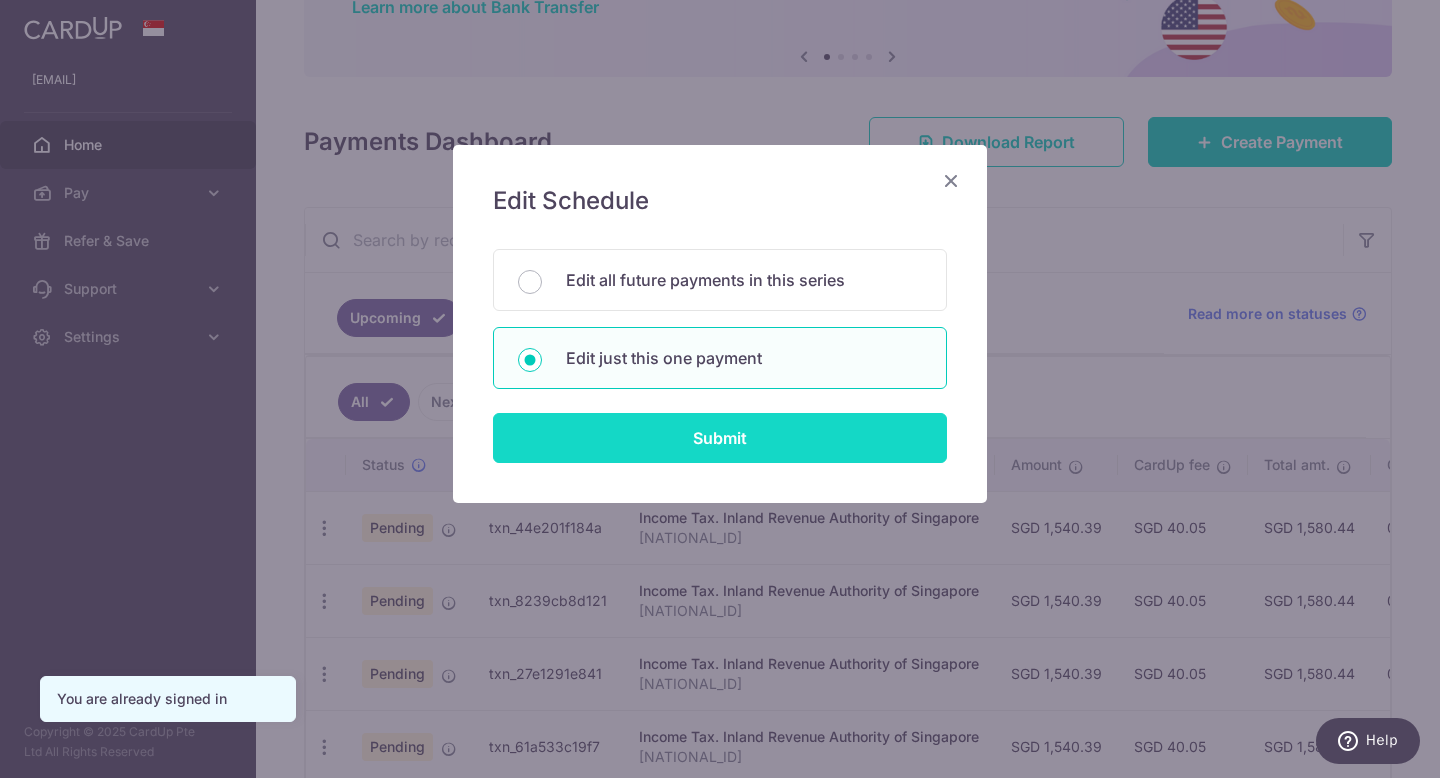 click on "Submit" at bounding box center (720, 438) 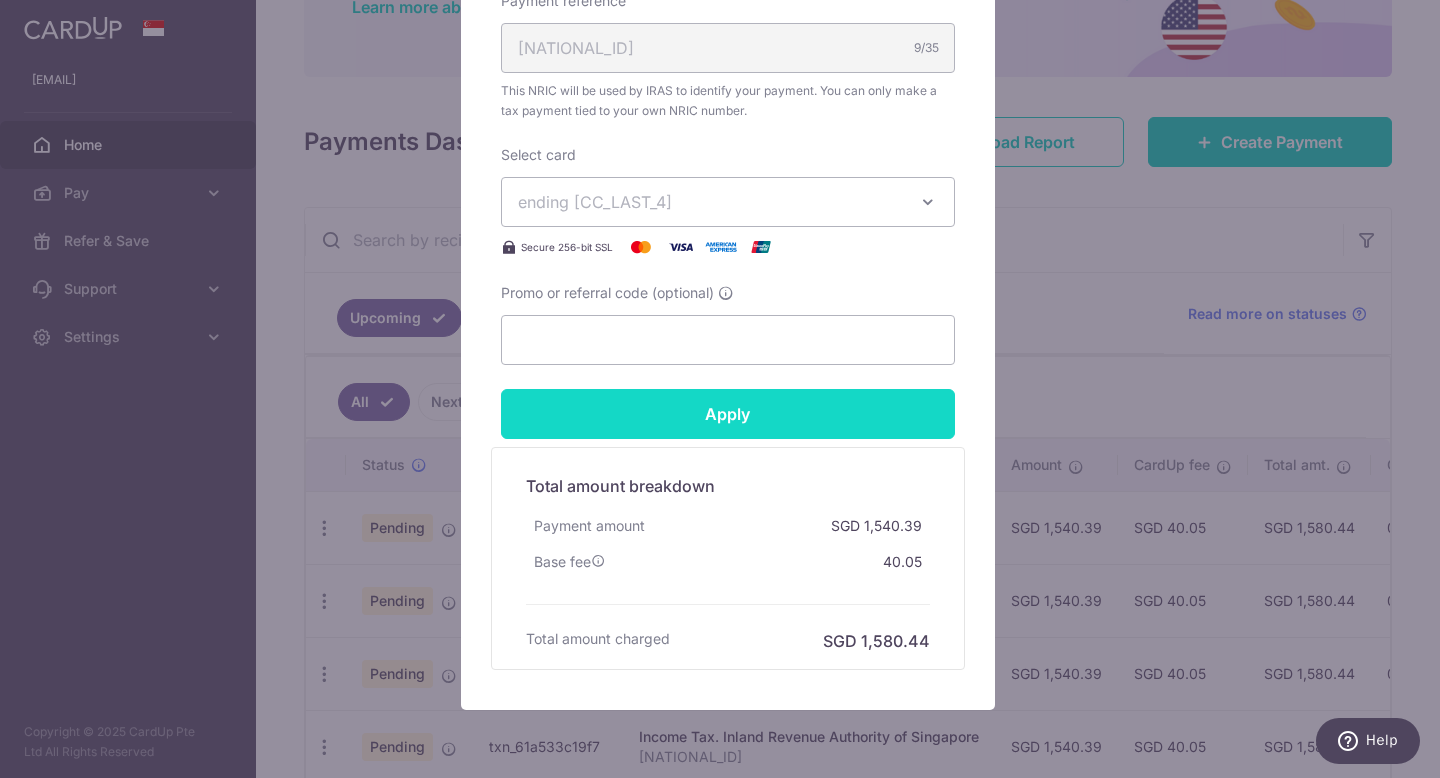 scroll, scrollTop: 404, scrollLeft: 0, axis: vertical 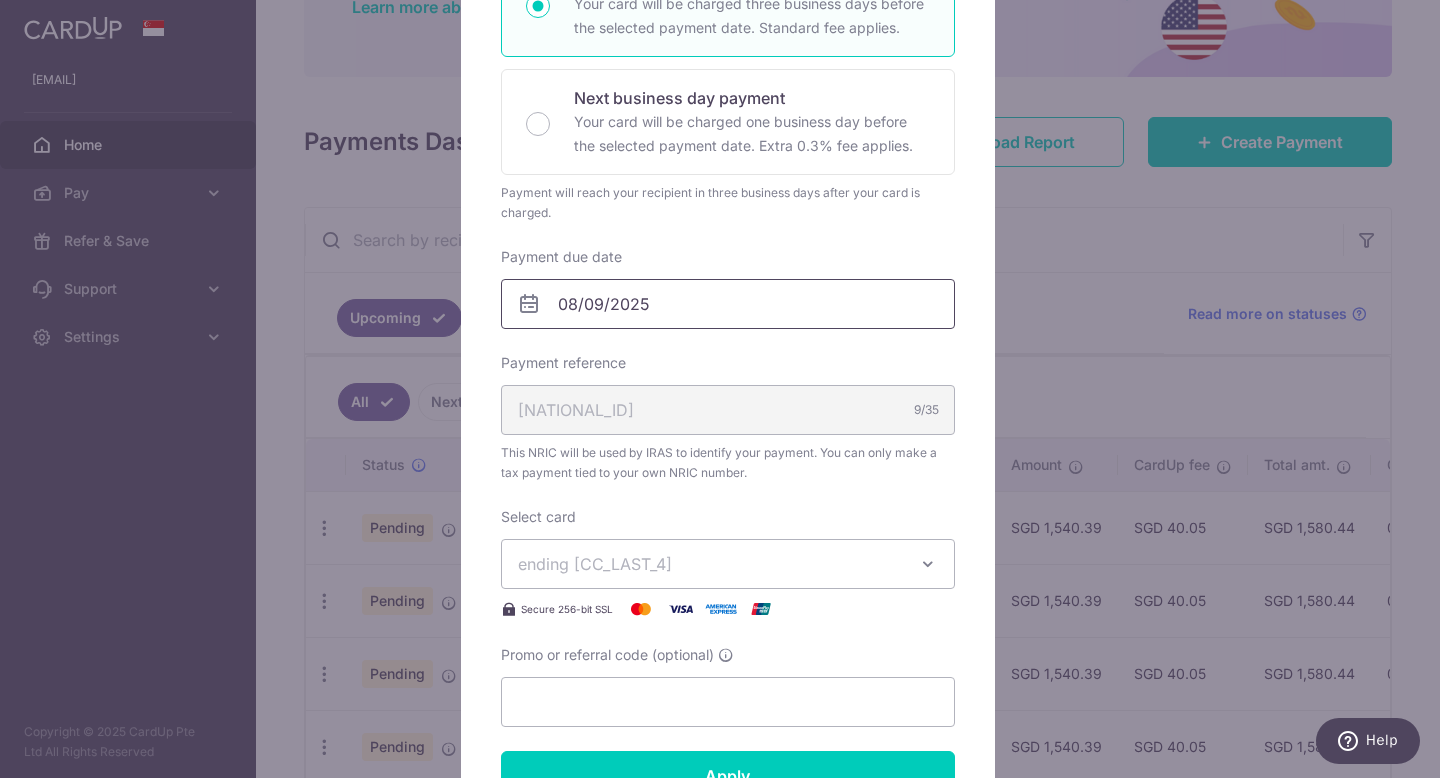 click on "08/09/2025" at bounding box center [728, 304] 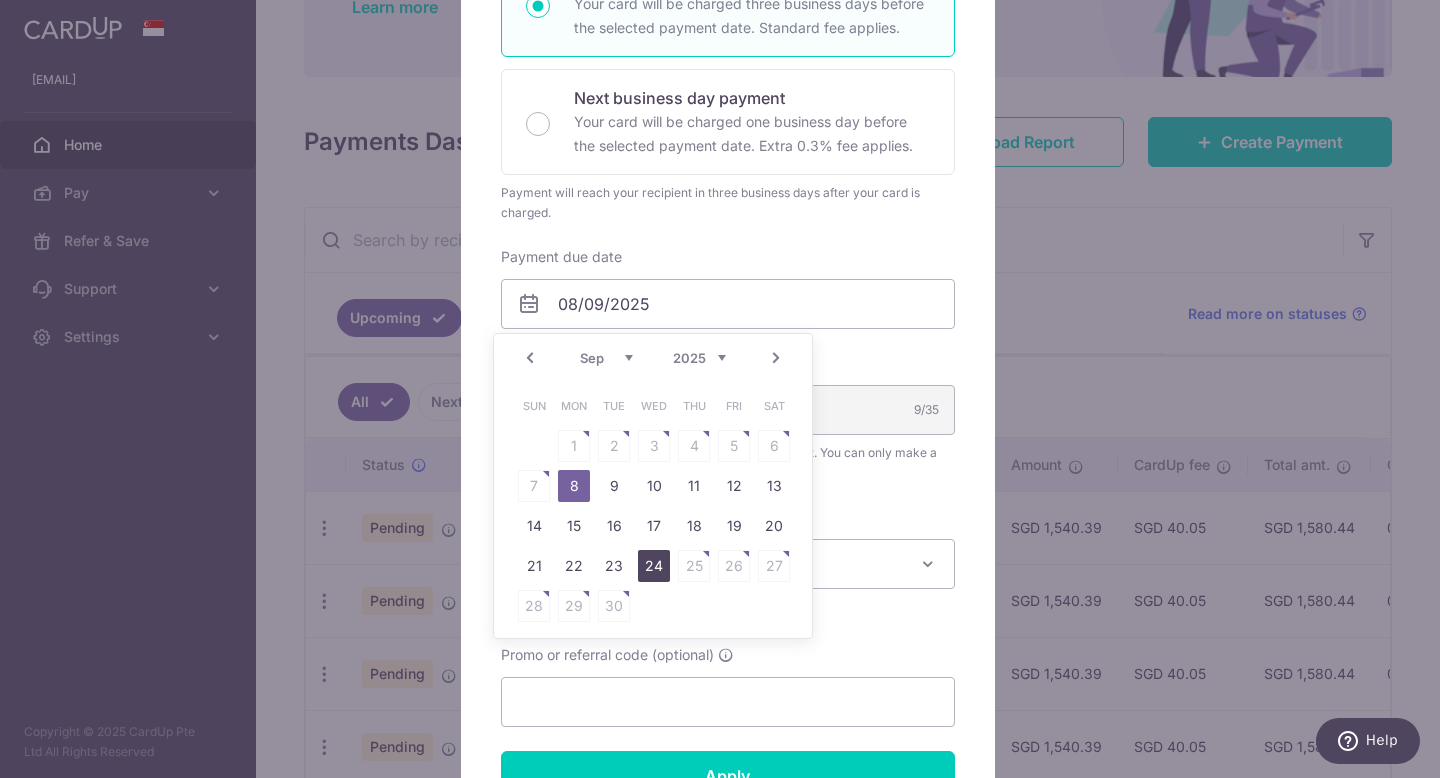 click on "24" at bounding box center (654, 566) 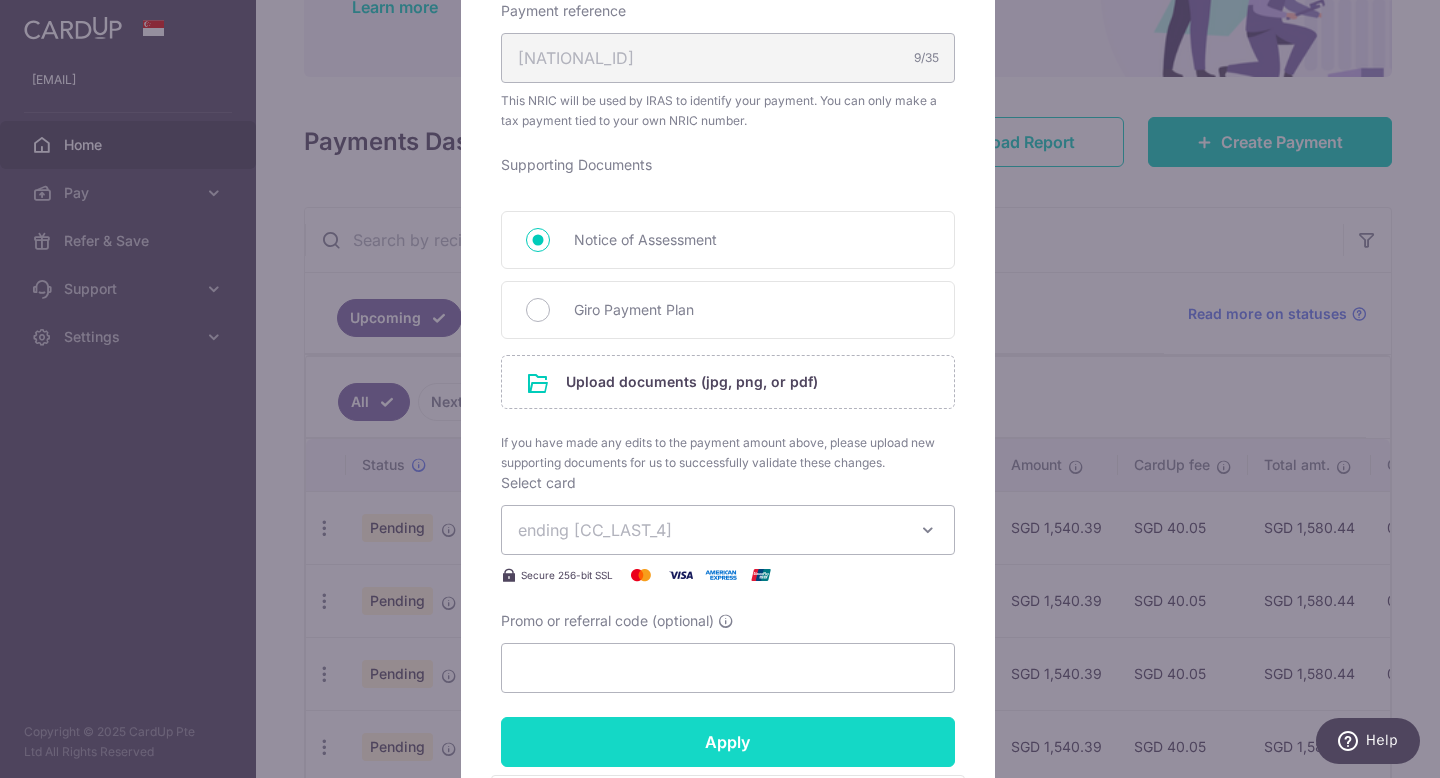 scroll, scrollTop: 938, scrollLeft: 0, axis: vertical 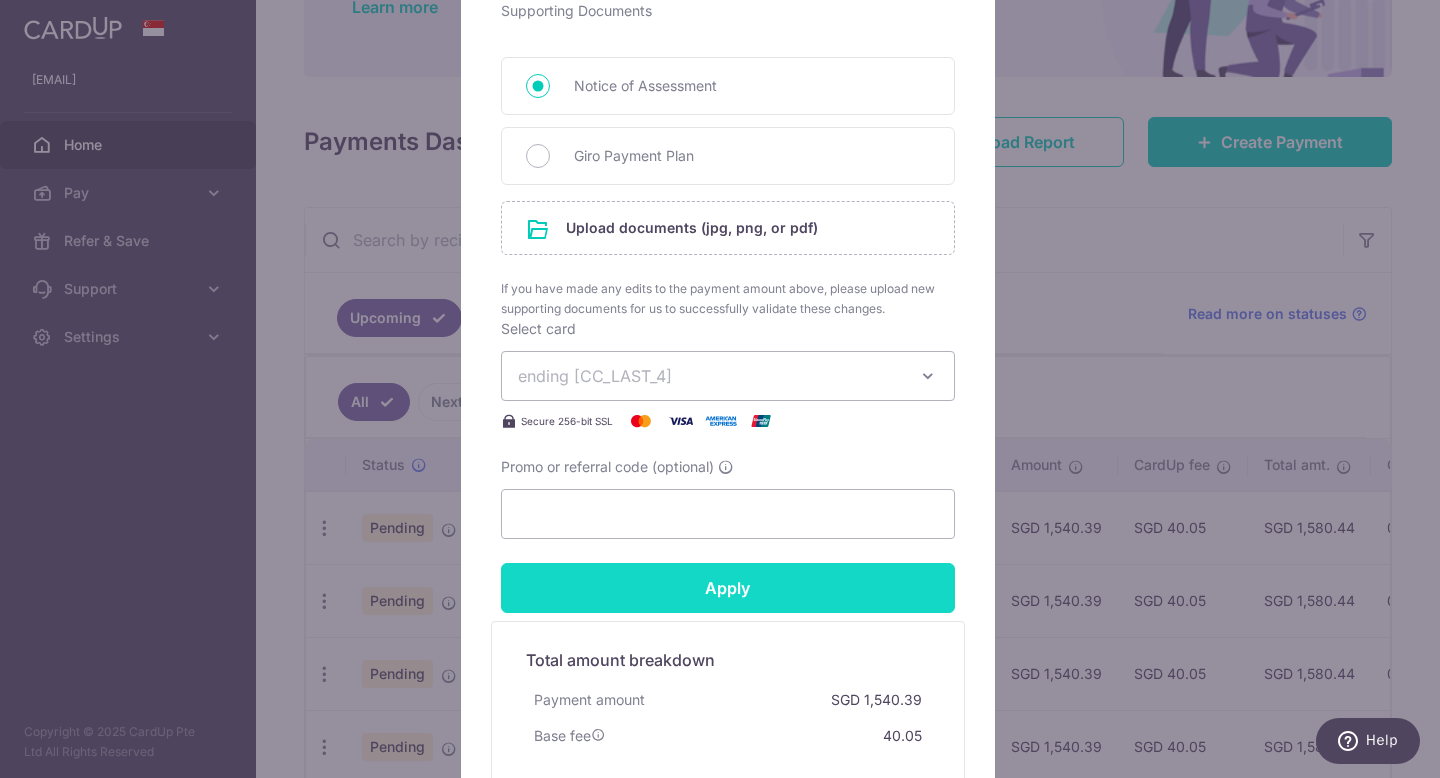 click on "Apply" at bounding box center (728, 588) 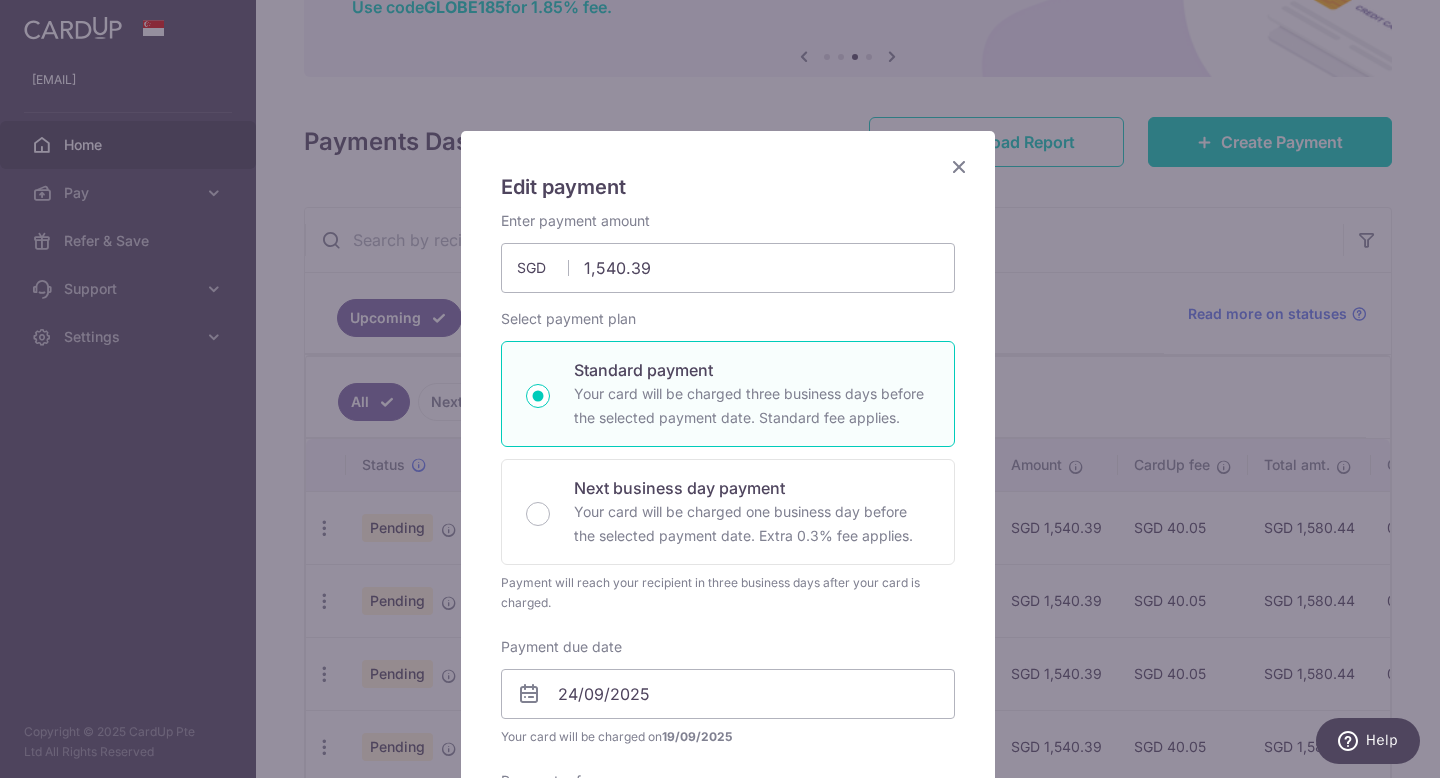 scroll, scrollTop: 0, scrollLeft: 0, axis: both 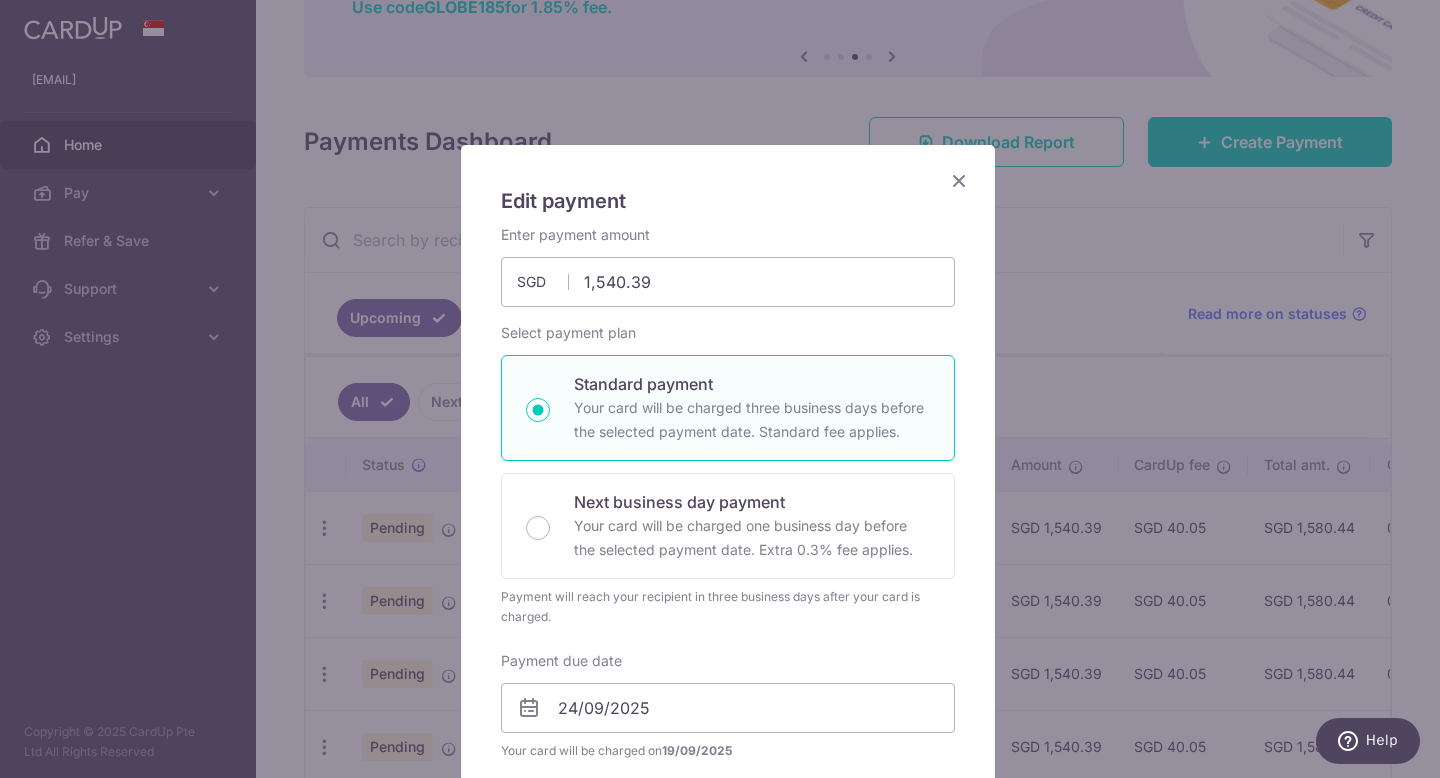 click at bounding box center [959, 180] 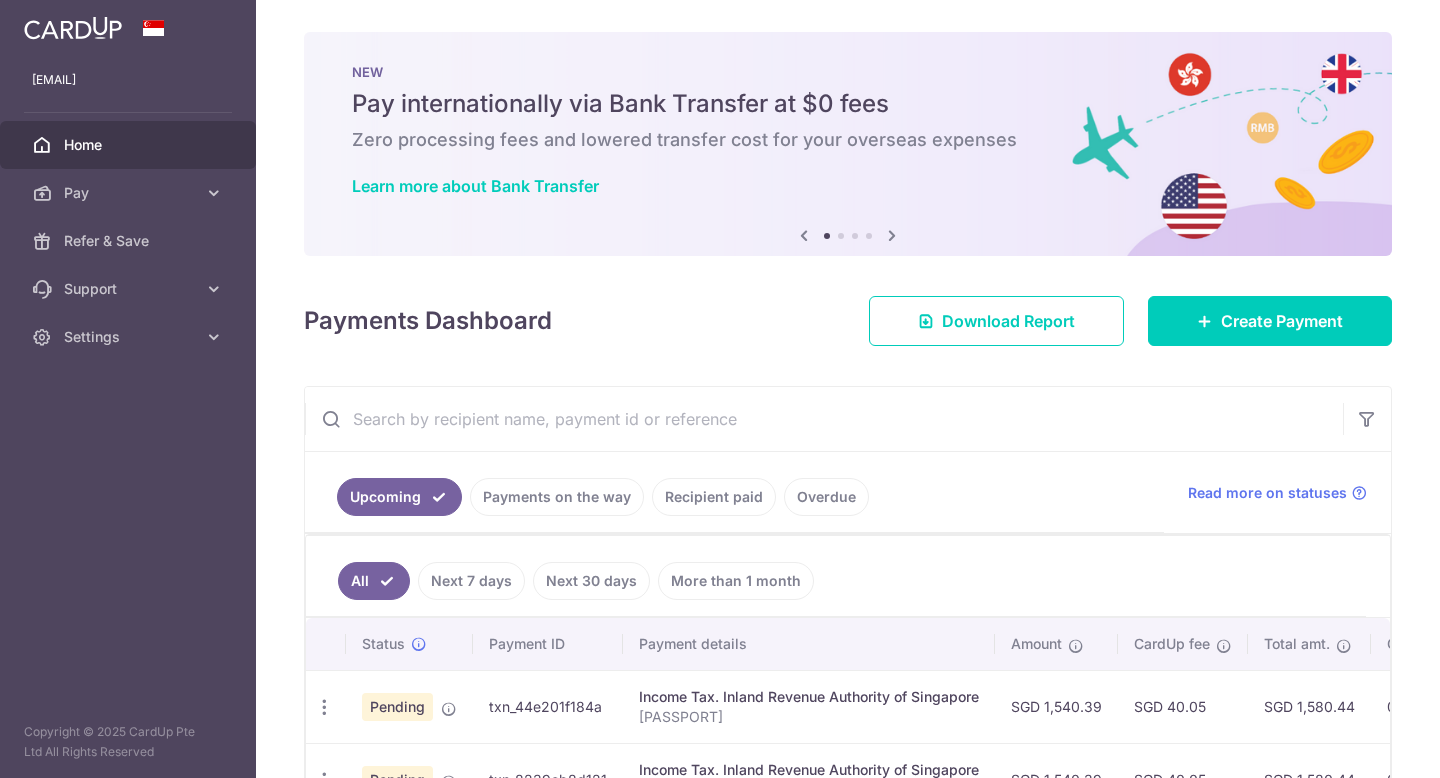 scroll, scrollTop: 0, scrollLeft: 0, axis: both 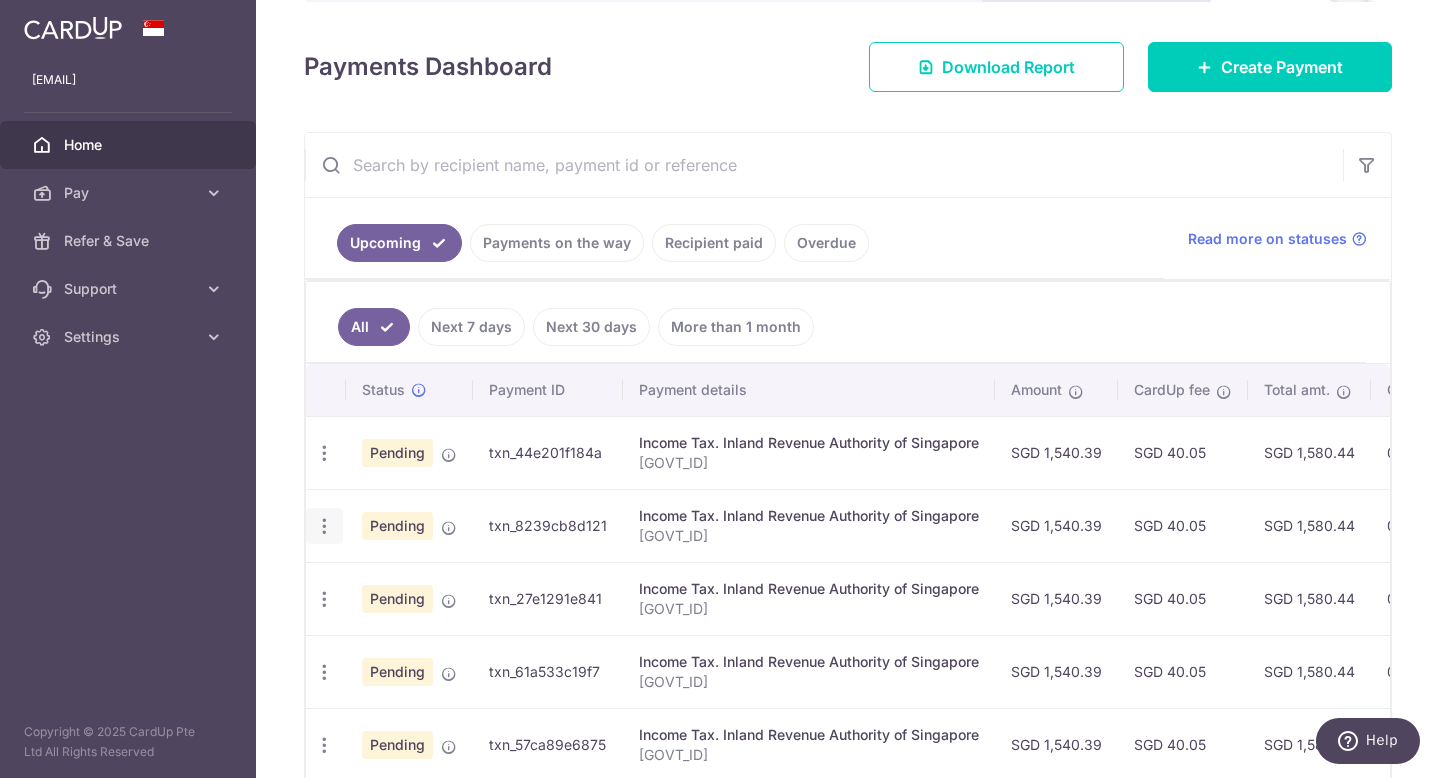 click at bounding box center [324, 453] 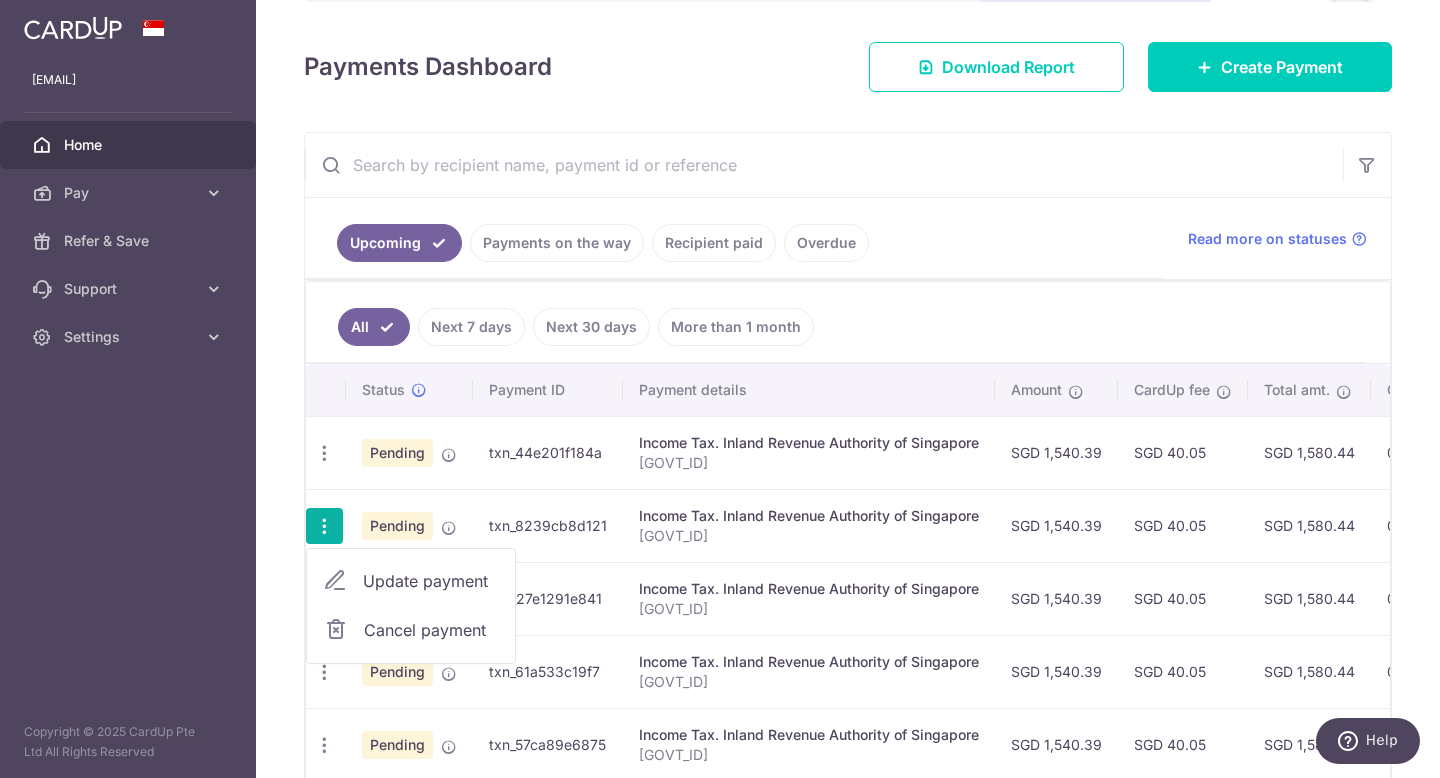 click on "Update payment" at bounding box center [431, 581] 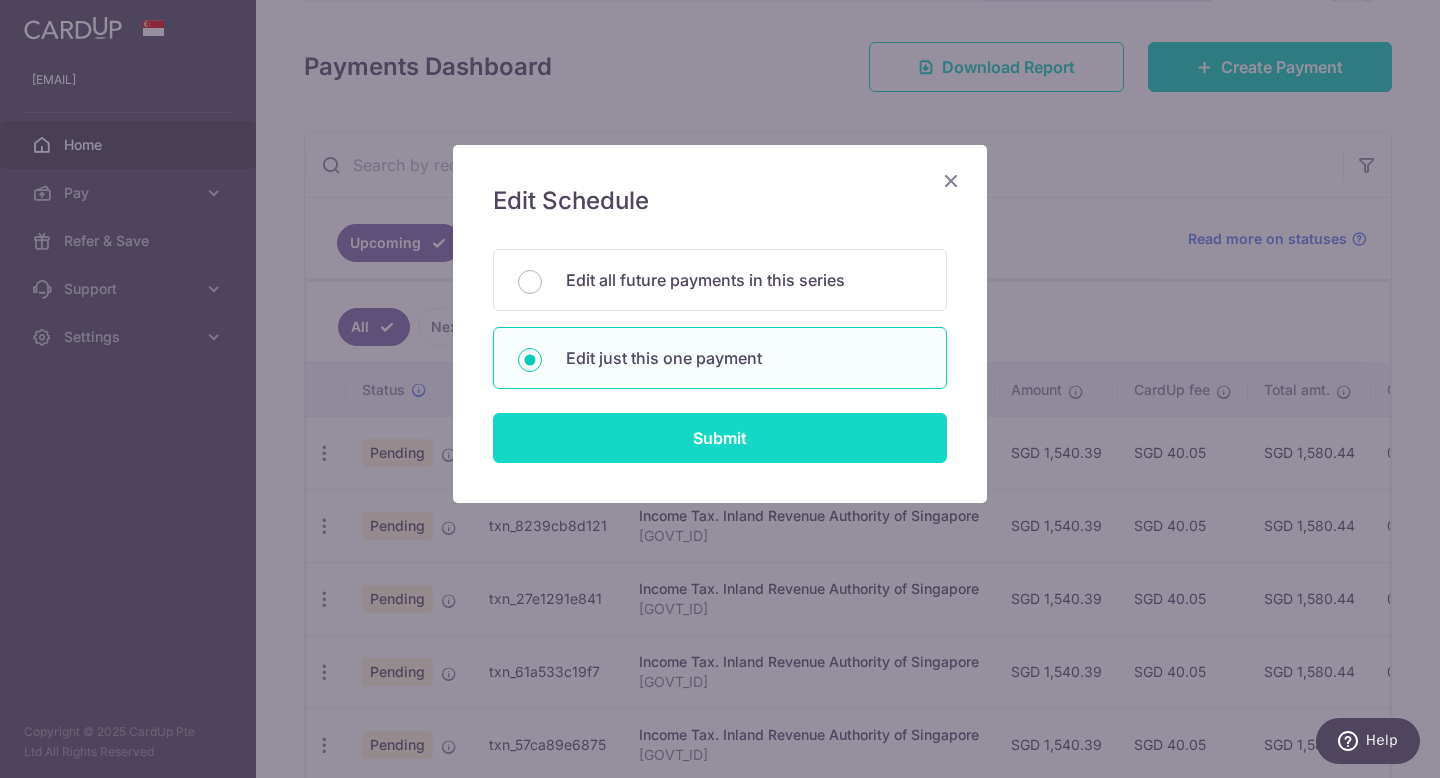 click on "Submit" at bounding box center [720, 438] 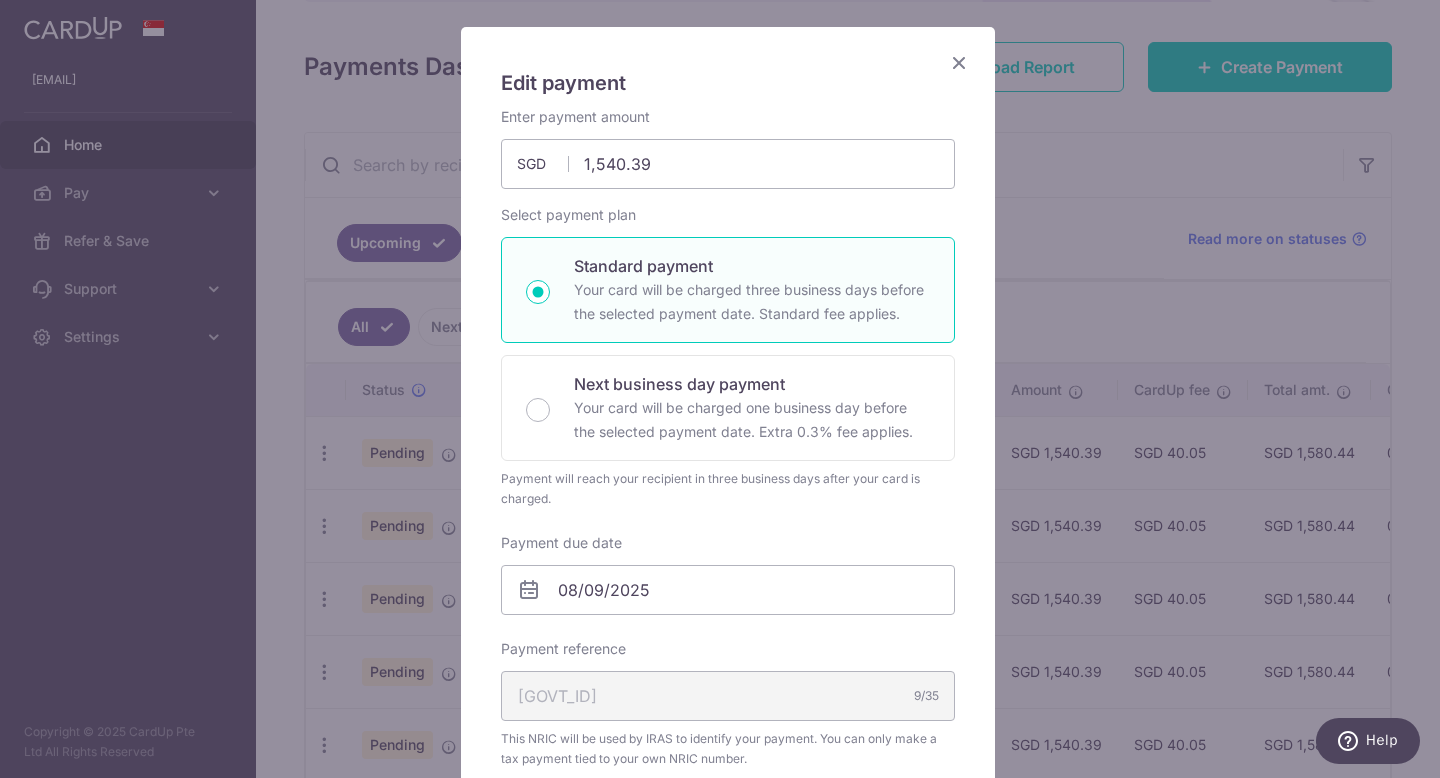 scroll, scrollTop: 395, scrollLeft: 0, axis: vertical 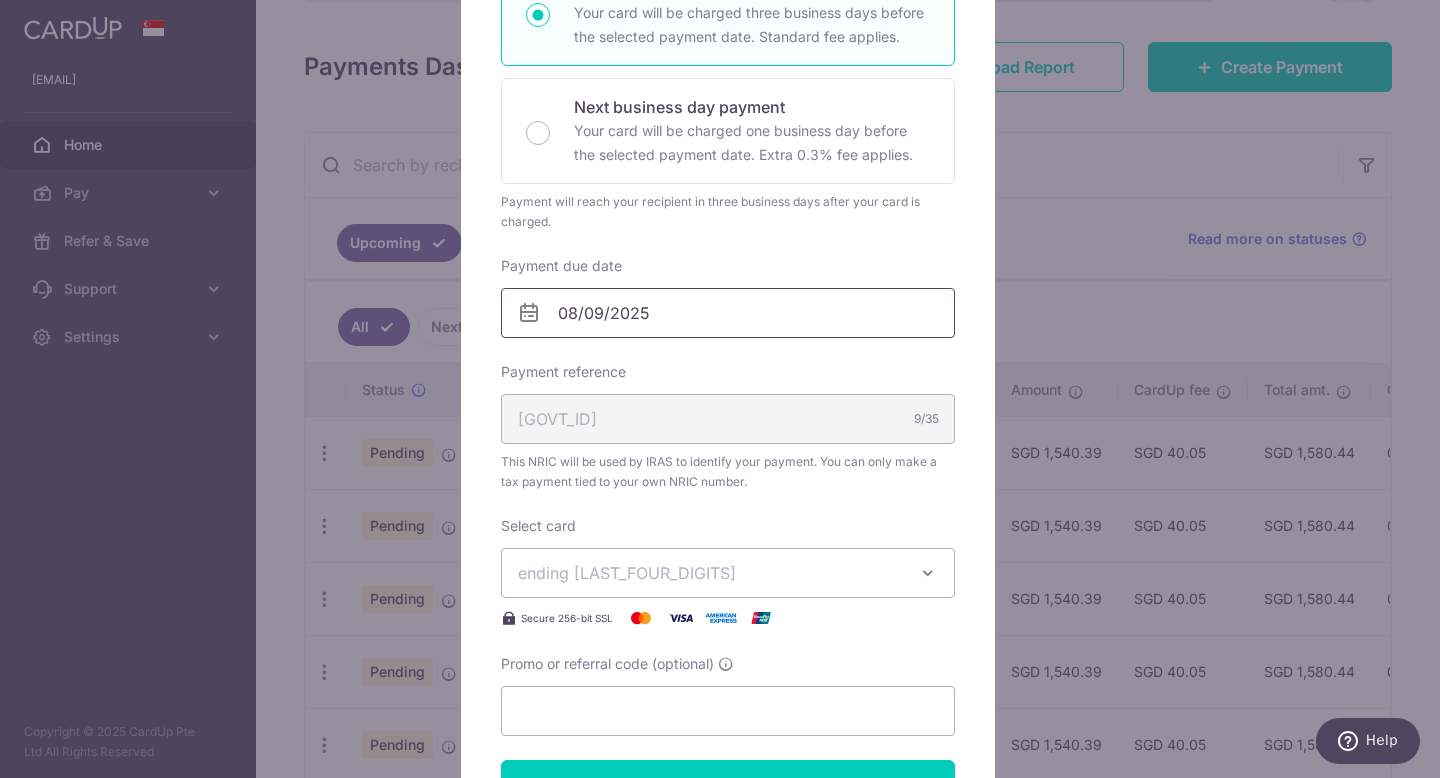 click on "08/09/2025" at bounding box center (728, 313) 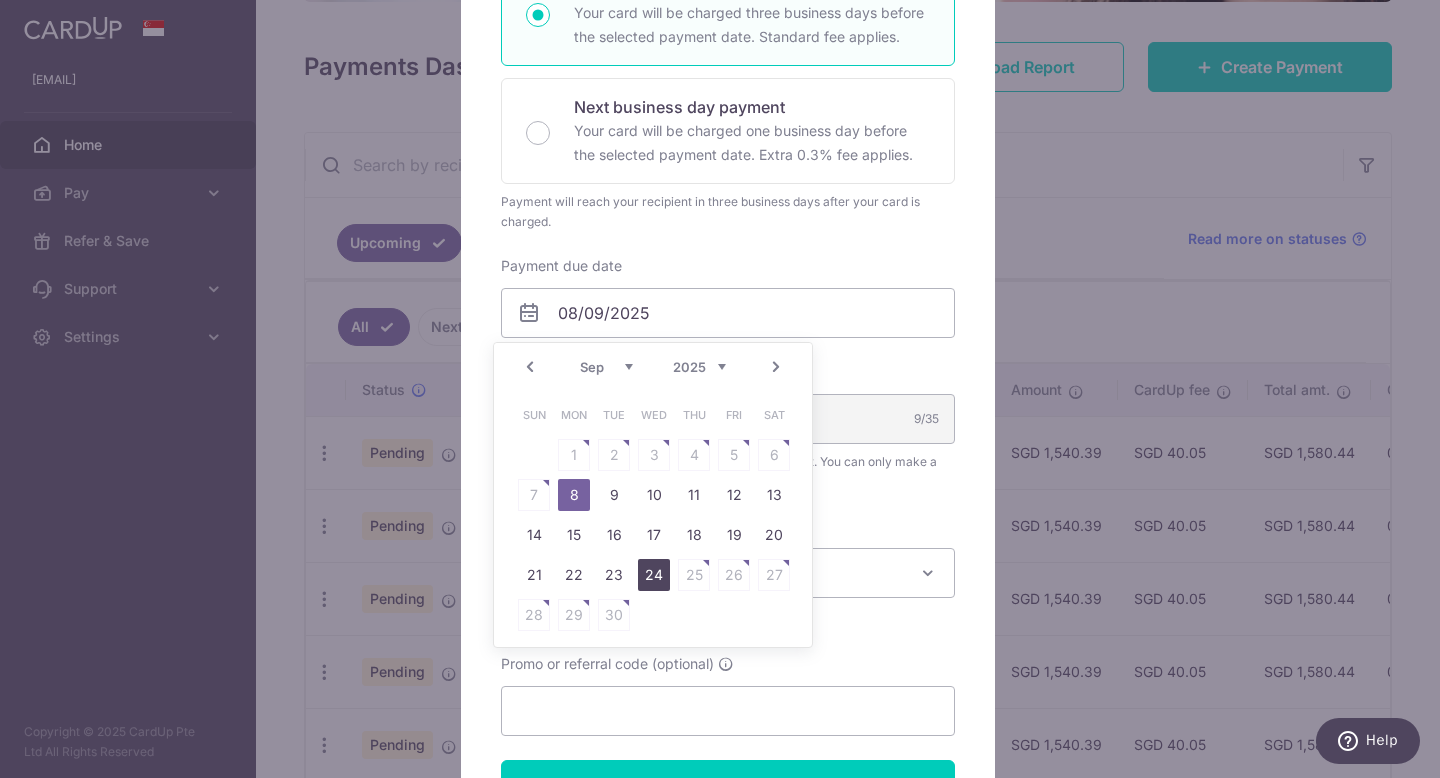 click on "24" at bounding box center [654, 575] 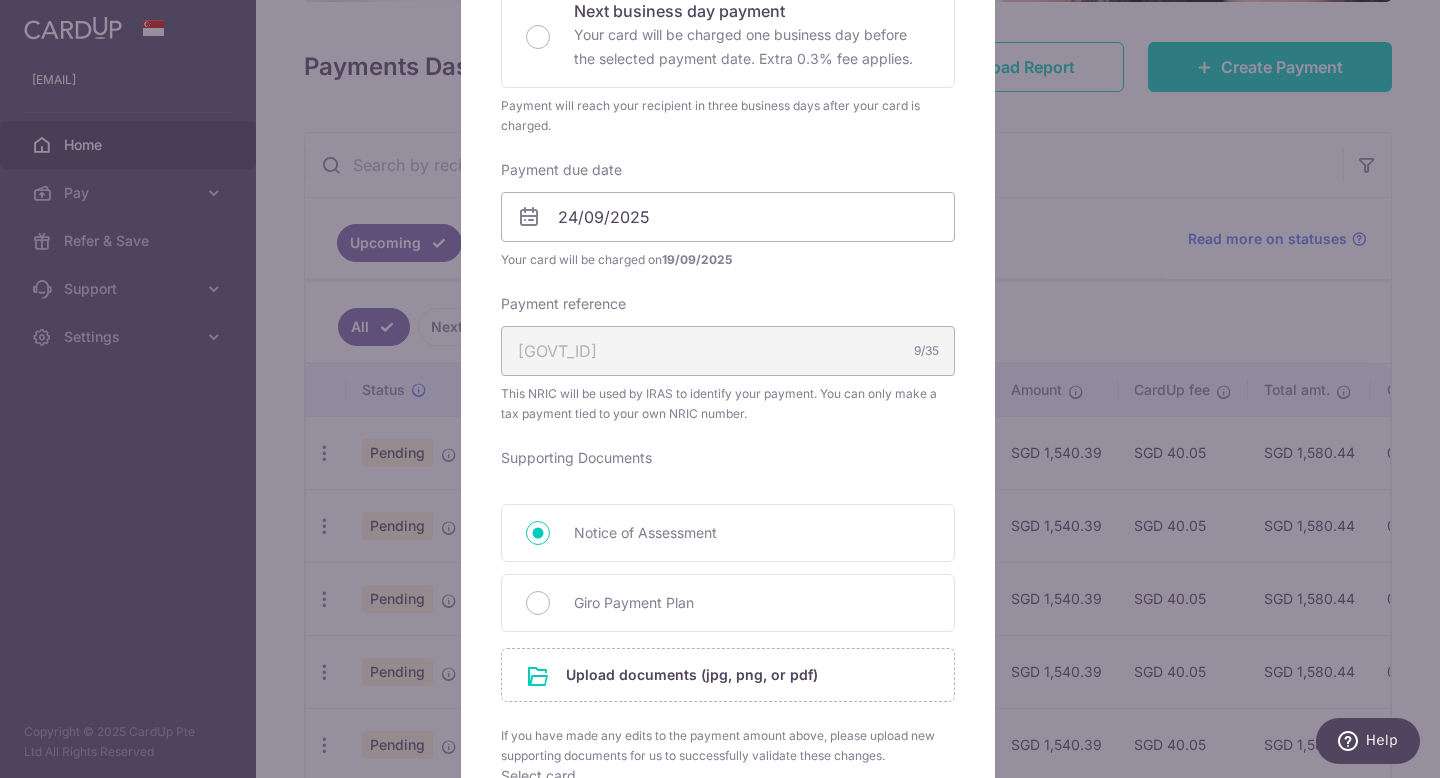 scroll, scrollTop: 576, scrollLeft: 0, axis: vertical 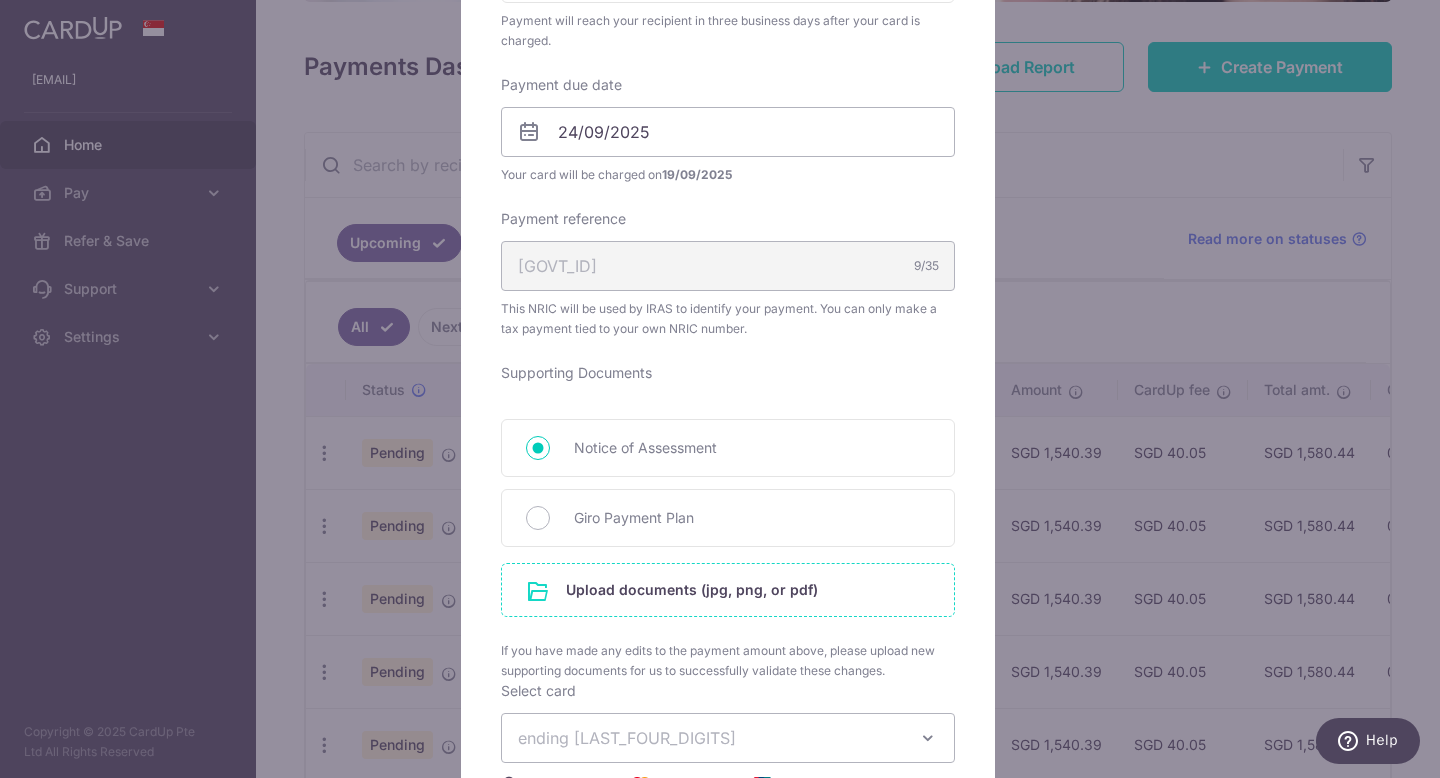 click at bounding box center (728, 590) 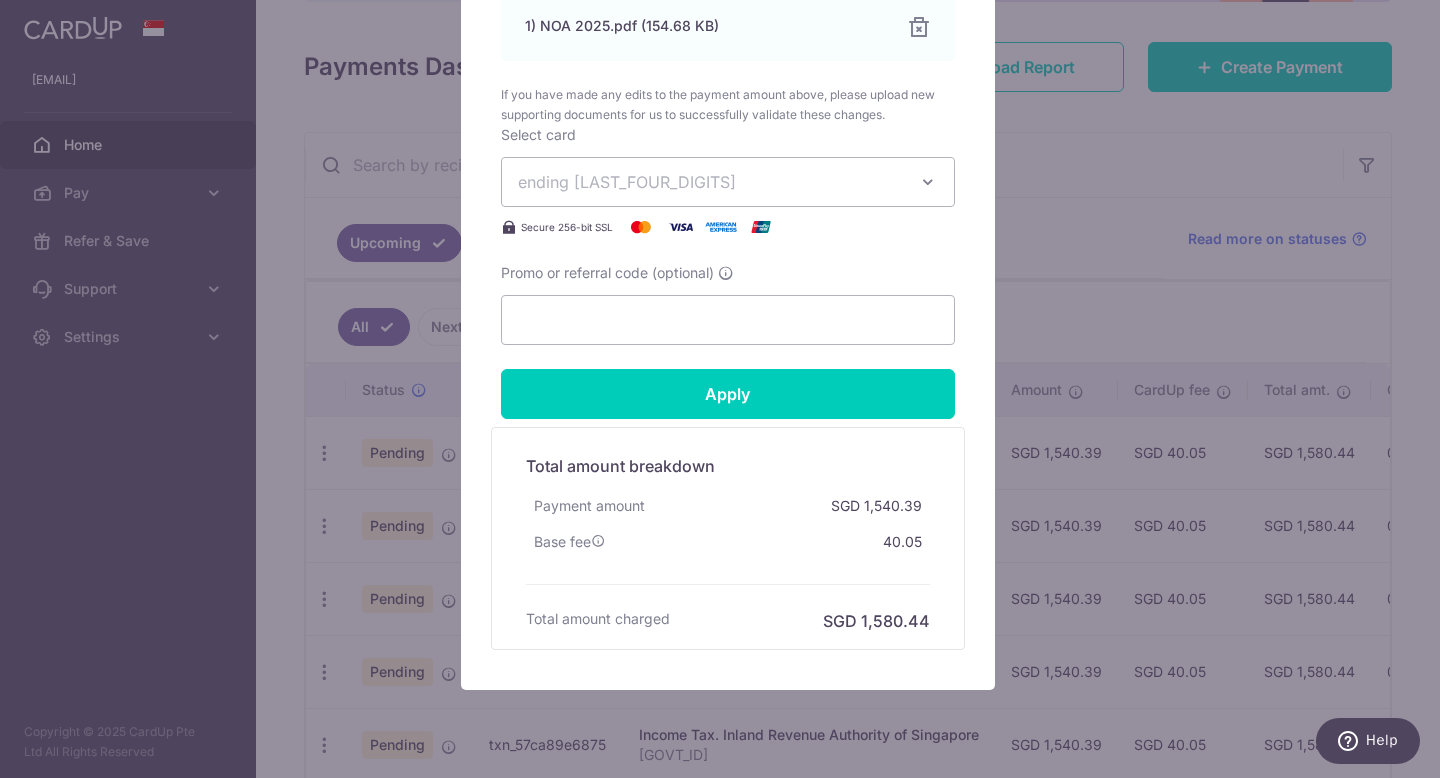 scroll, scrollTop: 1303, scrollLeft: 0, axis: vertical 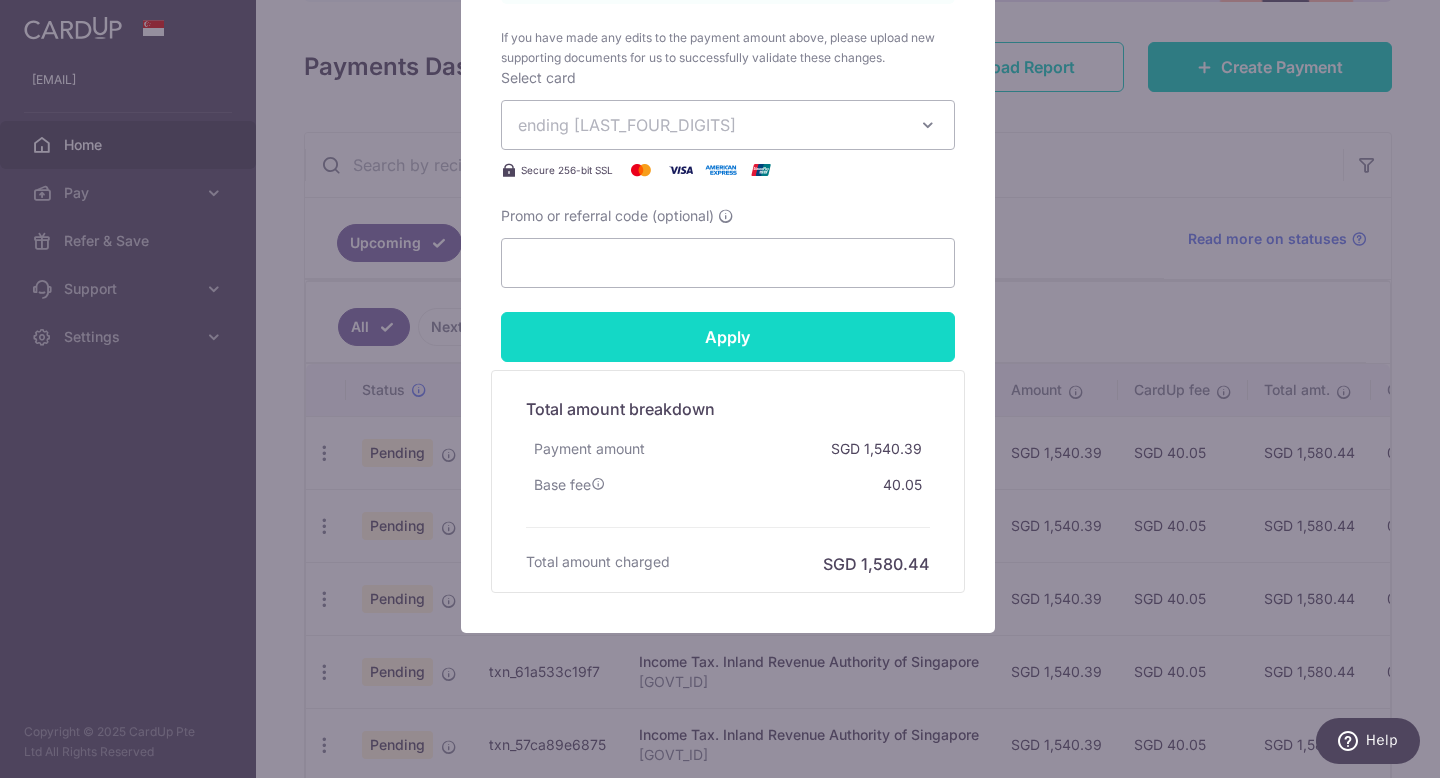 click on "Apply" at bounding box center [728, 337] 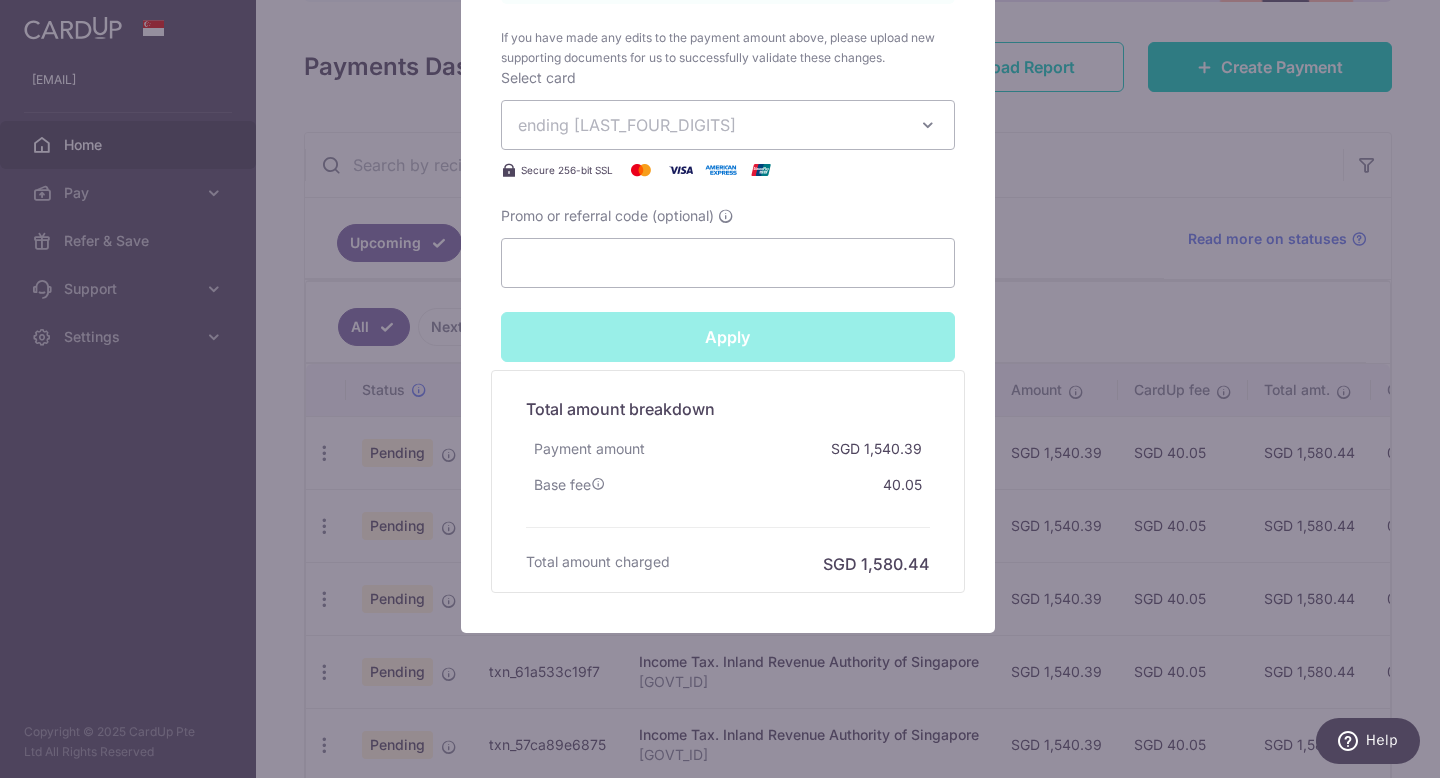 type on "Successfully Applied" 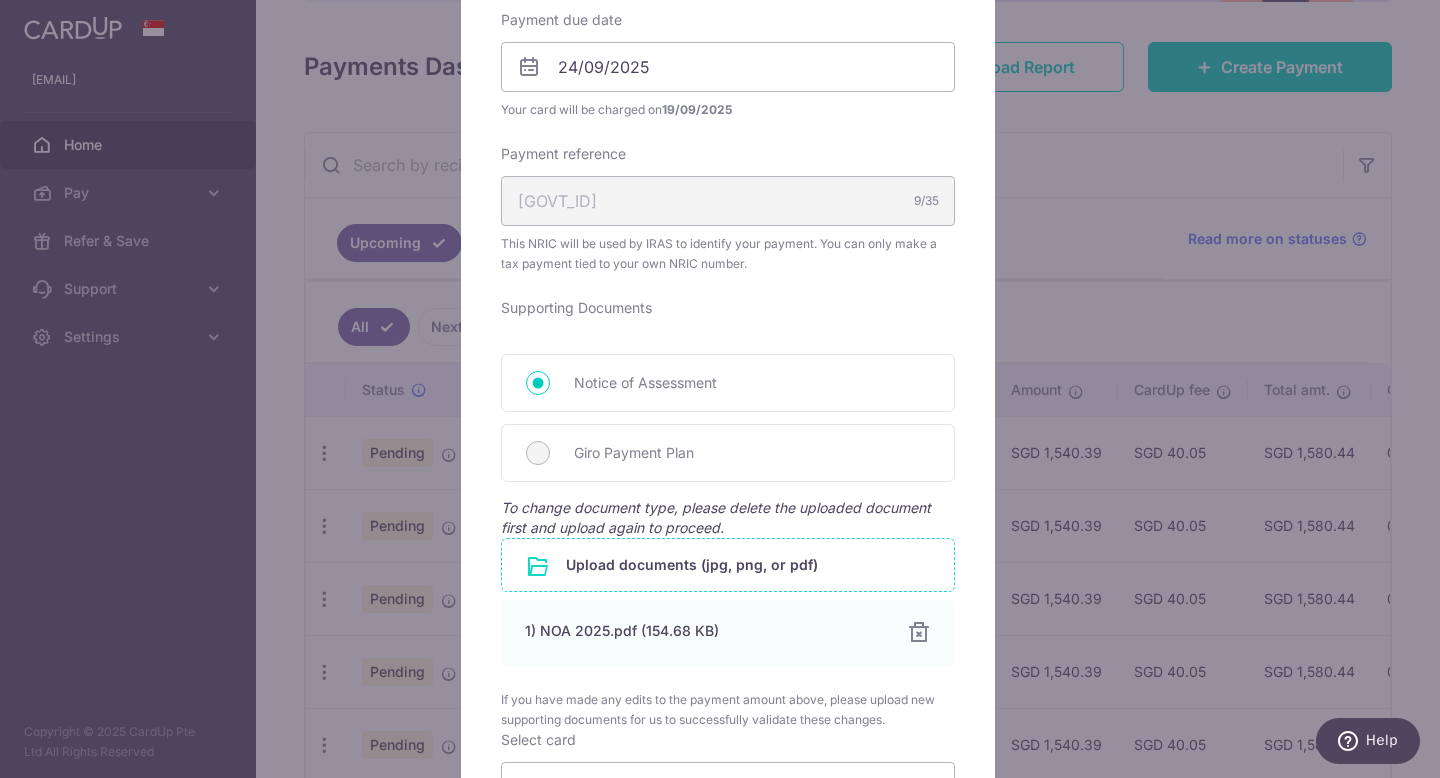 scroll, scrollTop: 23, scrollLeft: 0, axis: vertical 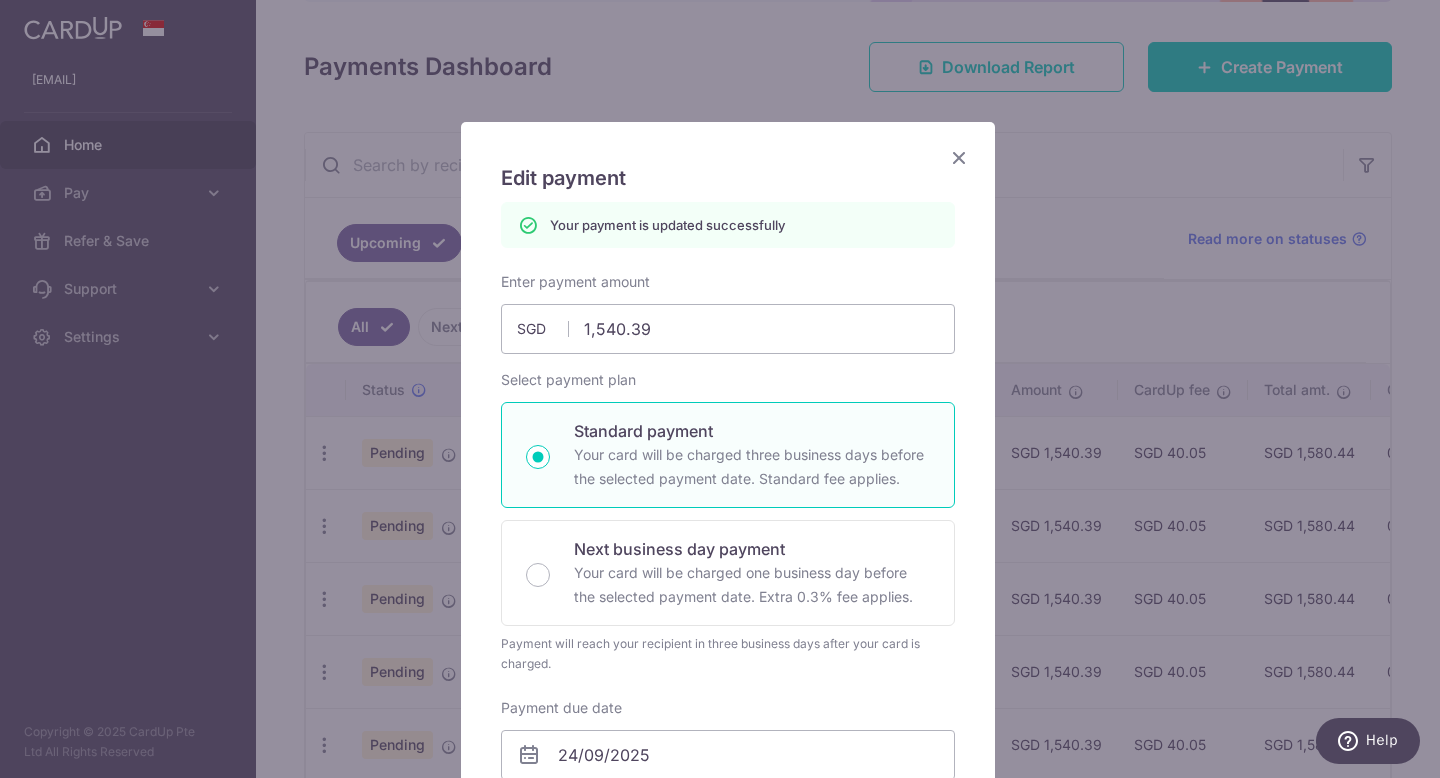 click at bounding box center [959, 157] 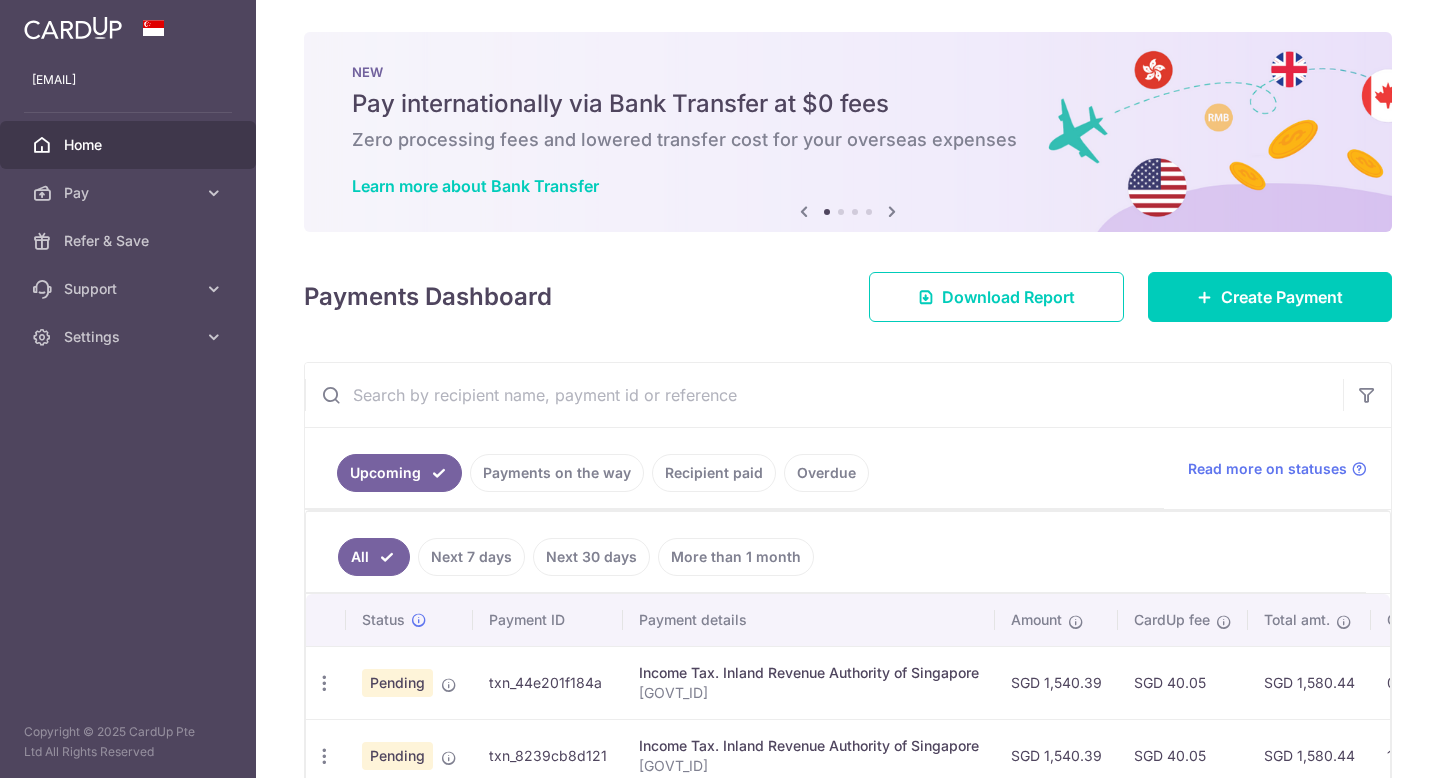 scroll, scrollTop: 0, scrollLeft: 0, axis: both 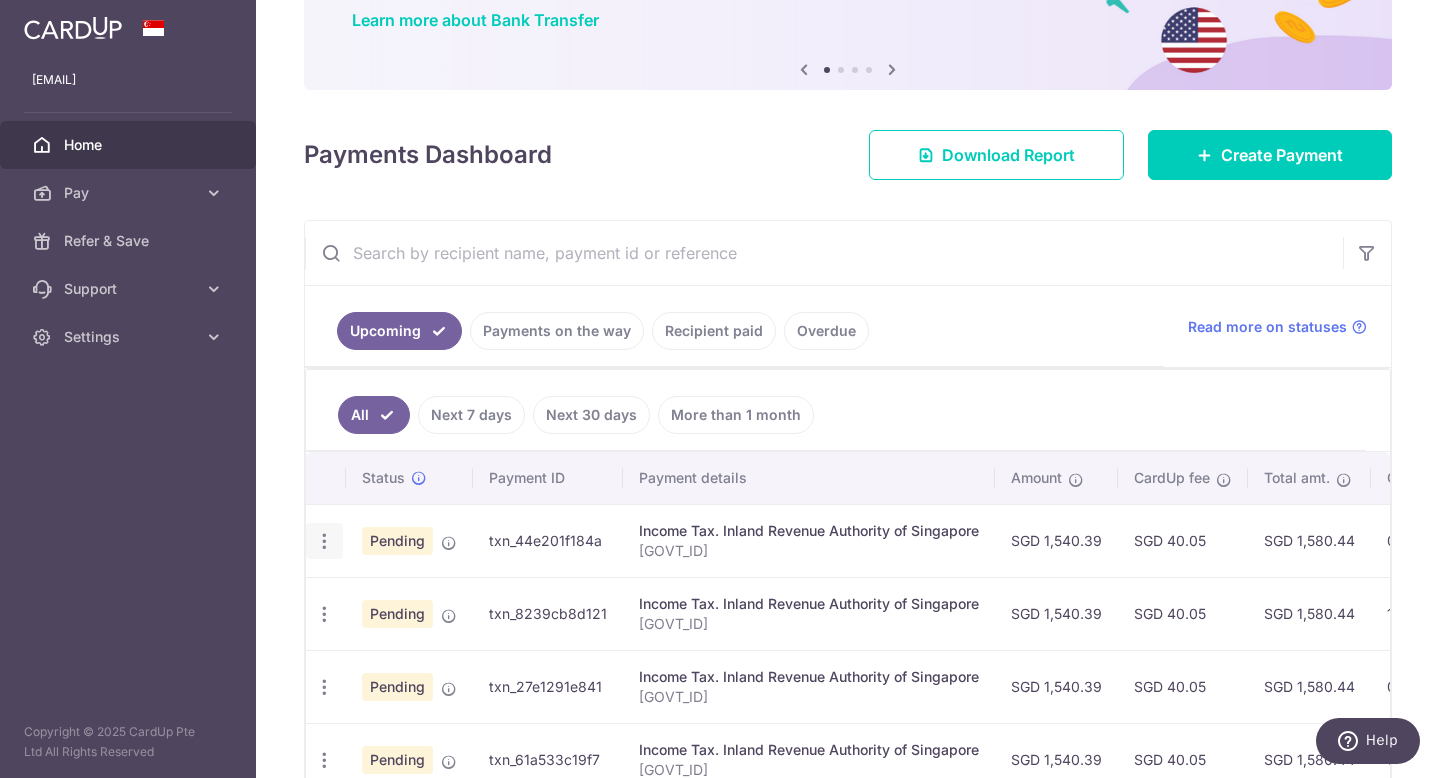click at bounding box center [324, 541] 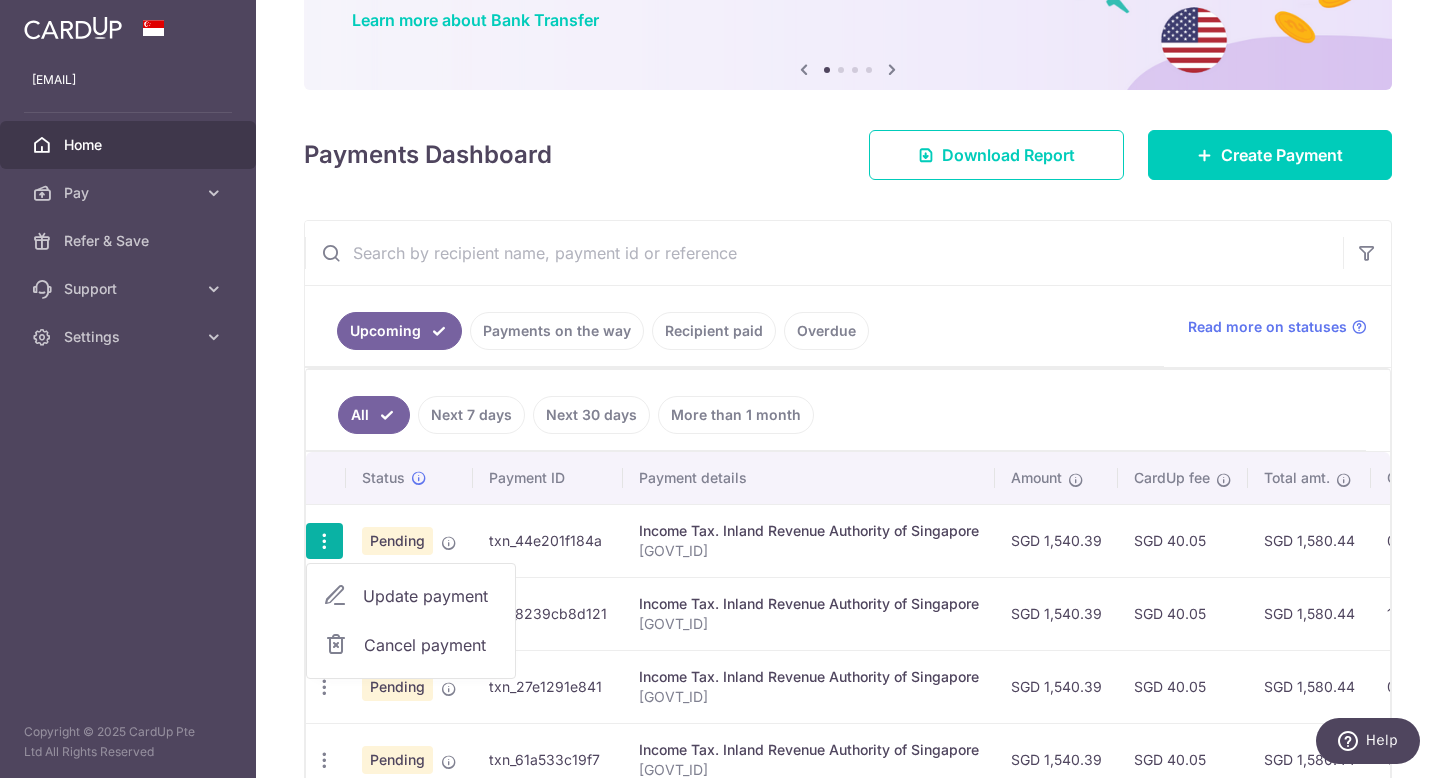 click on "Update payment" at bounding box center [431, 596] 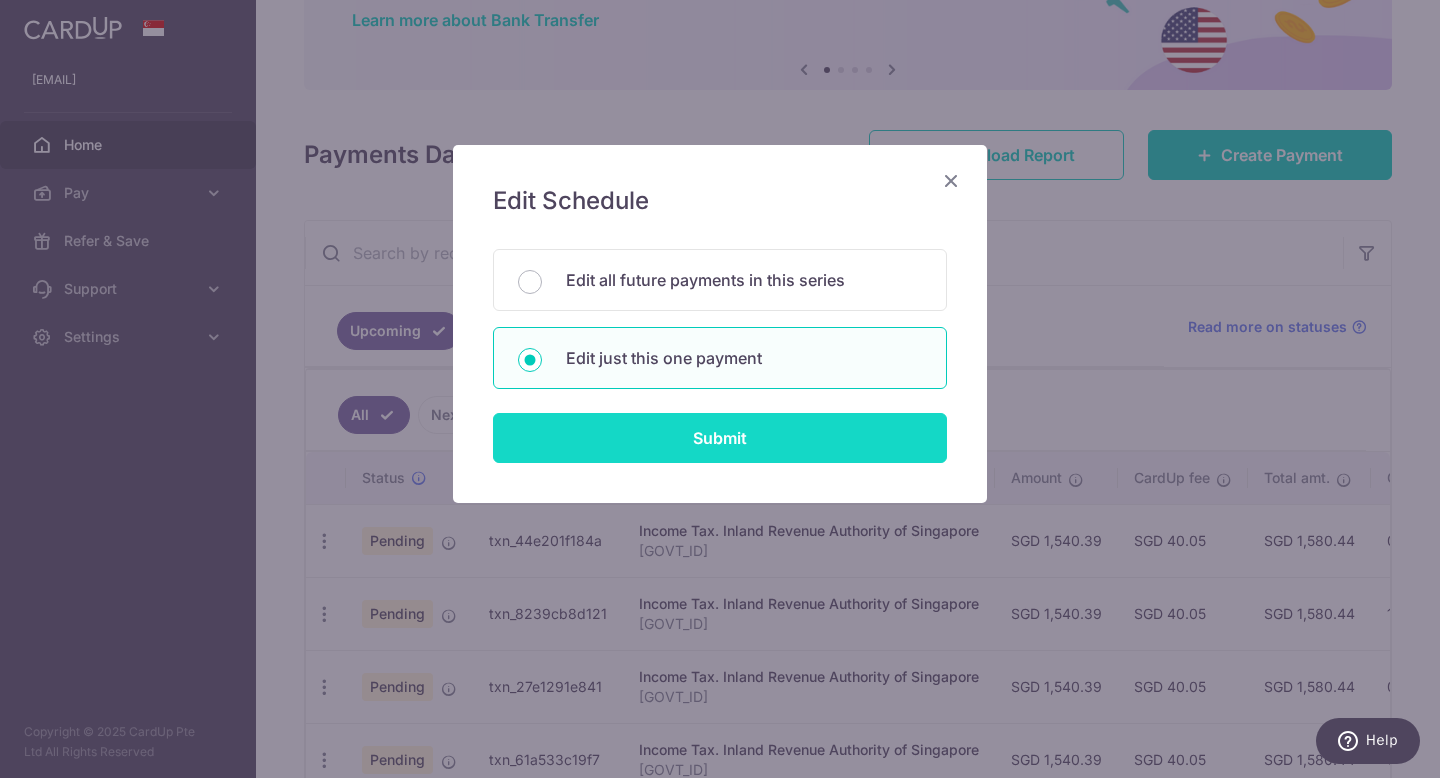 click on "Submit" at bounding box center (720, 438) 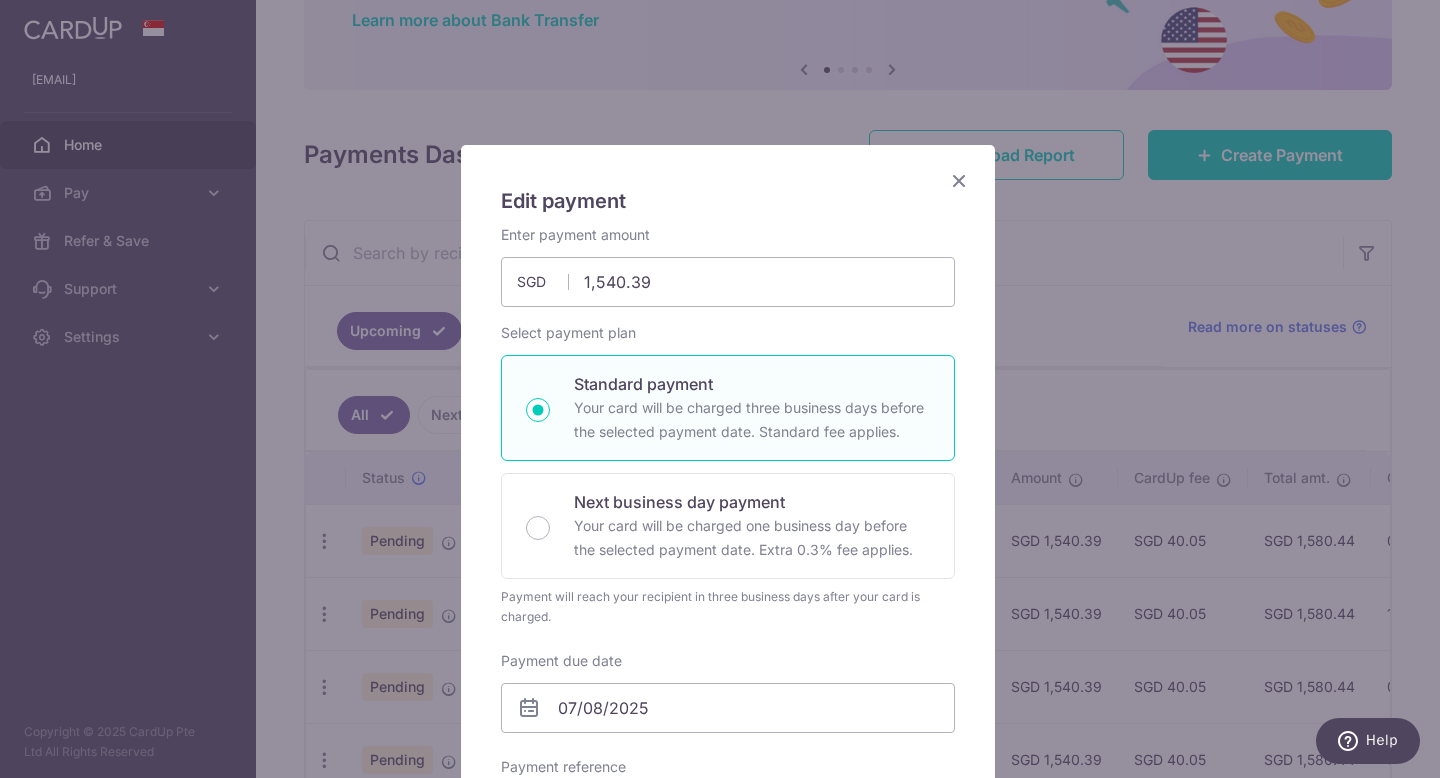 scroll, scrollTop: 386, scrollLeft: 0, axis: vertical 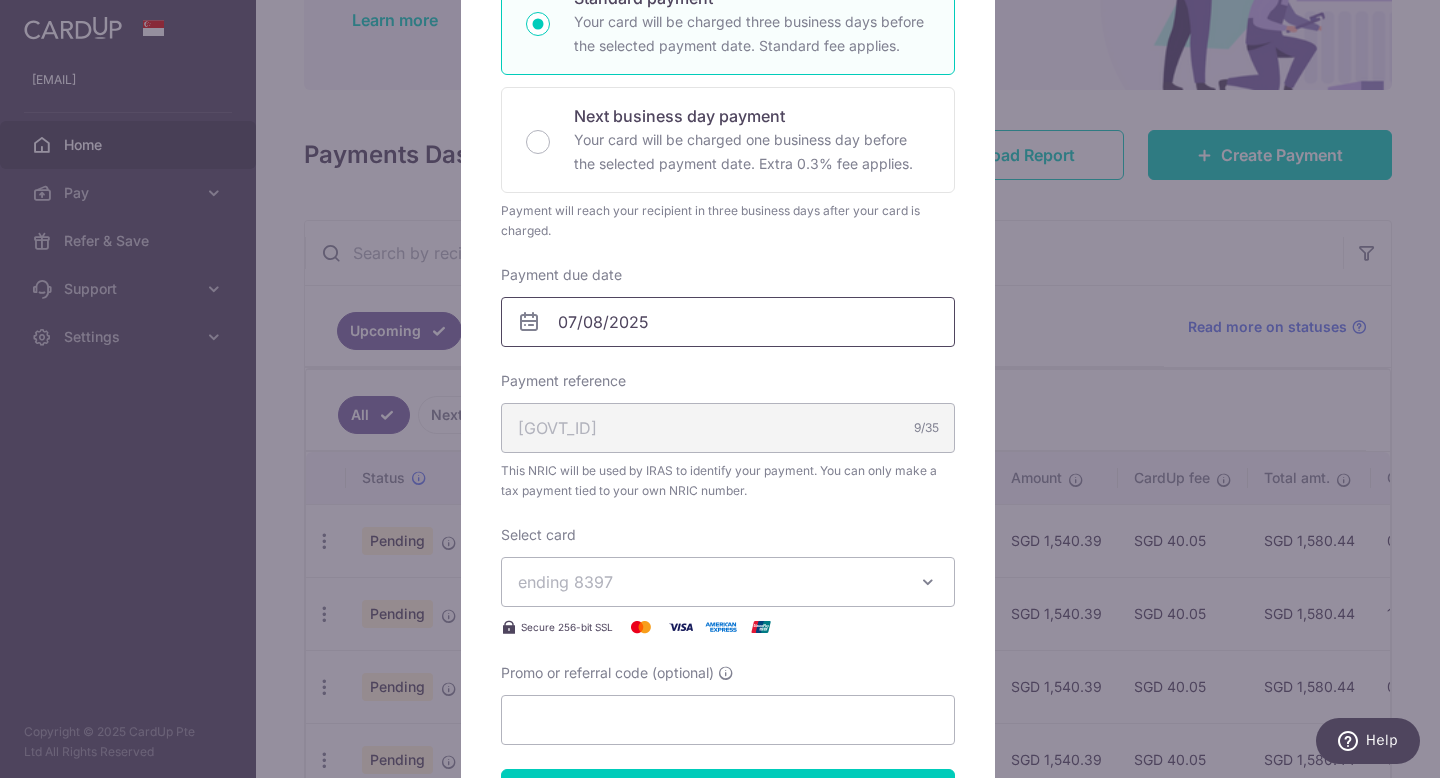 click on "07/08/2025" at bounding box center [728, 322] 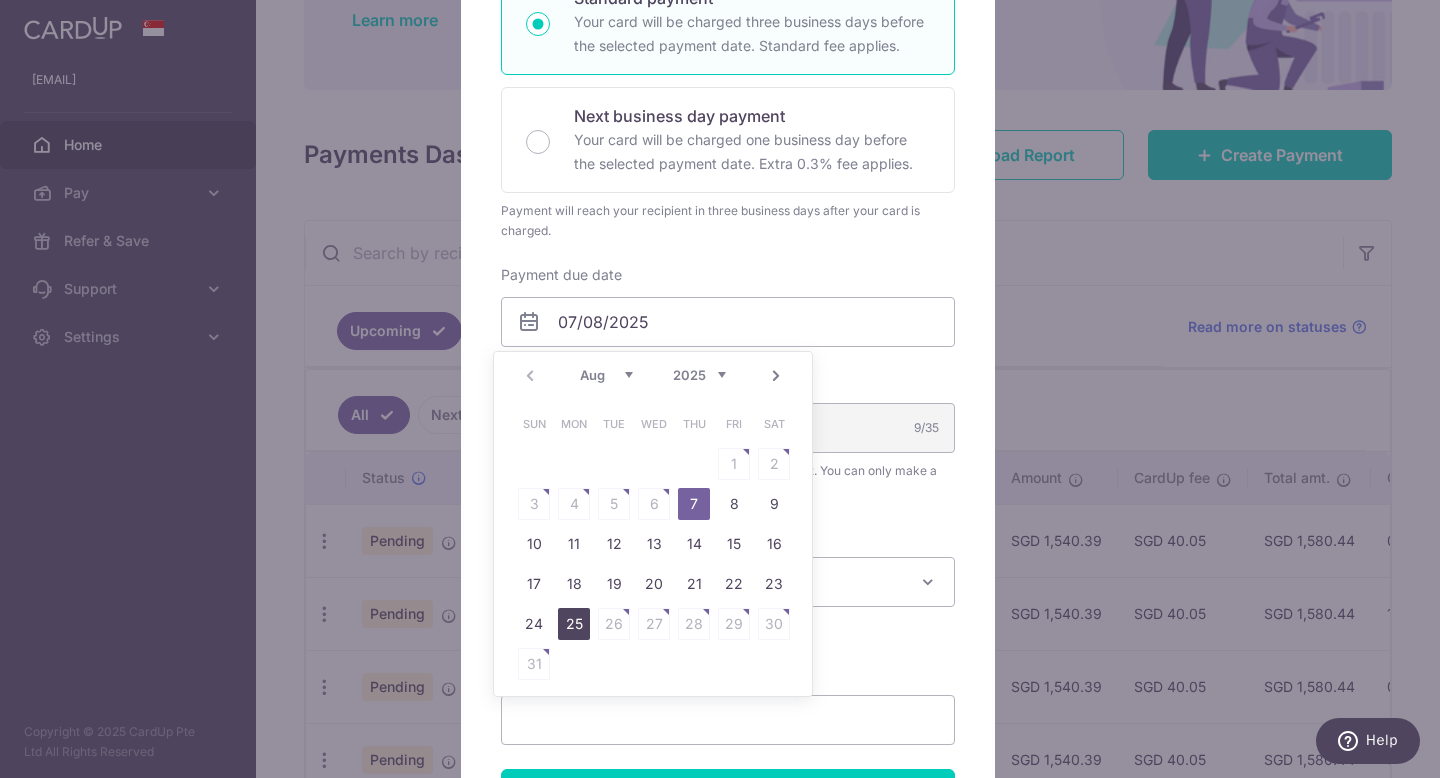 click on "25" at bounding box center (574, 624) 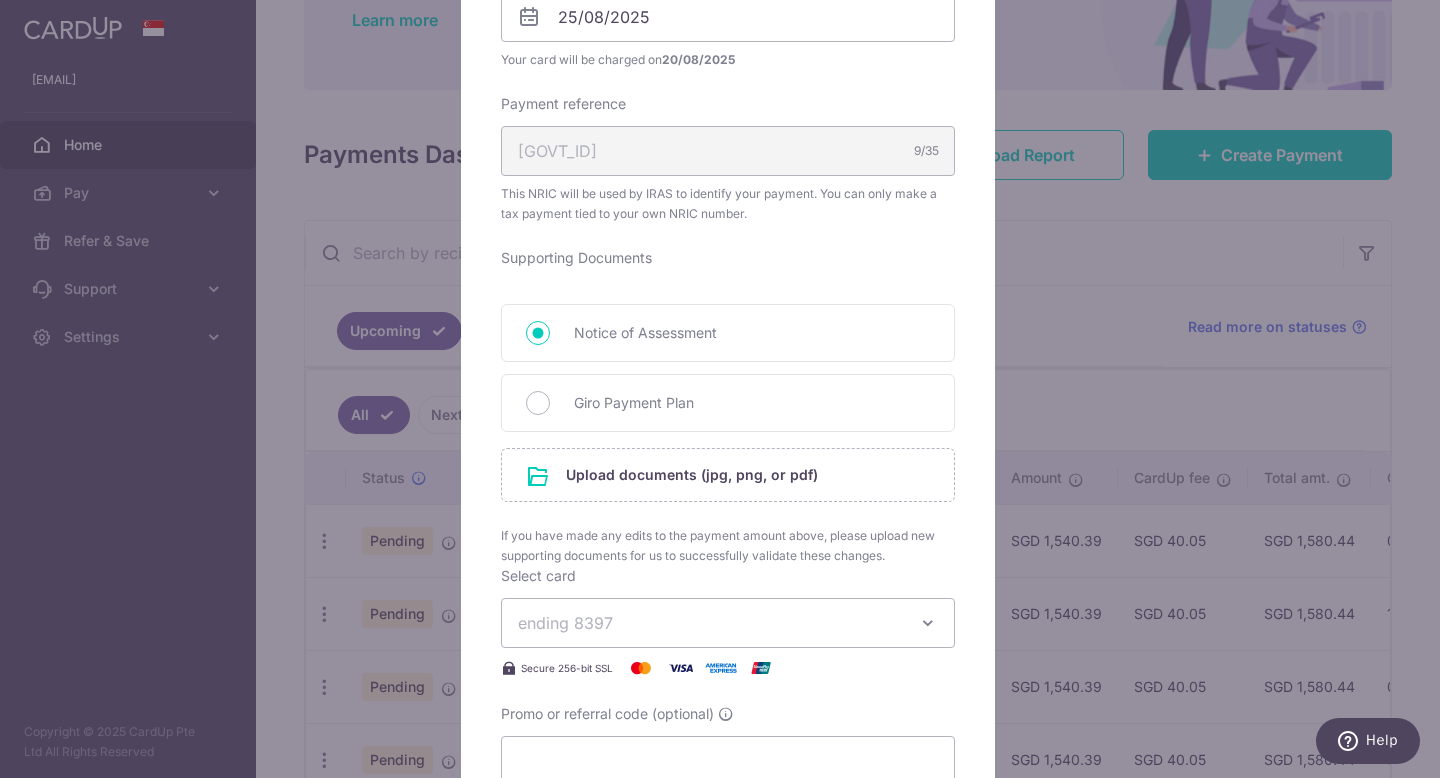 scroll, scrollTop: 732, scrollLeft: 0, axis: vertical 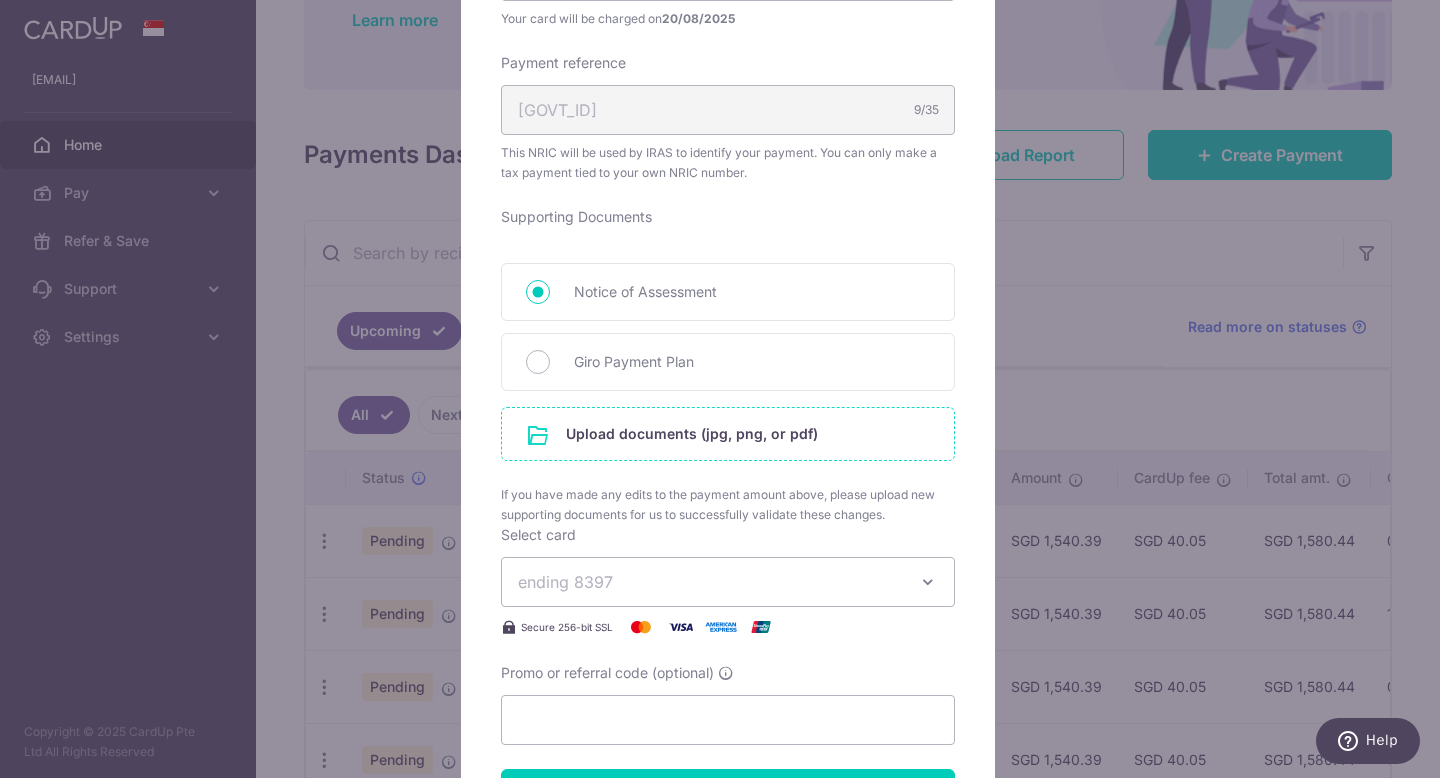 click at bounding box center (728, 434) 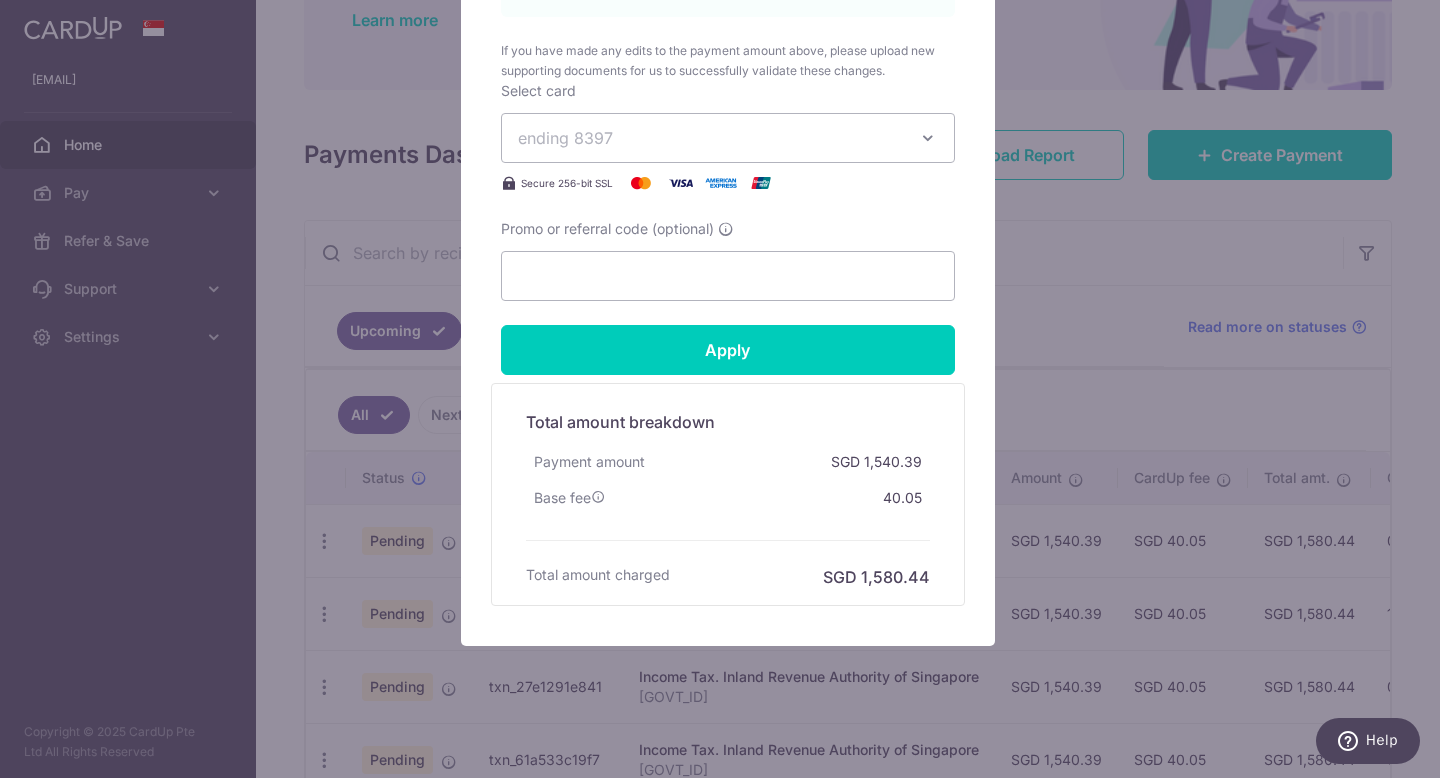scroll, scrollTop: 1129, scrollLeft: 0, axis: vertical 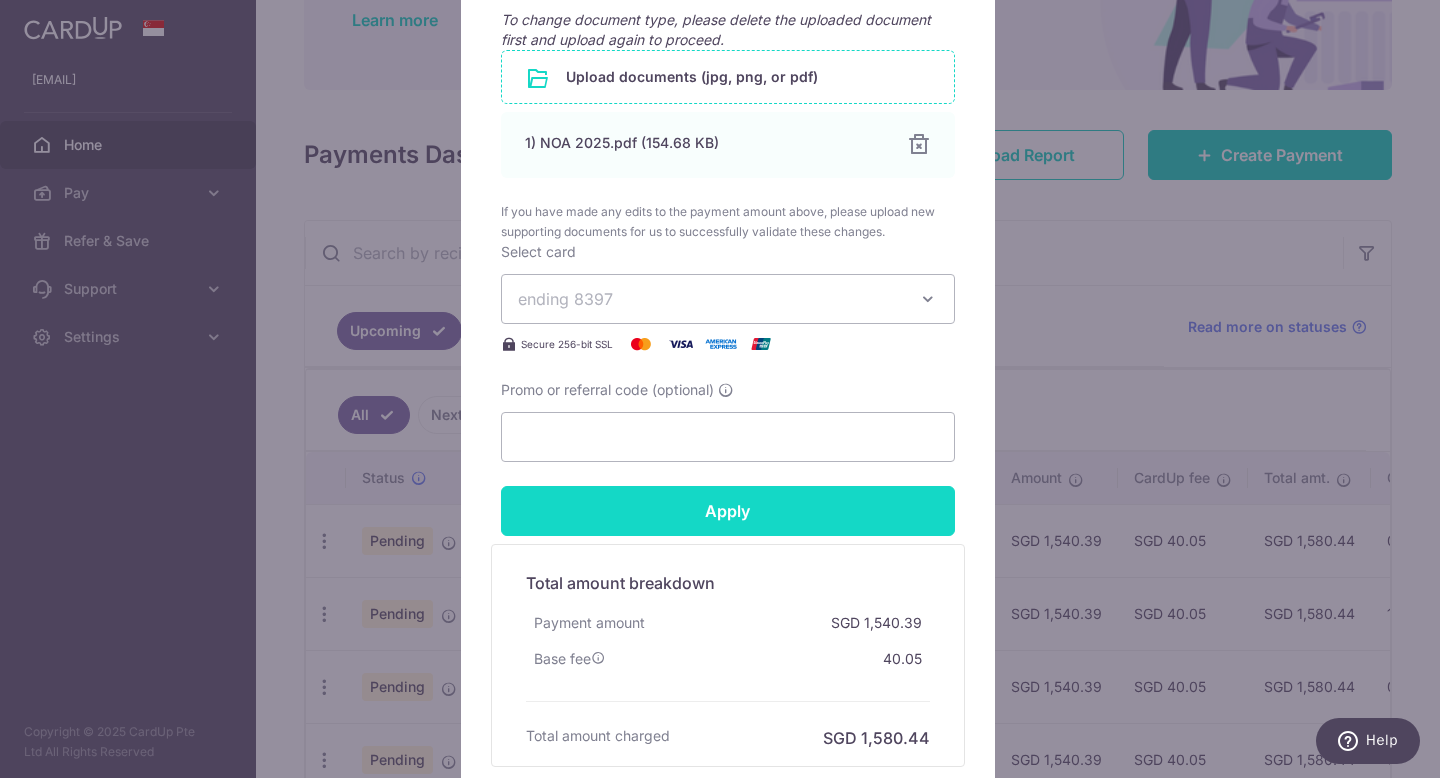 click on "Apply" at bounding box center (728, 511) 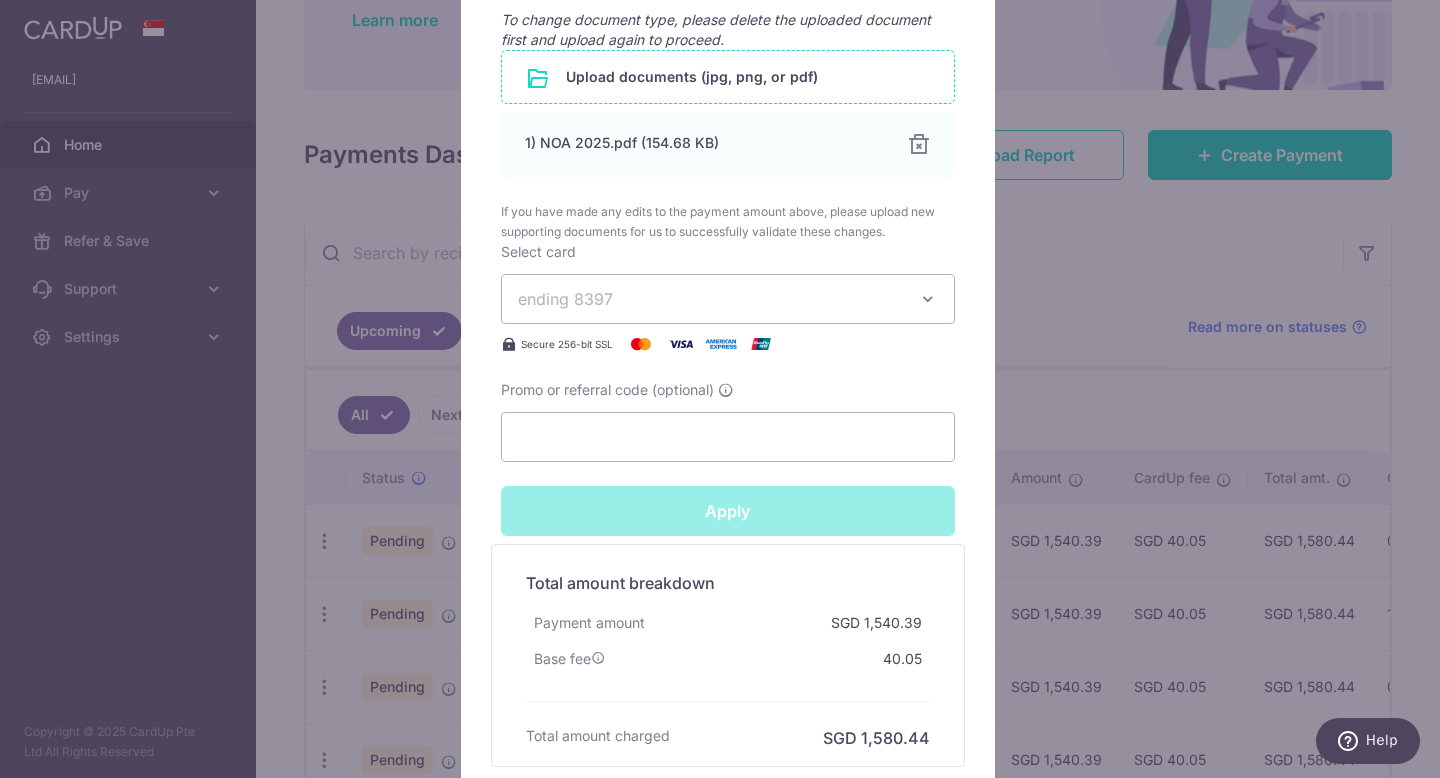 type on "Successfully Applied" 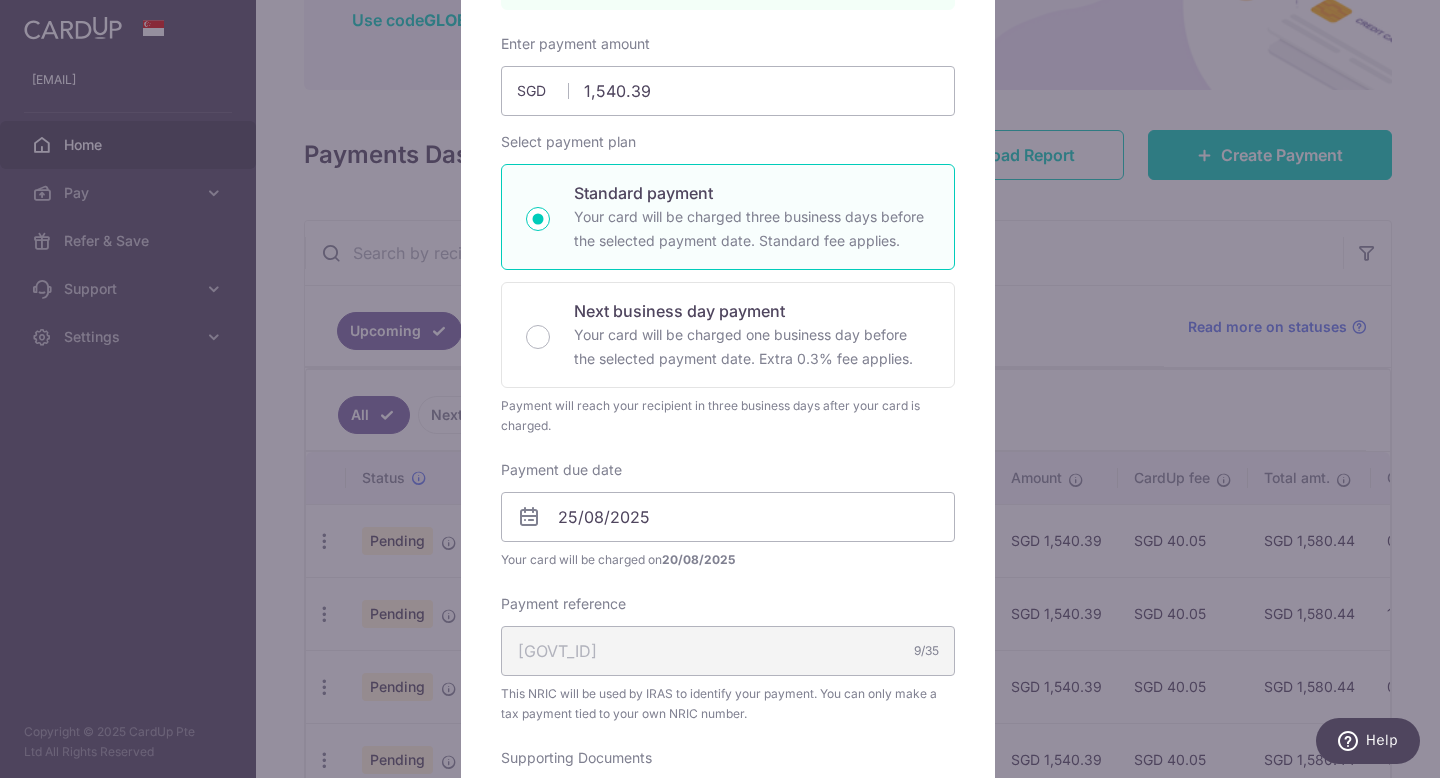 scroll, scrollTop: 113, scrollLeft: 0, axis: vertical 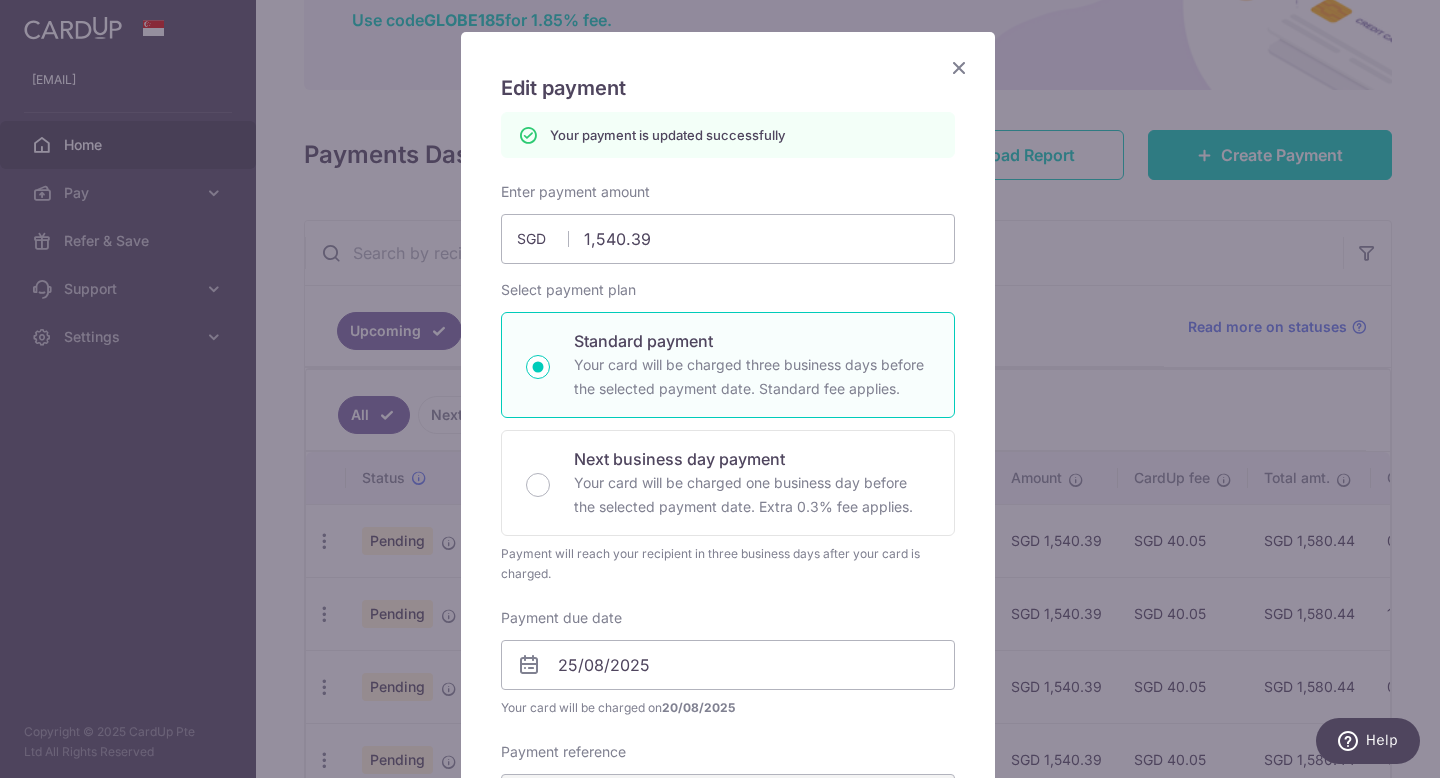 click at bounding box center [959, 67] 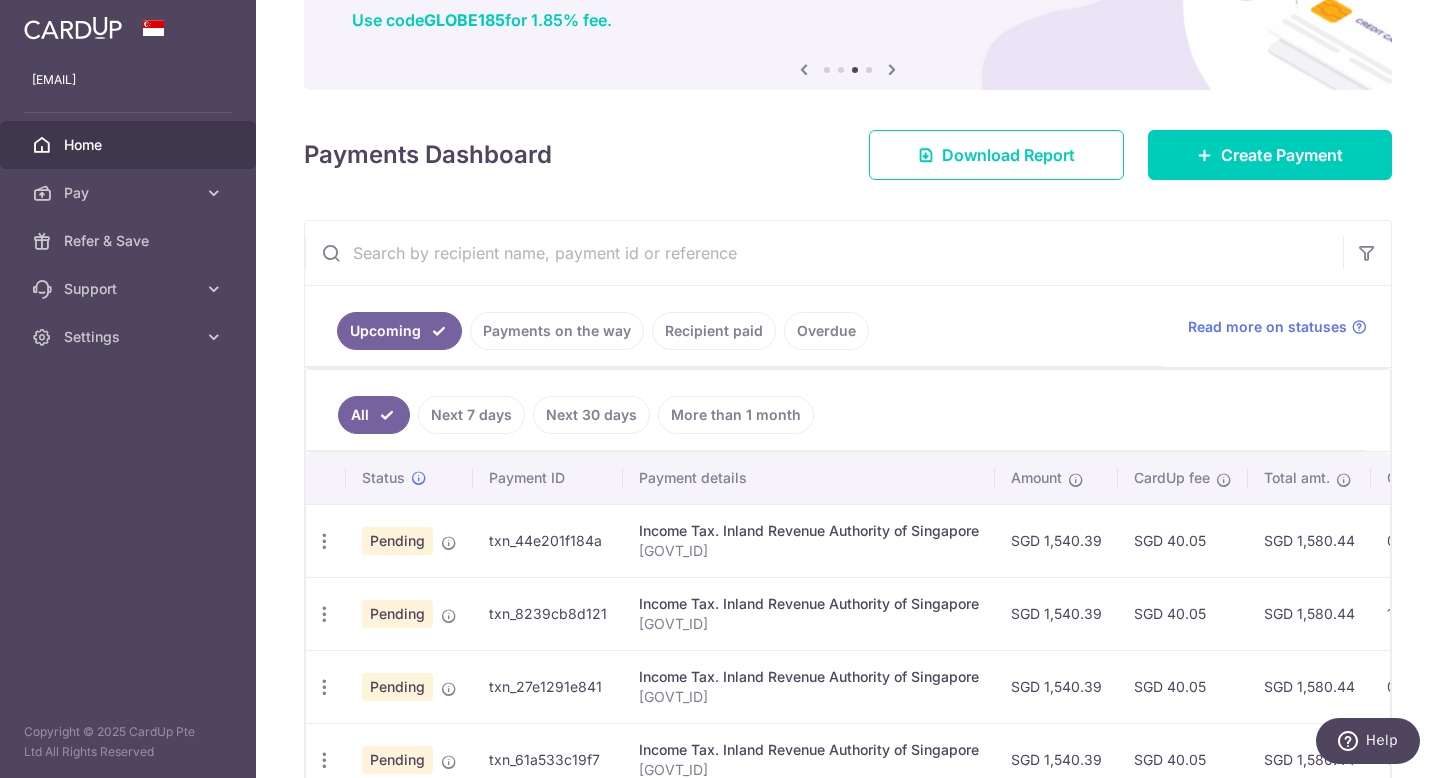 scroll, scrollTop: 338, scrollLeft: 0, axis: vertical 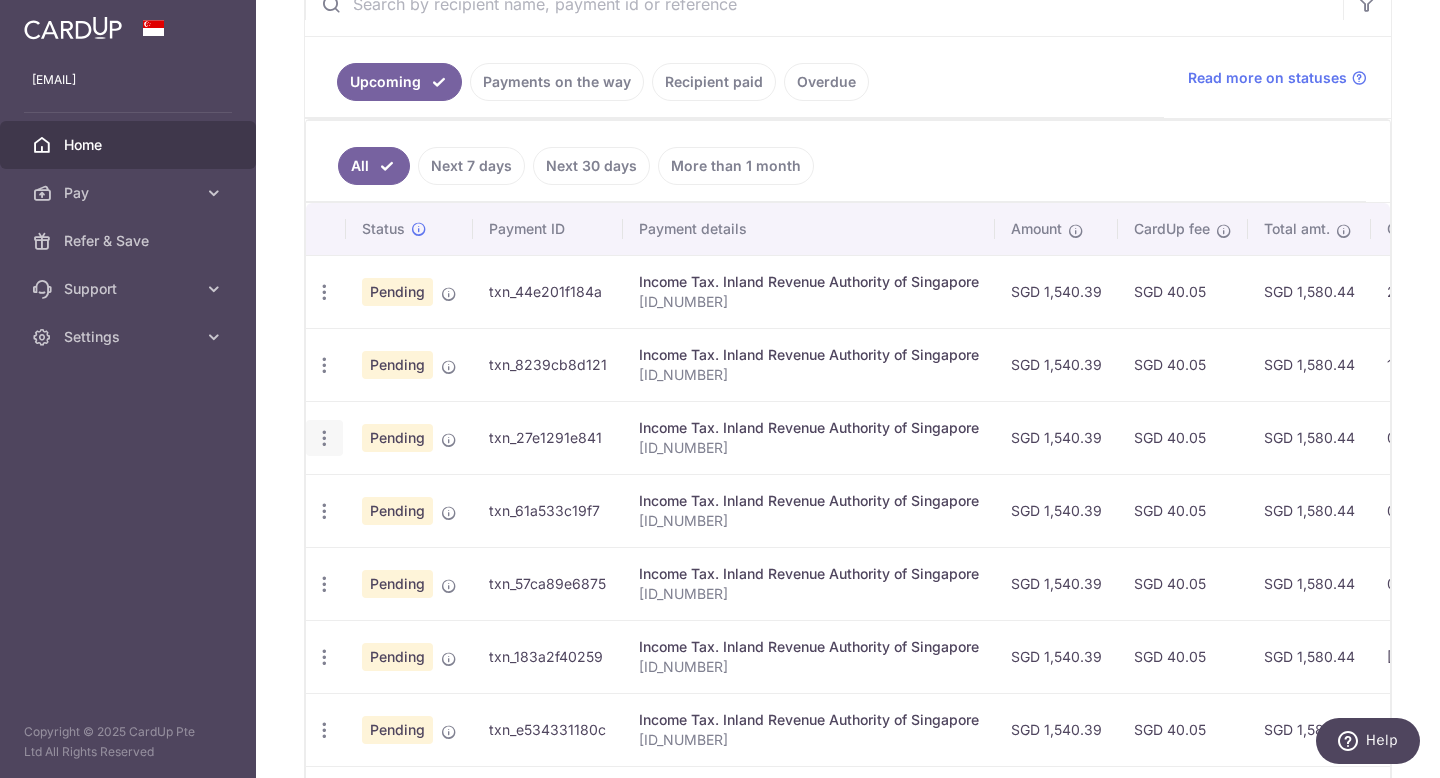 click at bounding box center [324, 292] 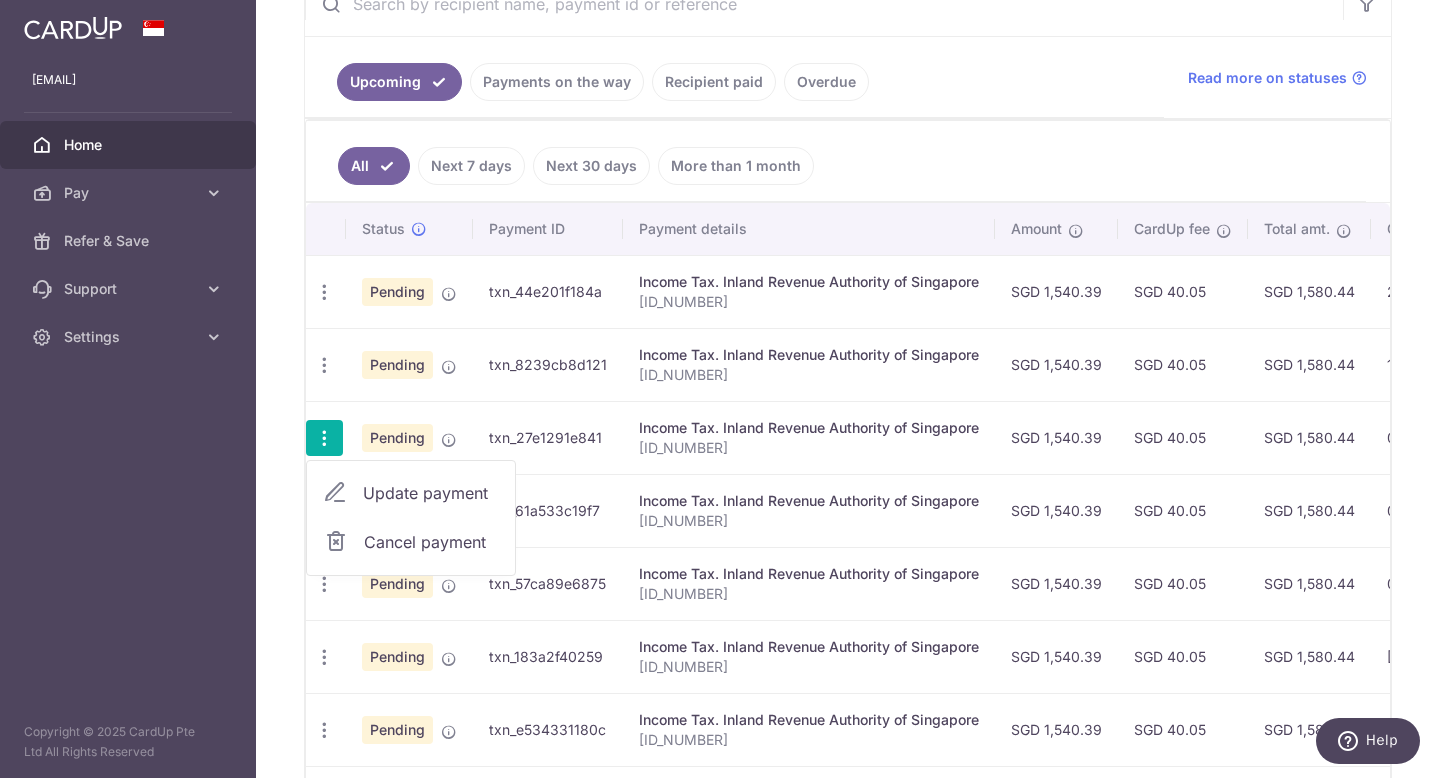click on "Update payment" at bounding box center [431, 493] 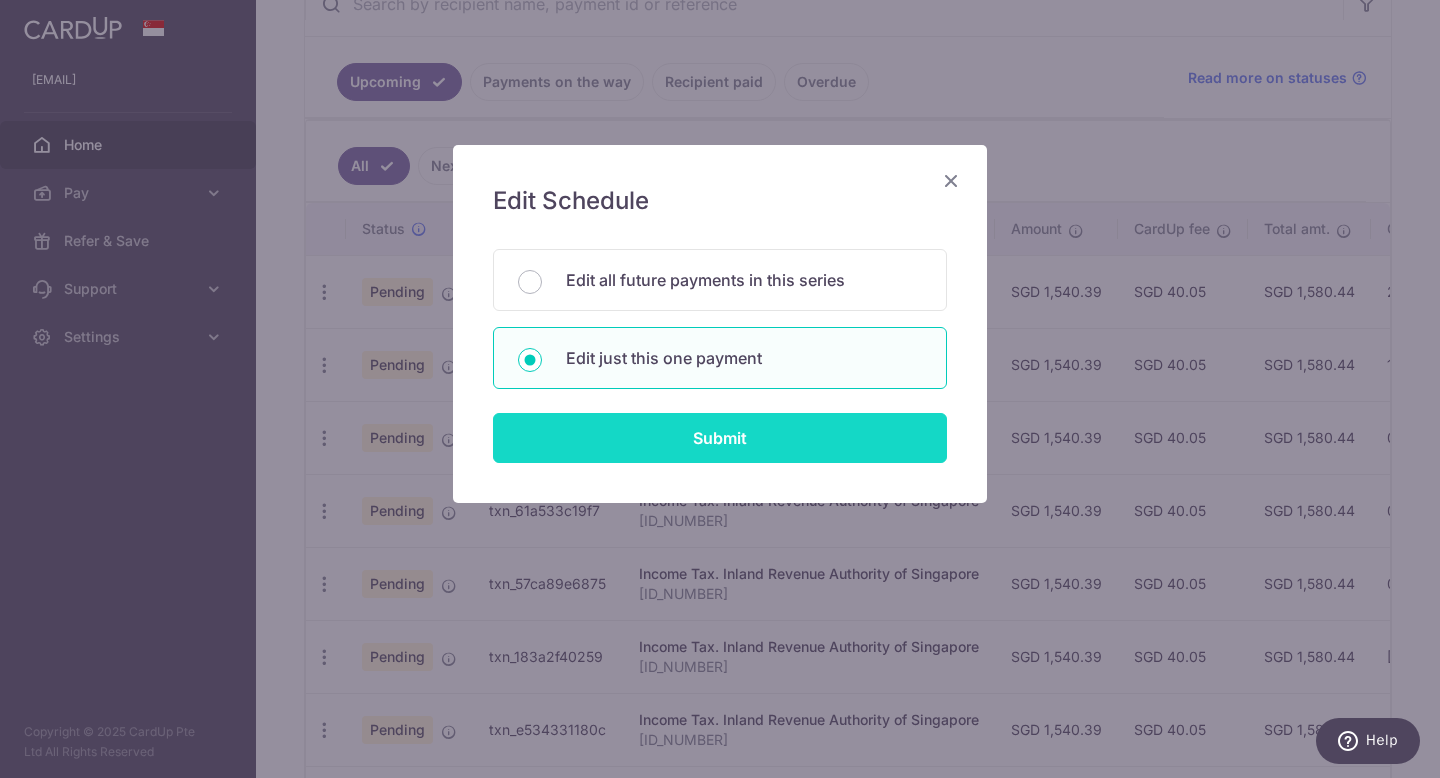 click on "Submit" at bounding box center [720, 438] 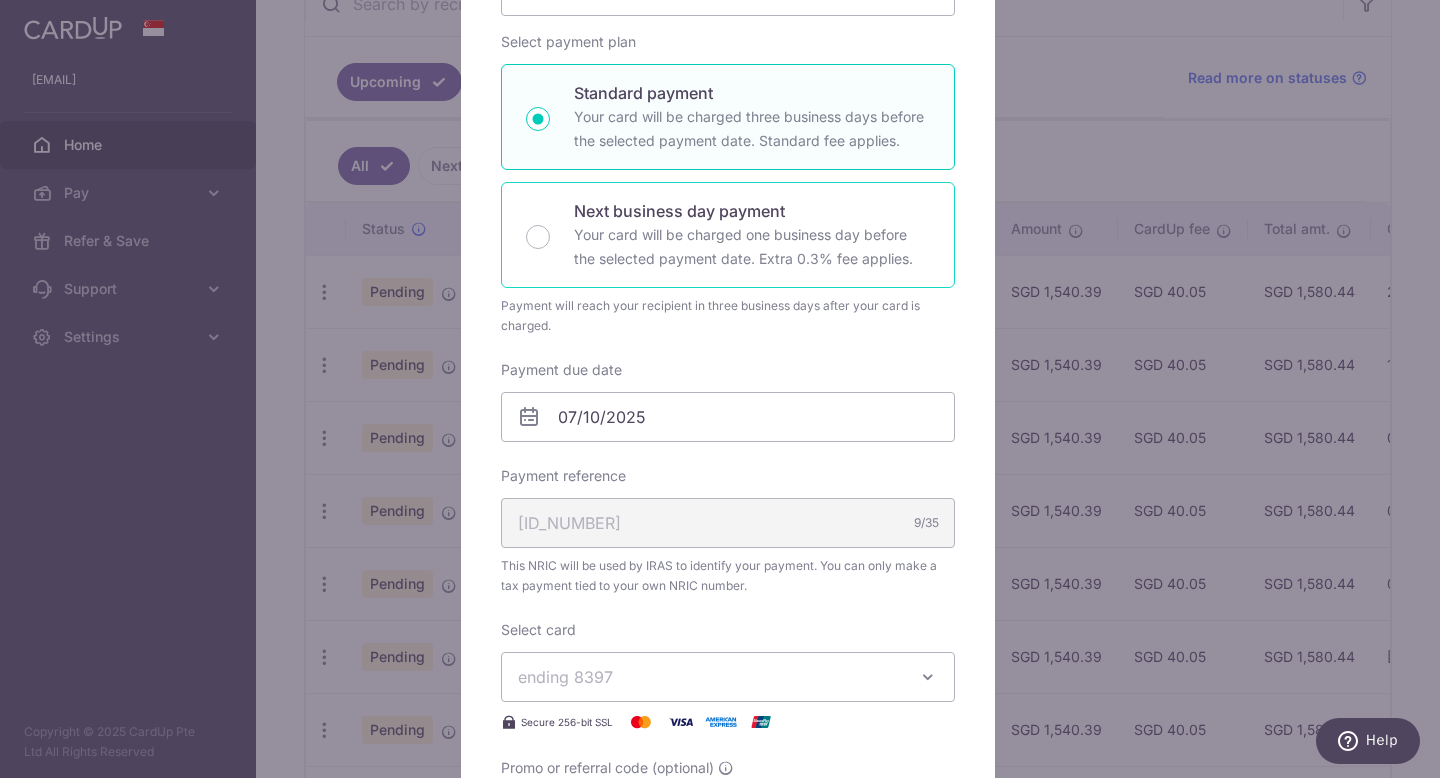 scroll, scrollTop: 299, scrollLeft: 0, axis: vertical 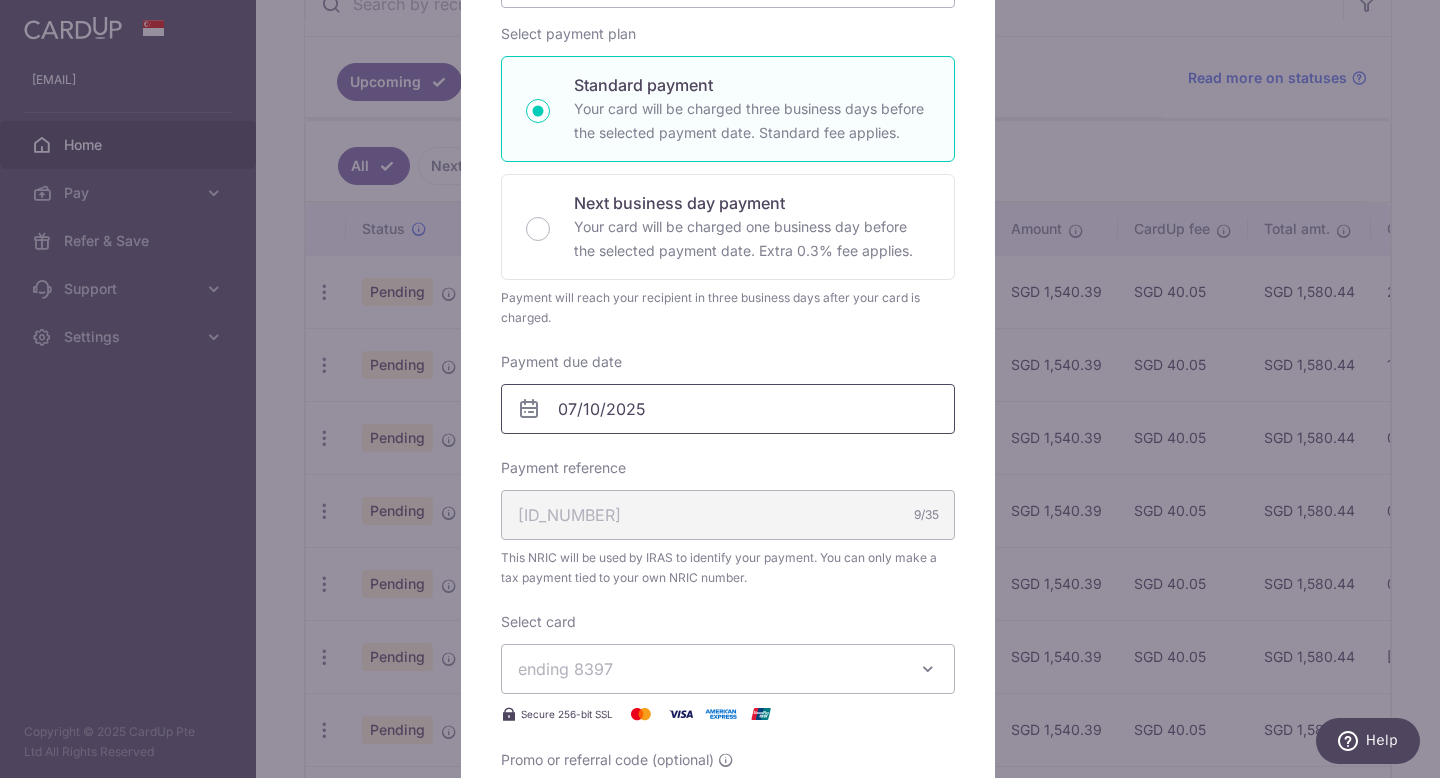 click on "07/10/2025" at bounding box center (728, 409) 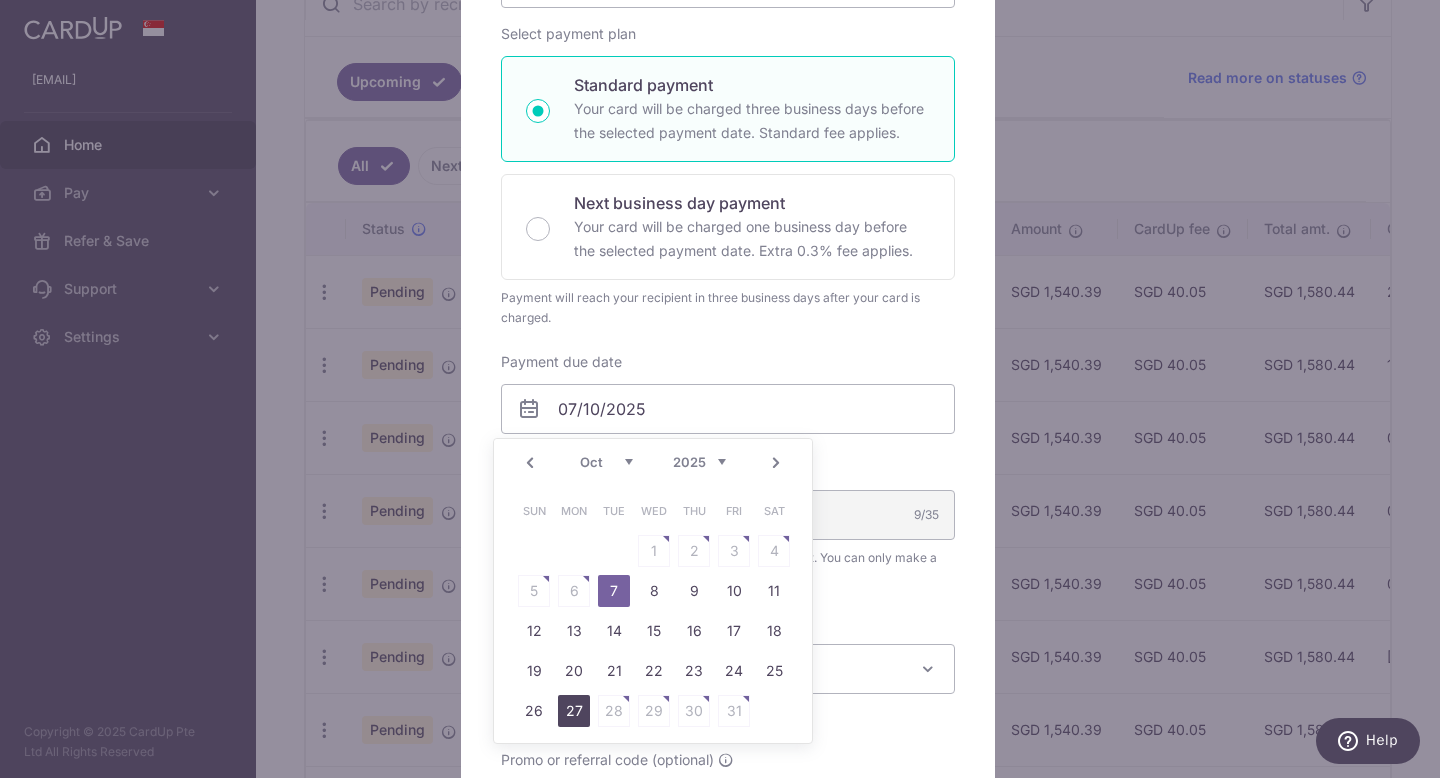 click on "27" at bounding box center (574, 711) 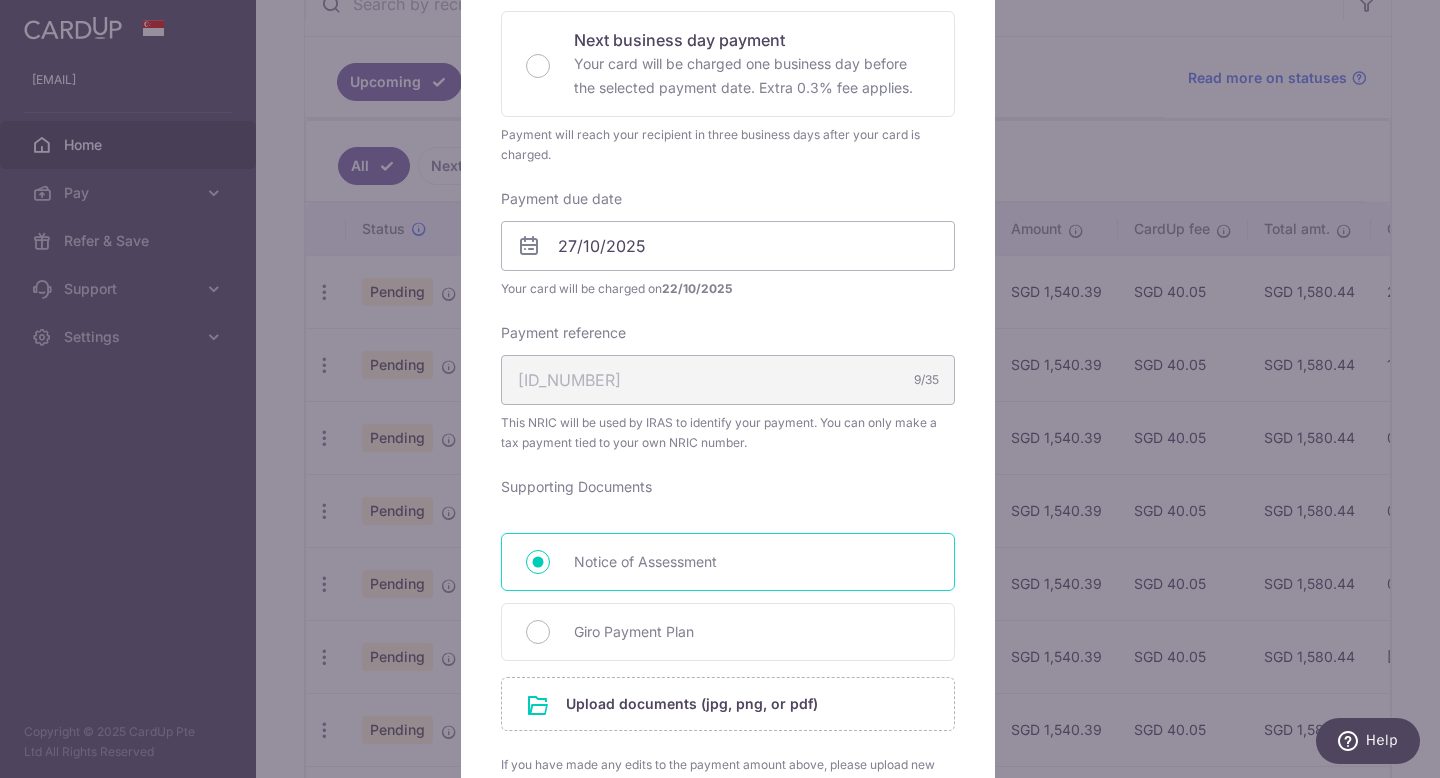 scroll, scrollTop: 640, scrollLeft: 0, axis: vertical 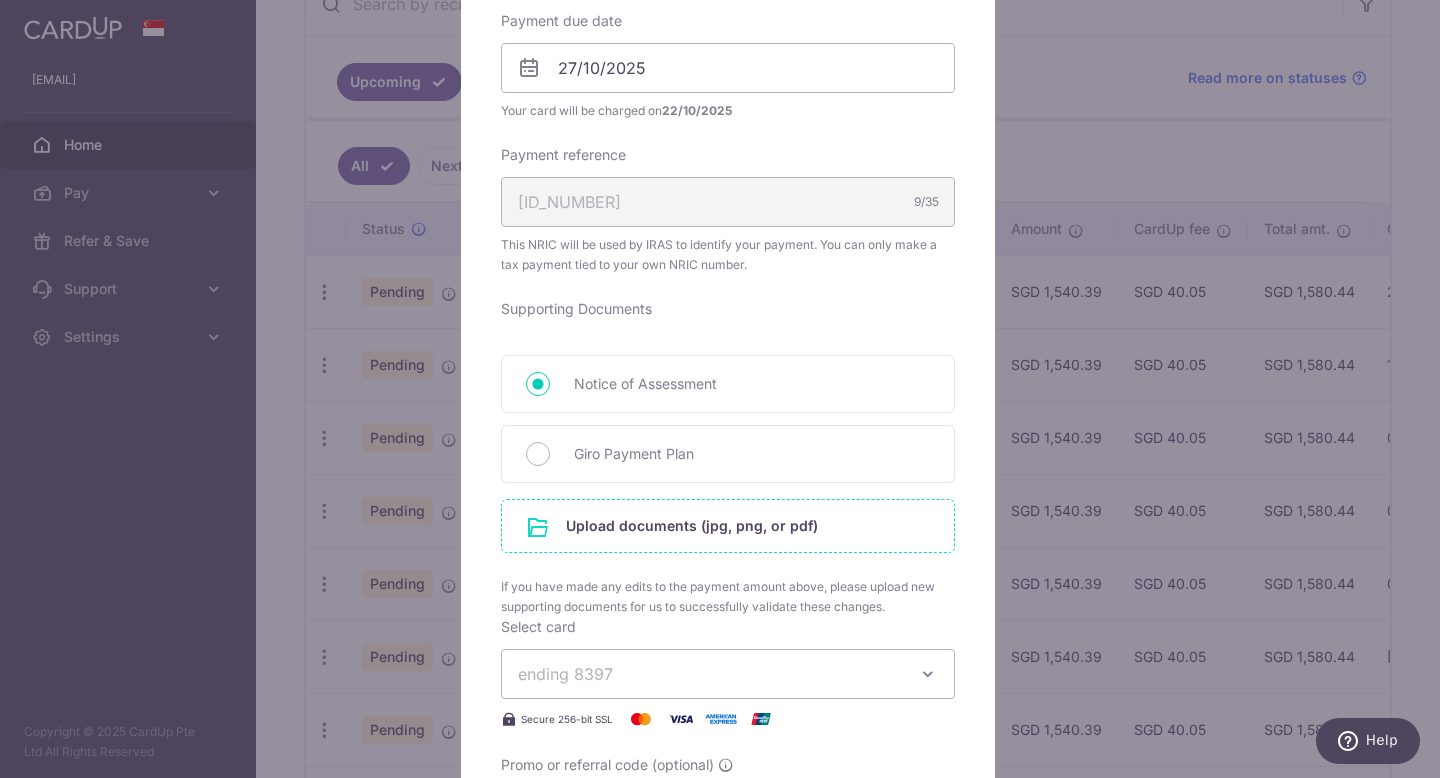 click at bounding box center [728, 526] 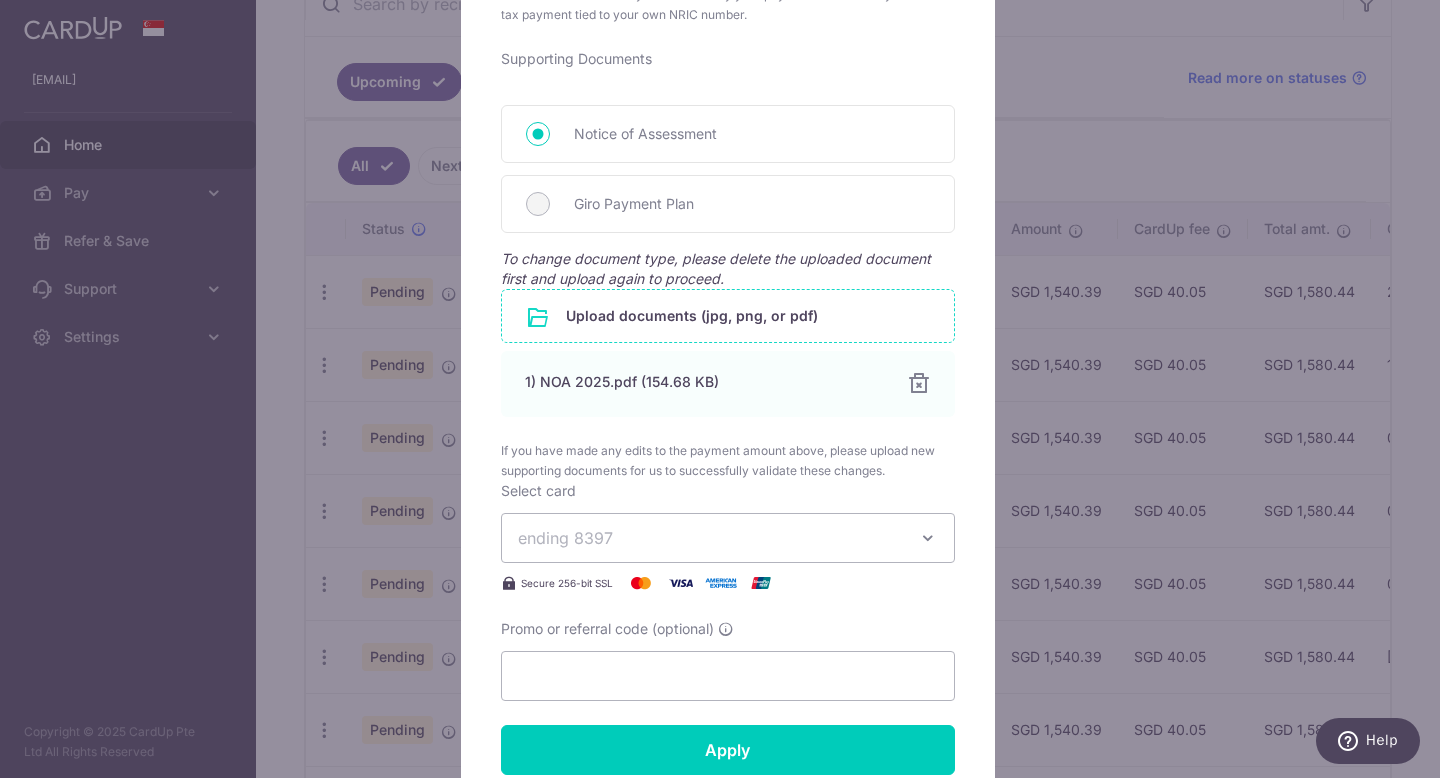 scroll, scrollTop: 1172, scrollLeft: 0, axis: vertical 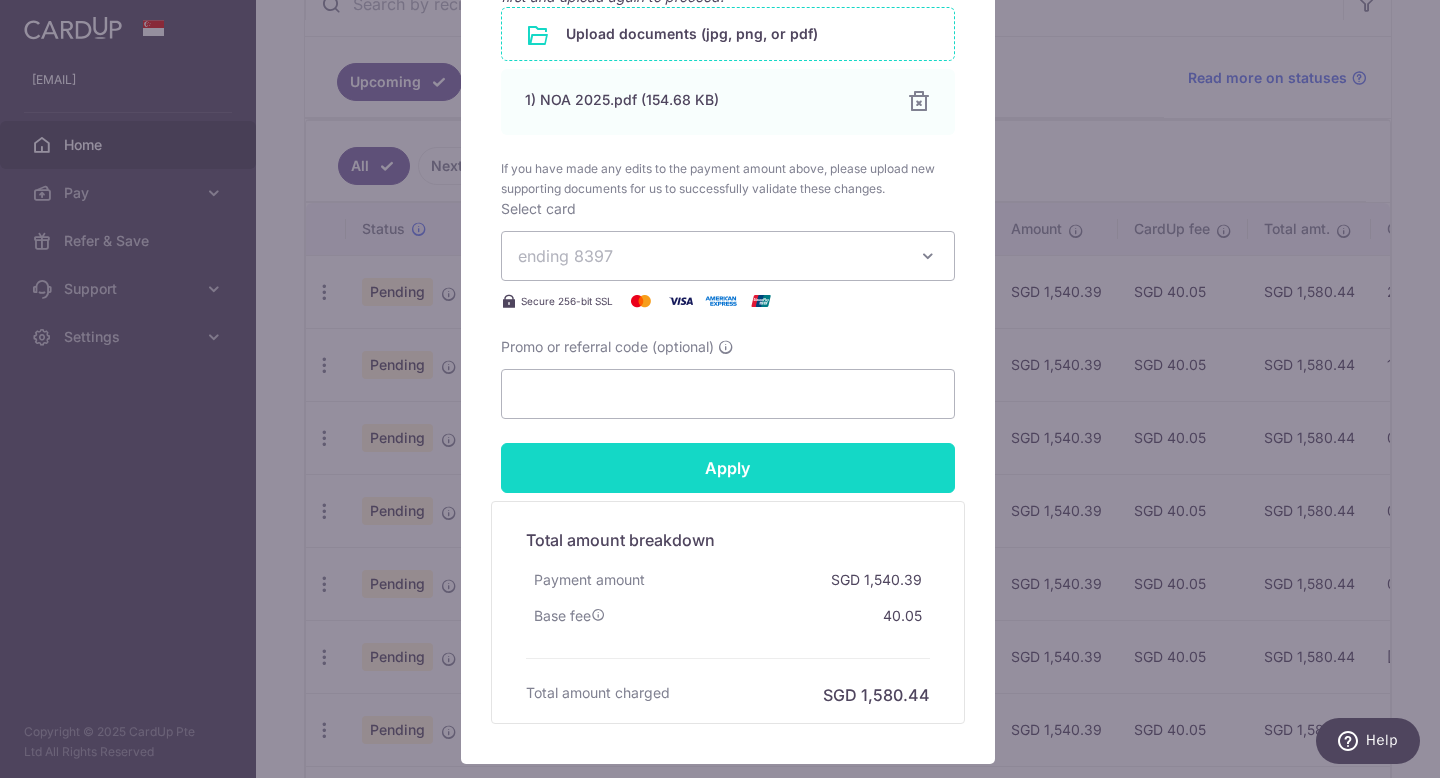 click on "Apply" at bounding box center [728, 468] 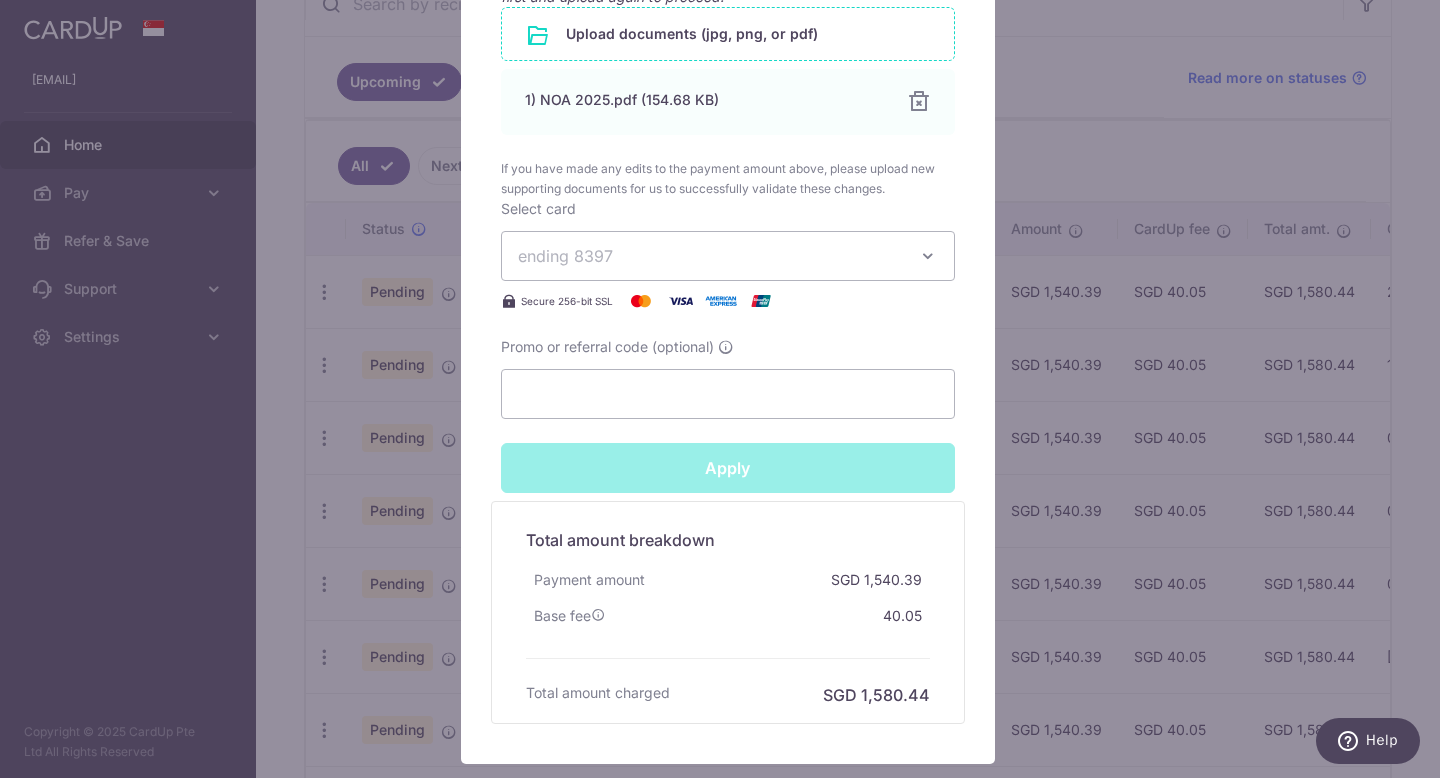 type on "Successfully Applied" 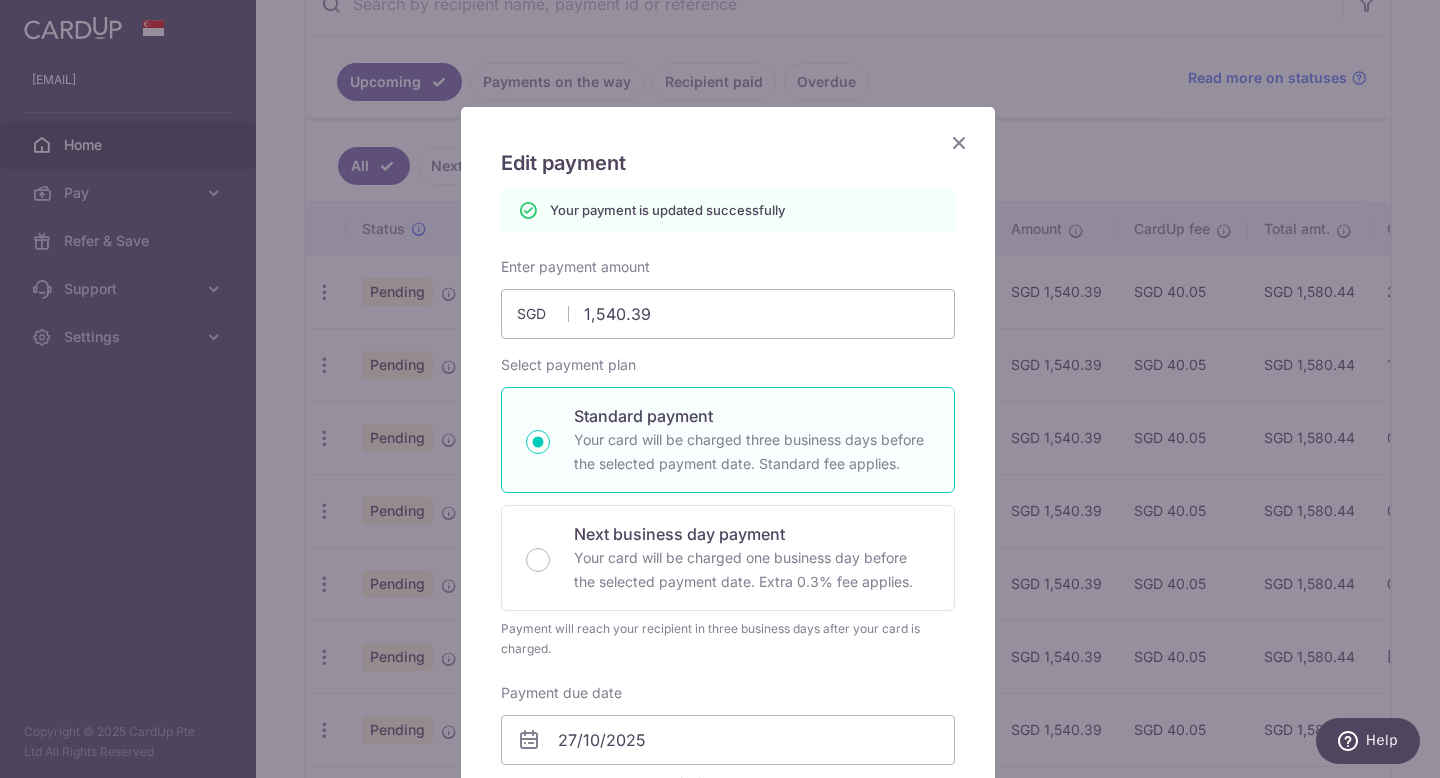scroll, scrollTop: 0, scrollLeft: 0, axis: both 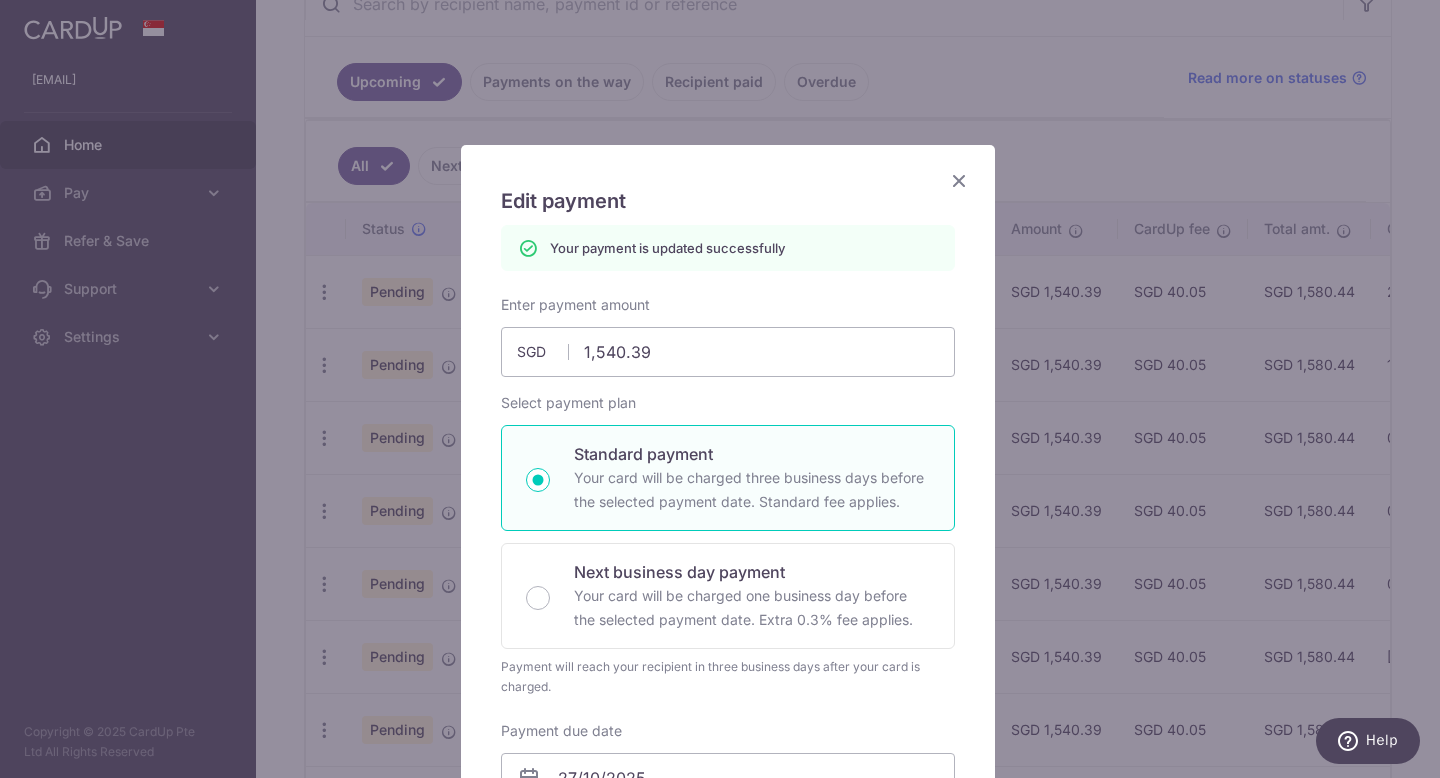 click at bounding box center [959, 180] 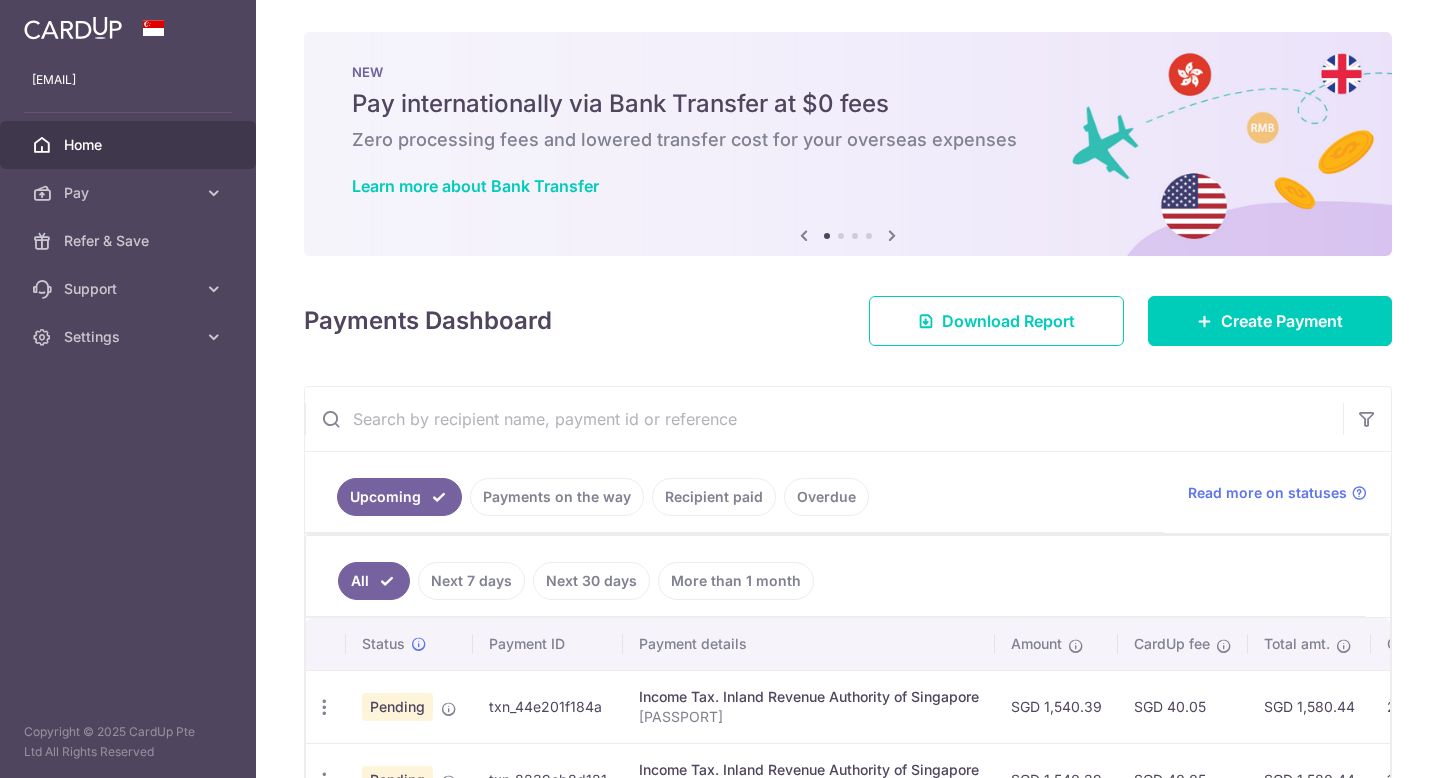 scroll, scrollTop: 0, scrollLeft: 0, axis: both 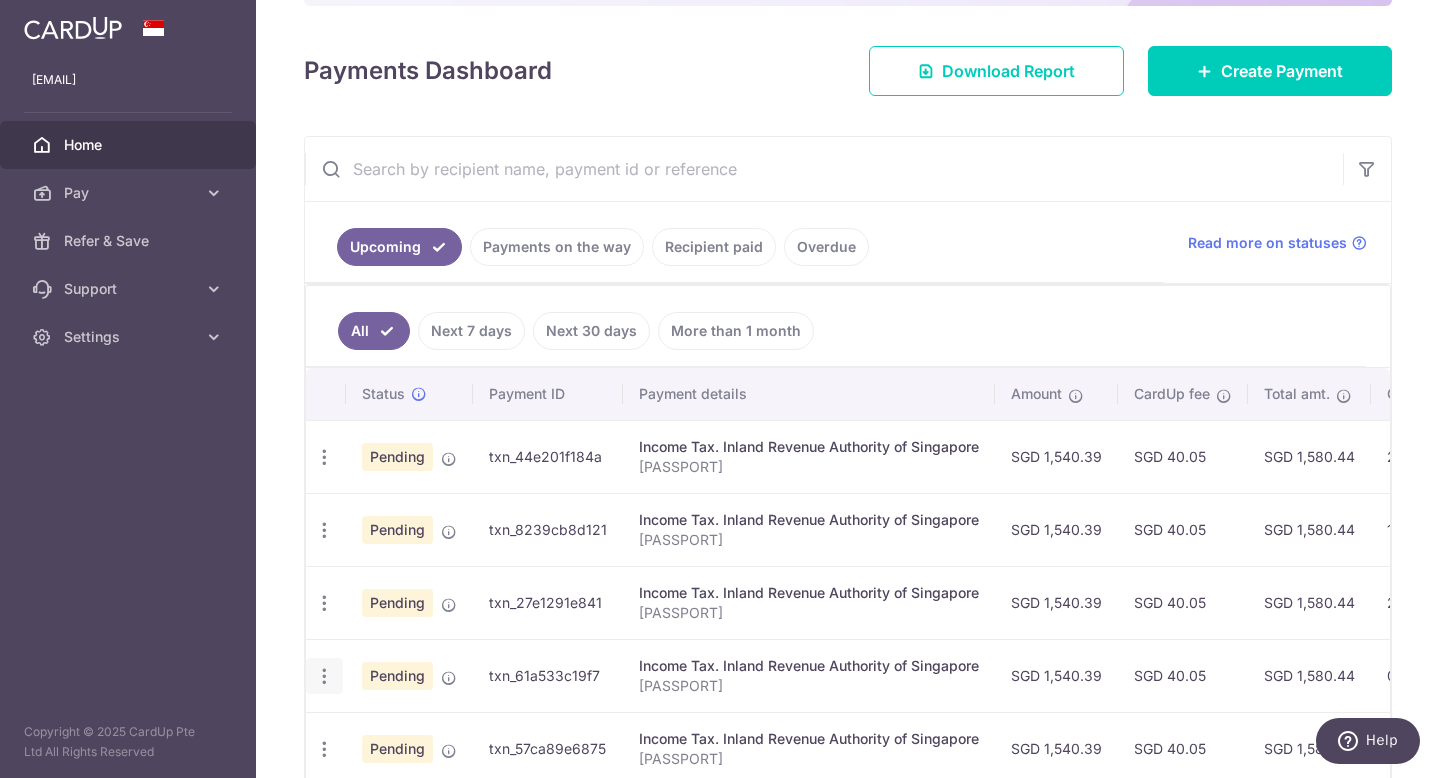 click at bounding box center [324, 457] 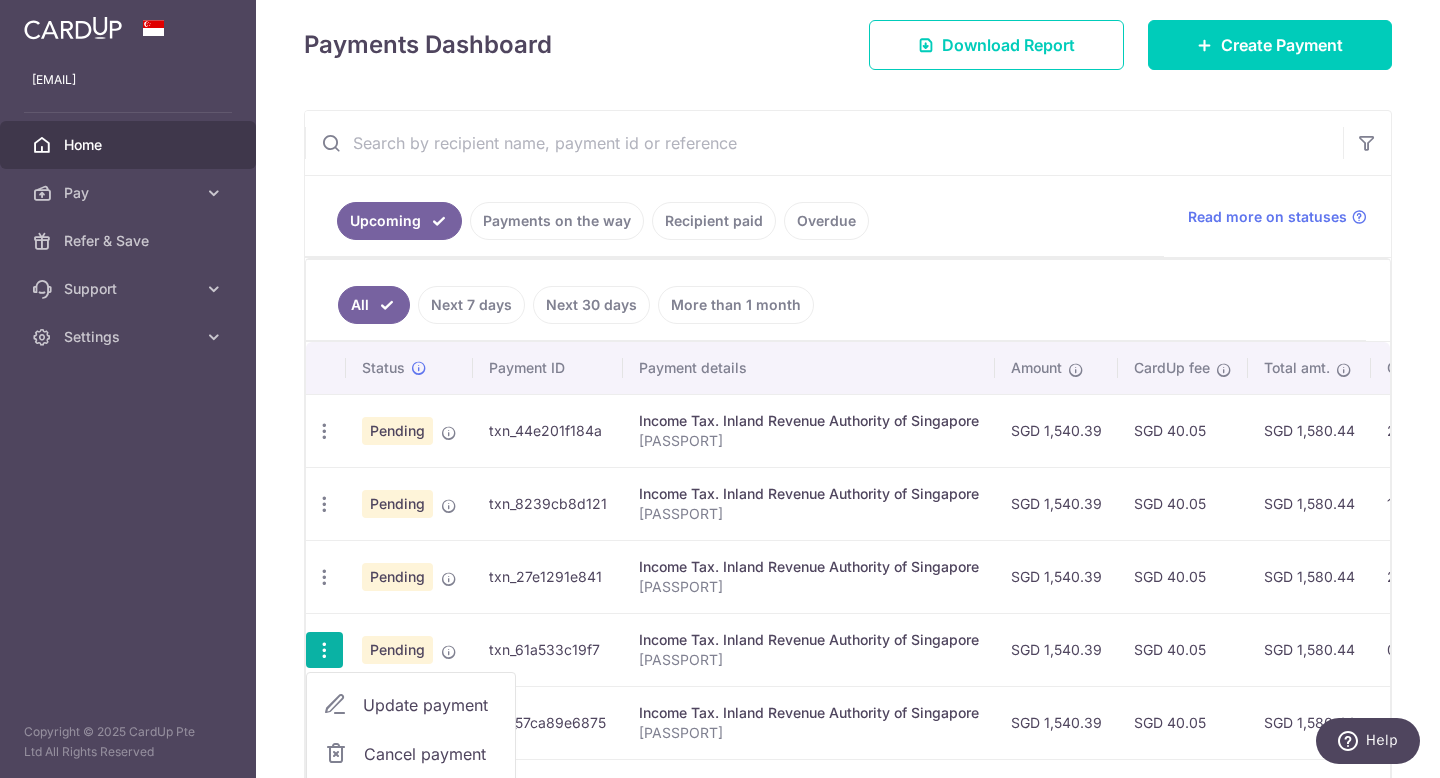 scroll, scrollTop: 289, scrollLeft: 0, axis: vertical 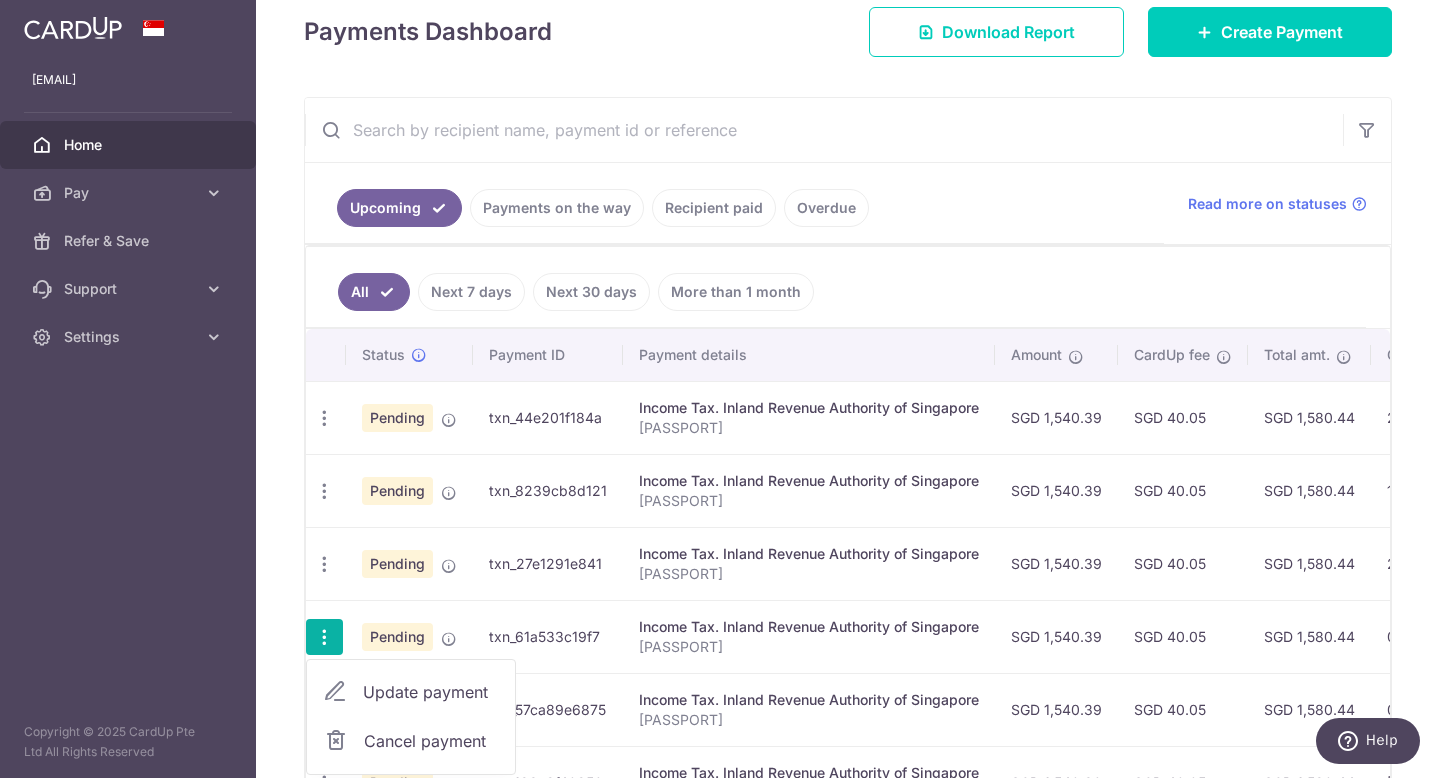 click on "Update payment" at bounding box center [431, 692] 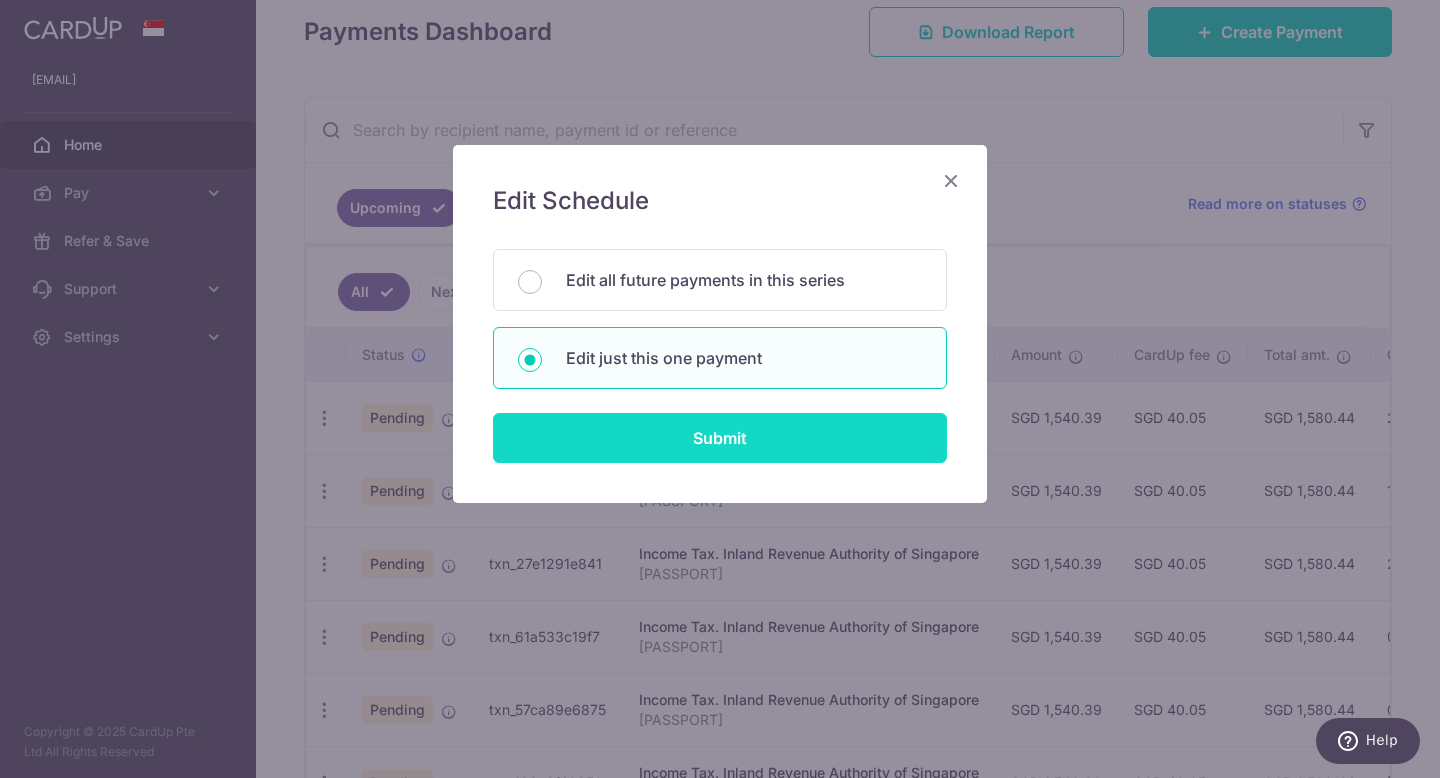 click on "Submit" at bounding box center (720, 438) 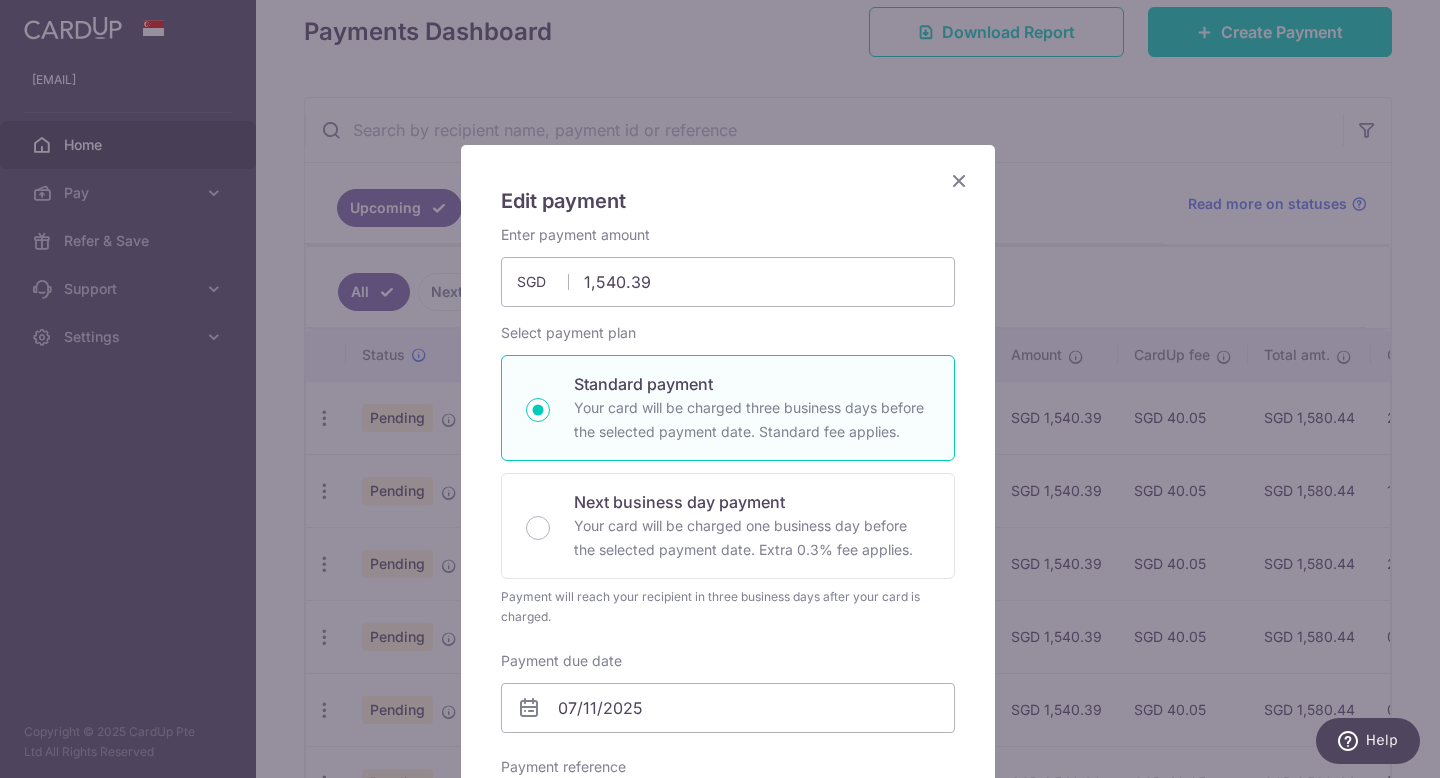 scroll, scrollTop: 163, scrollLeft: 0, axis: vertical 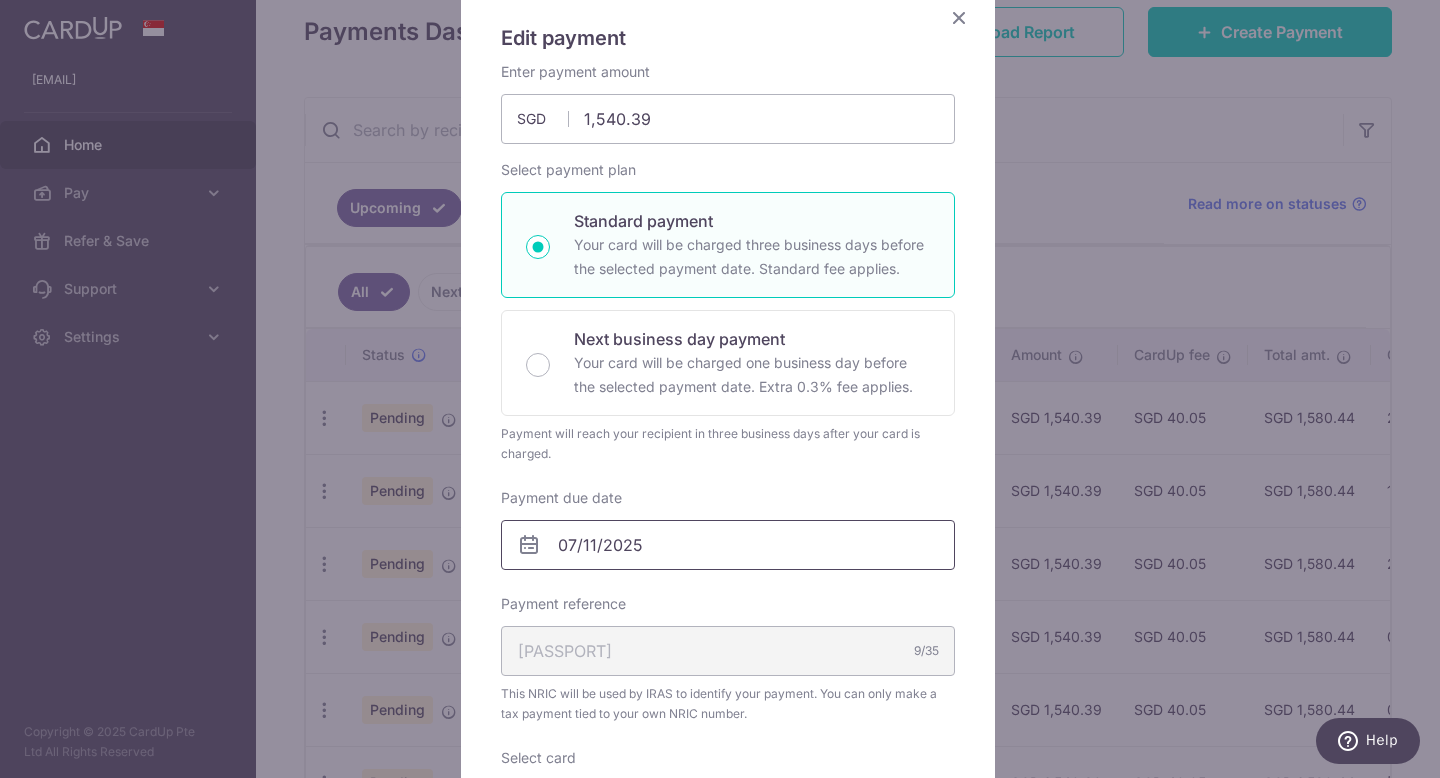 click on "07/11/2025" at bounding box center [728, 545] 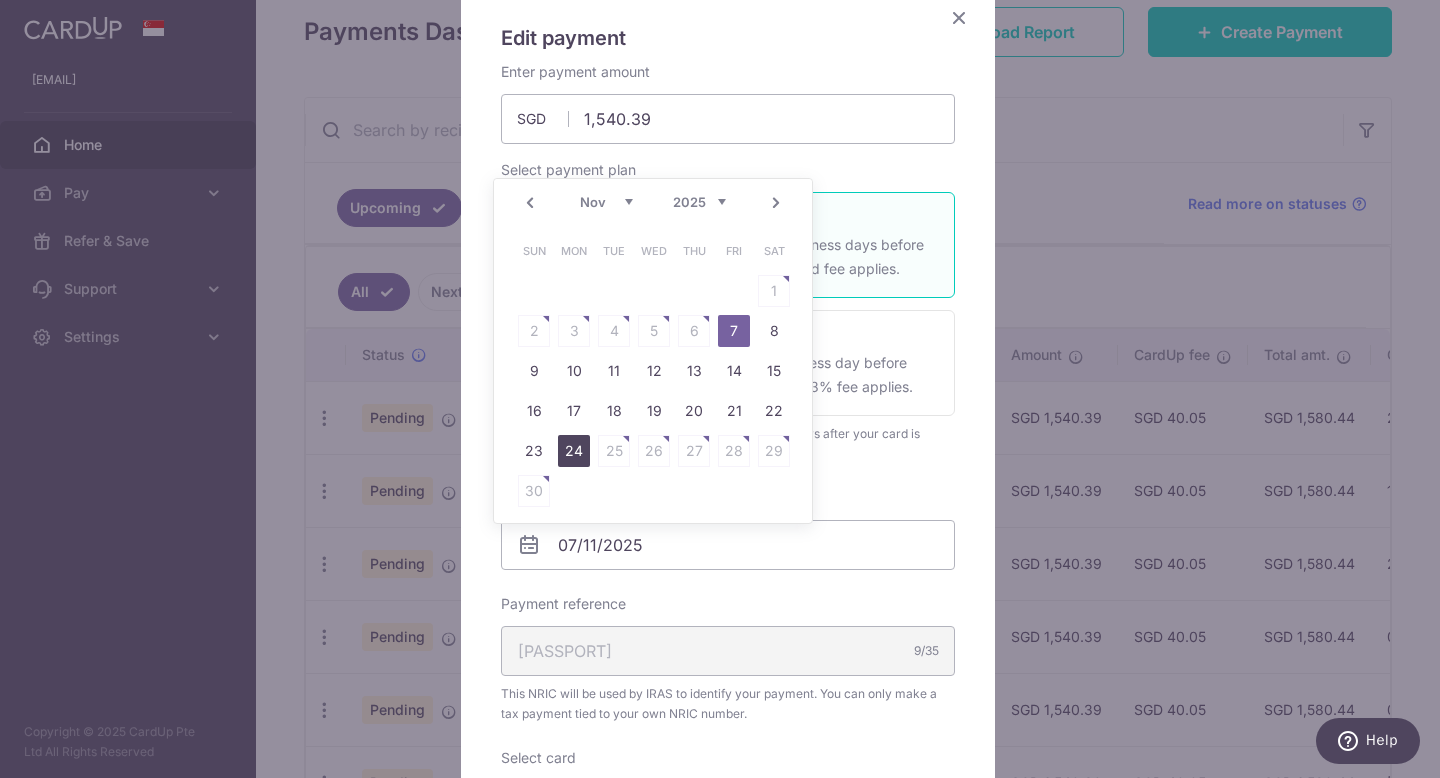 click on "24" at bounding box center [574, 451] 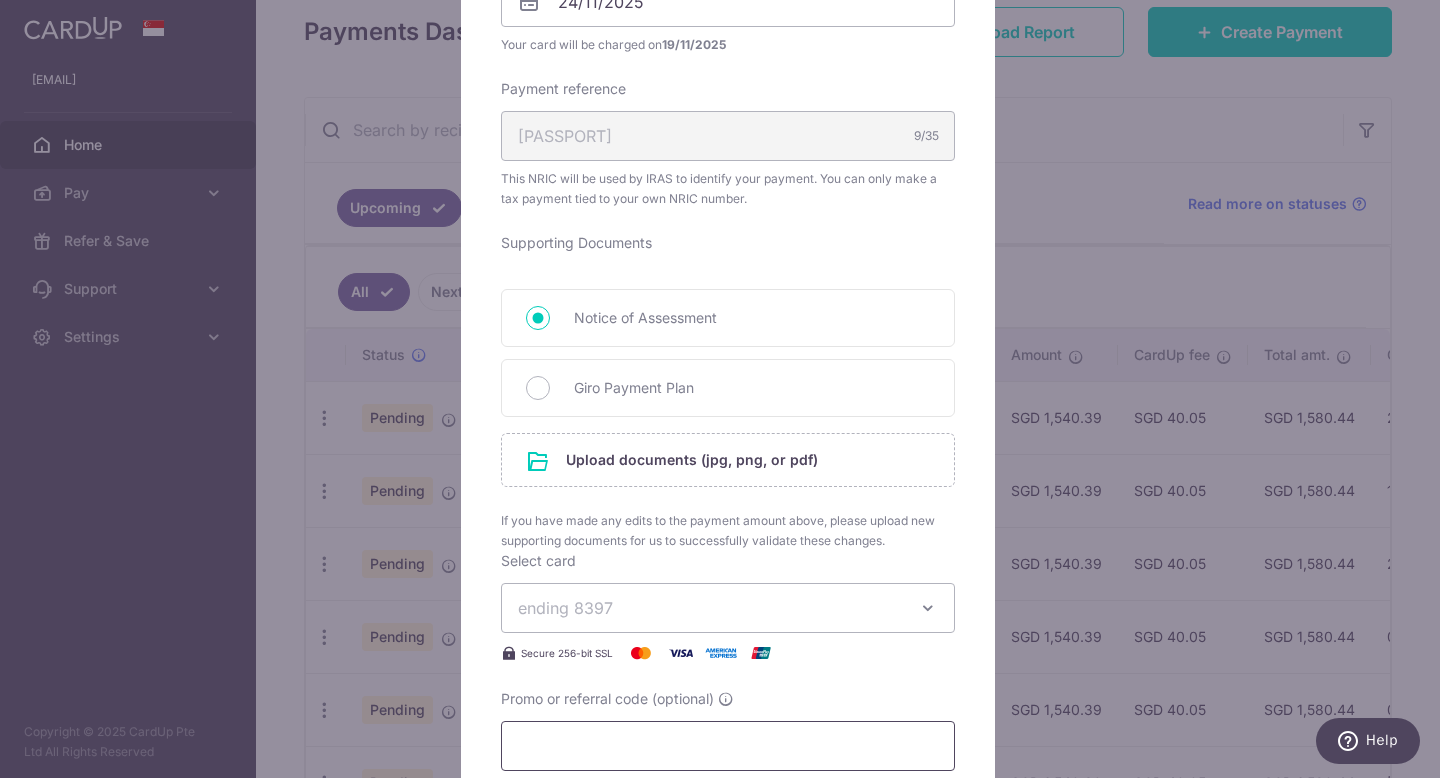 scroll, scrollTop: 824, scrollLeft: 0, axis: vertical 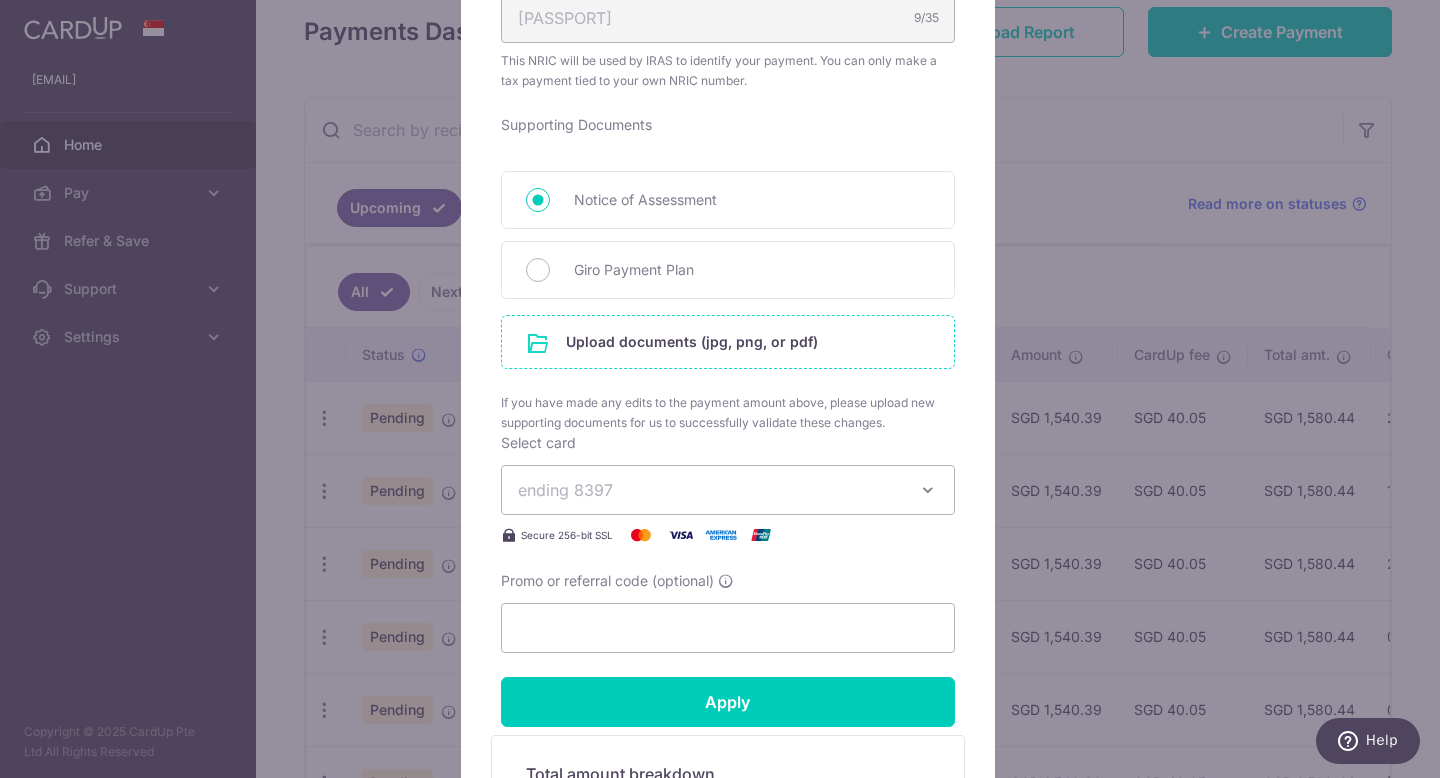 click at bounding box center (728, 342) 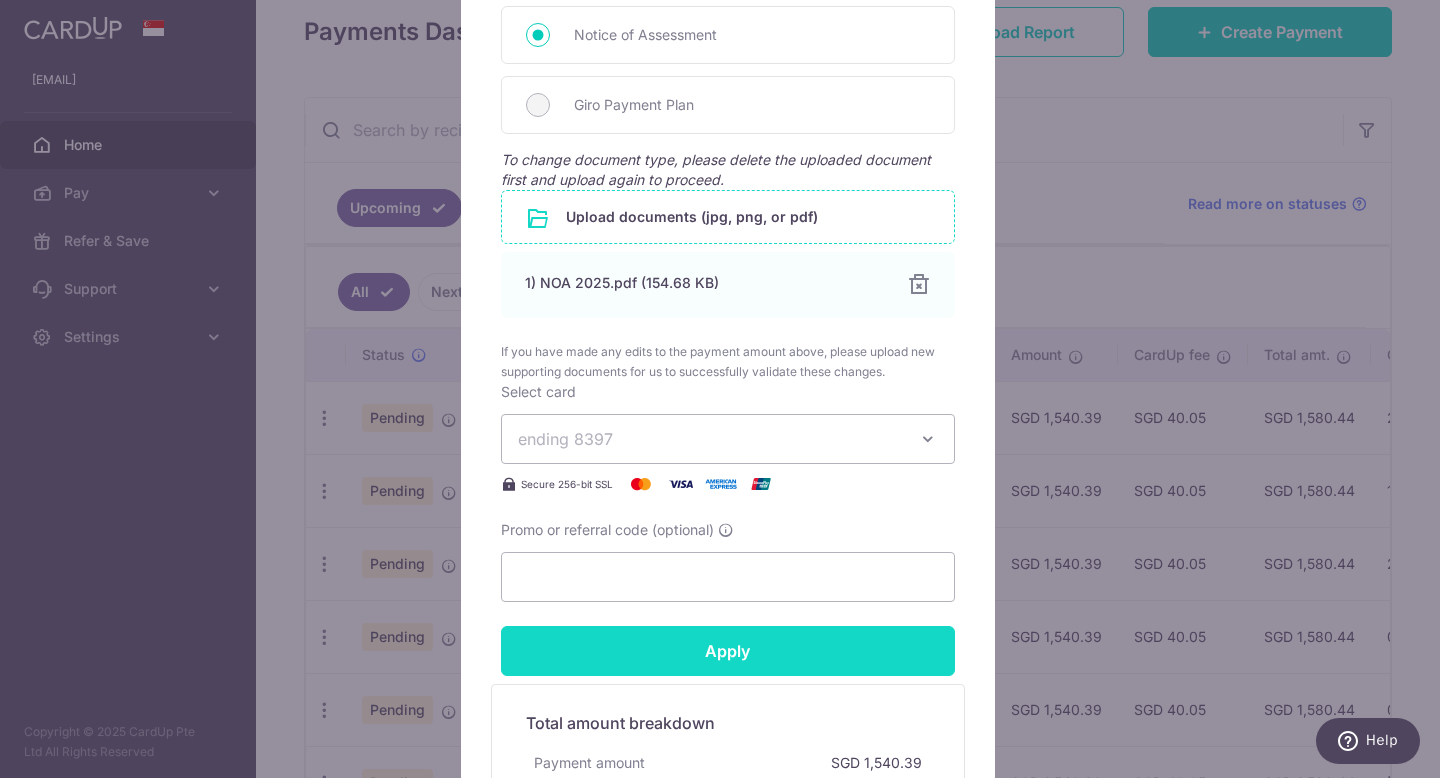 click on "Apply" at bounding box center (728, 651) 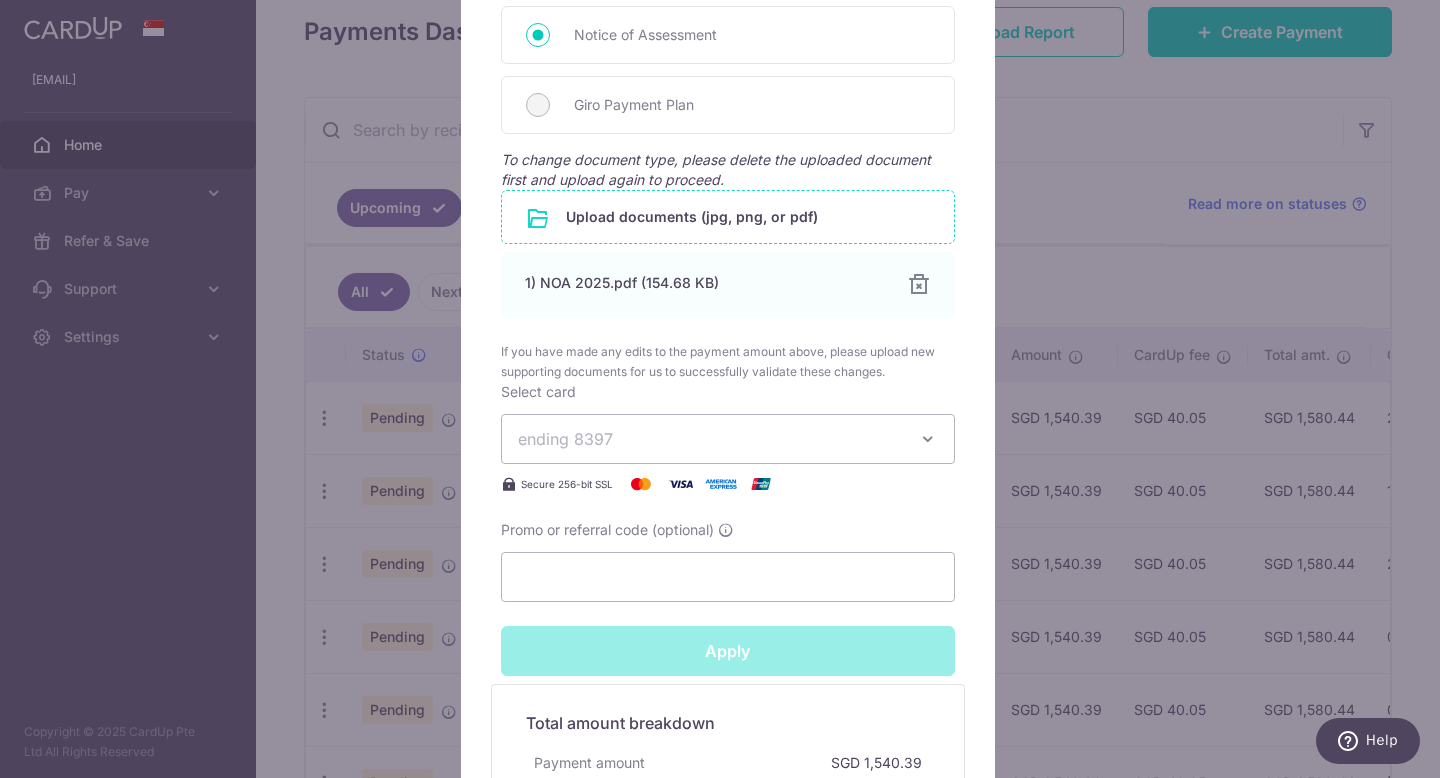 type on "Successfully Applied" 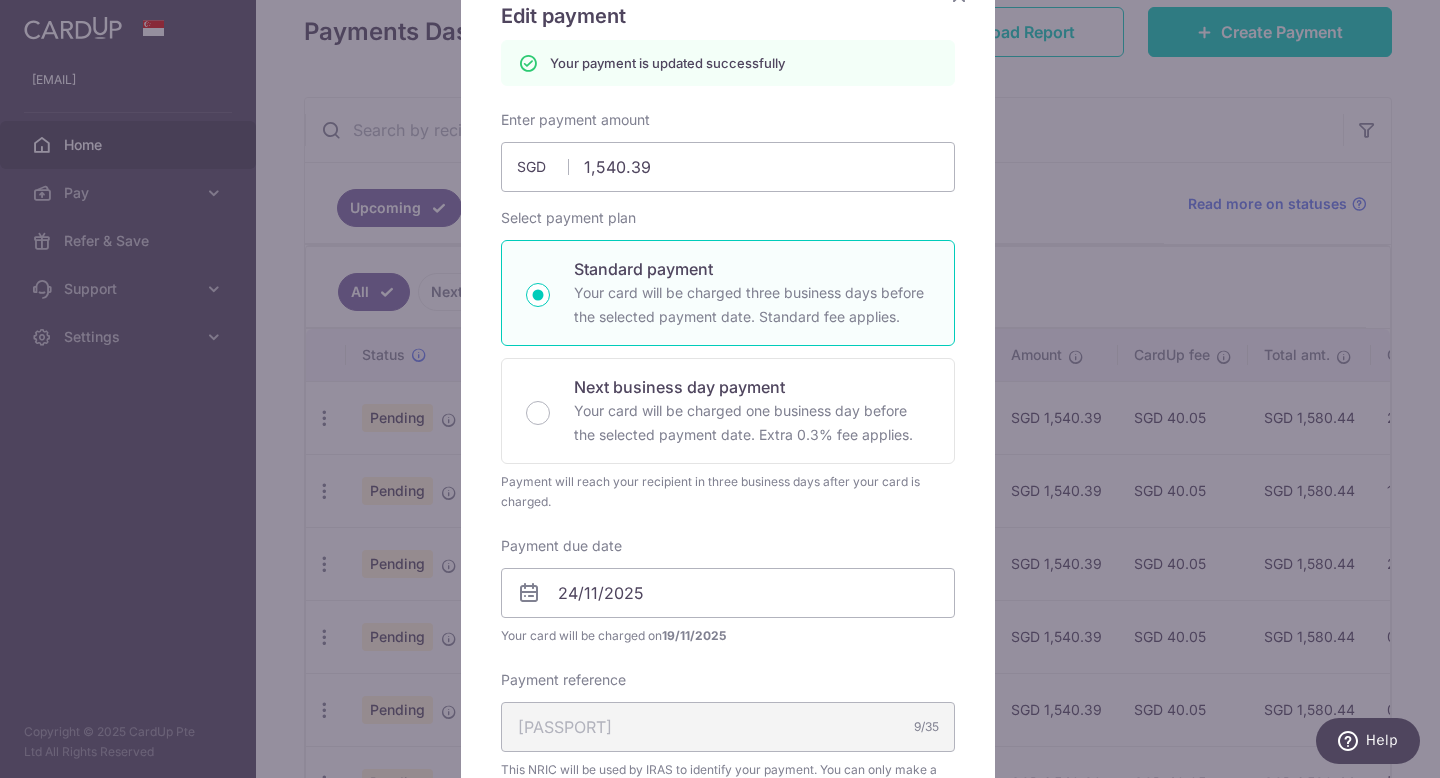 scroll, scrollTop: 0, scrollLeft: 0, axis: both 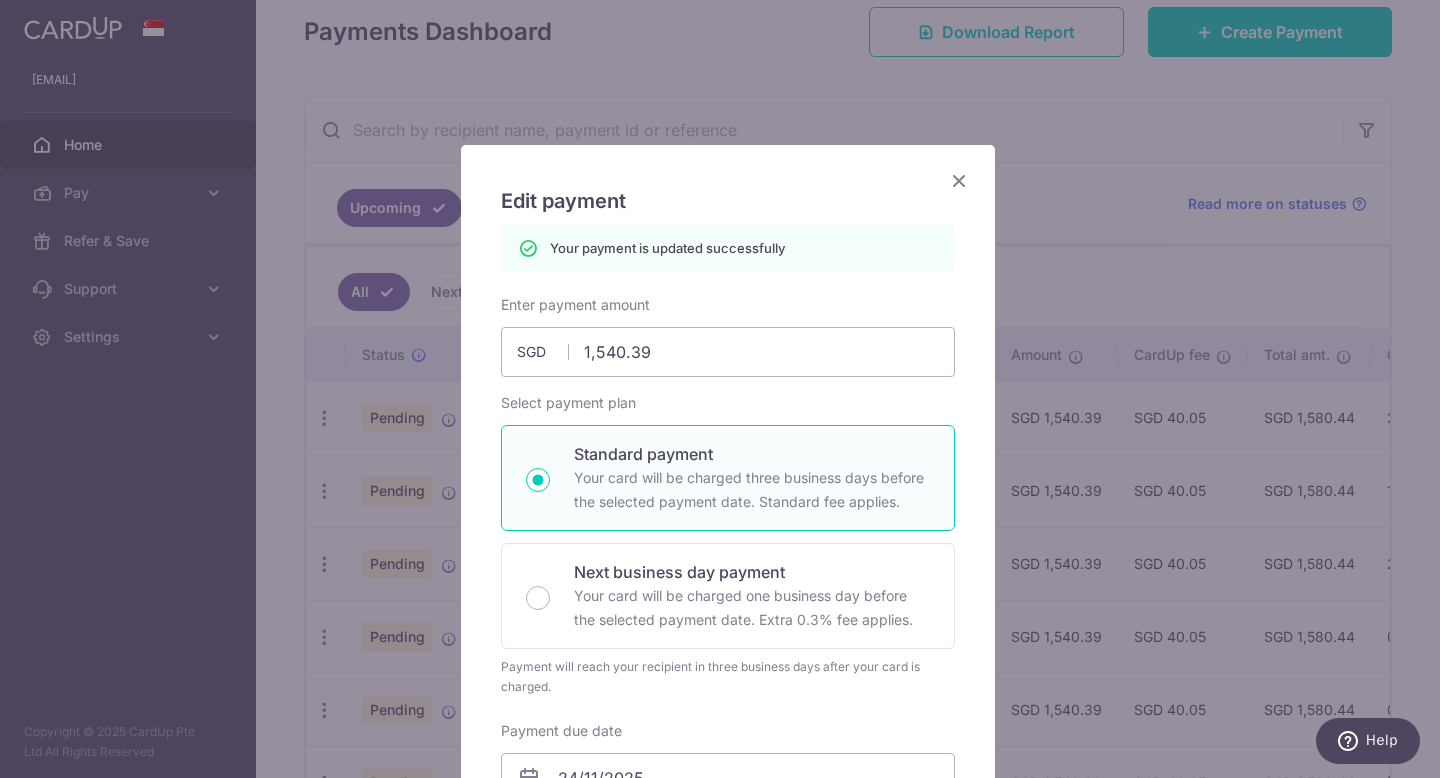 click at bounding box center [959, 180] 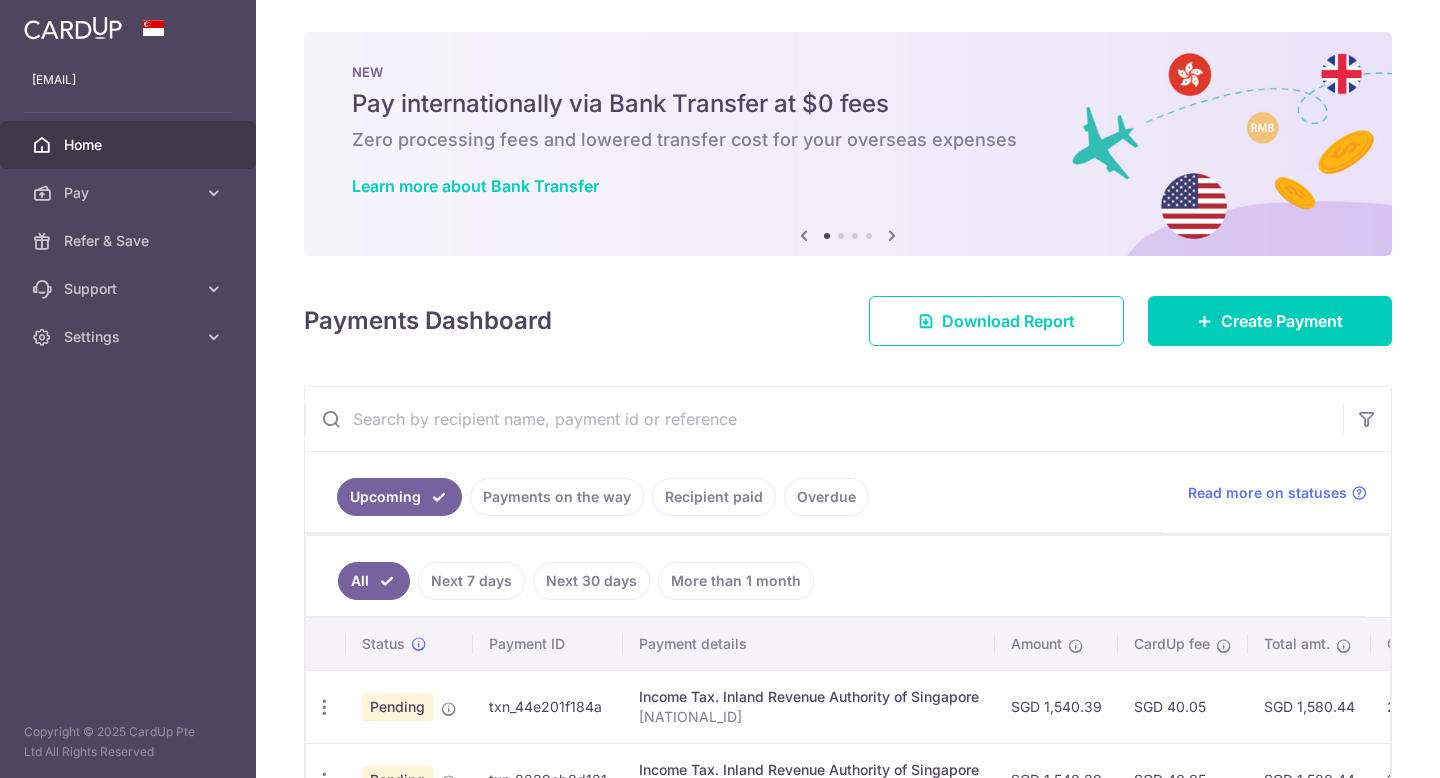scroll, scrollTop: 0, scrollLeft: 0, axis: both 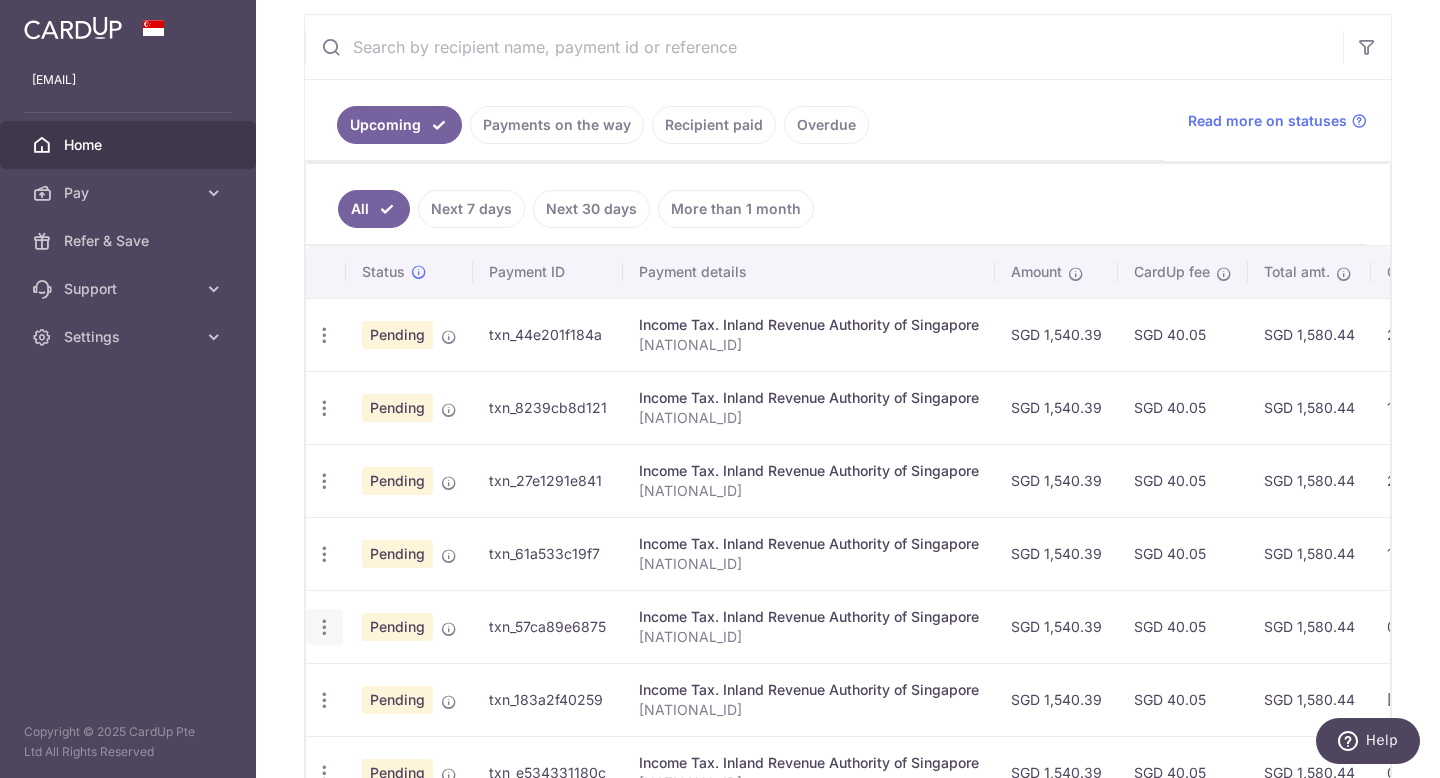 click at bounding box center [324, 335] 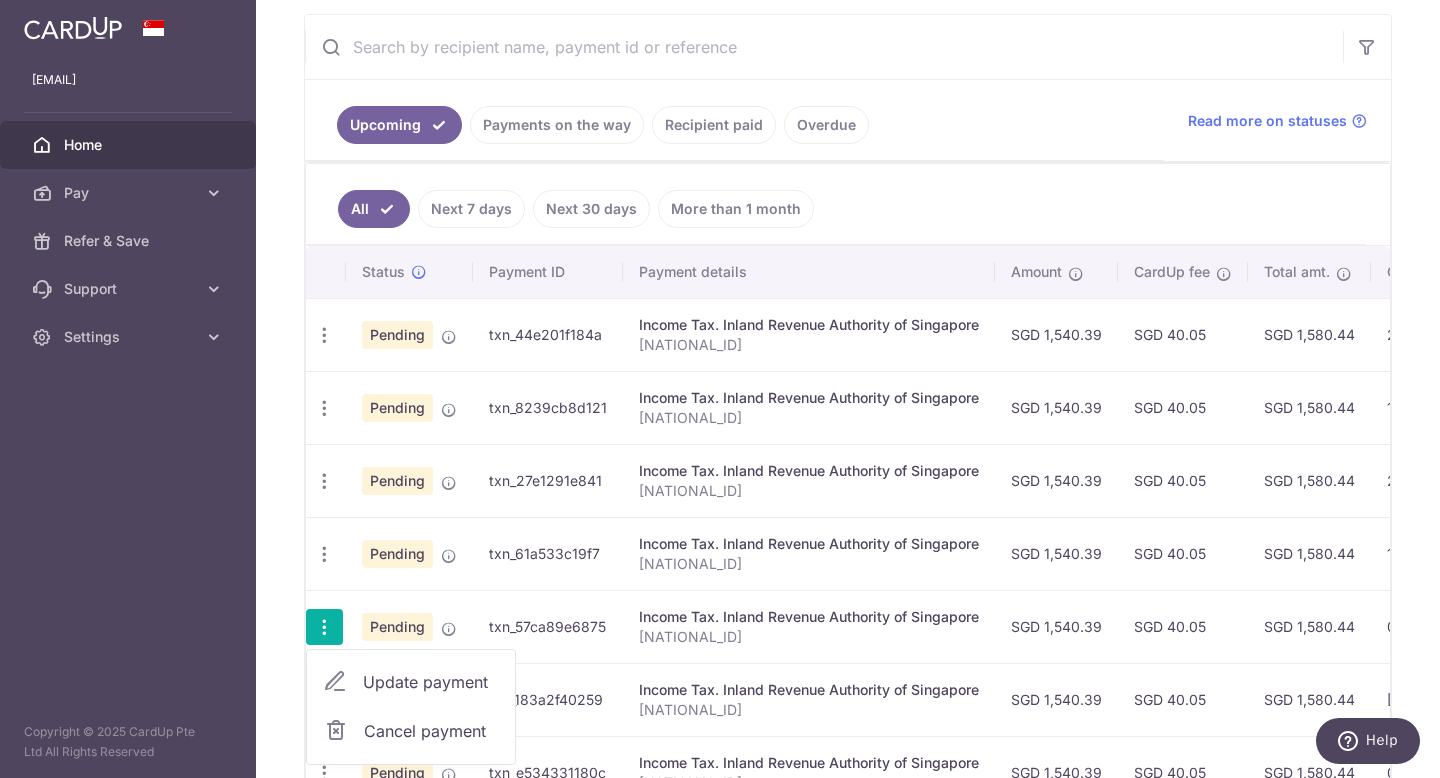 click on "Update payment" at bounding box center (431, 682) 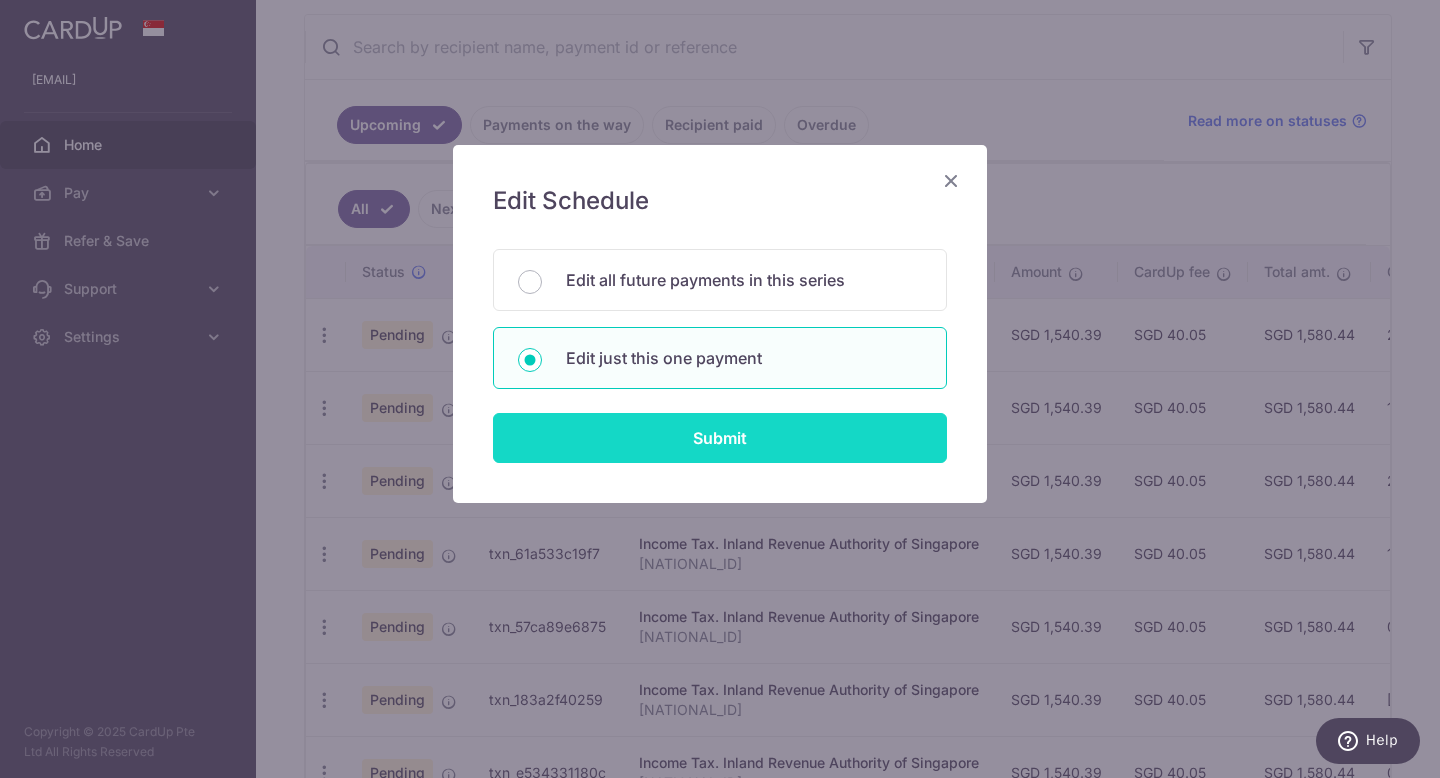 click on "Submit" at bounding box center [720, 438] 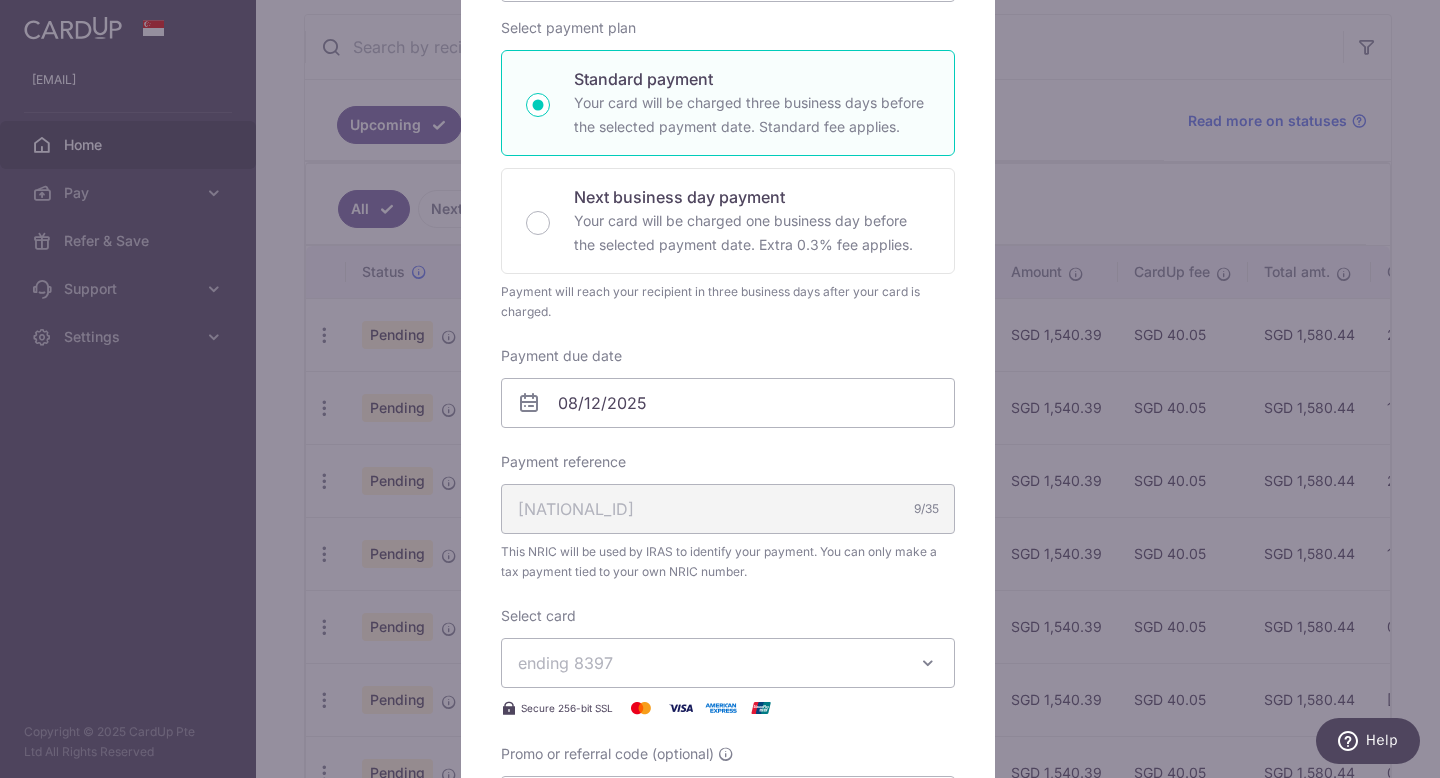 scroll, scrollTop: 608, scrollLeft: 0, axis: vertical 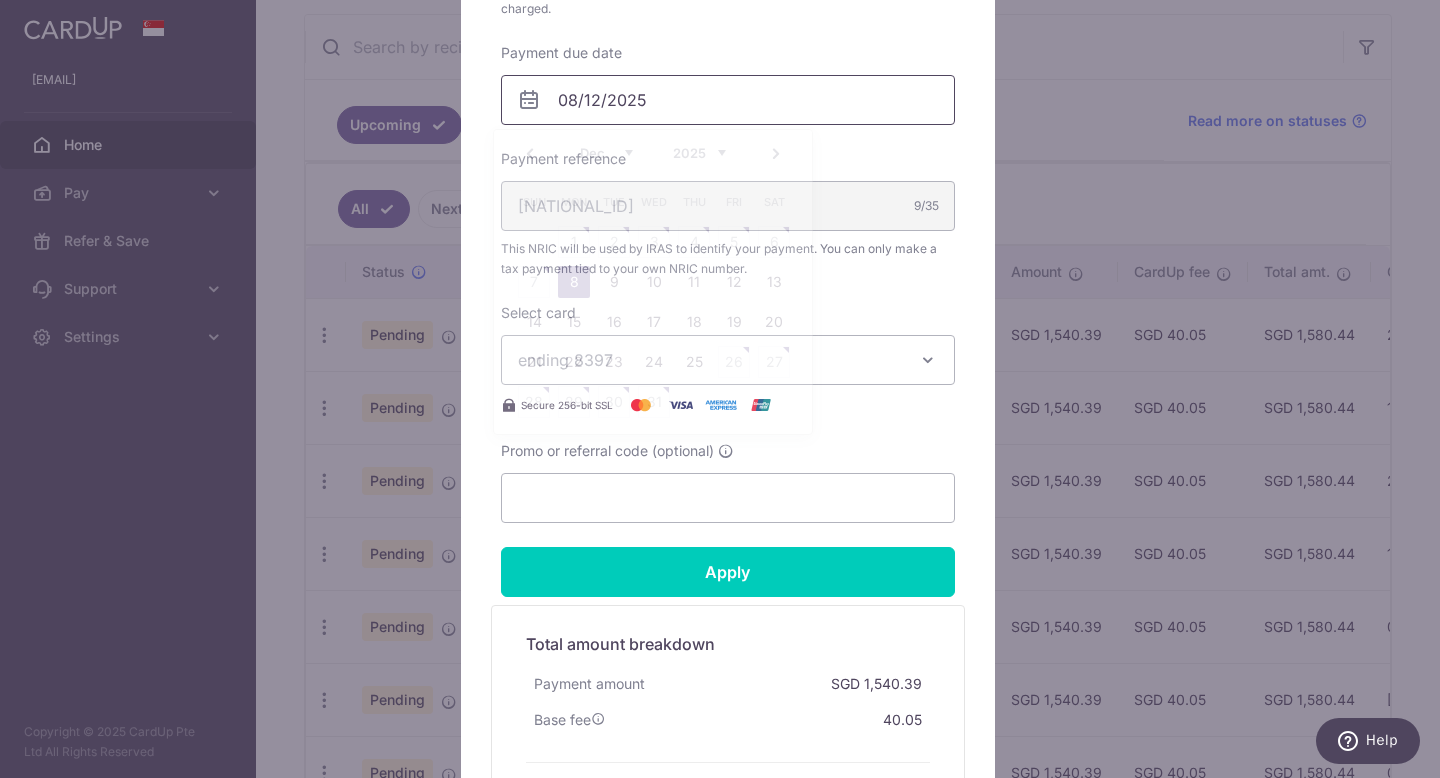 click on "08/12/2025" at bounding box center [728, 100] 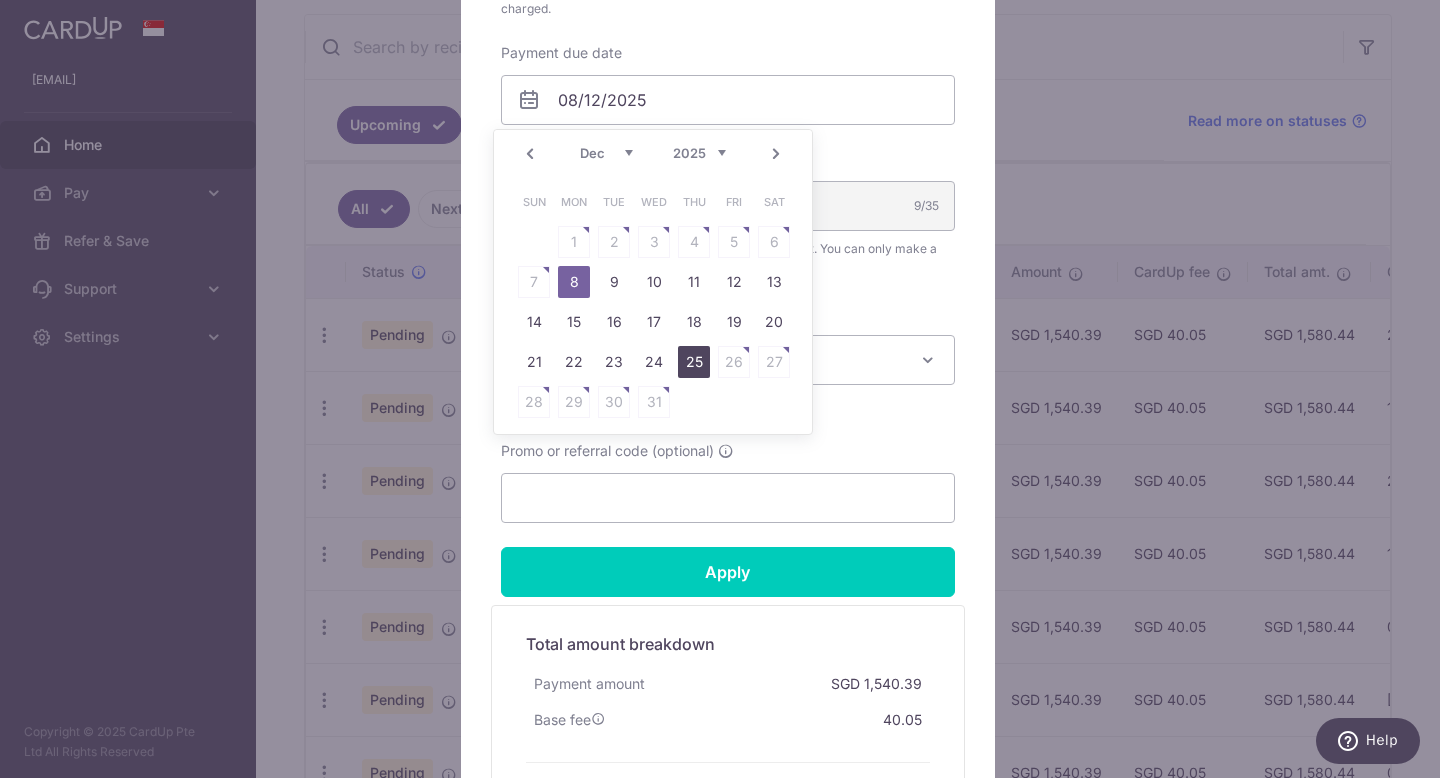 click on "25" at bounding box center (694, 362) 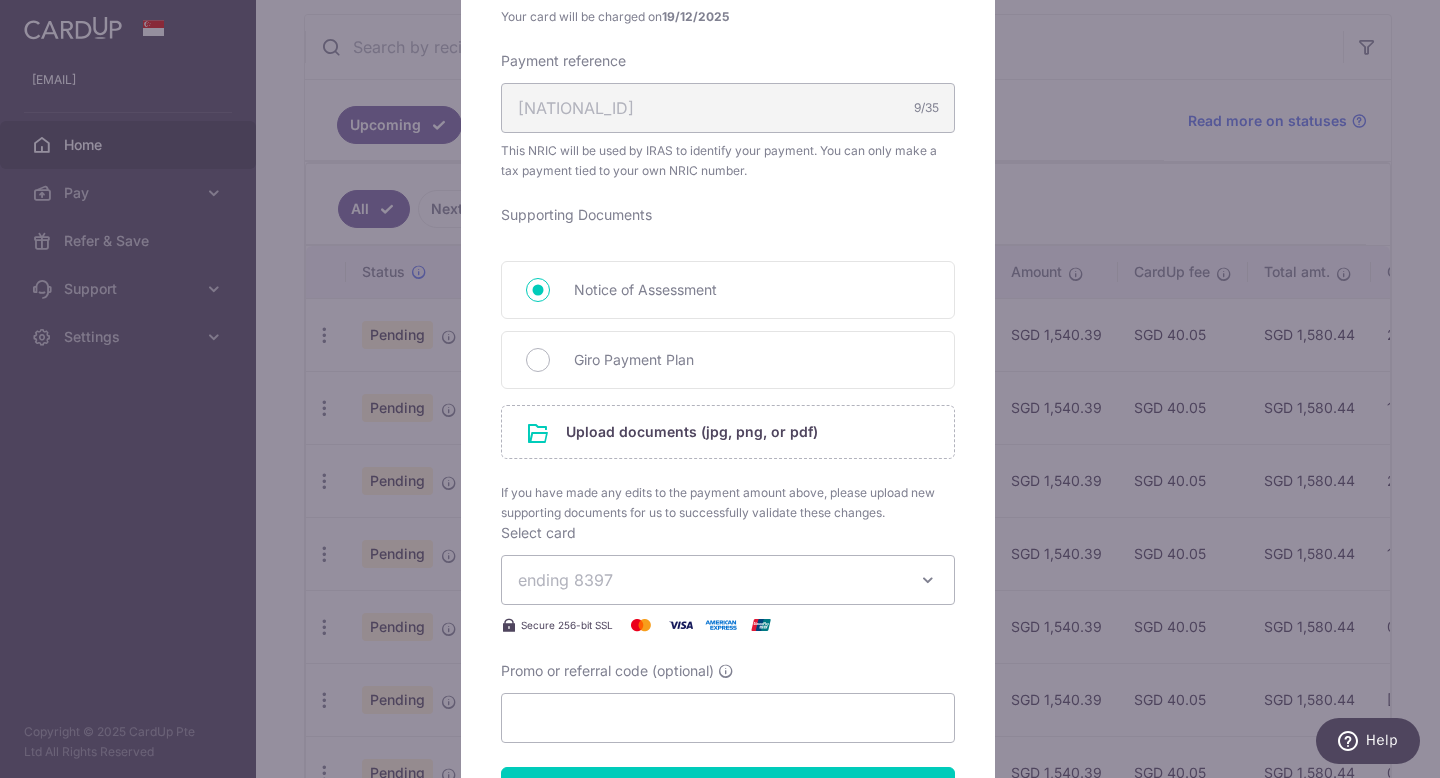 scroll, scrollTop: 815, scrollLeft: 0, axis: vertical 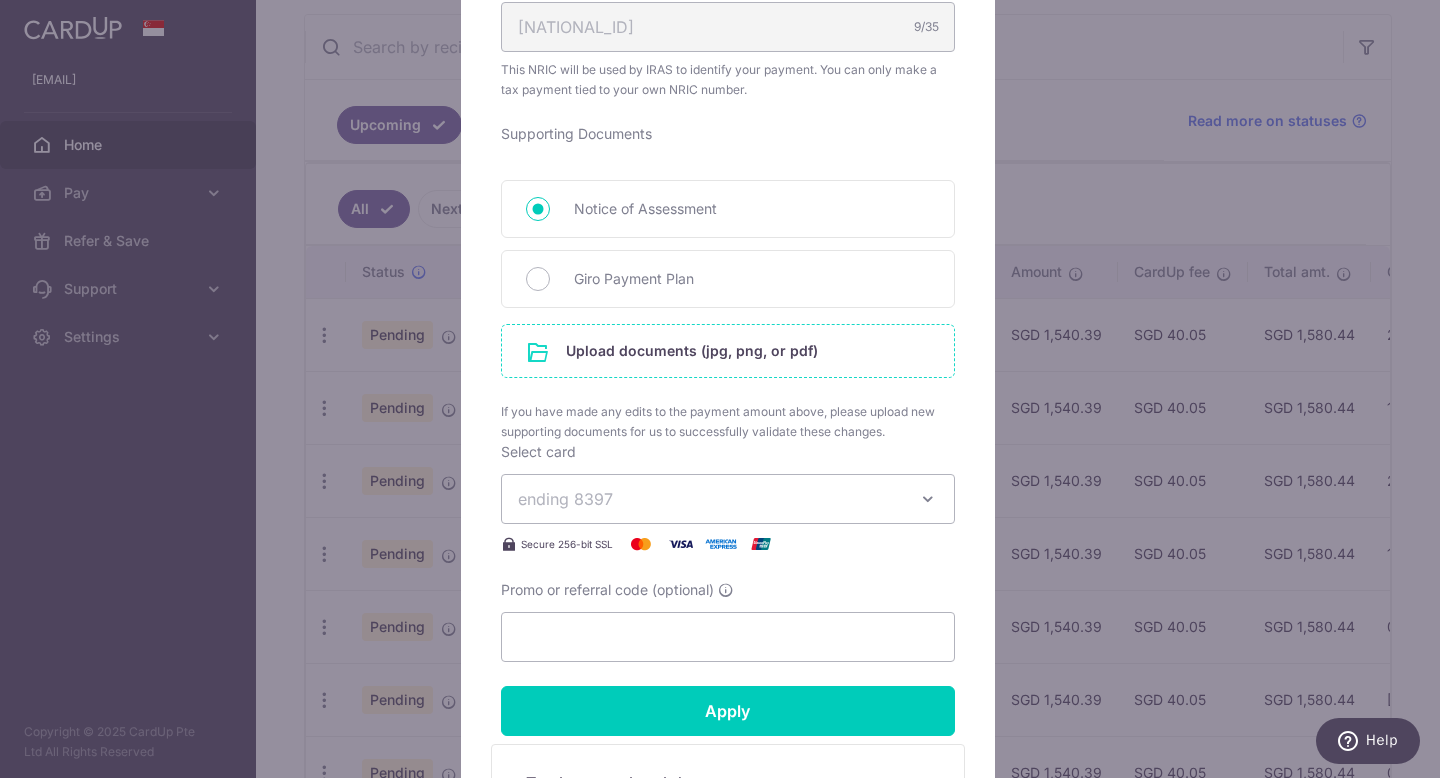 click at bounding box center (728, 351) 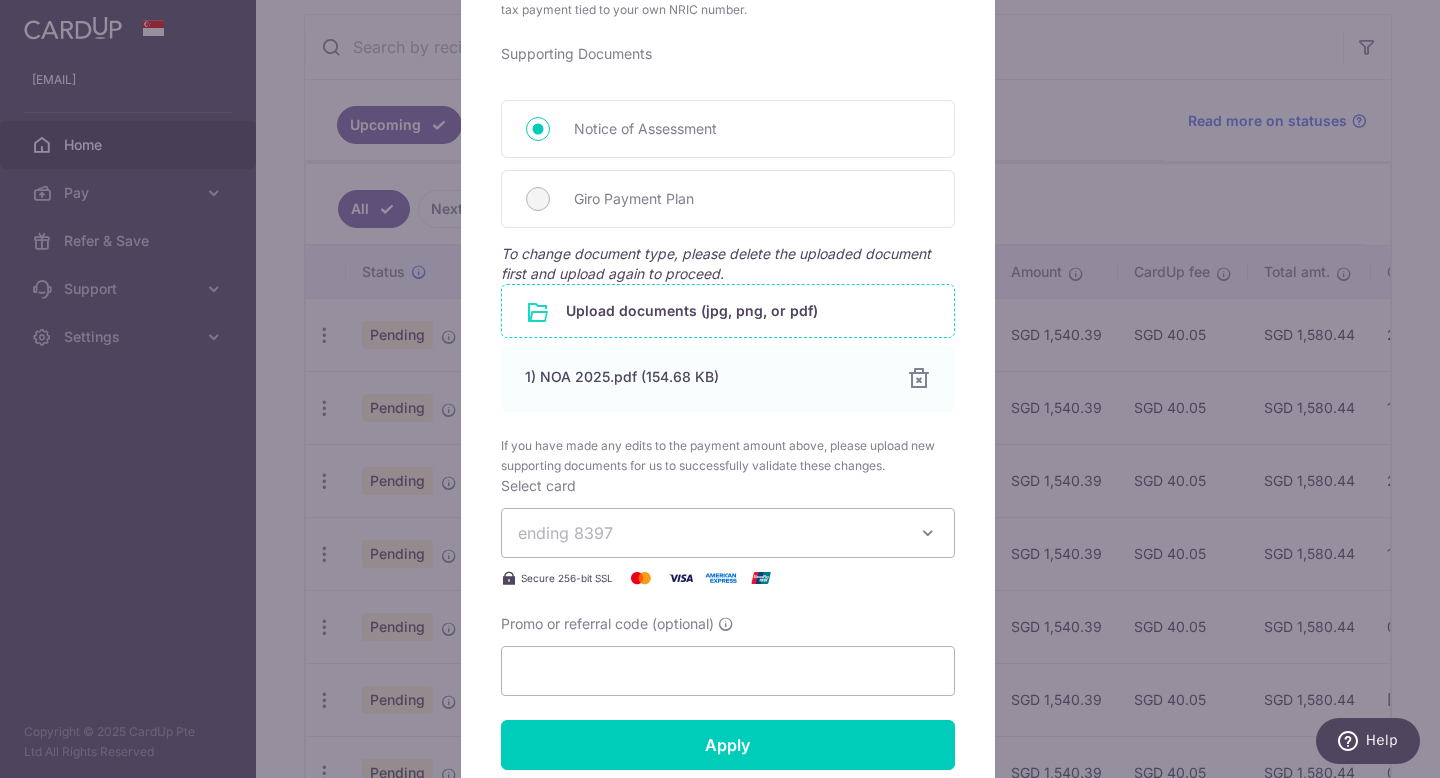 scroll, scrollTop: 995, scrollLeft: 0, axis: vertical 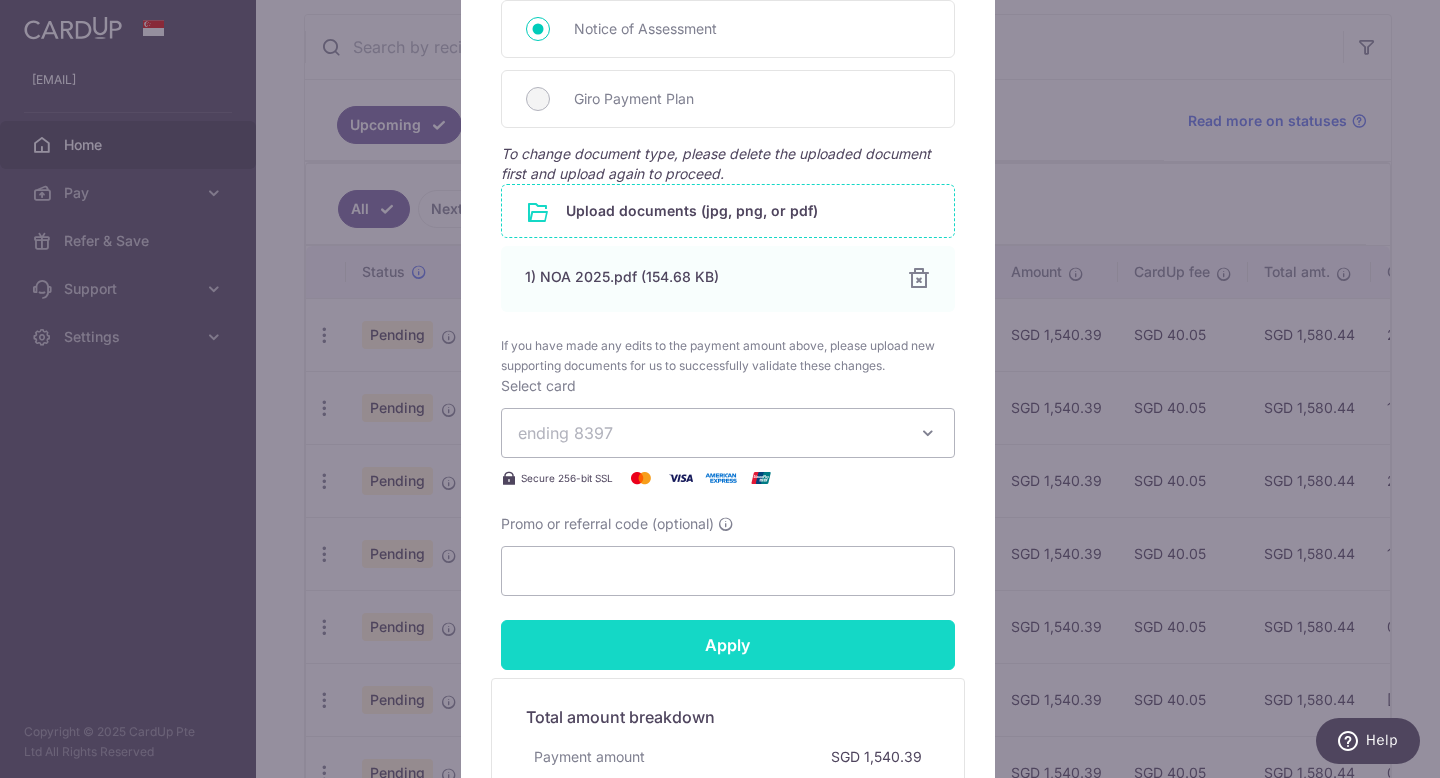 click on "Apply" at bounding box center (728, 645) 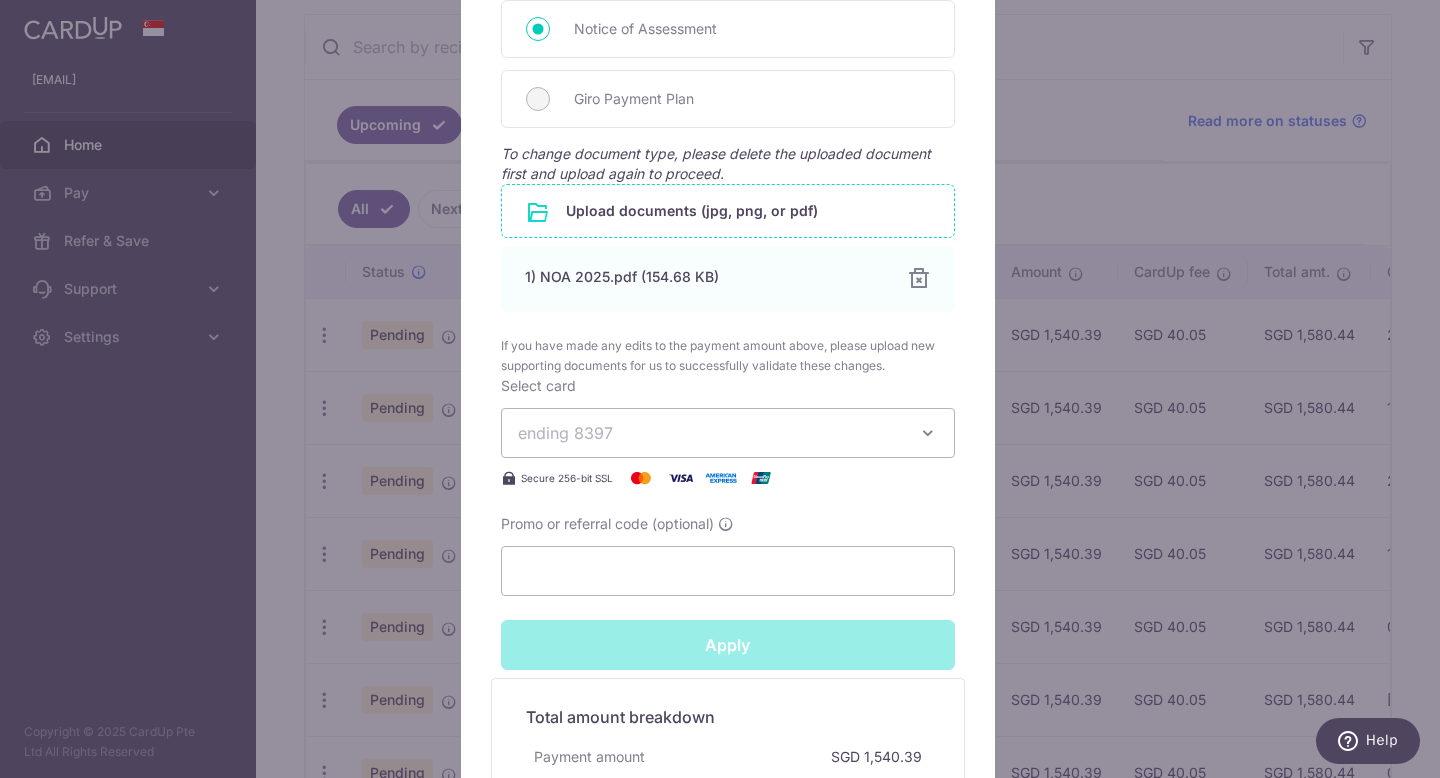 type on "Successfully Applied" 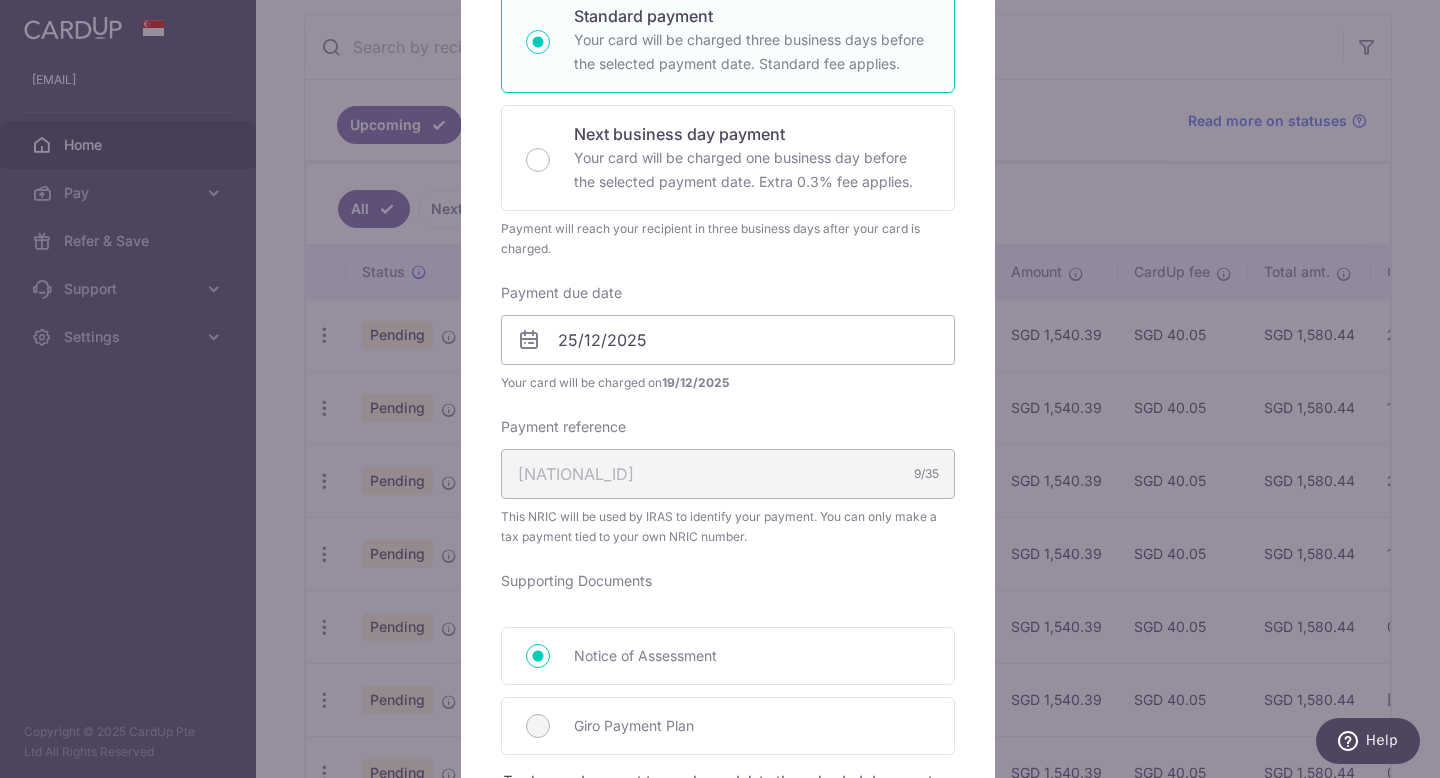 scroll, scrollTop: 0, scrollLeft: 0, axis: both 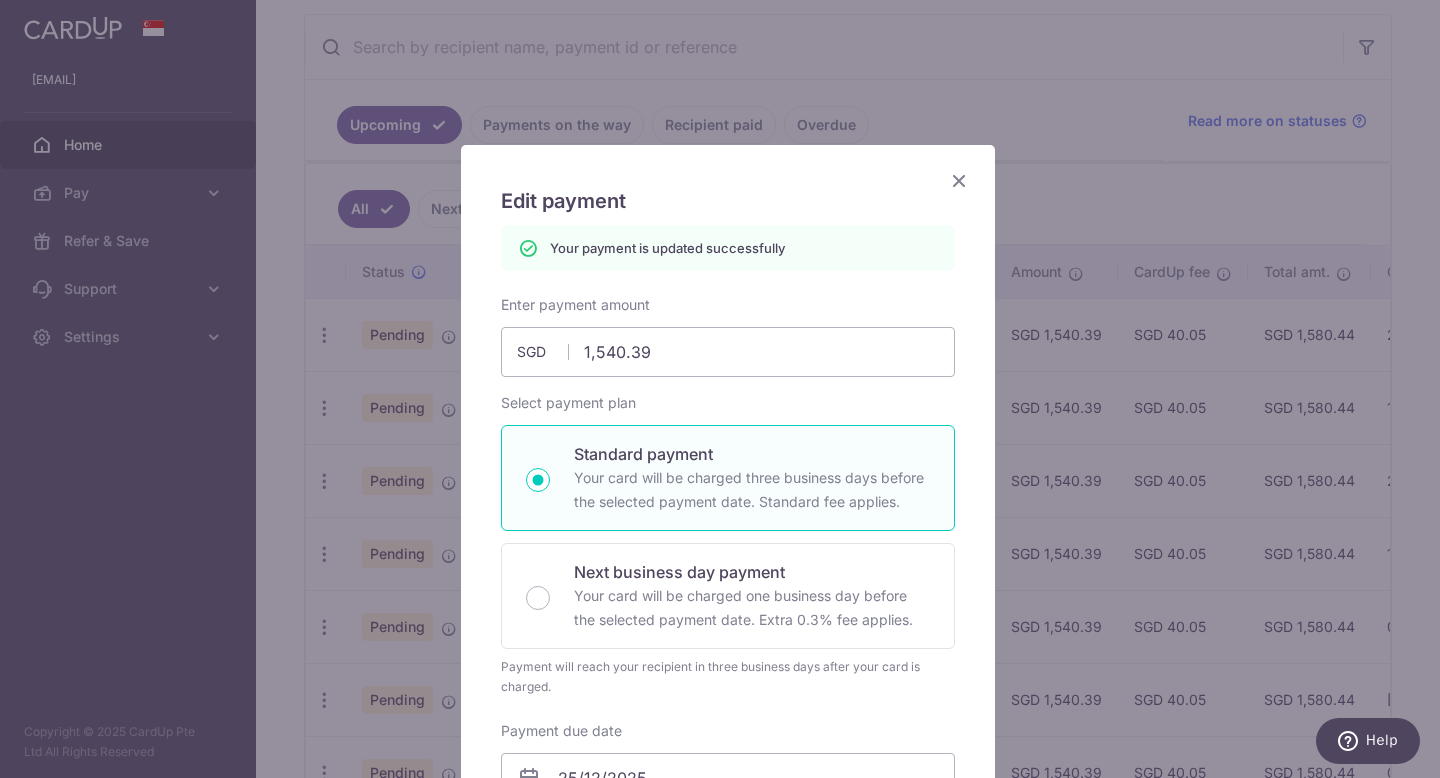 click at bounding box center [959, 180] 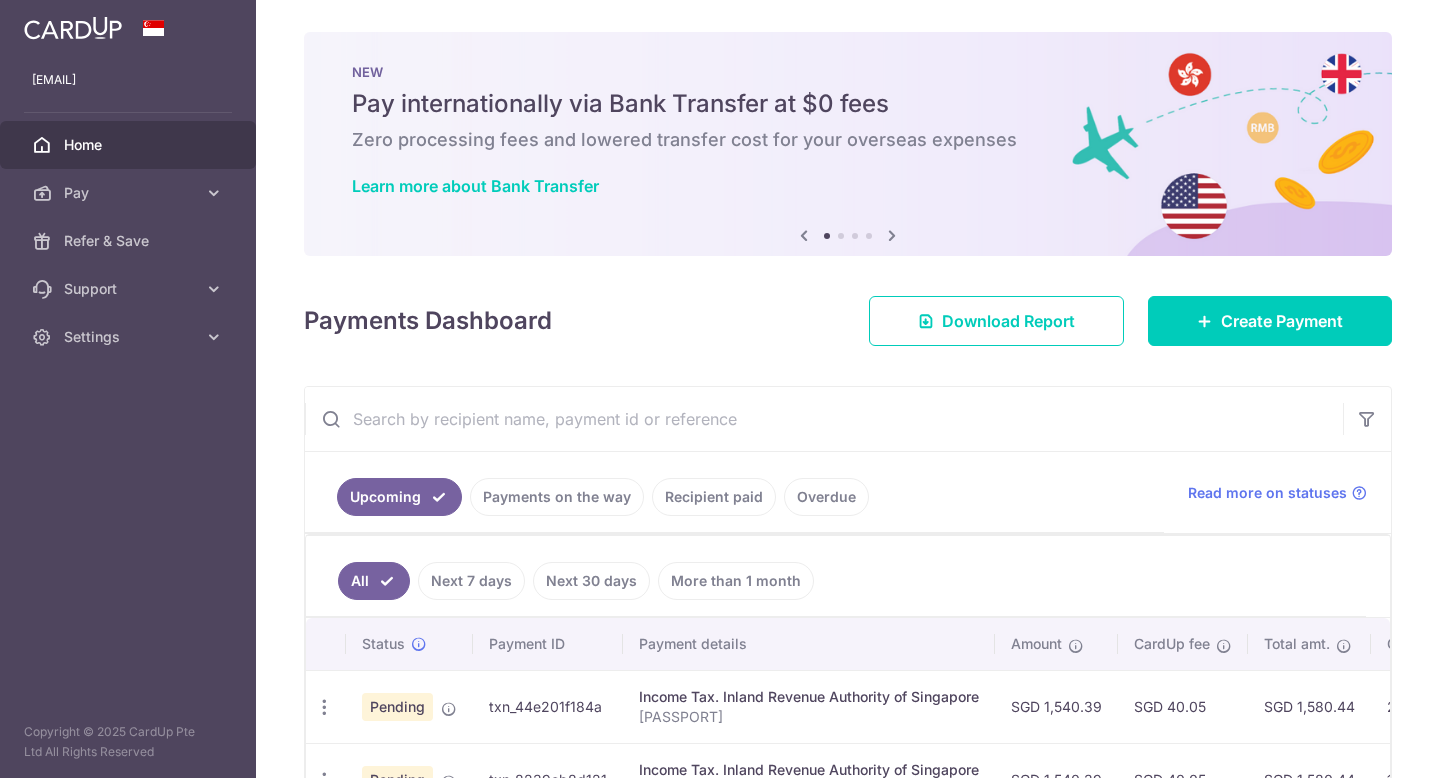 scroll, scrollTop: 0, scrollLeft: 0, axis: both 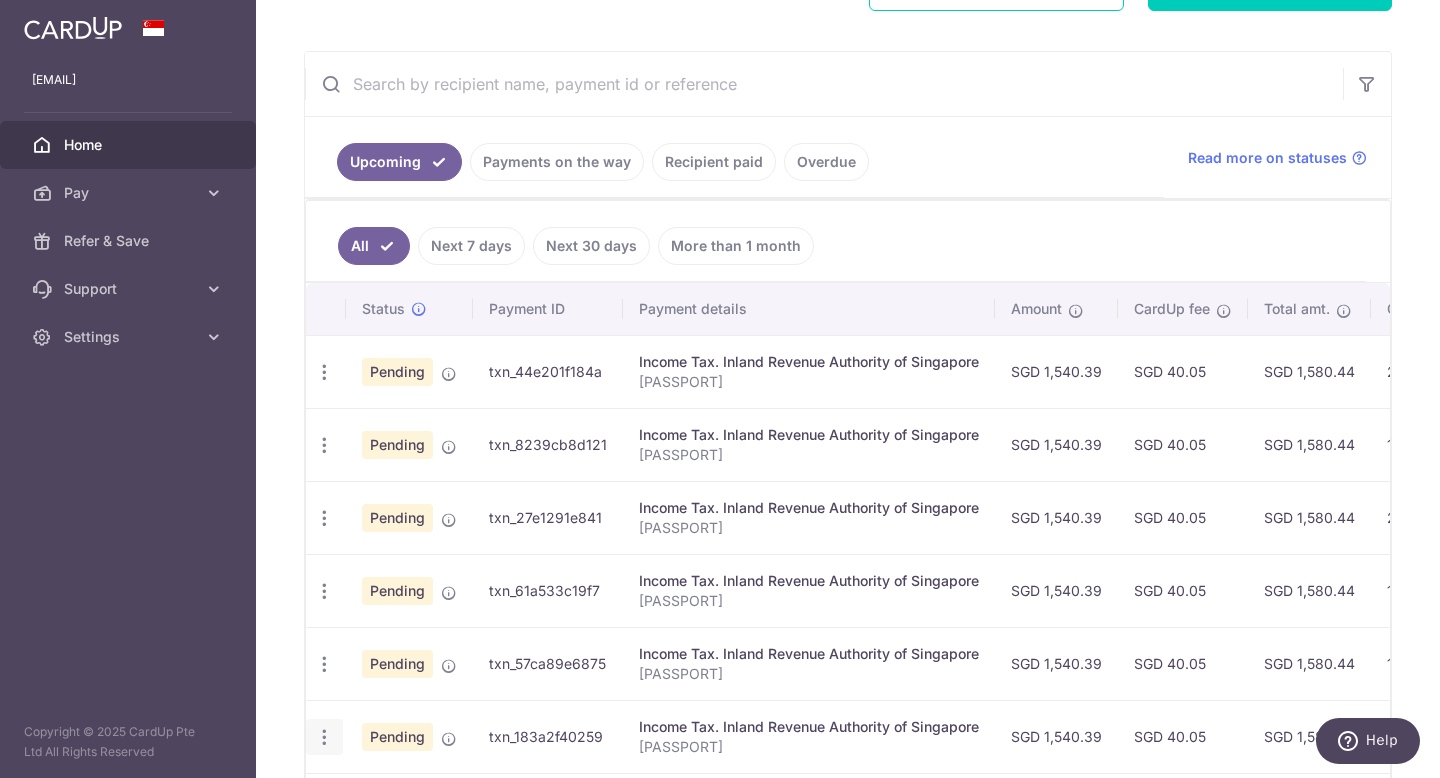 click at bounding box center [324, 372] 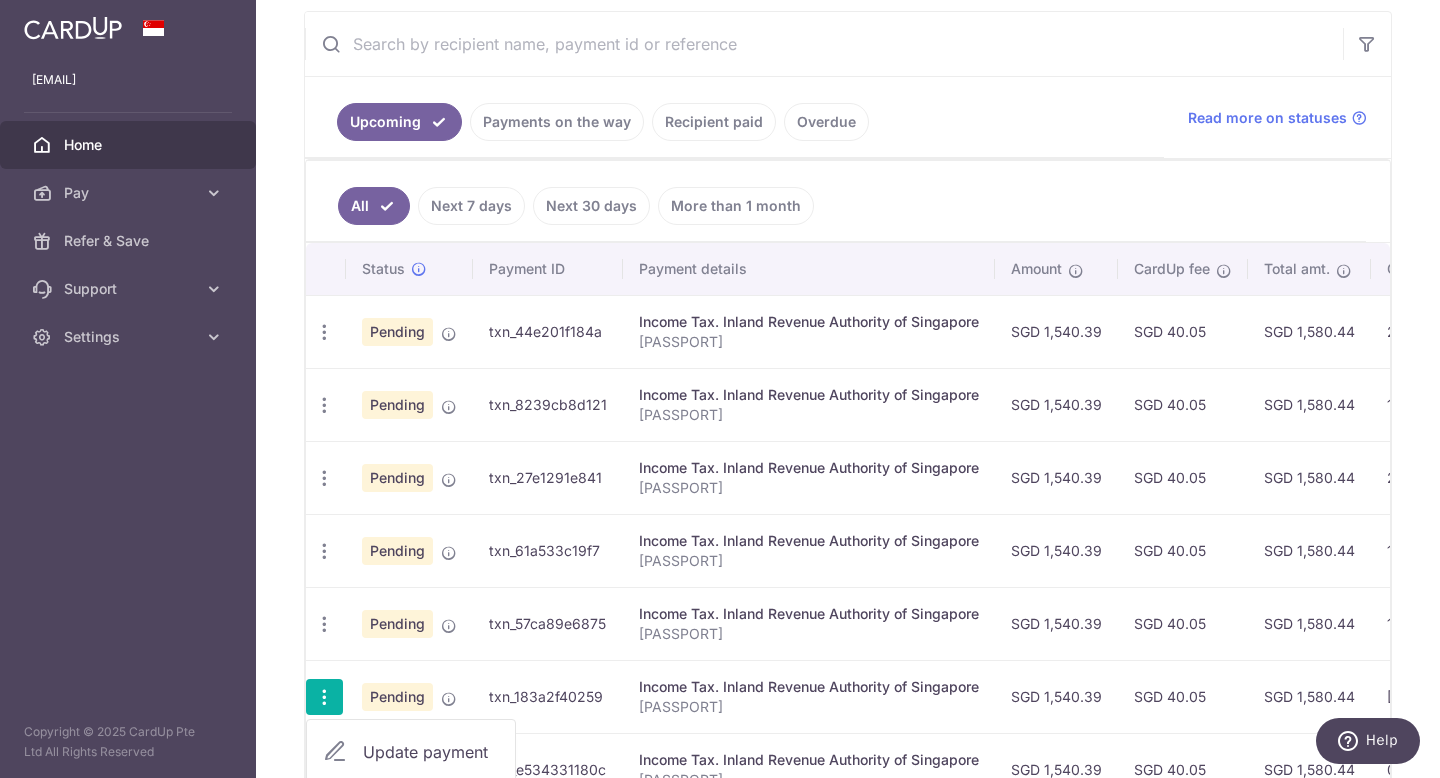 scroll, scrollTop: 473, scrollLeft: 0, axis: vertical 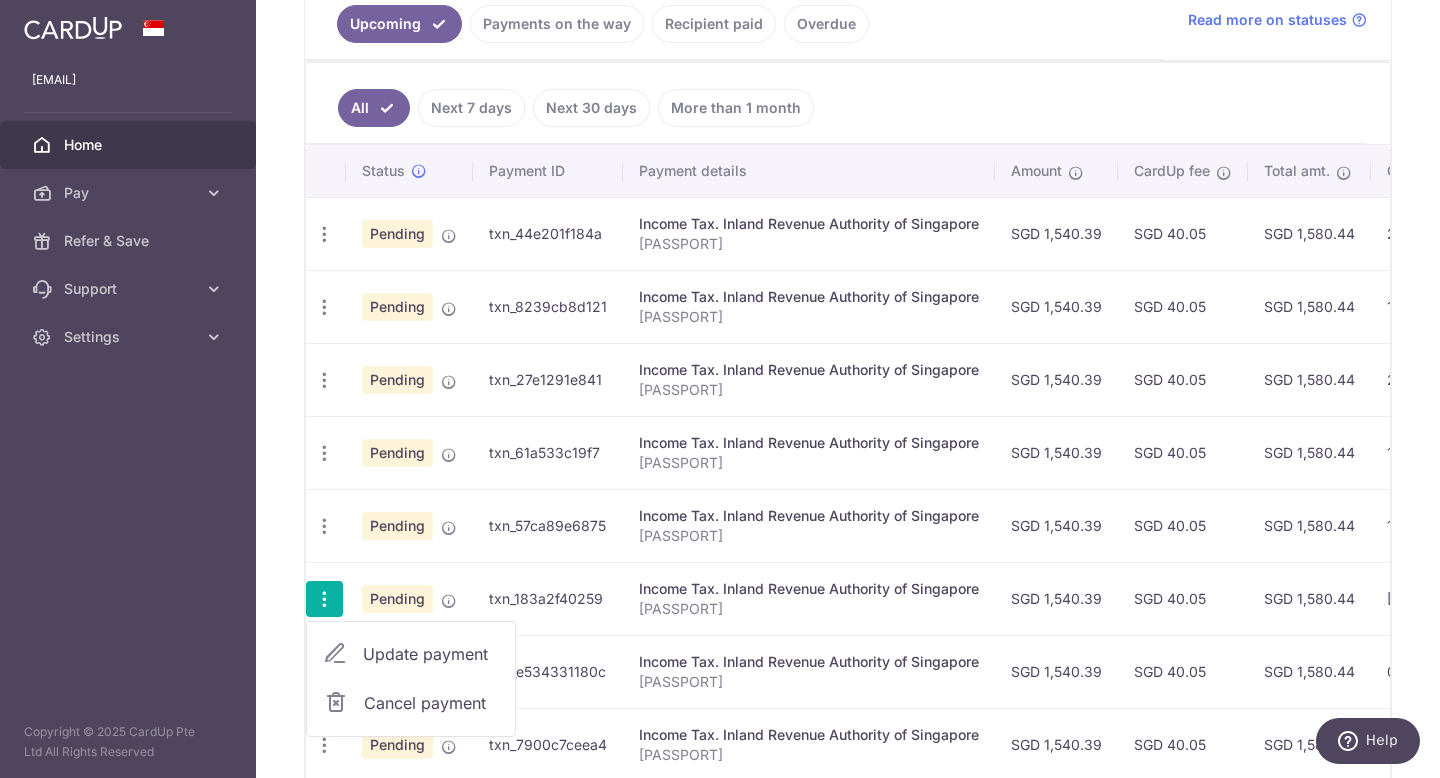 click on "Update payment" at bounding box center [431, 654] 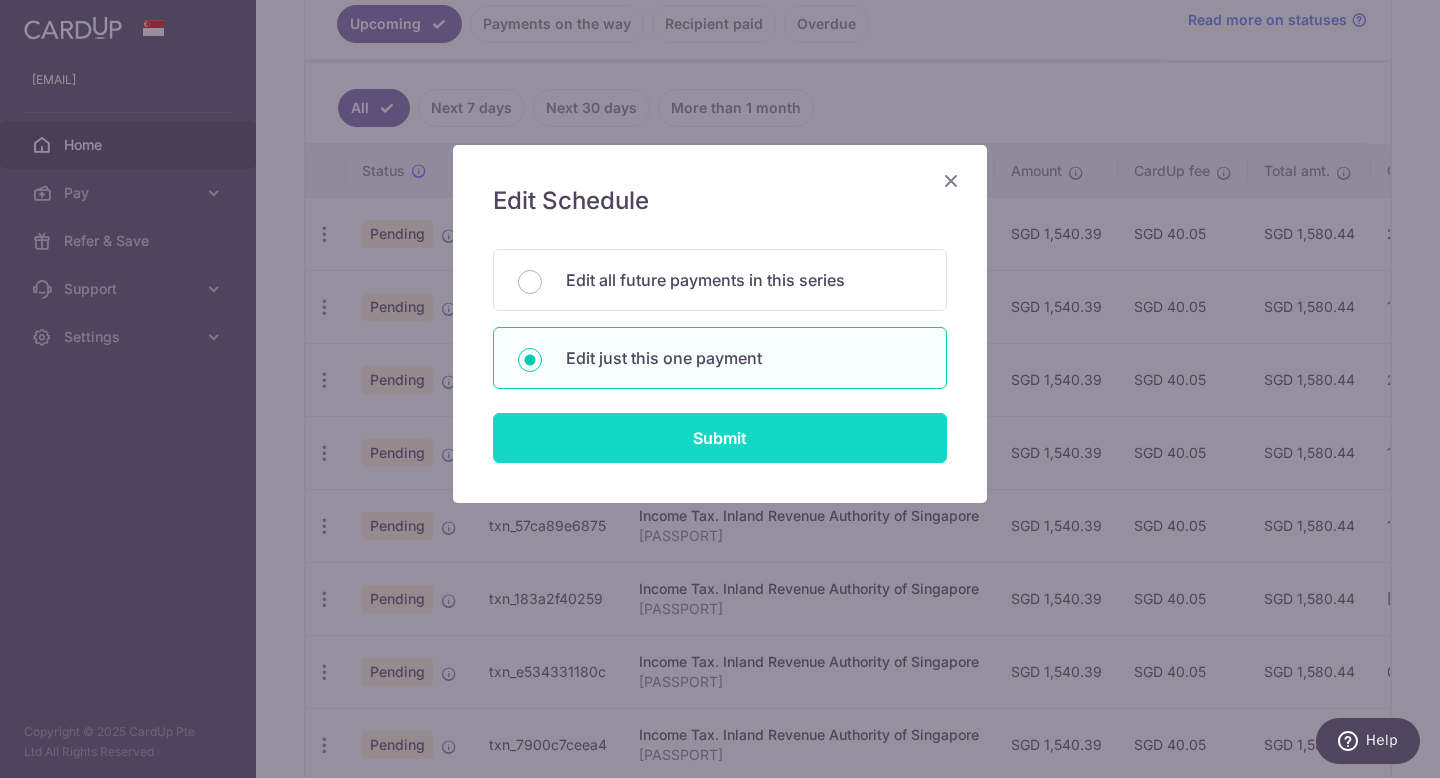 click on "Submit" at bounding box center (720, 438) 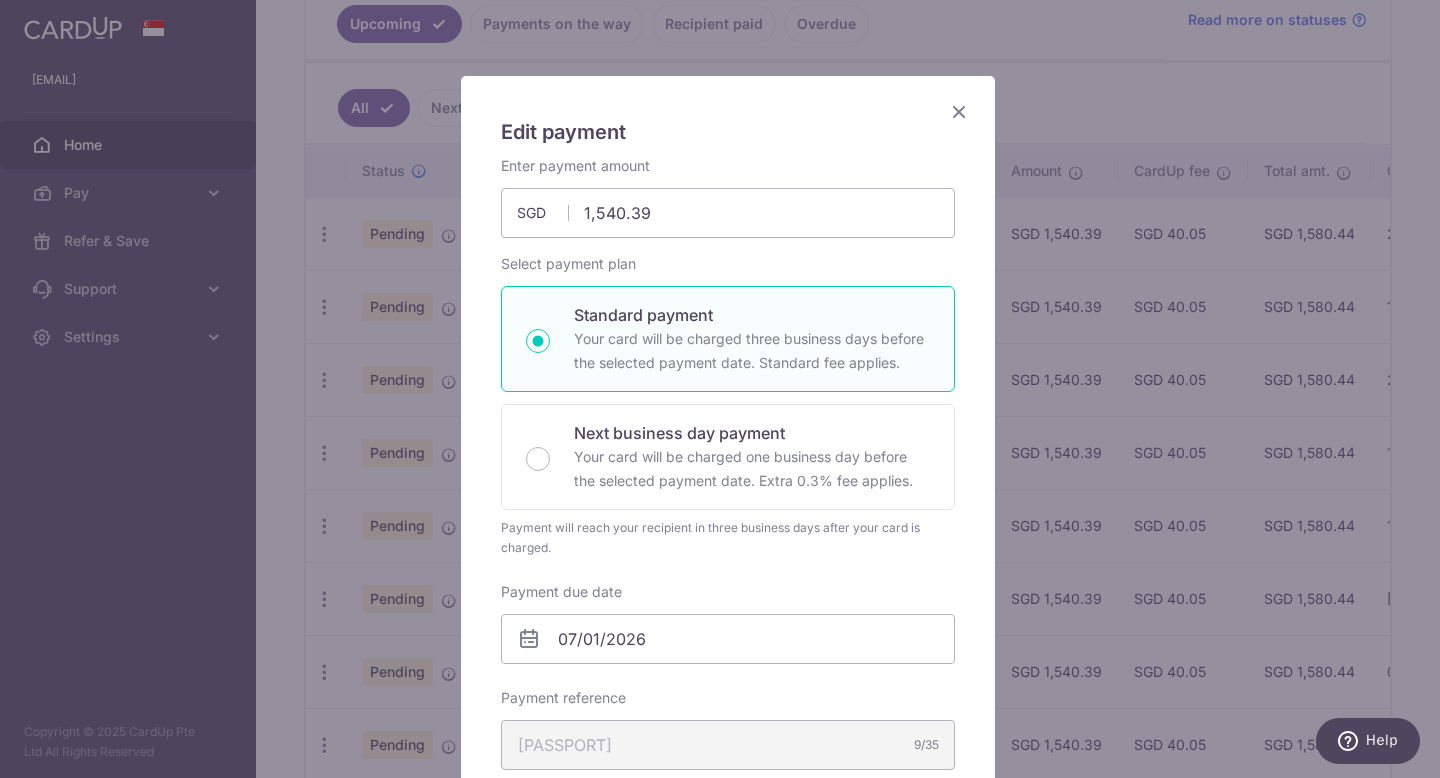 scroll, scrollTop: 172, scrollLeft: 0, axis: vertical 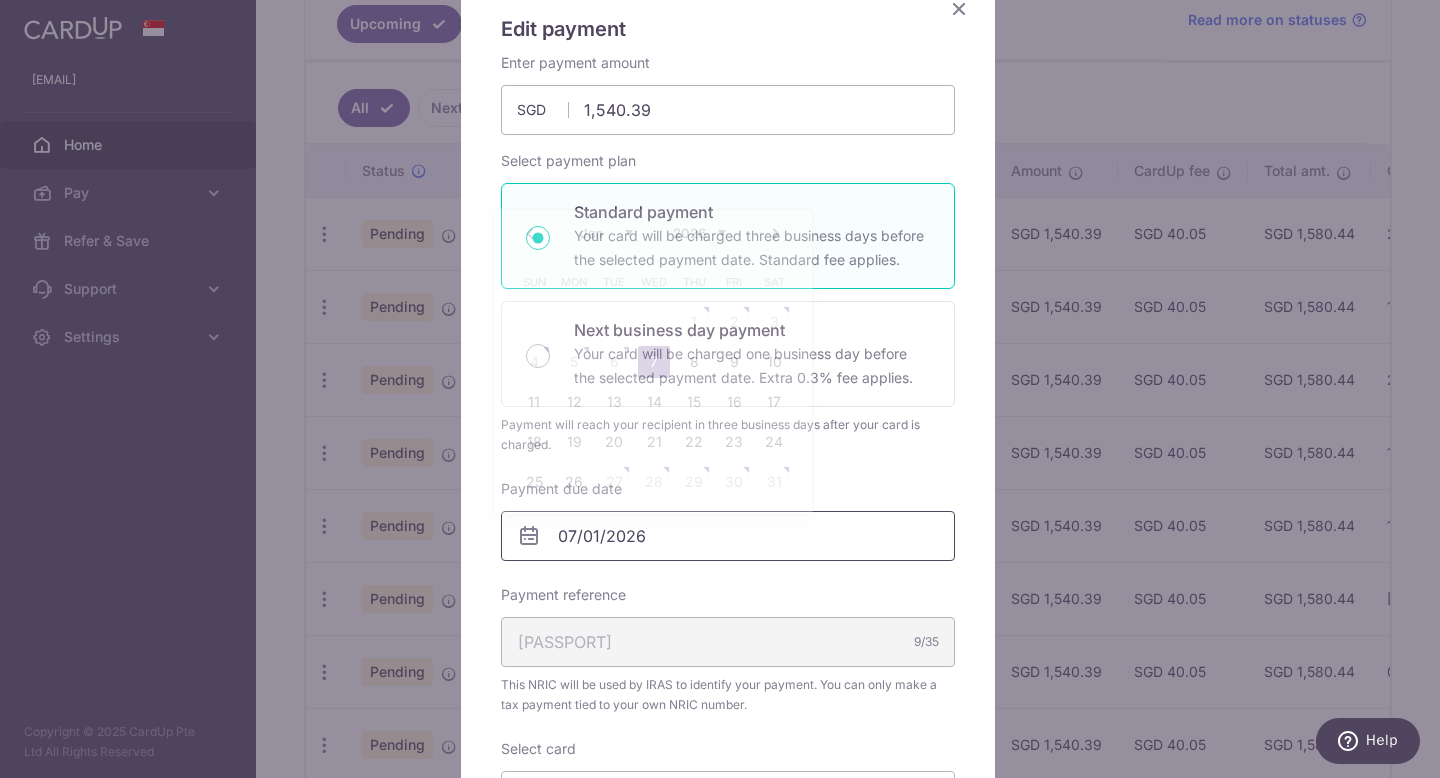 click on "07/01/2026" at bounding box center (728, 536) 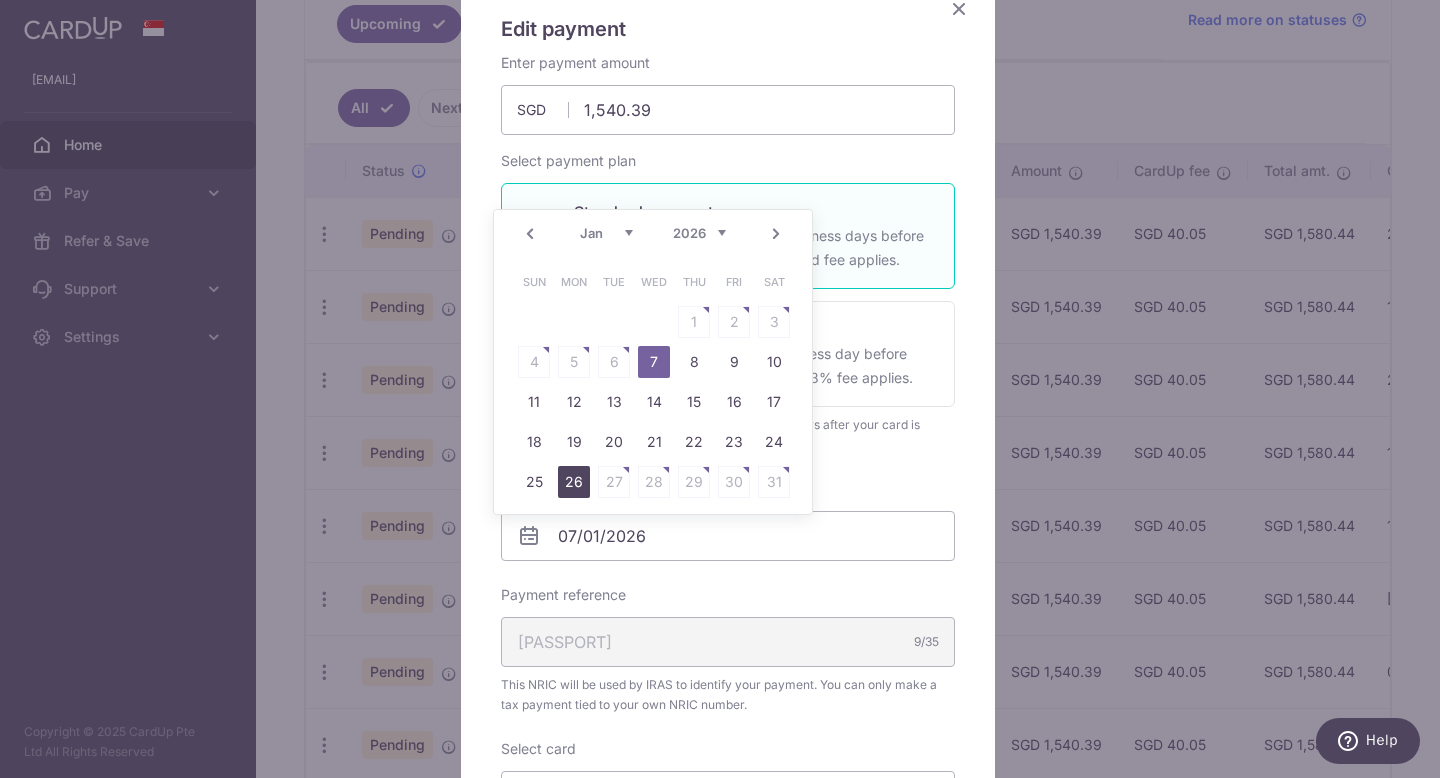 click on "26" at bounding box center (574, 482) 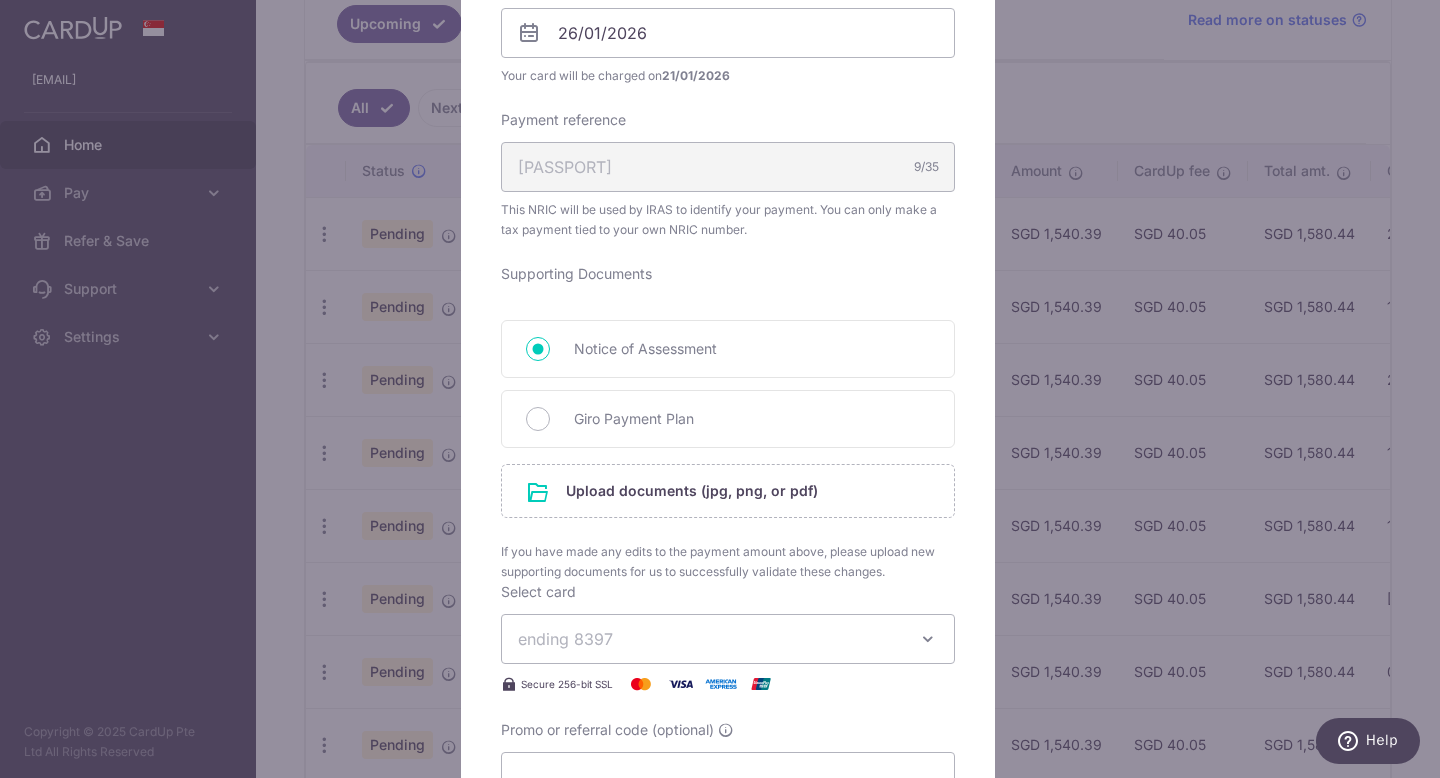 scroll, scrollTop: 789, scrollLeft: 0, axis: vertical 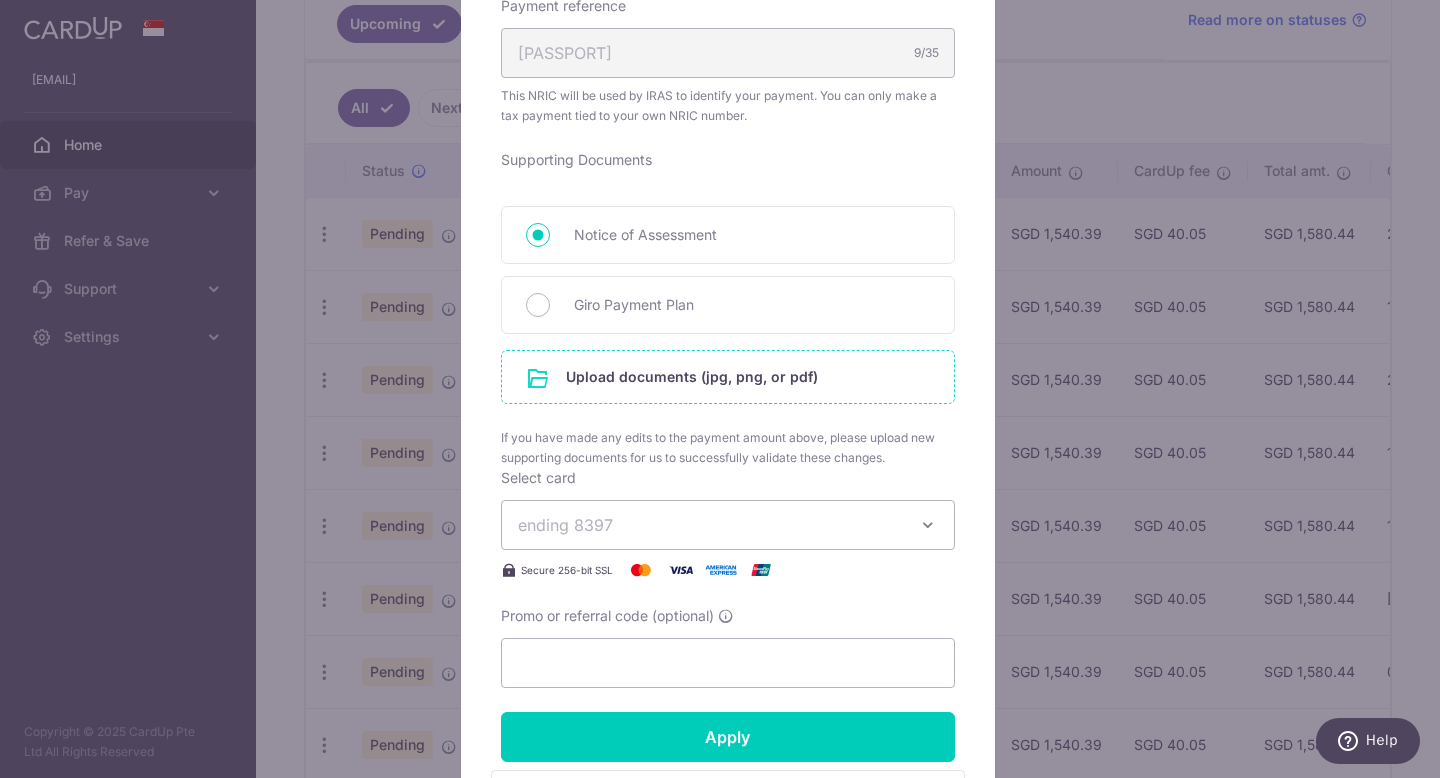 click at bounding box center [728, 377] 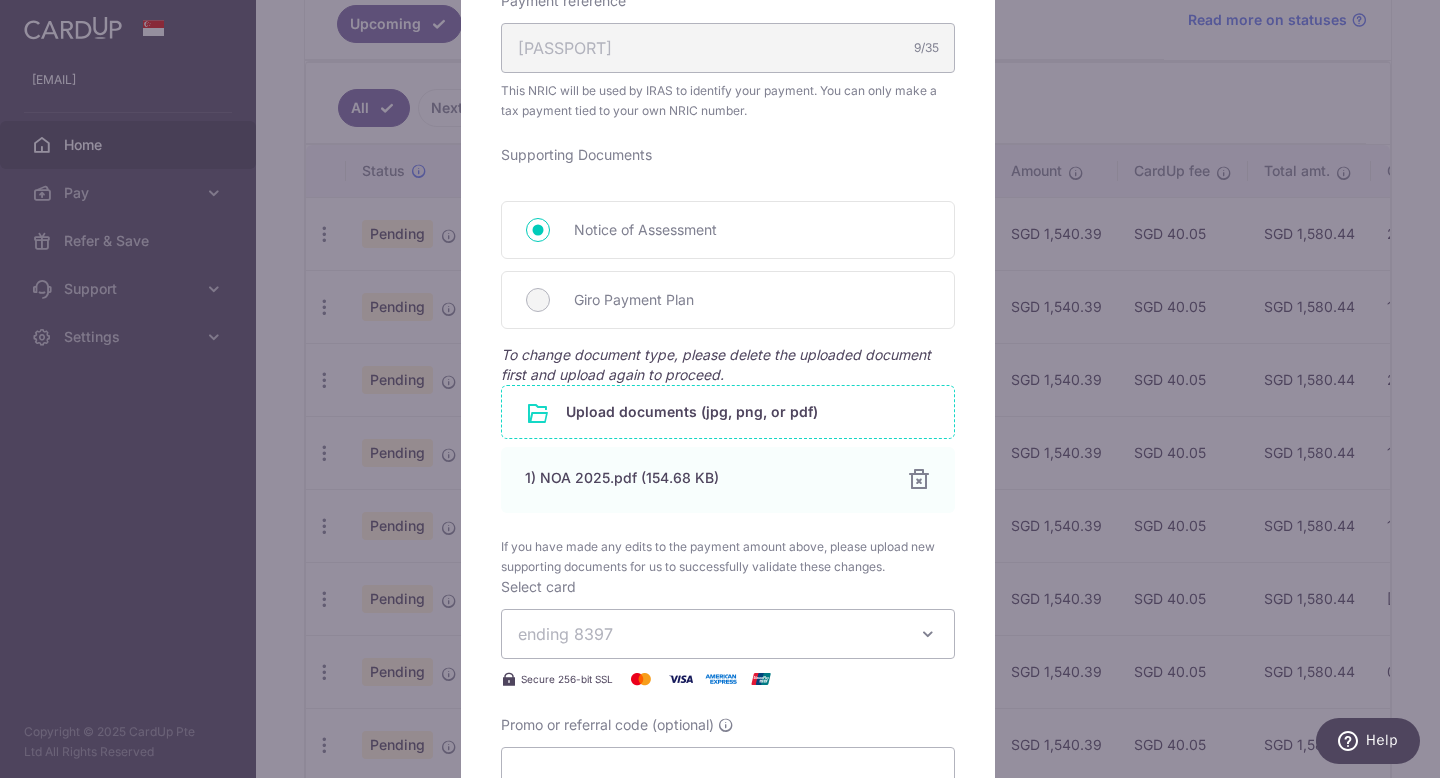 scroll, scrollTop: 1209, scrollLeft: 0, axis: vertical 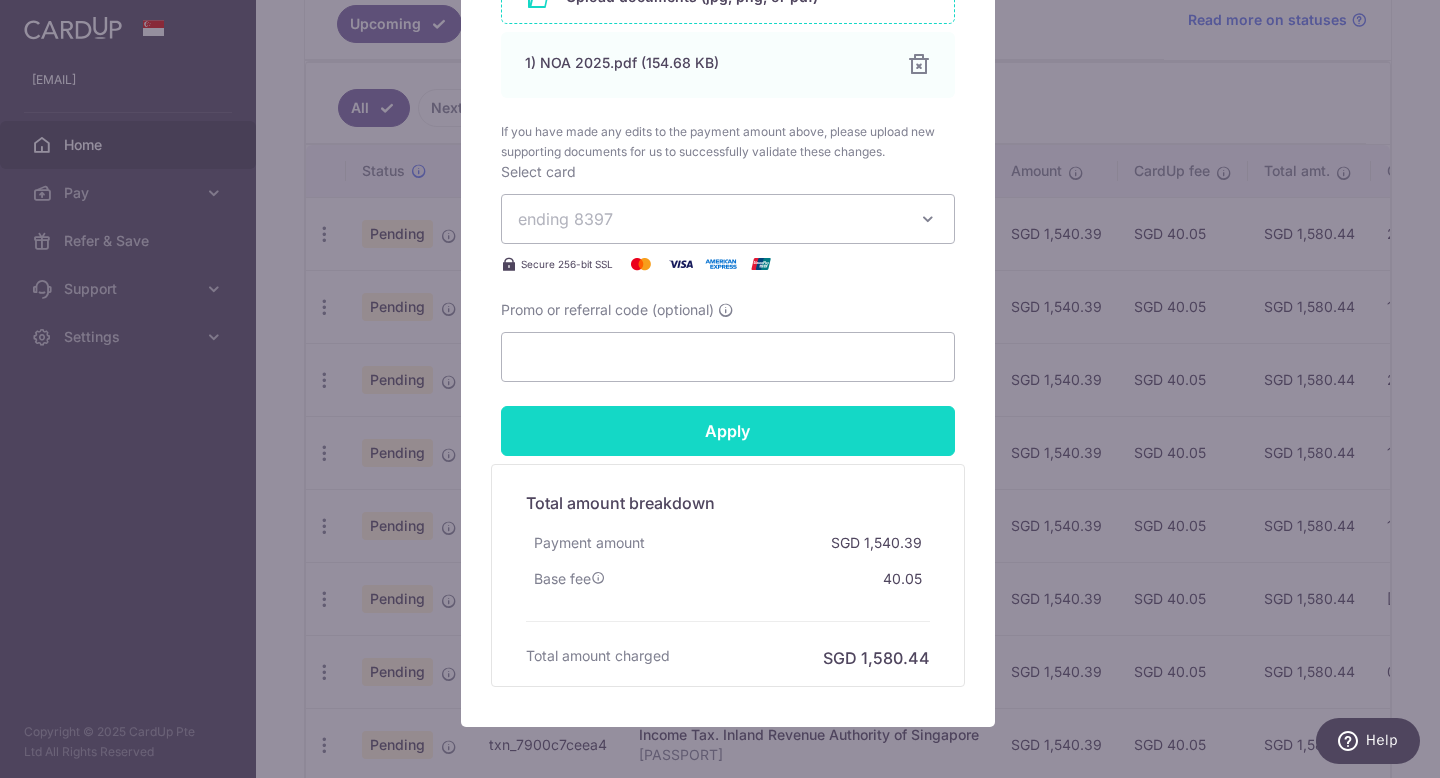 click on "Apply" at bounding box center (728, 431) 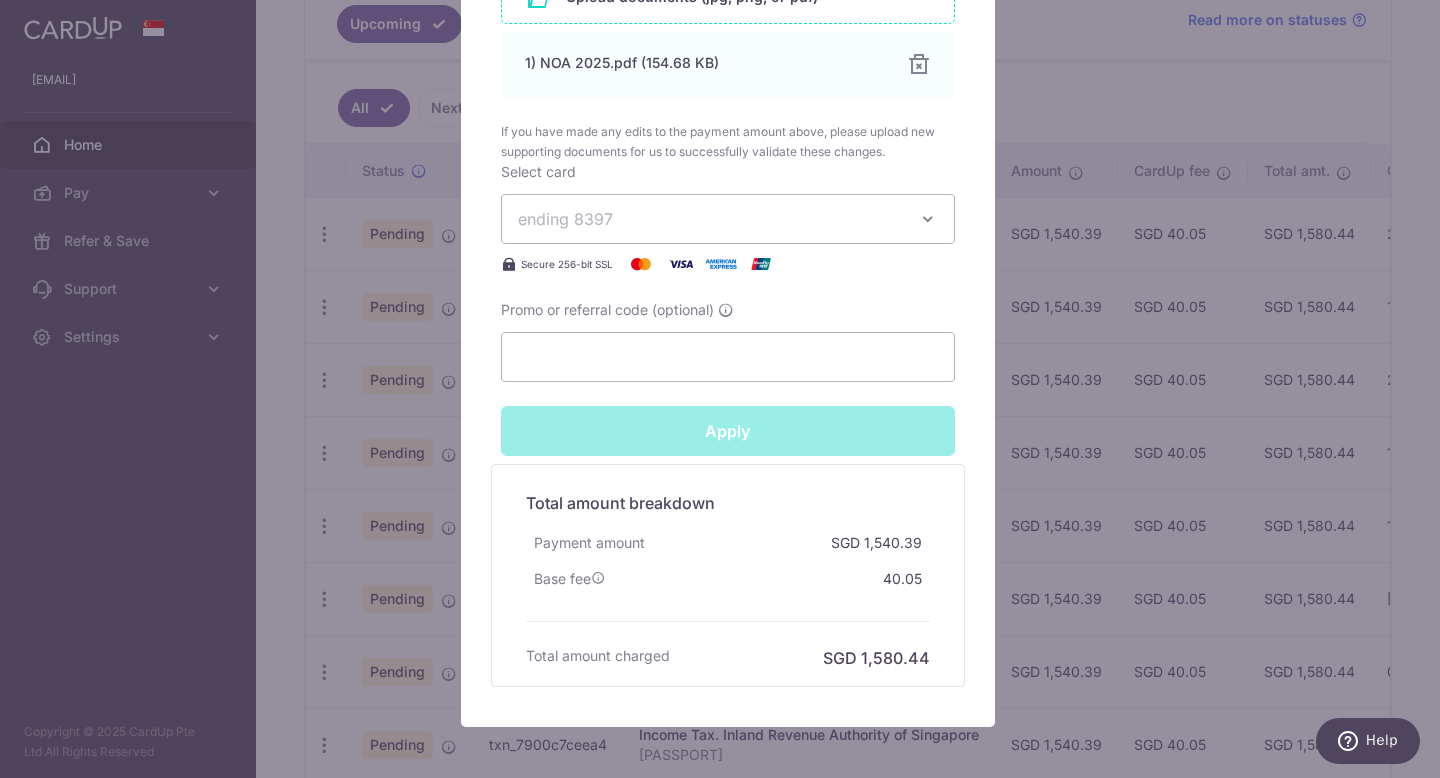 type on "Successfully Applied" 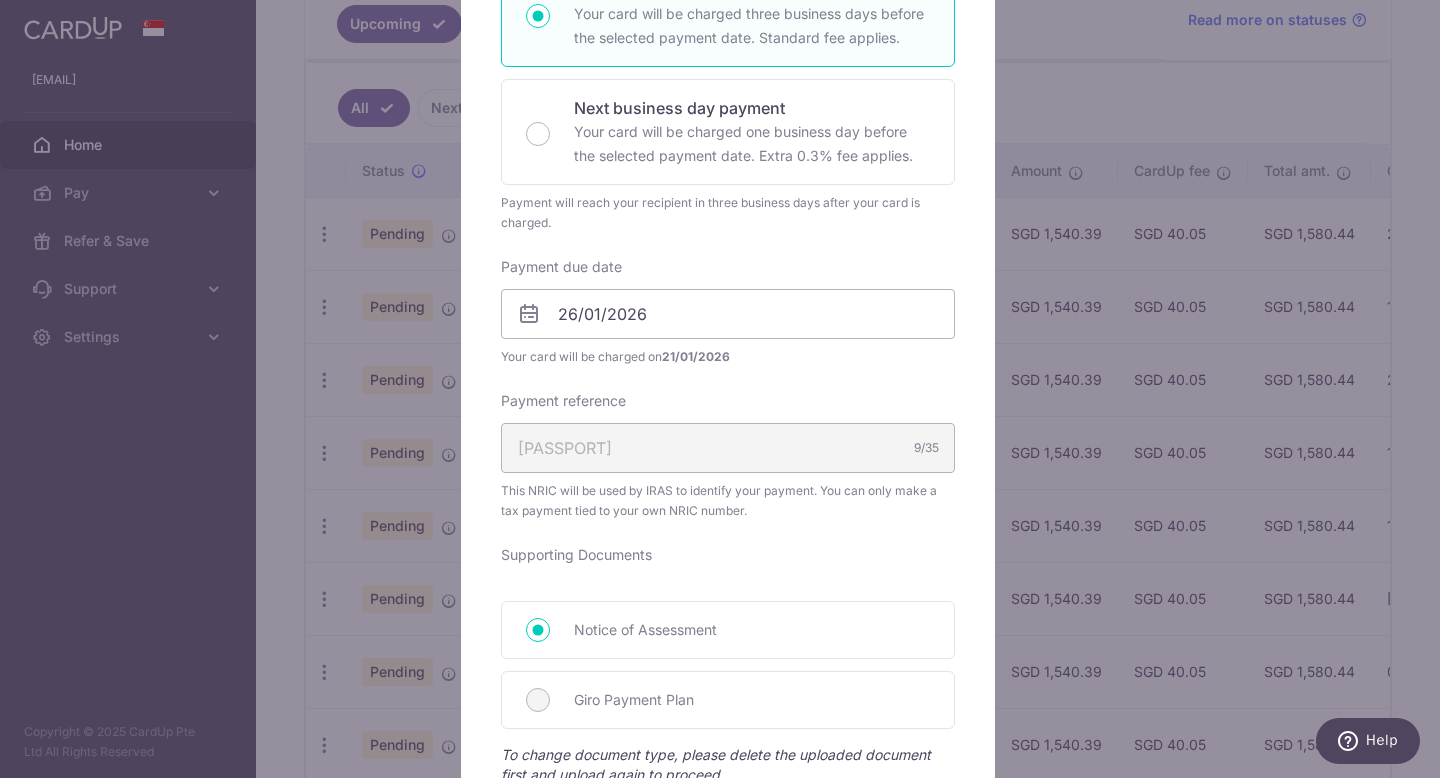 scroll, scrollTop: 0, scrollLeft: 0, axis: both 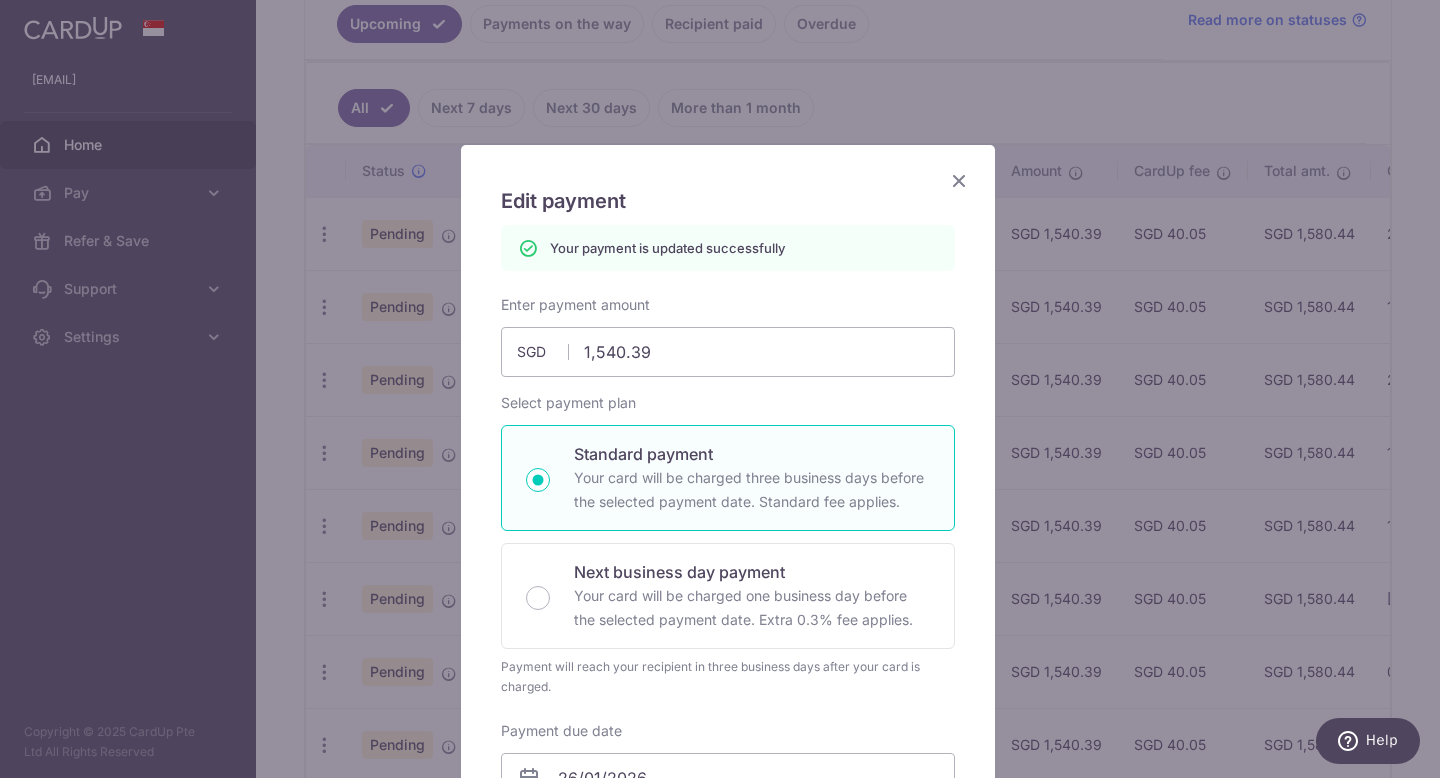 click at bounding box center (959, 180) 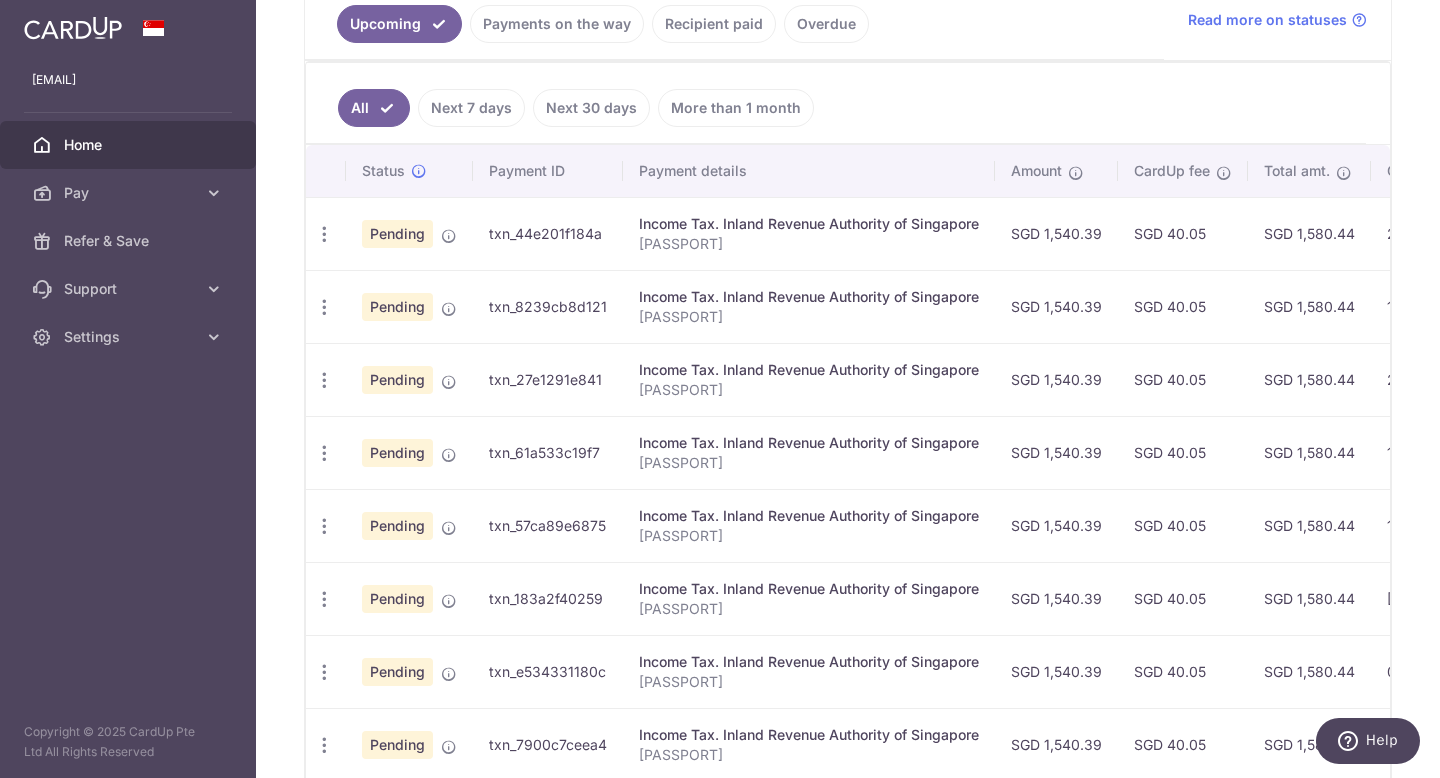 scroll, scrollTop: 590, scrollLeft: 0, axis: vertical 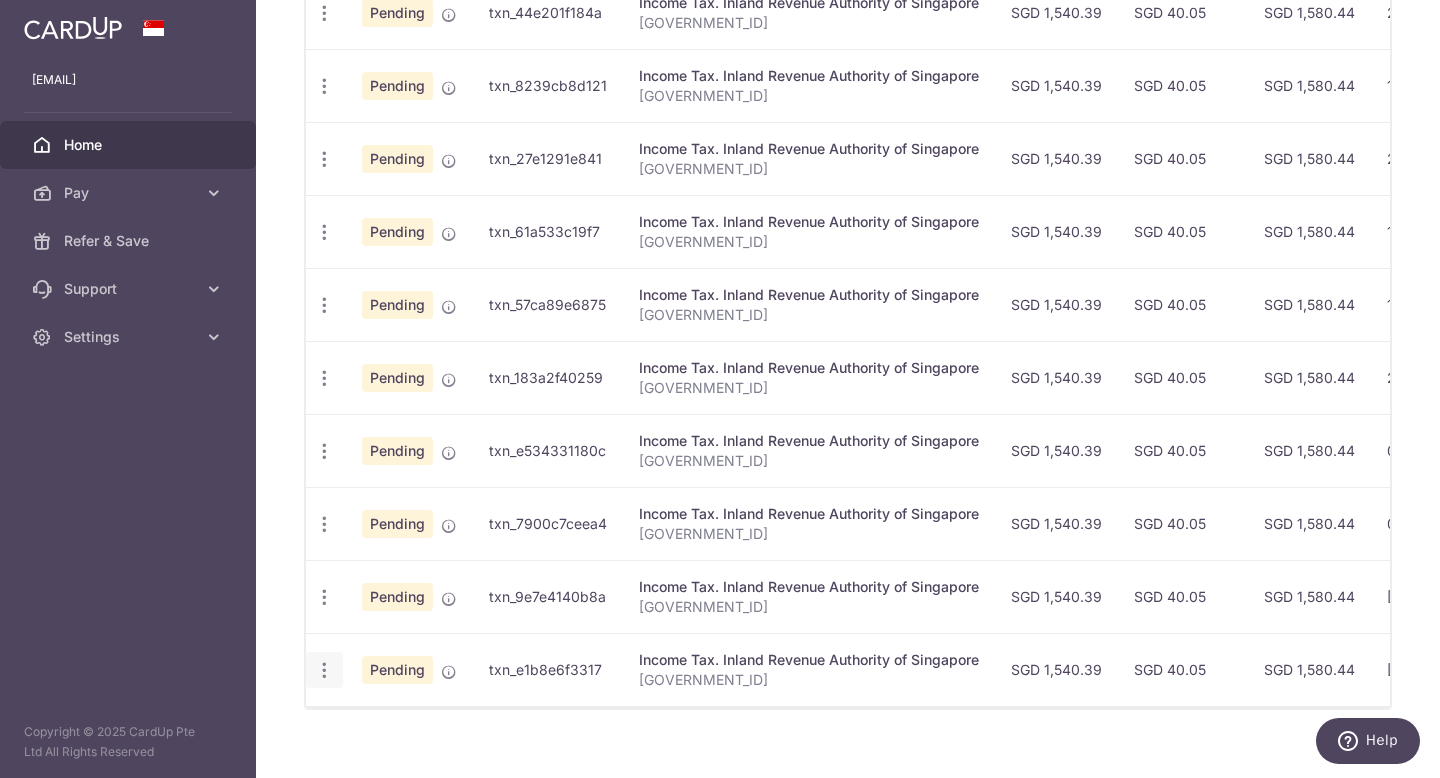 click at bounding box center [324, 13] 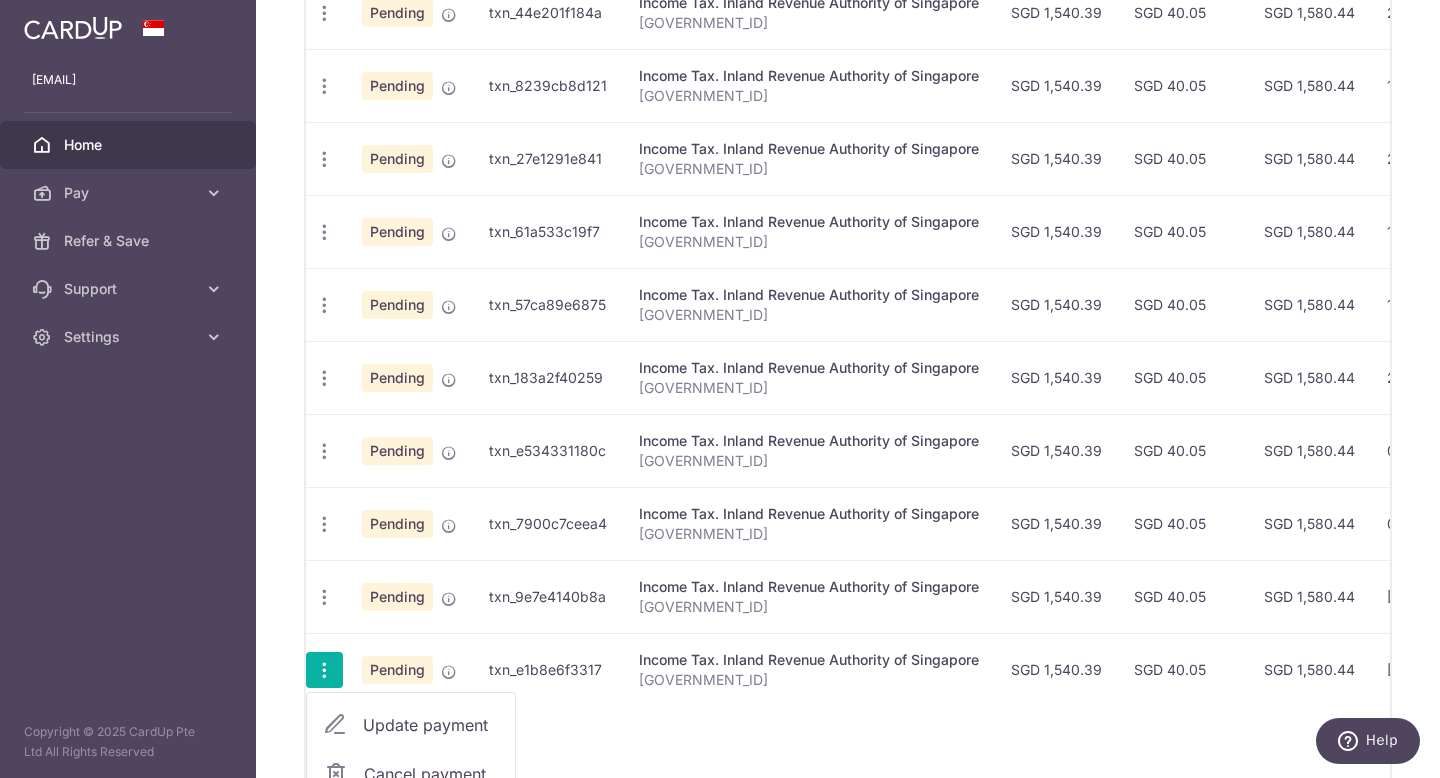 click on "Update payment" at bounding box center (431, 725) 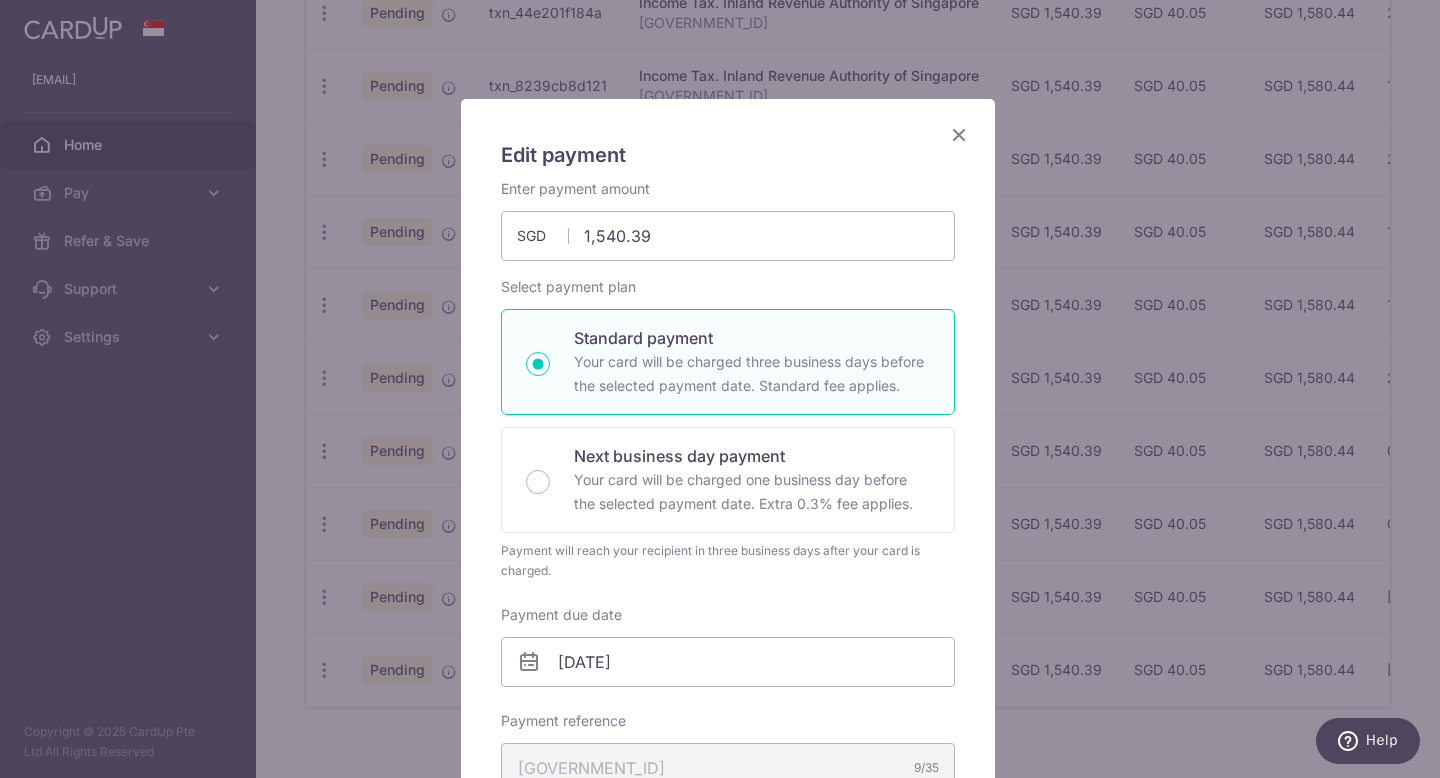scroll, scrollTop: 145, scrollLeft: 0, axis: vertical 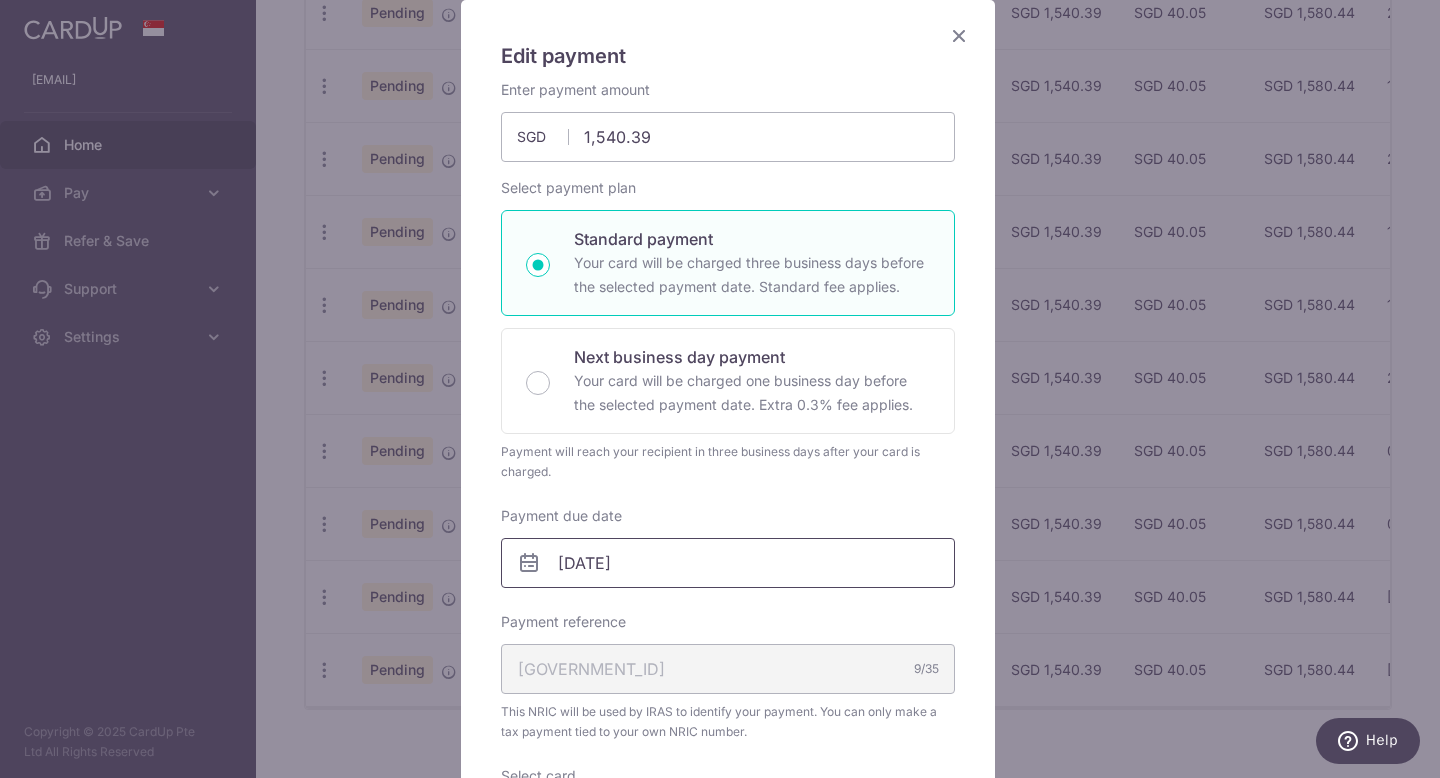 click on "08/06/2026" at bounding box center (728, 563) 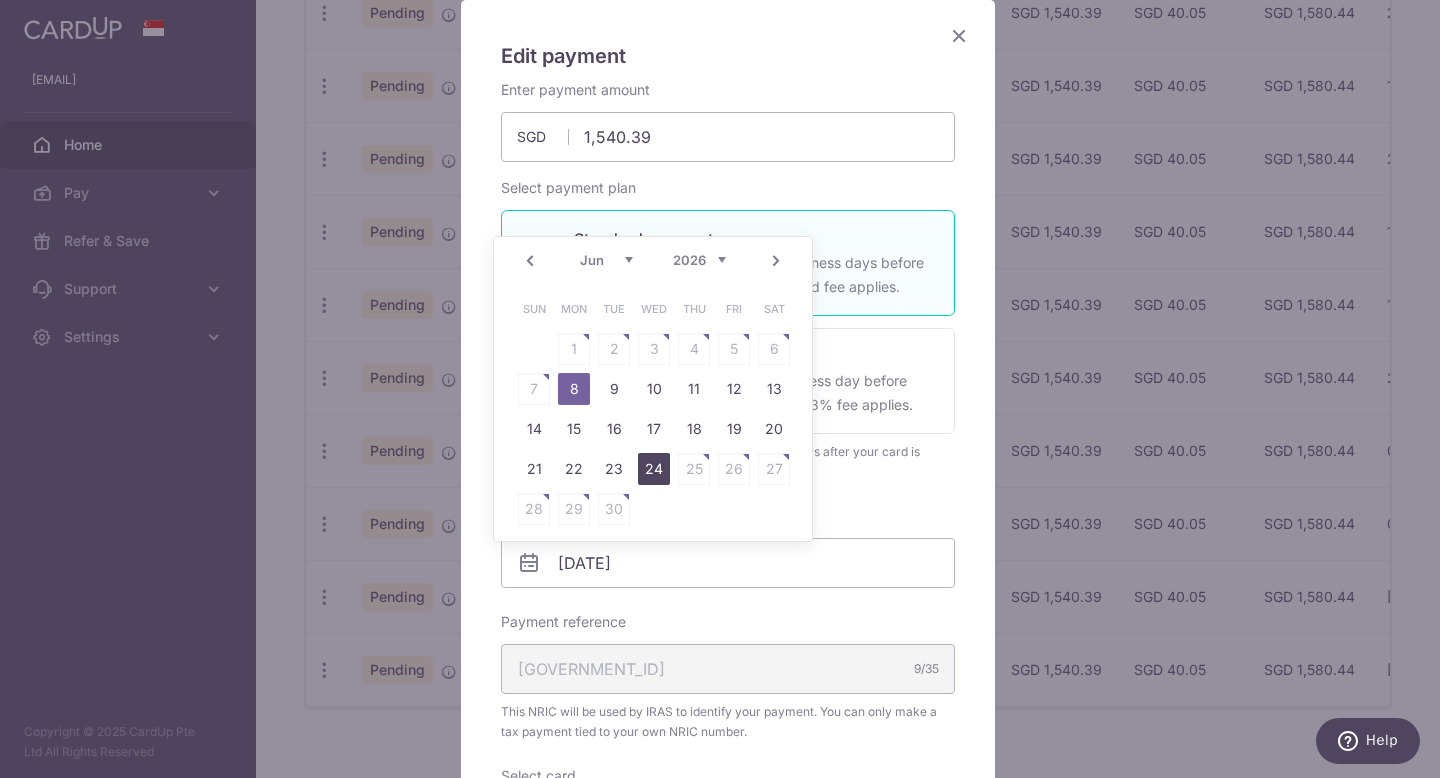 click on "24" at bounding box center (654, 469) 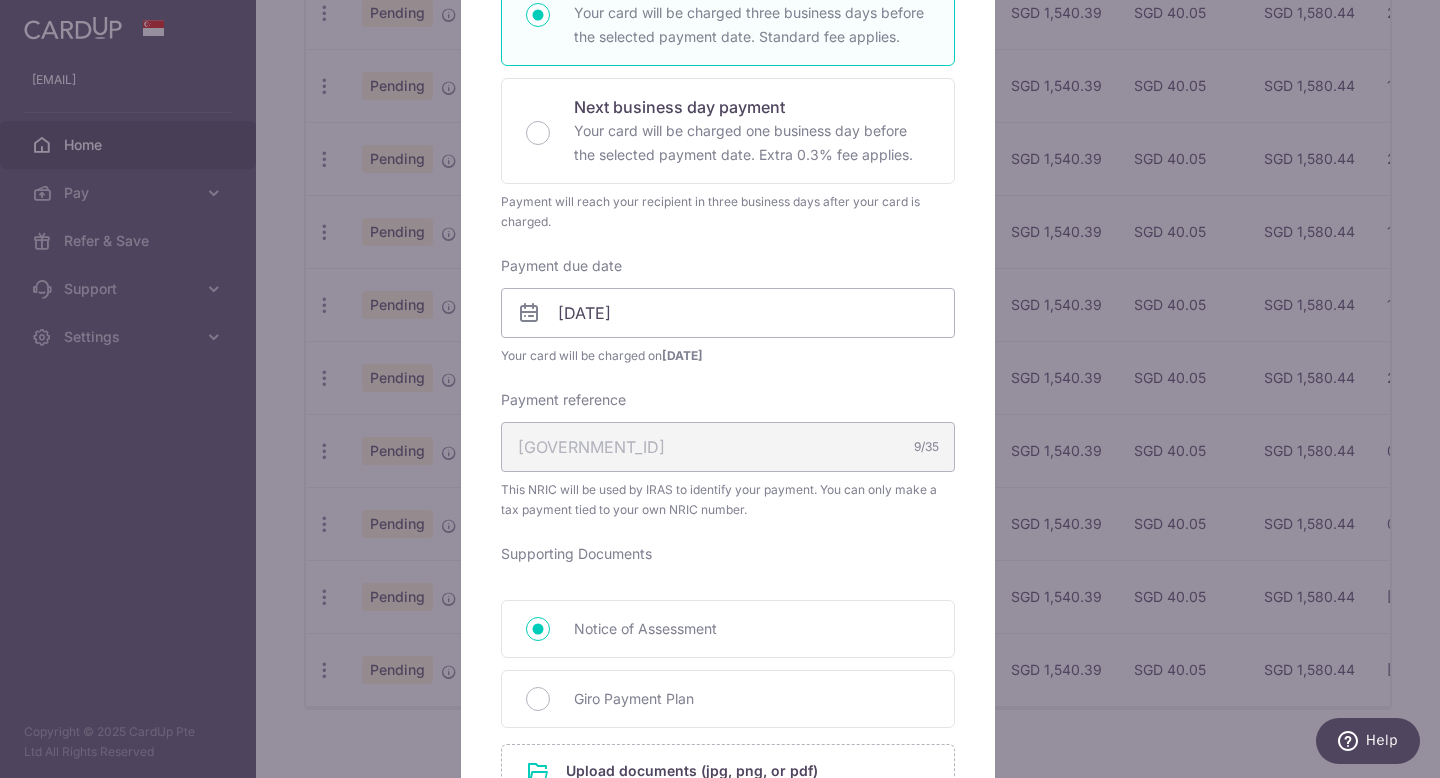 scroll, scrollTop: 478, scrollLeft: 0, axis: vertical 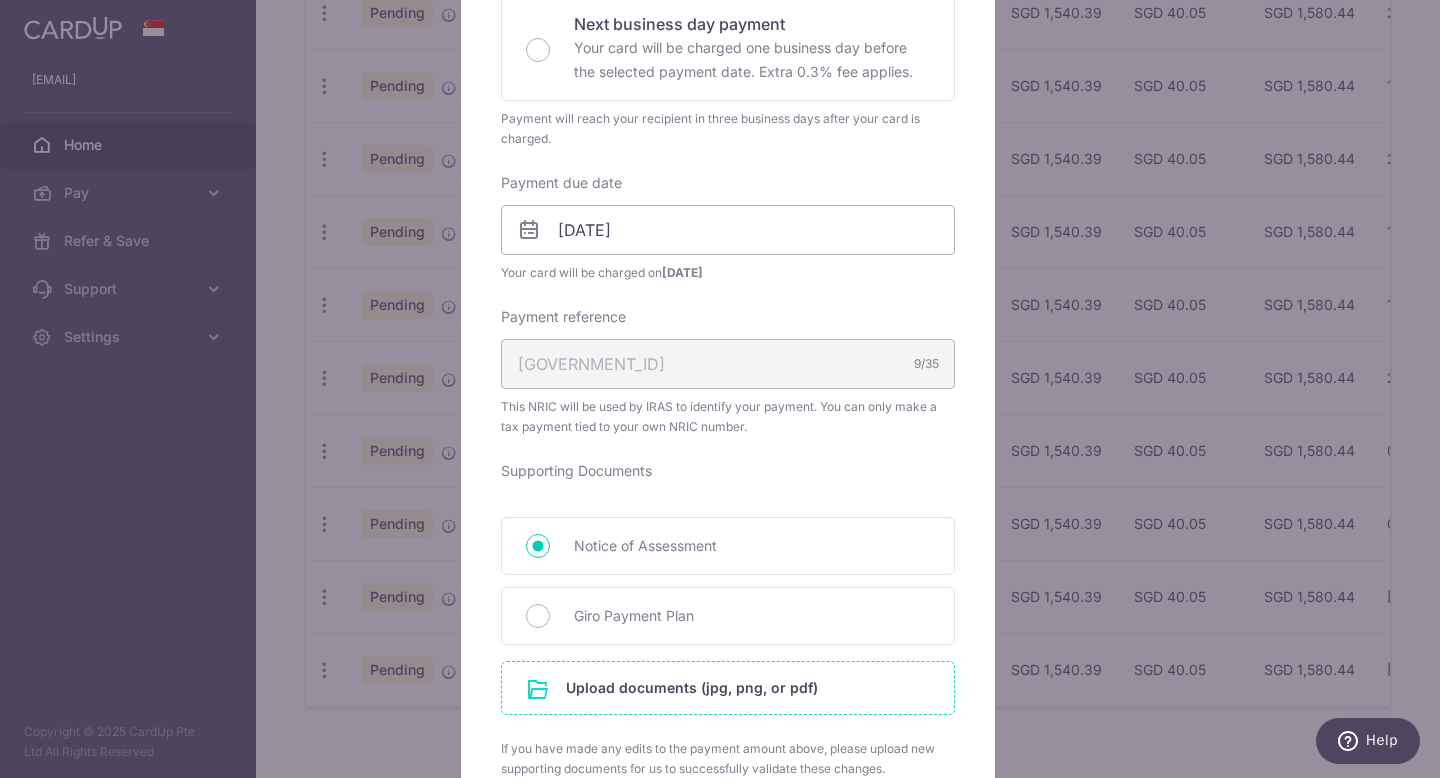 click at bounding box center [728, 688] 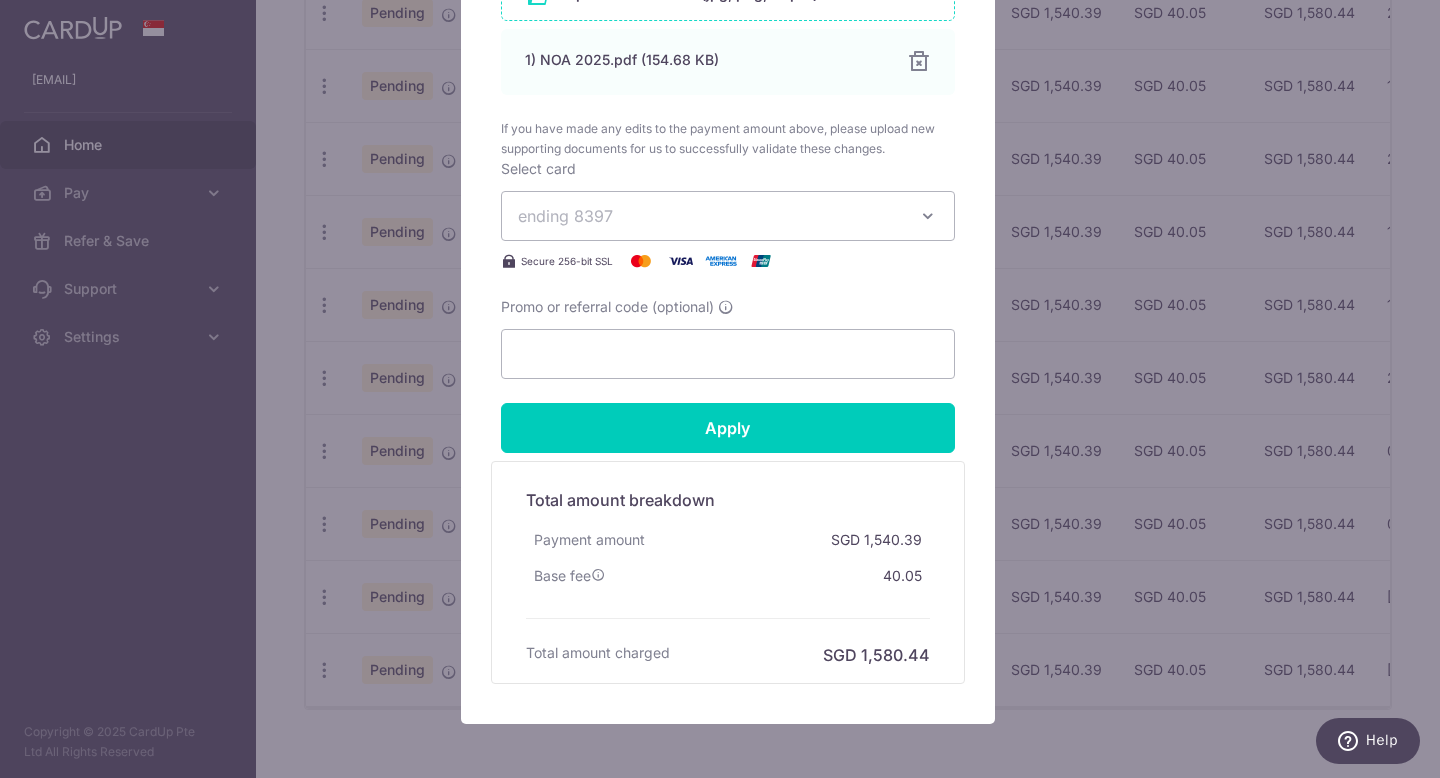 scroll, scrollTop: 1266, scrollLeft: 0, axis: vertical 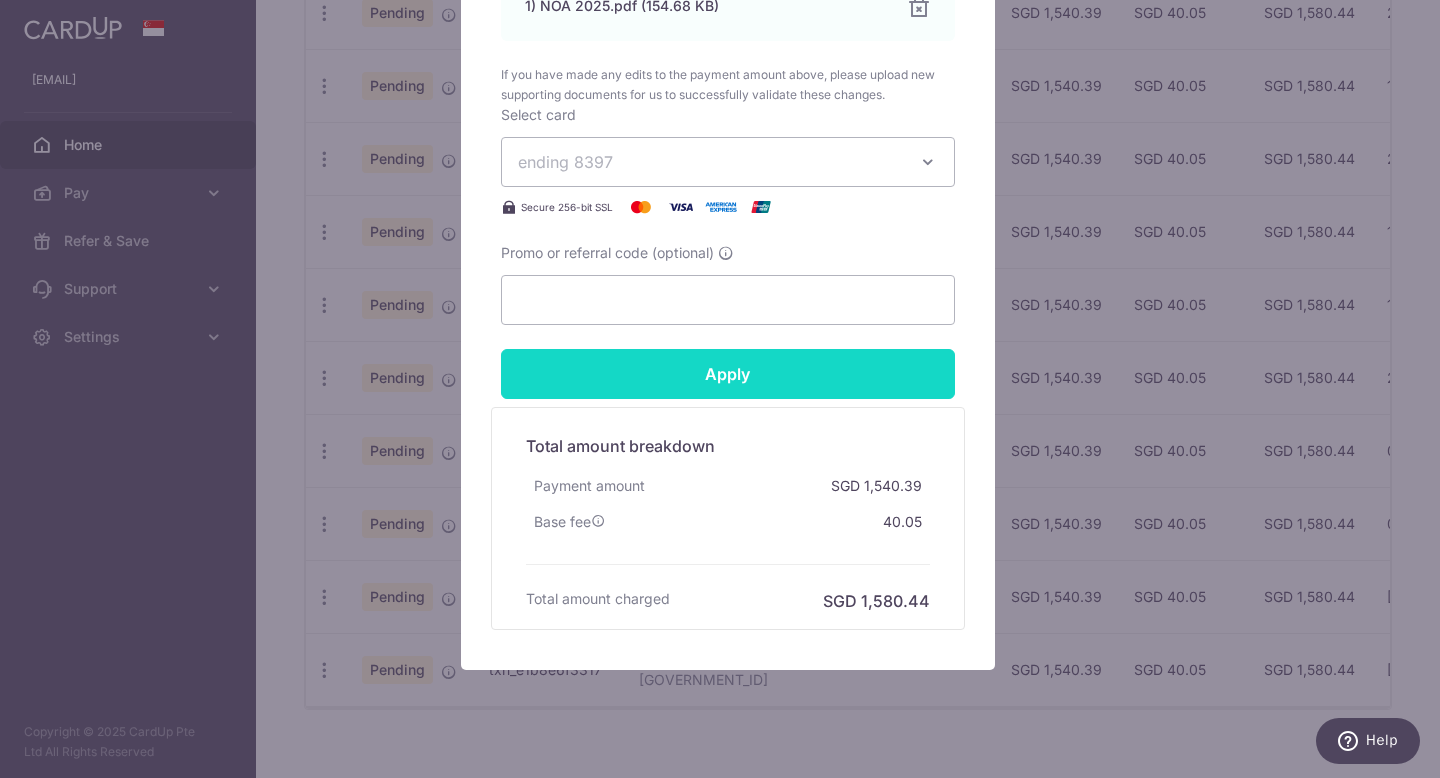click on "Apply" at bounding box center (728, 374) 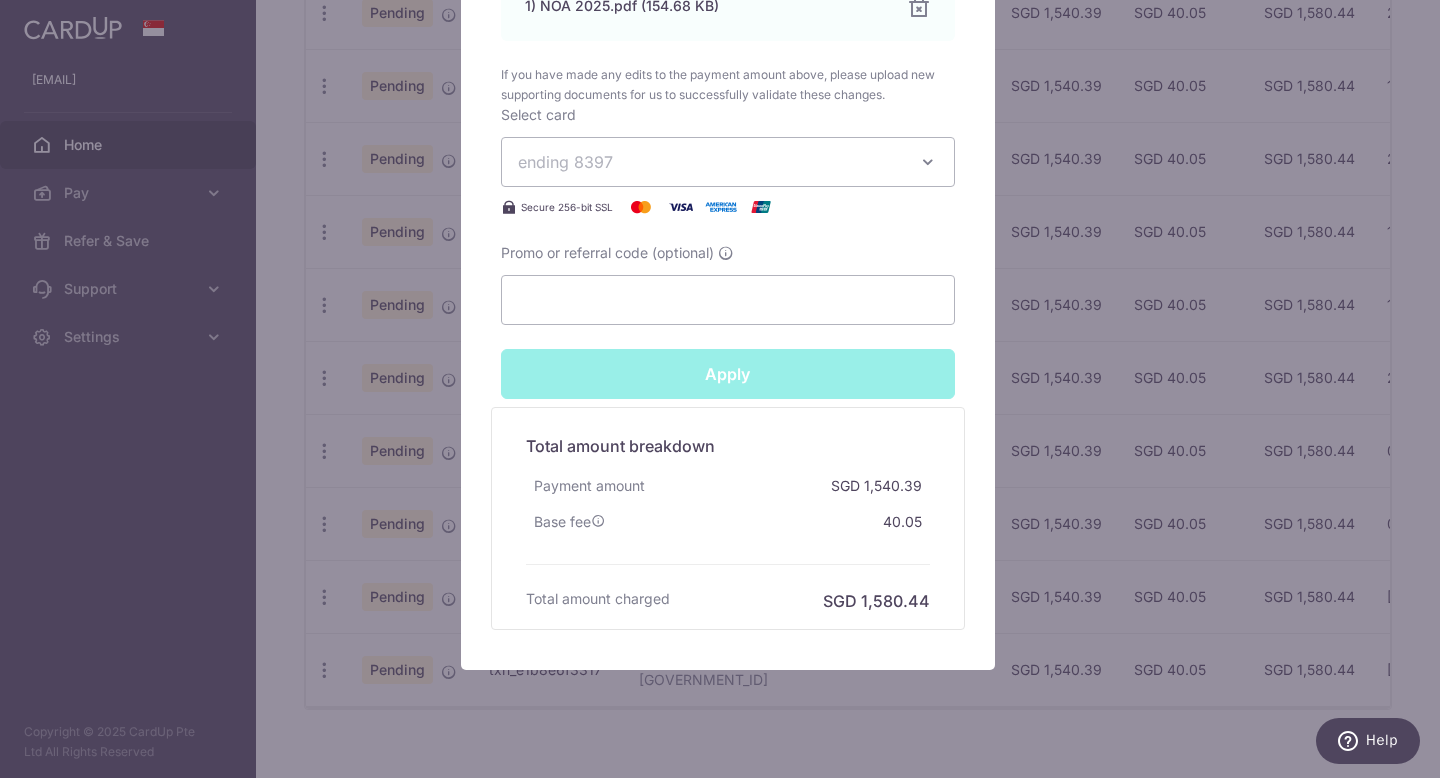 type on "Successfully Applied" 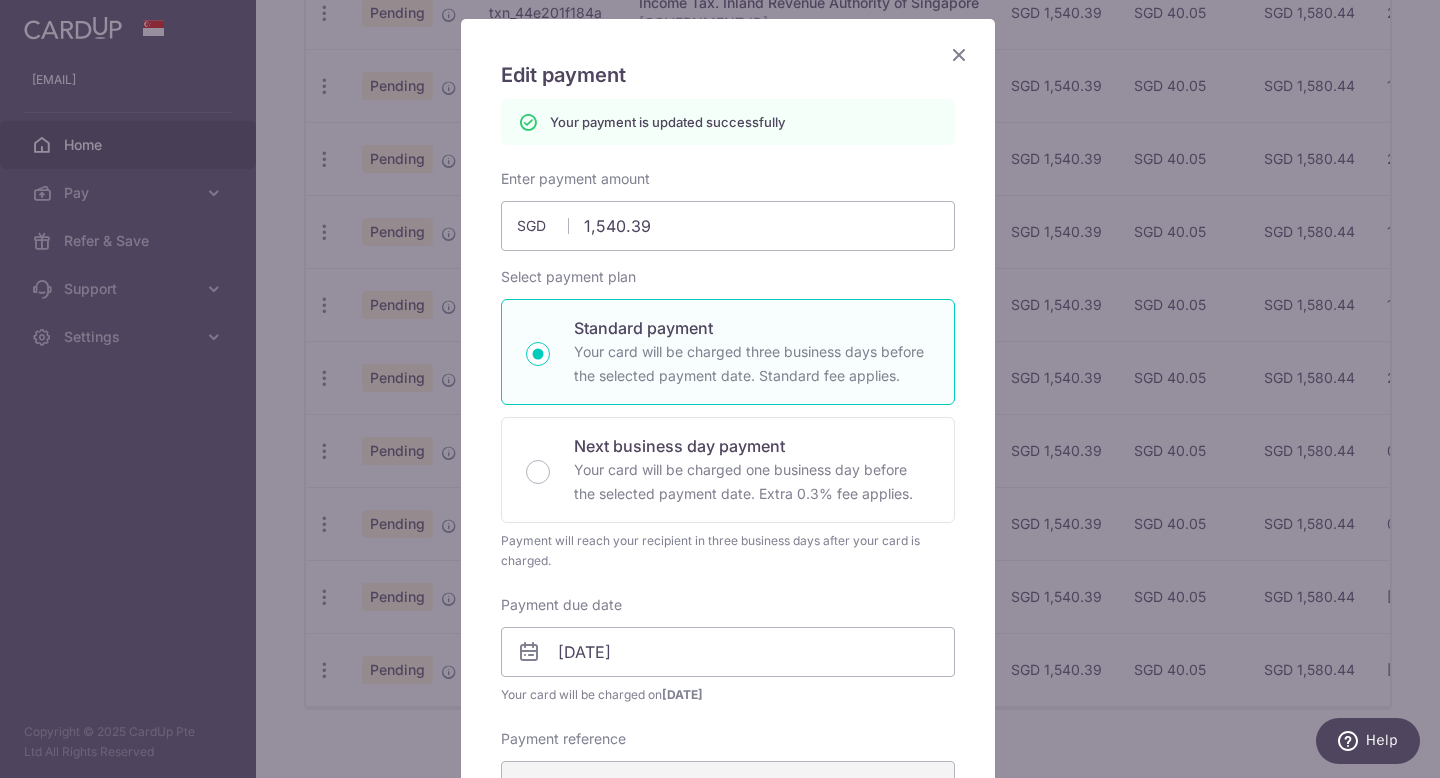 scroll, scrollTop: 0, scrollLeft: 0, axis: both 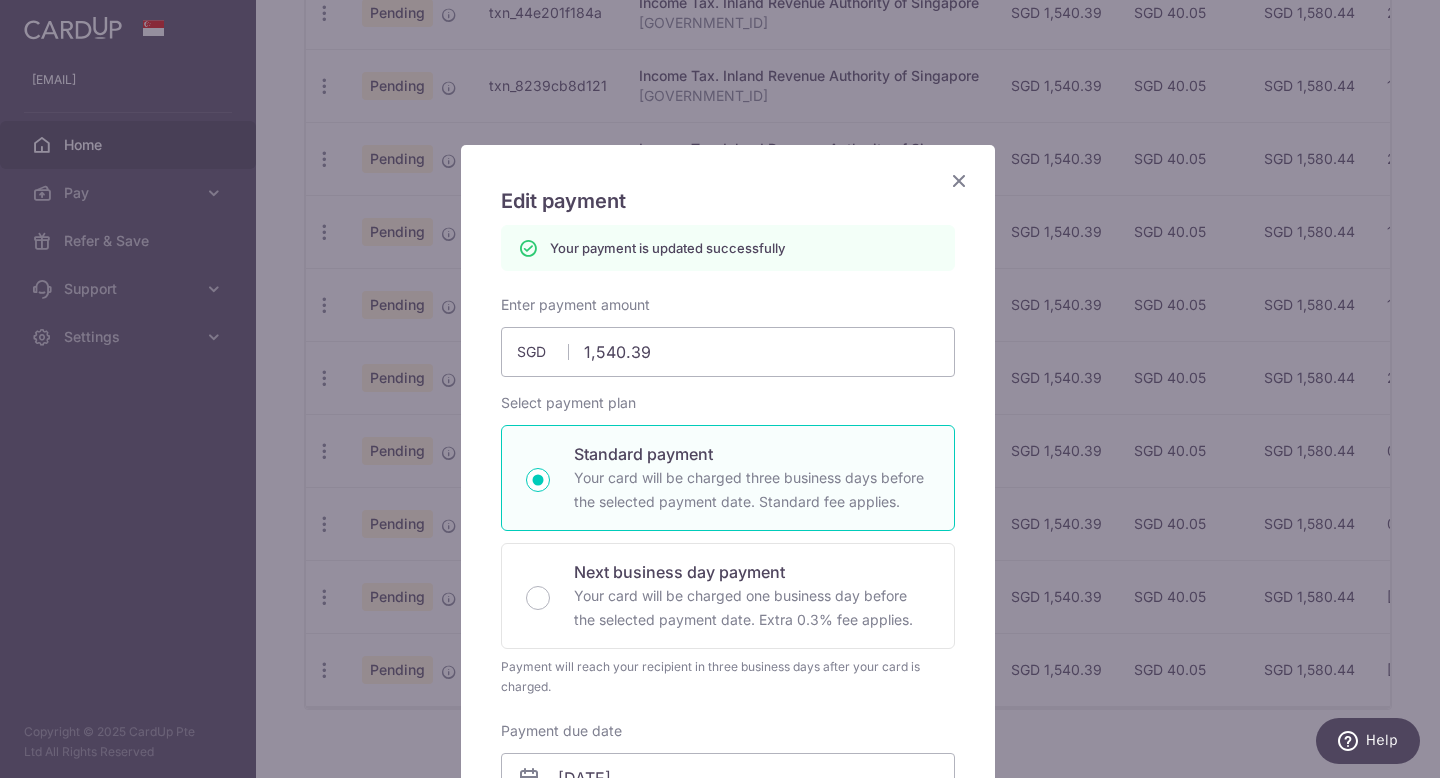 click at bounding box center [959, 180] 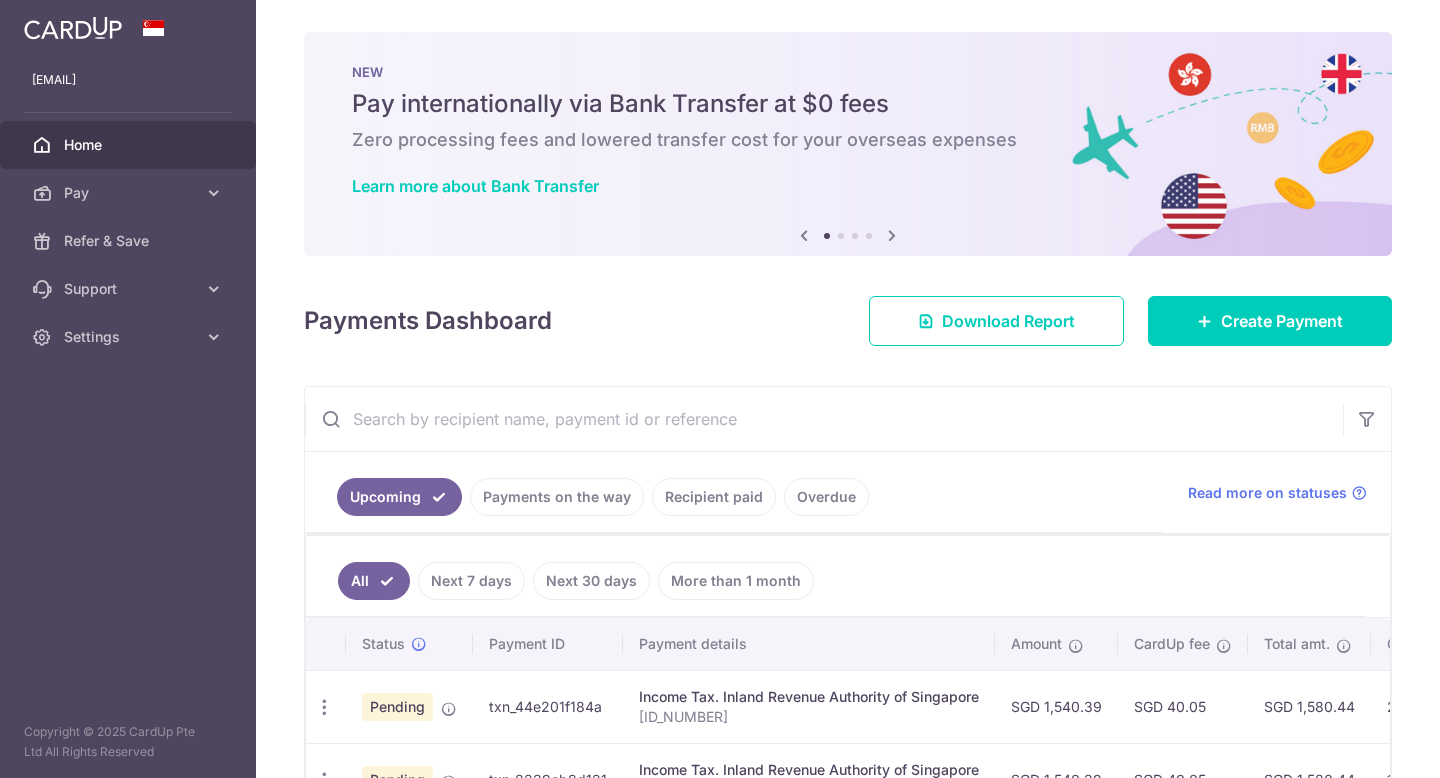 scroll, scrollTop: 0, scrollLeft: 0, axis: both 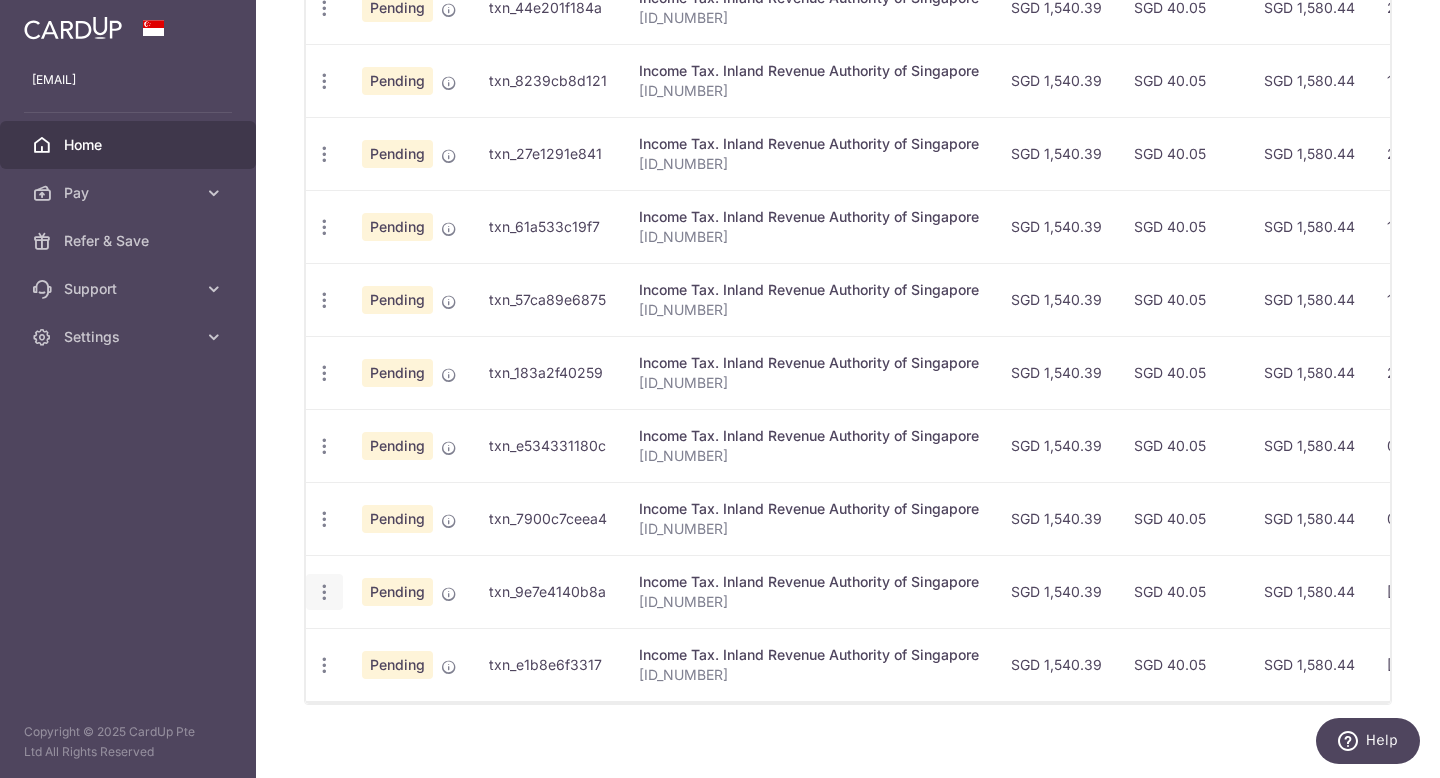 click at bounding box center (324, 8) 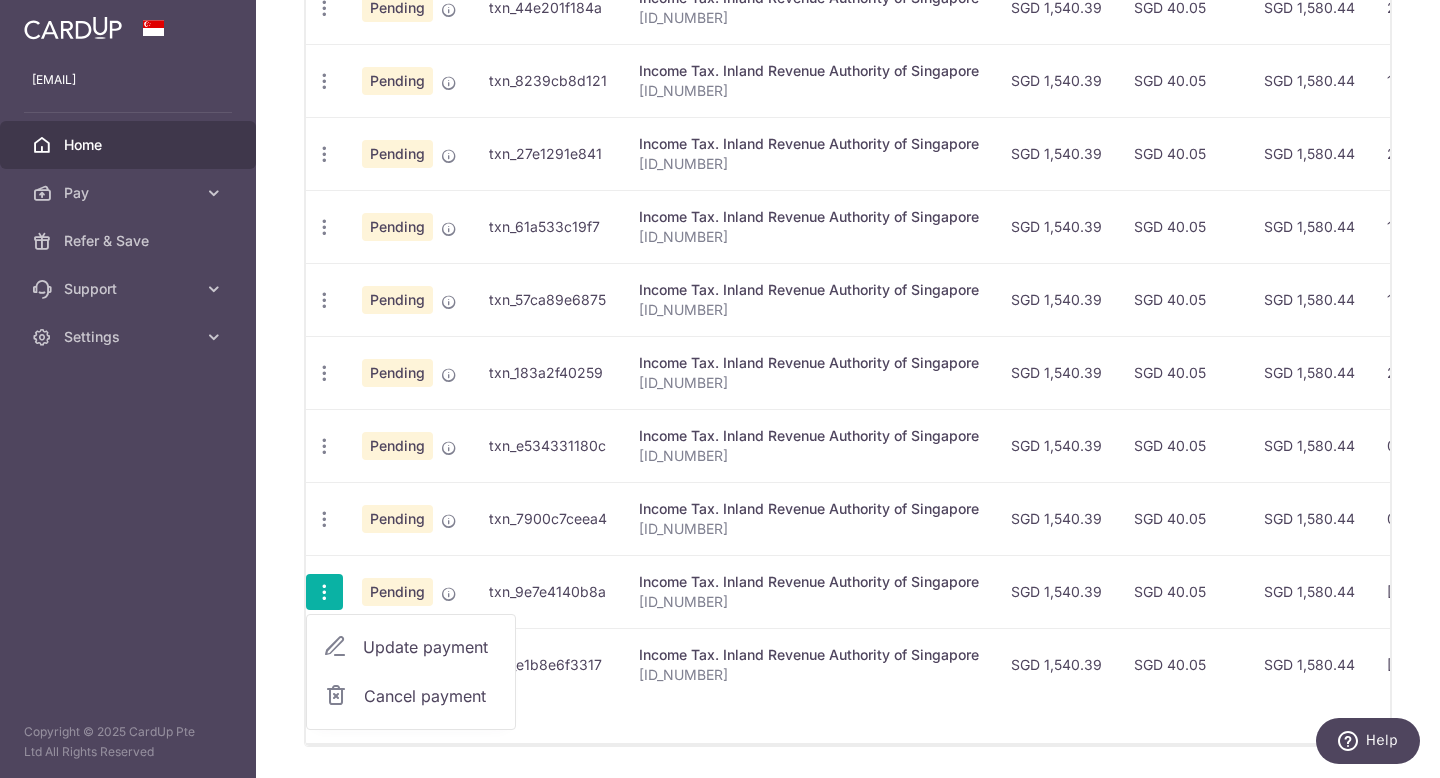 click on "Update payment" at bounding box center [431, 647] 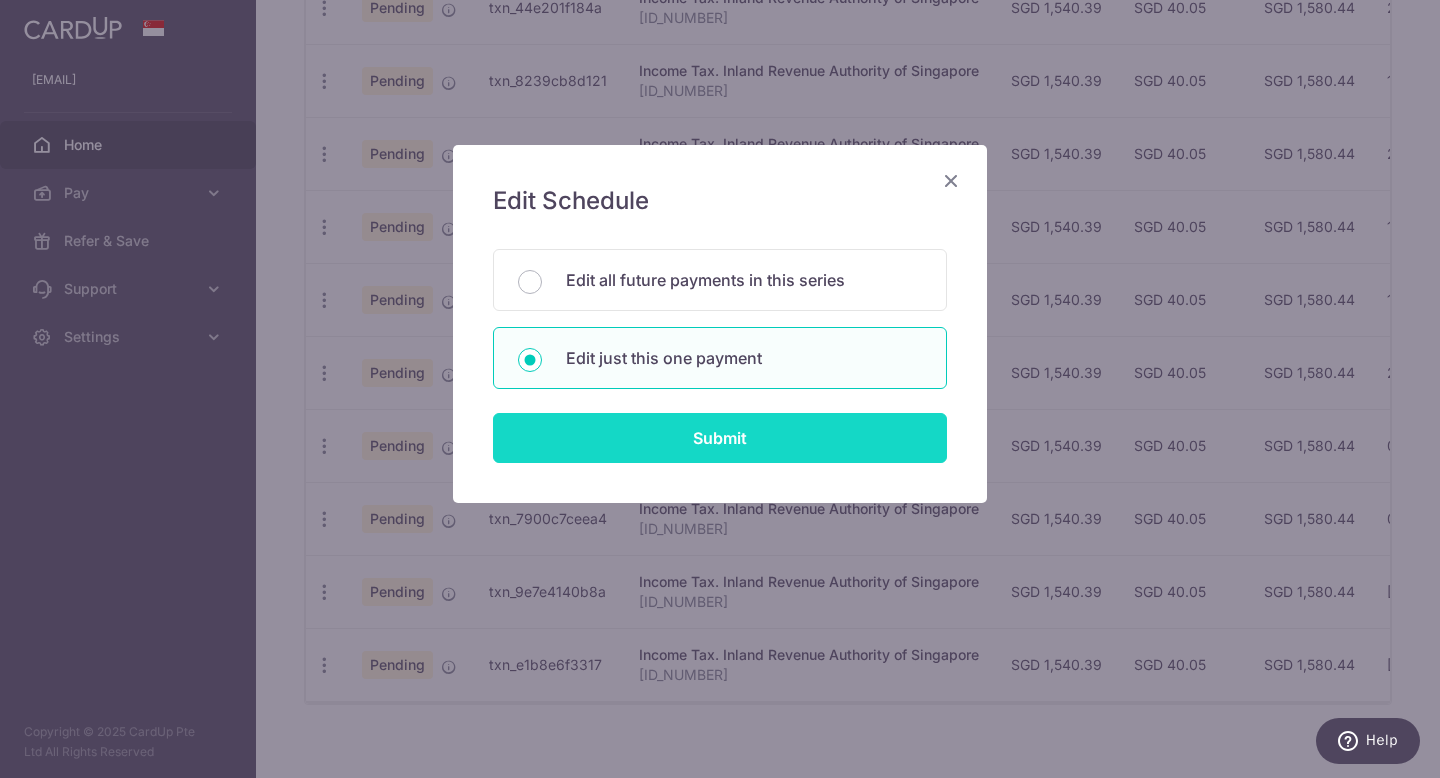 click on "Submit" at bounding box center [720, 438] 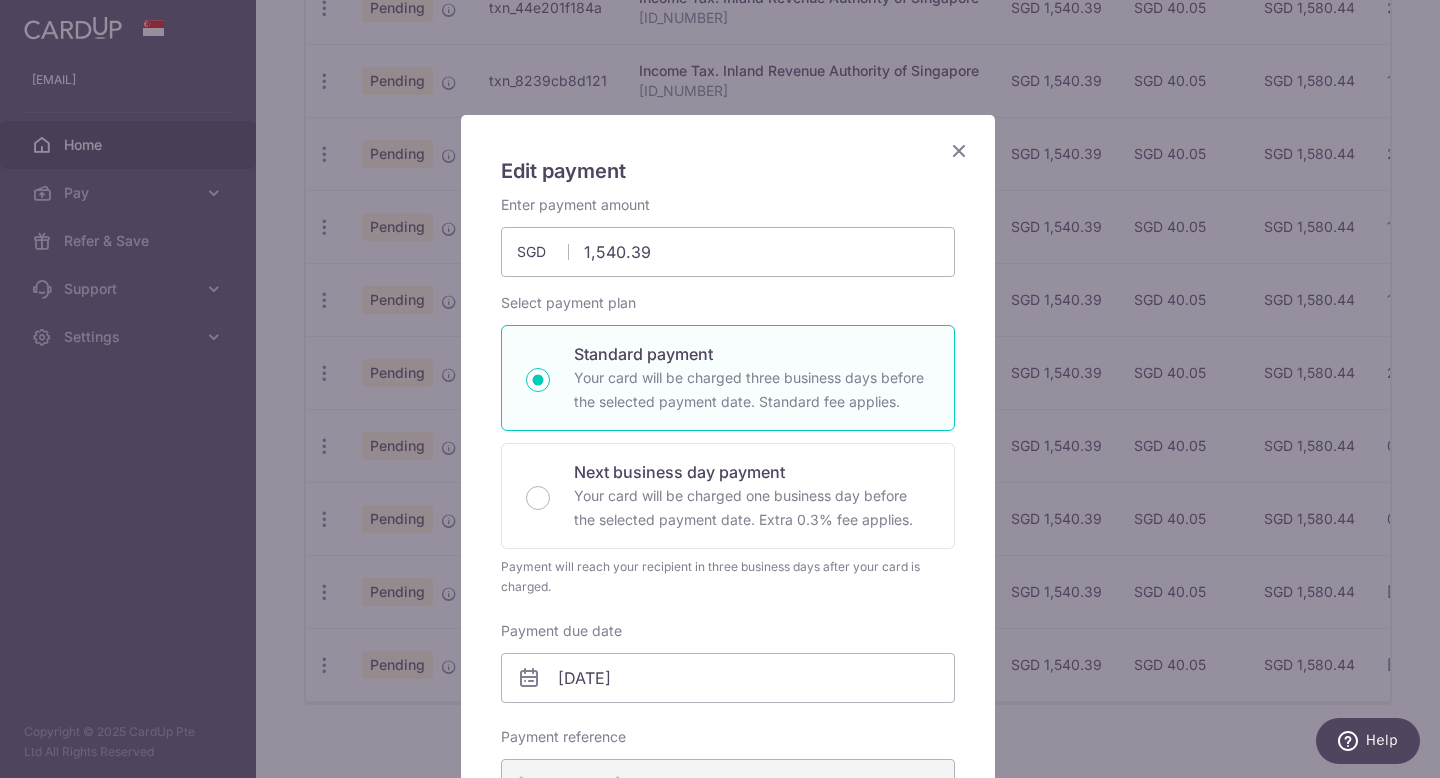 scroll, scrollTop: 187, scrollLeft: 0, axis: vertical 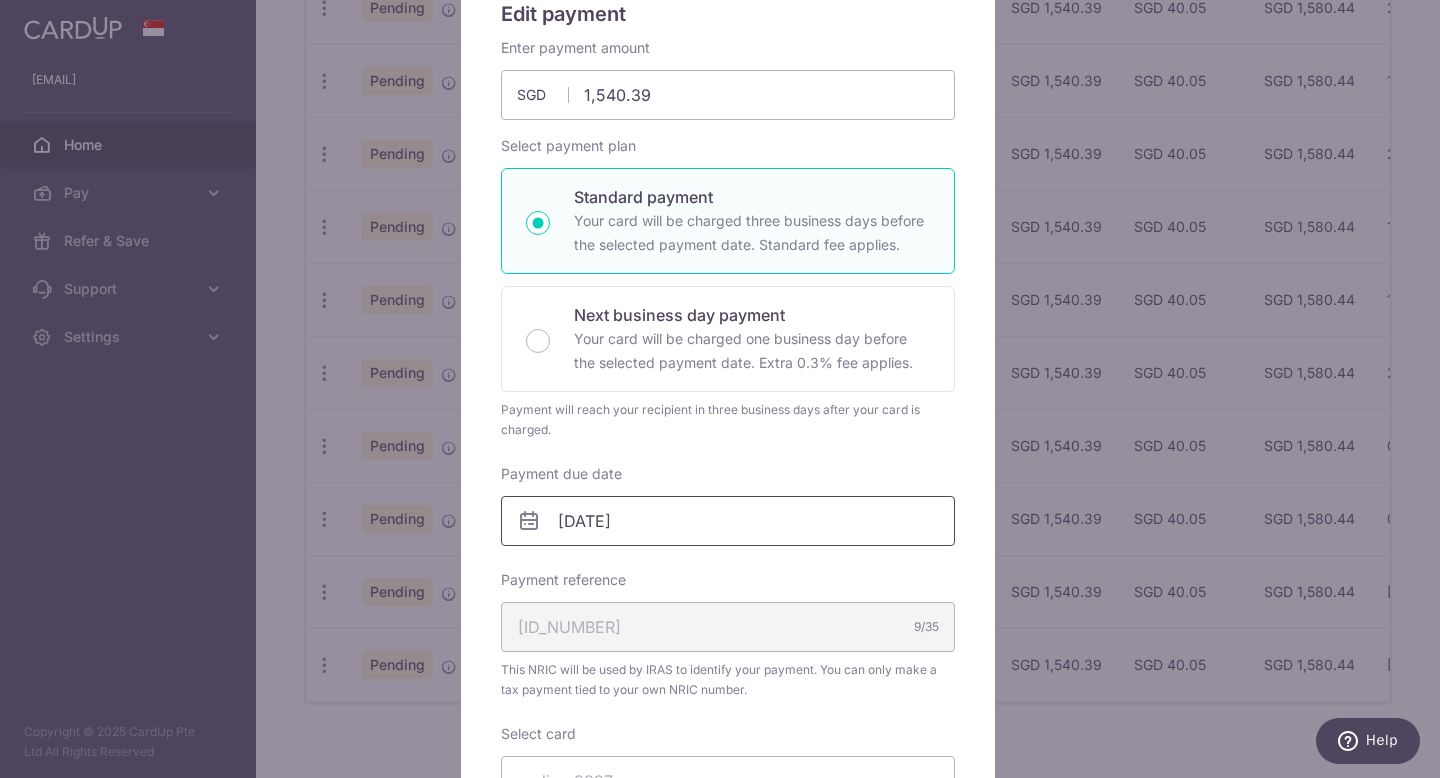 click on "07/05/2026" at bounding box center [728, 521] 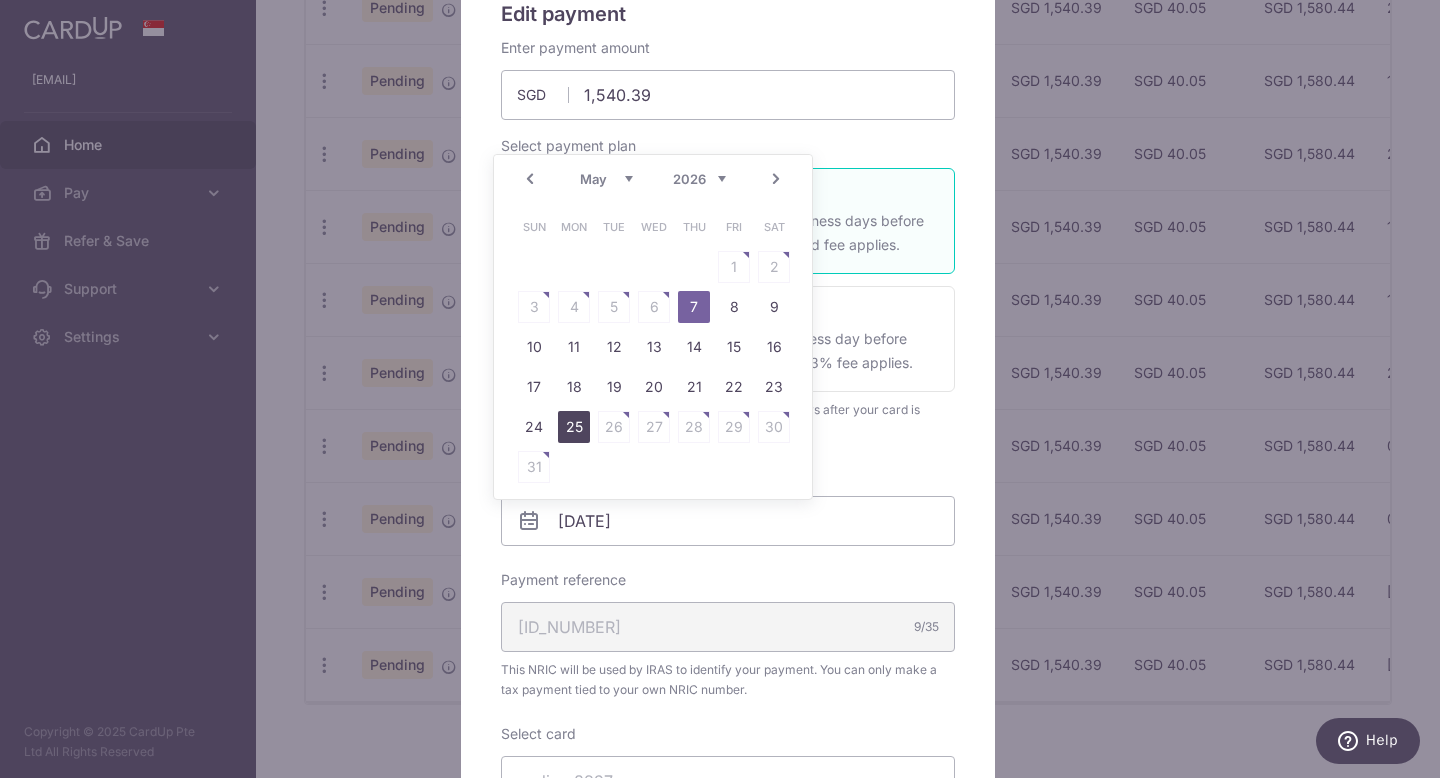 click on "25" at bounding box center (574, 427) 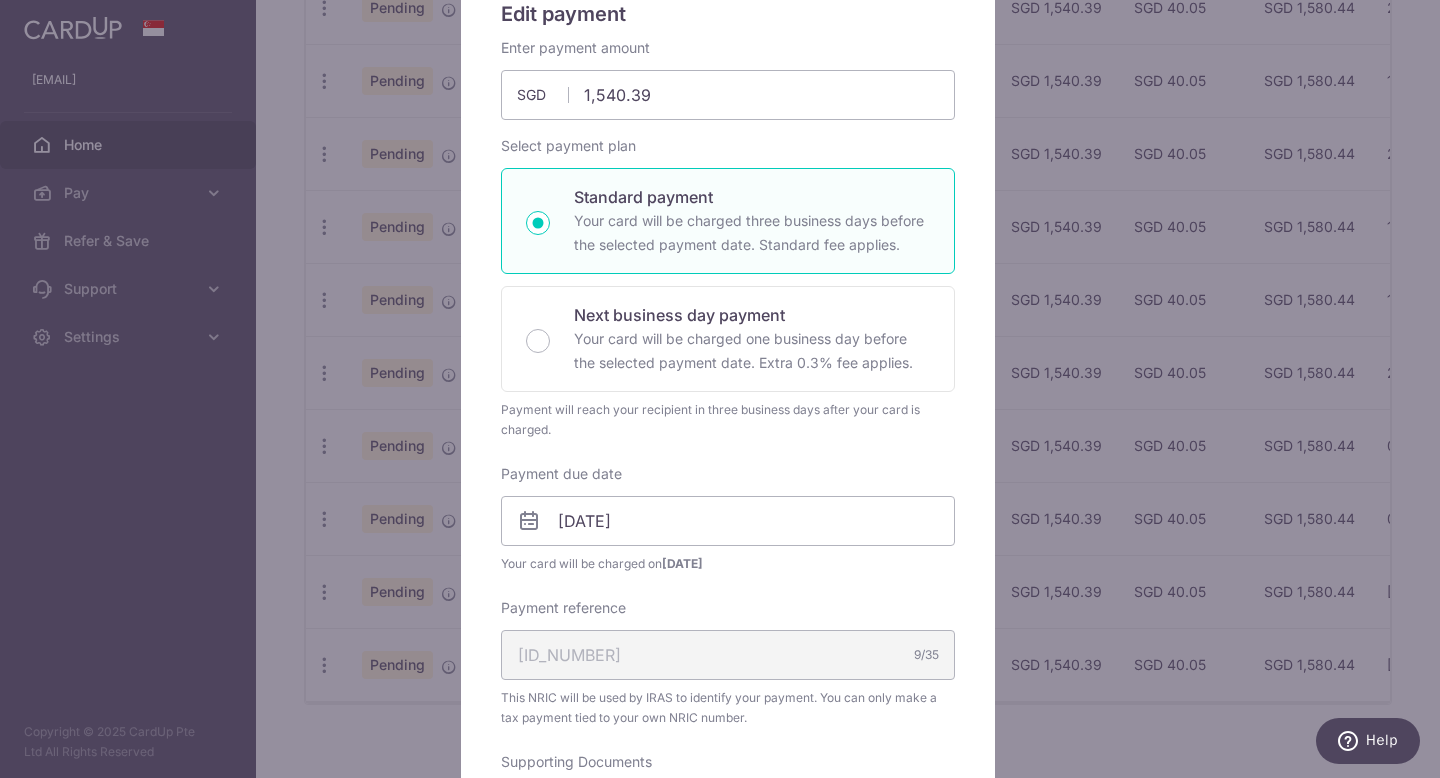 scroll, scrollTop: 773, scrollLeft: 0, axis: vertical 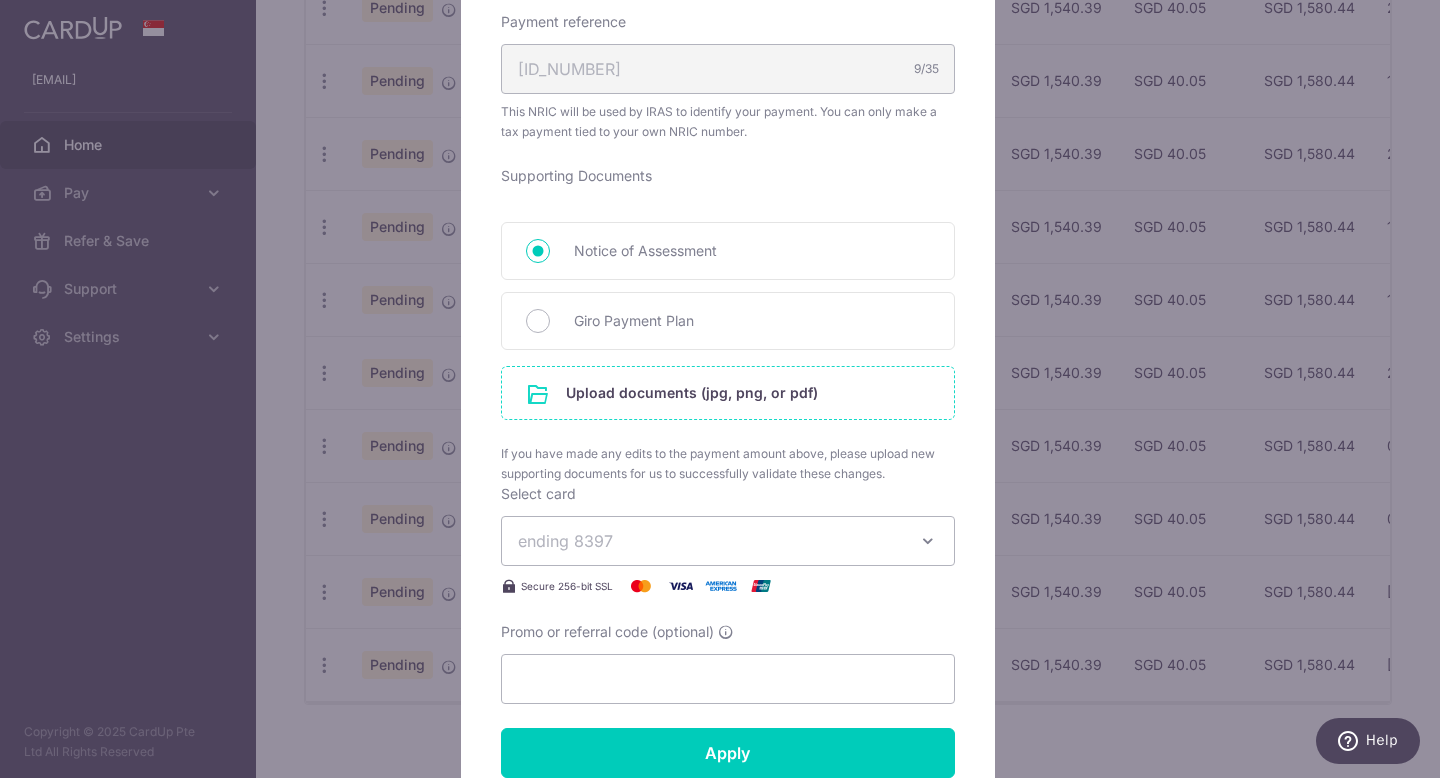 click at bounding box center [728, 393] 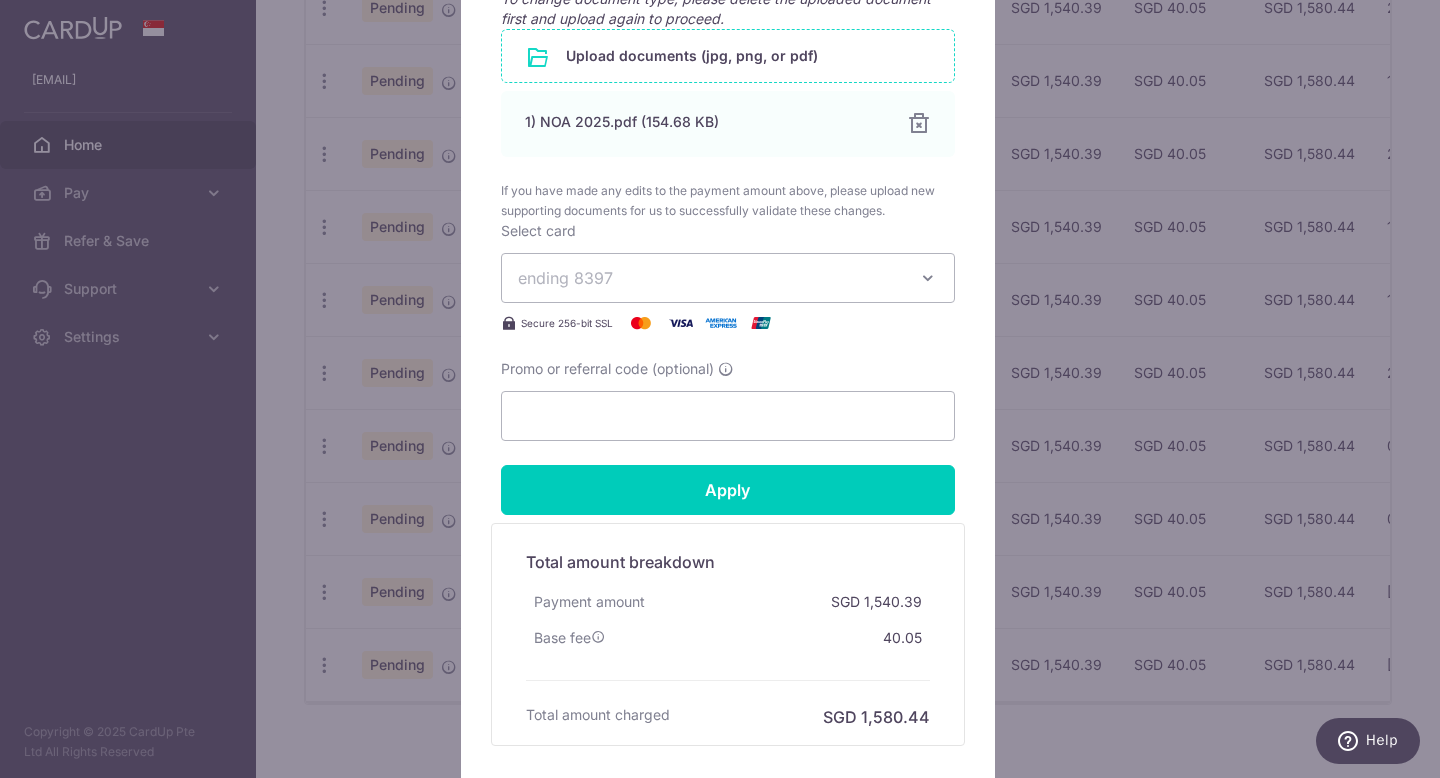 scroll, scrollTop: 1303, scrollLeft: 0, axis: vertical 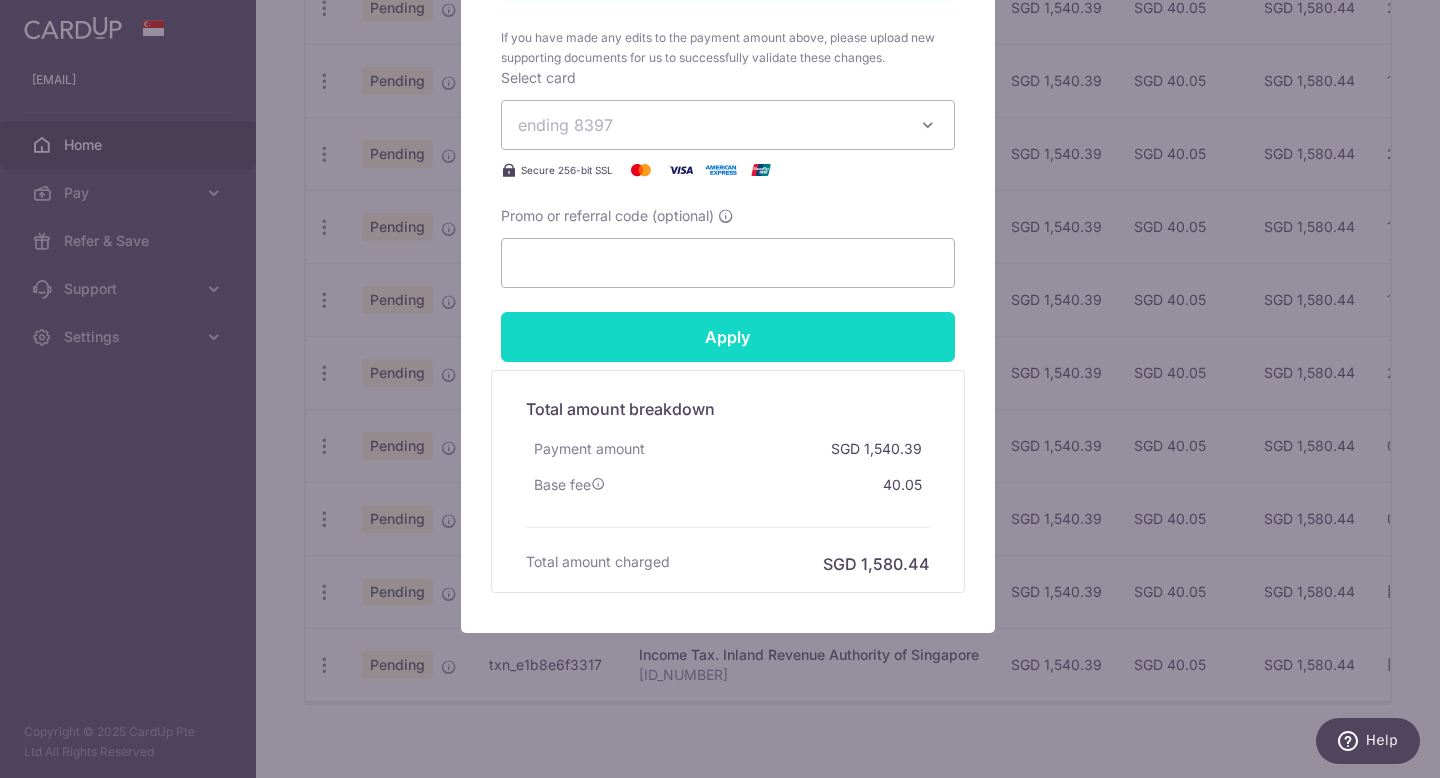 click on "Apply" at bounding box center (728, 337) 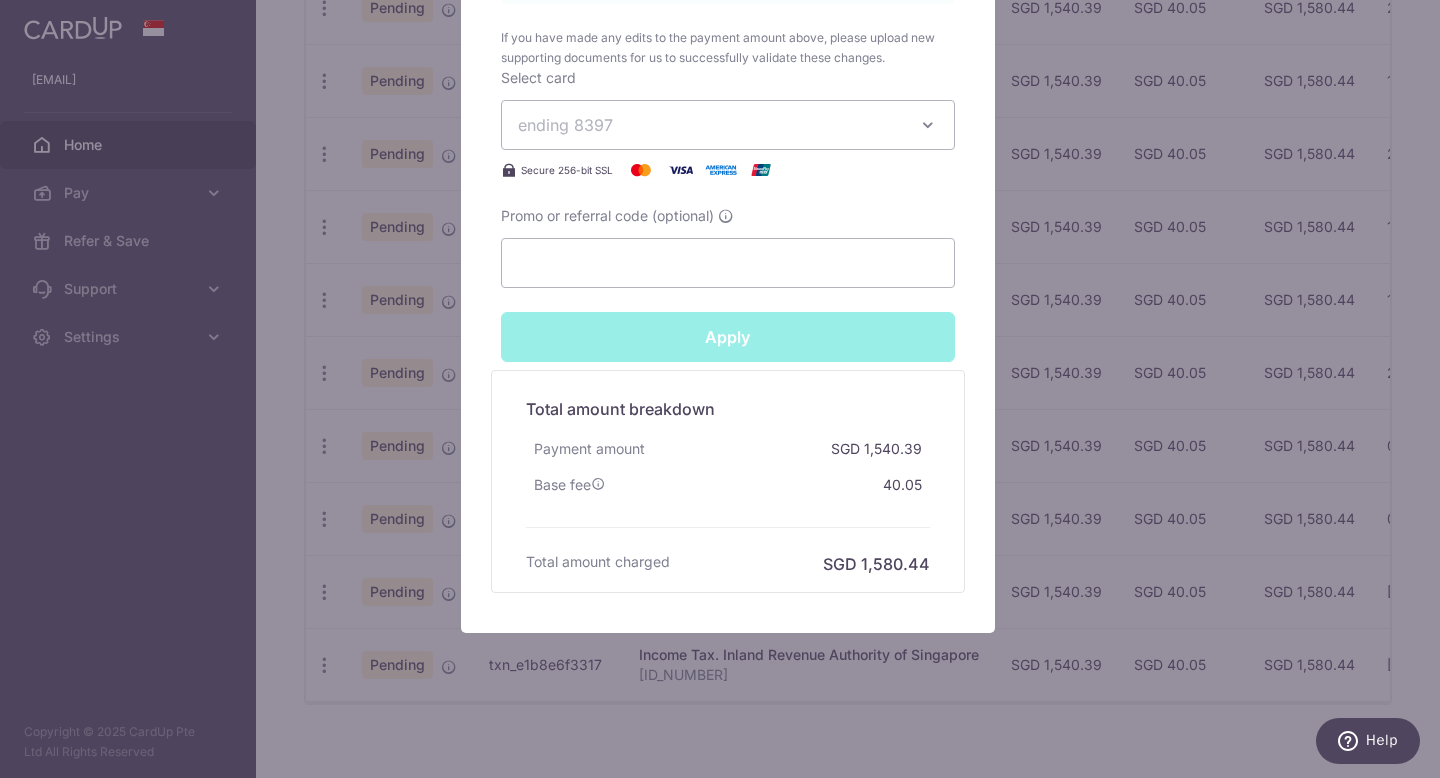 type on "Successfully Applied" 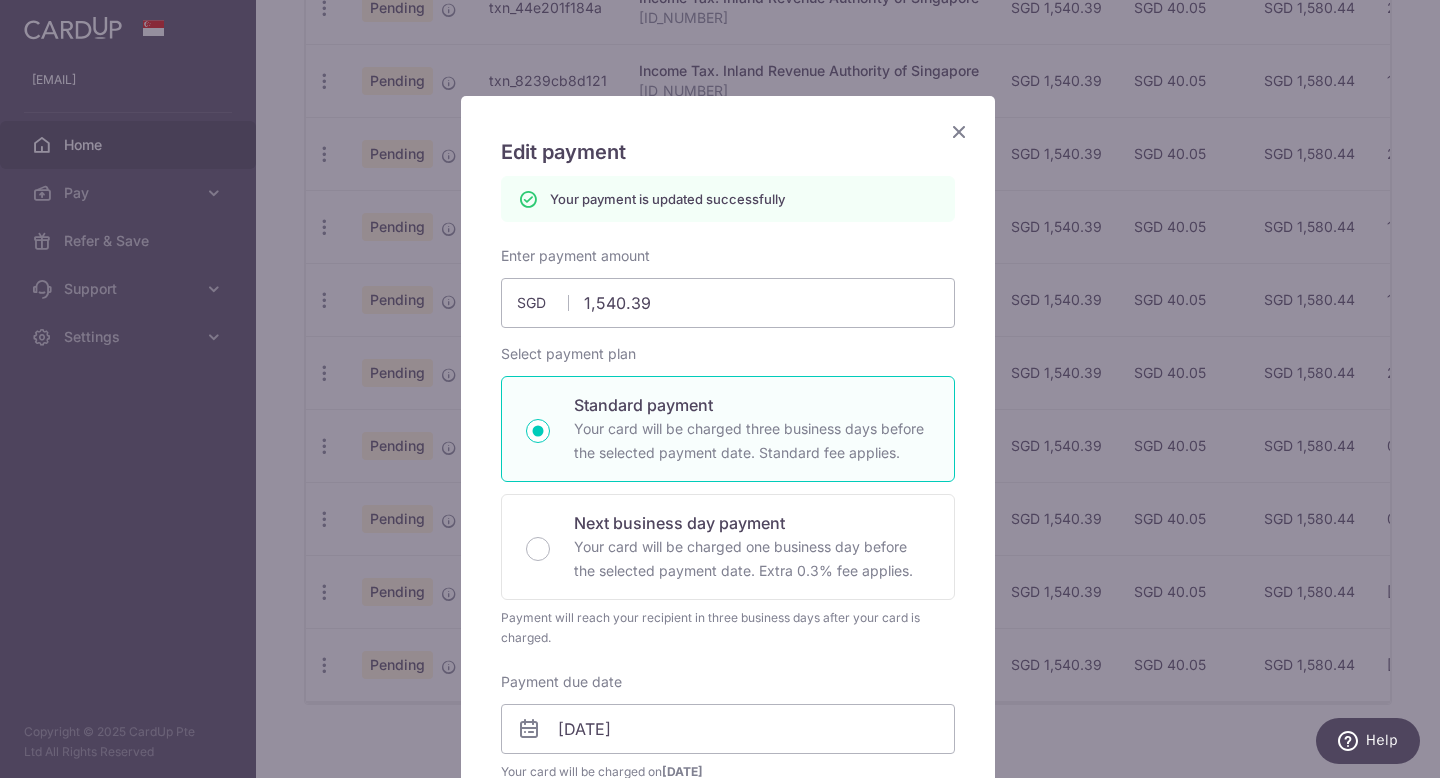 scroll, scrollTop: 0, scrollLeft: 0, axis: both 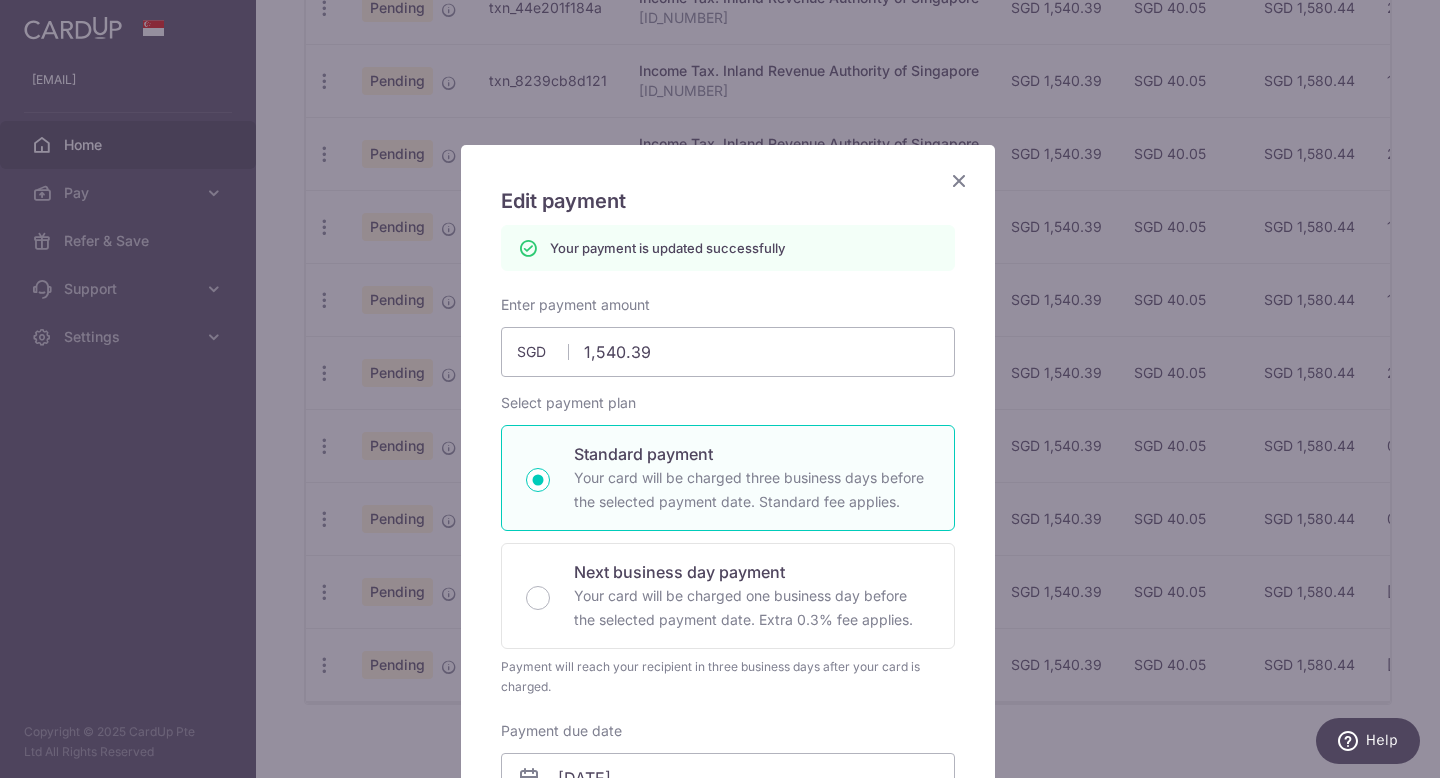 click at bounding box center [959, 180] 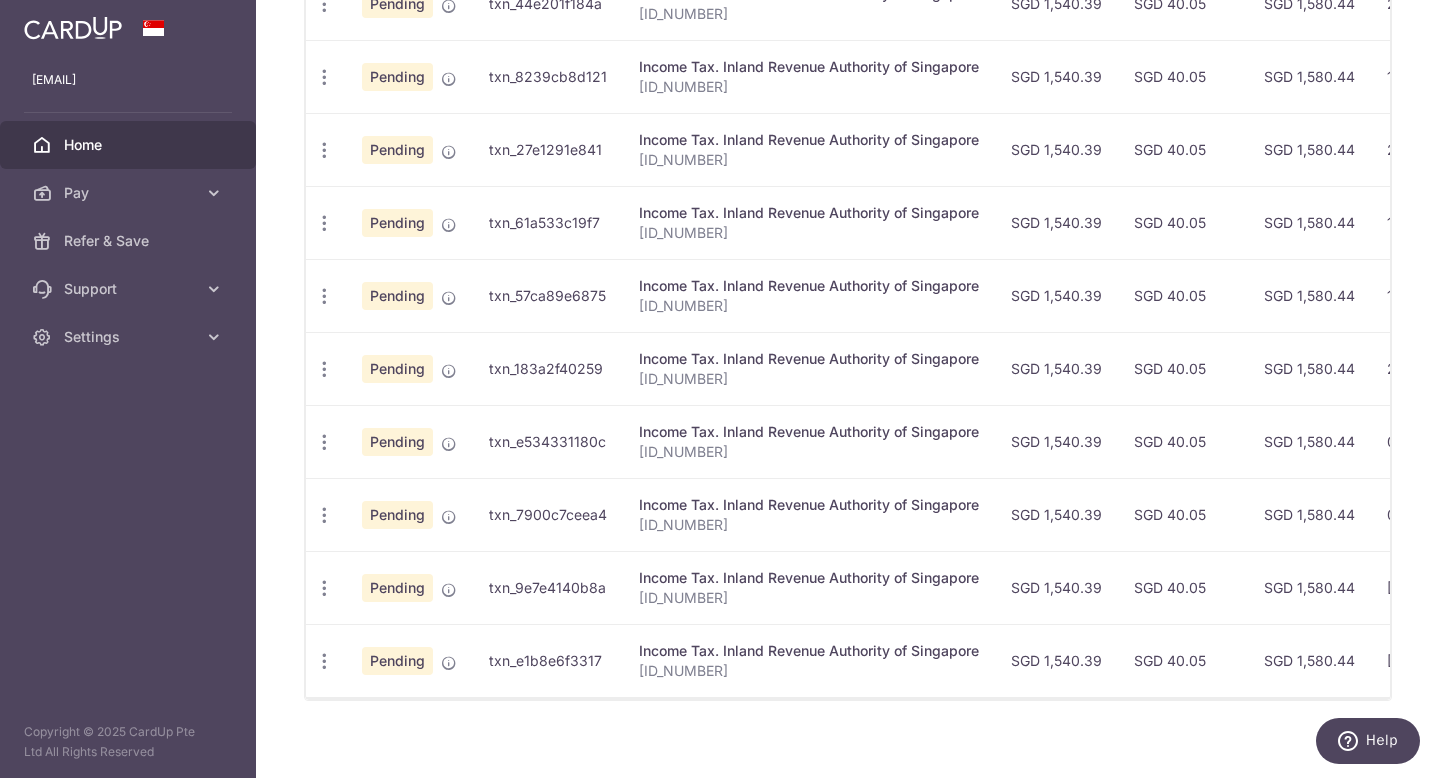 scroll, scrollTop: 703, scrollLeft: 0, axis: vertical 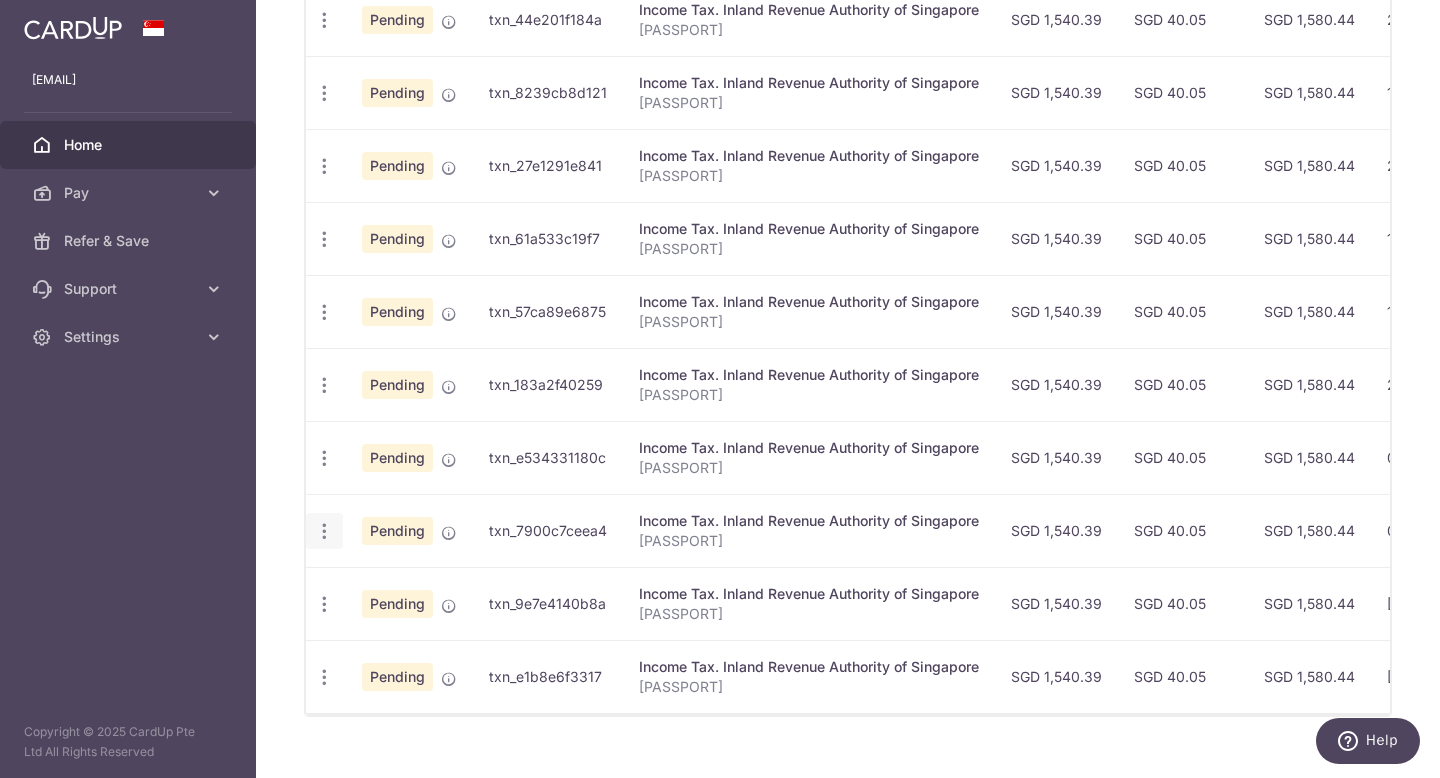 click at bounding box center (324, 20) 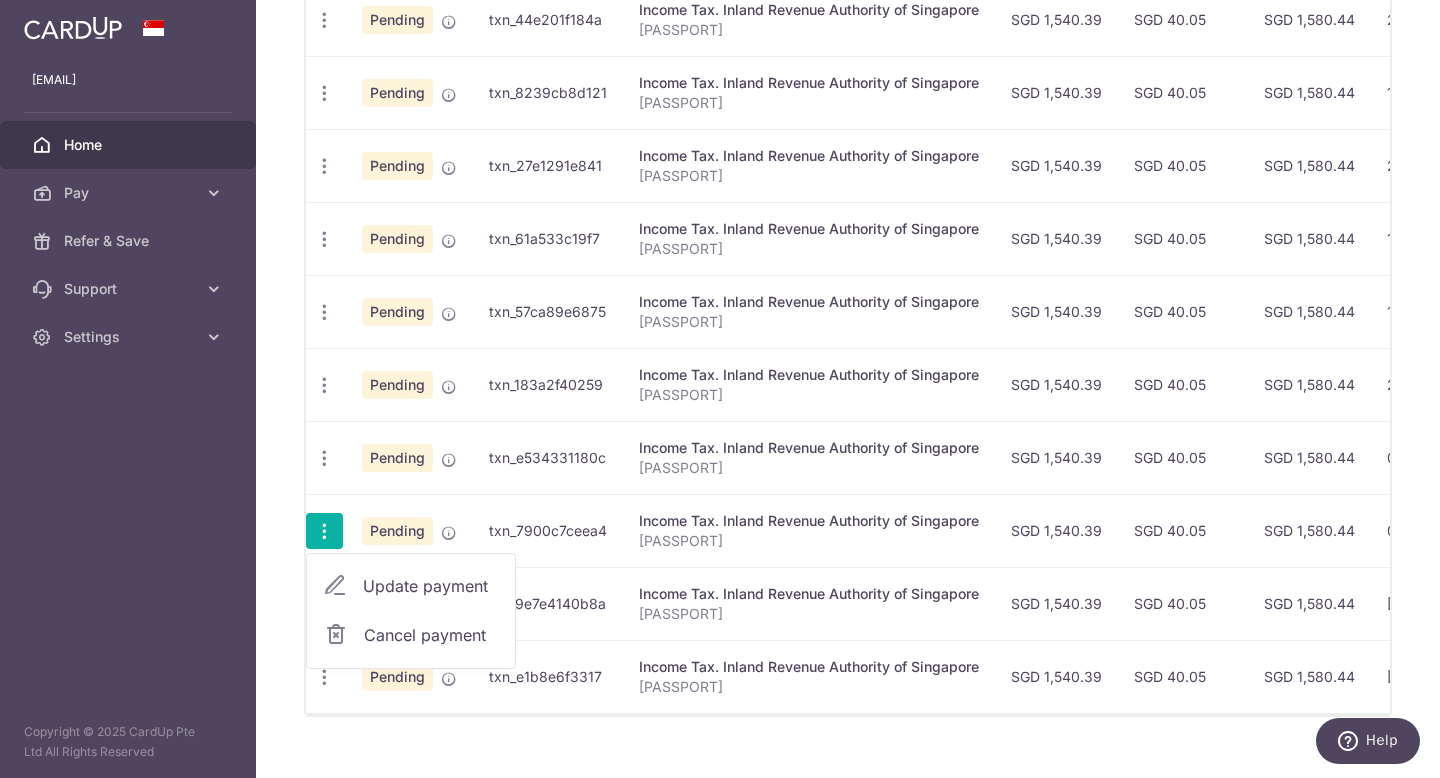 click on "Update payment" at bounding box center (431, 586) 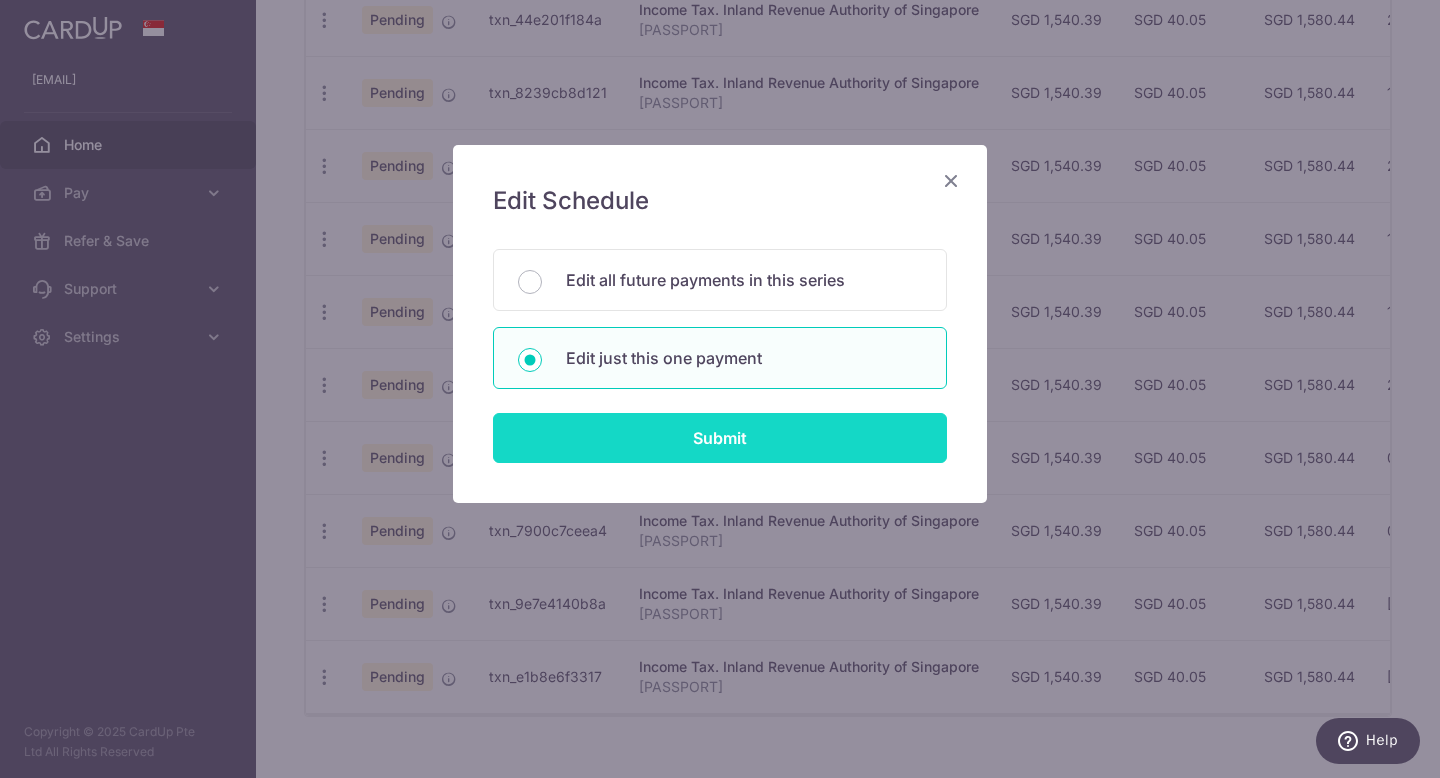 click on "Submit" at bounding box center (720, 438) 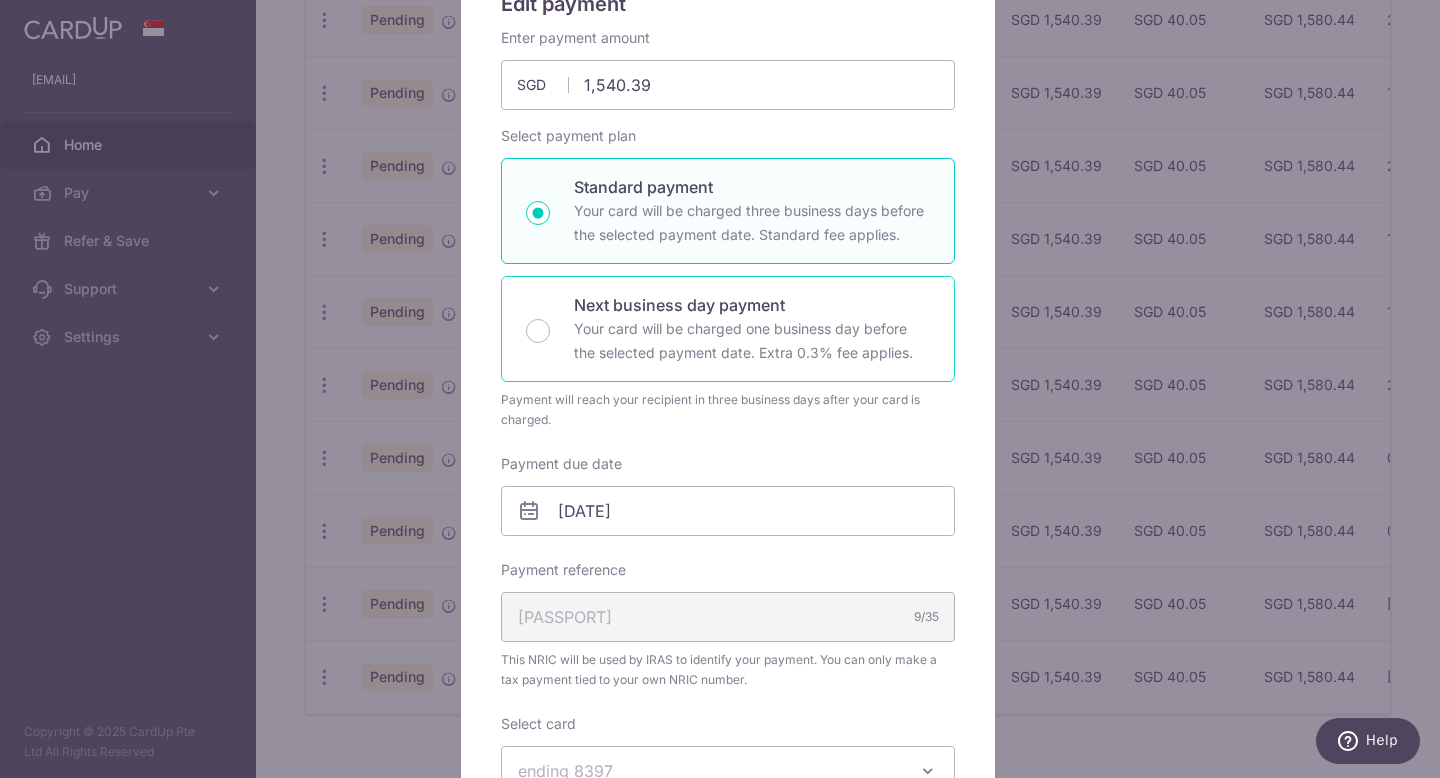 scroll, scrollTop: 280, scrollLeft: 0, axis: vertical 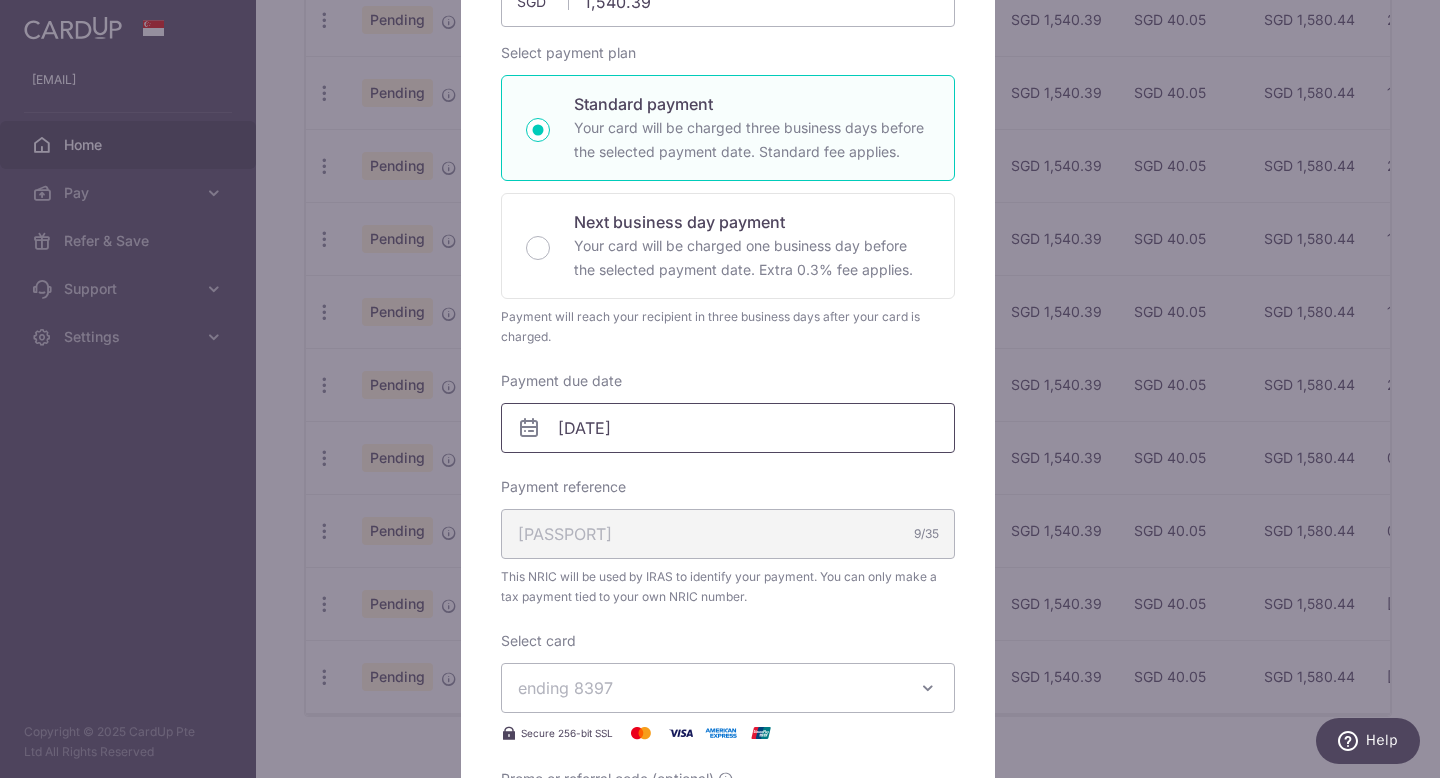 click on "09/03/2026" at bounding box center (728, 428) 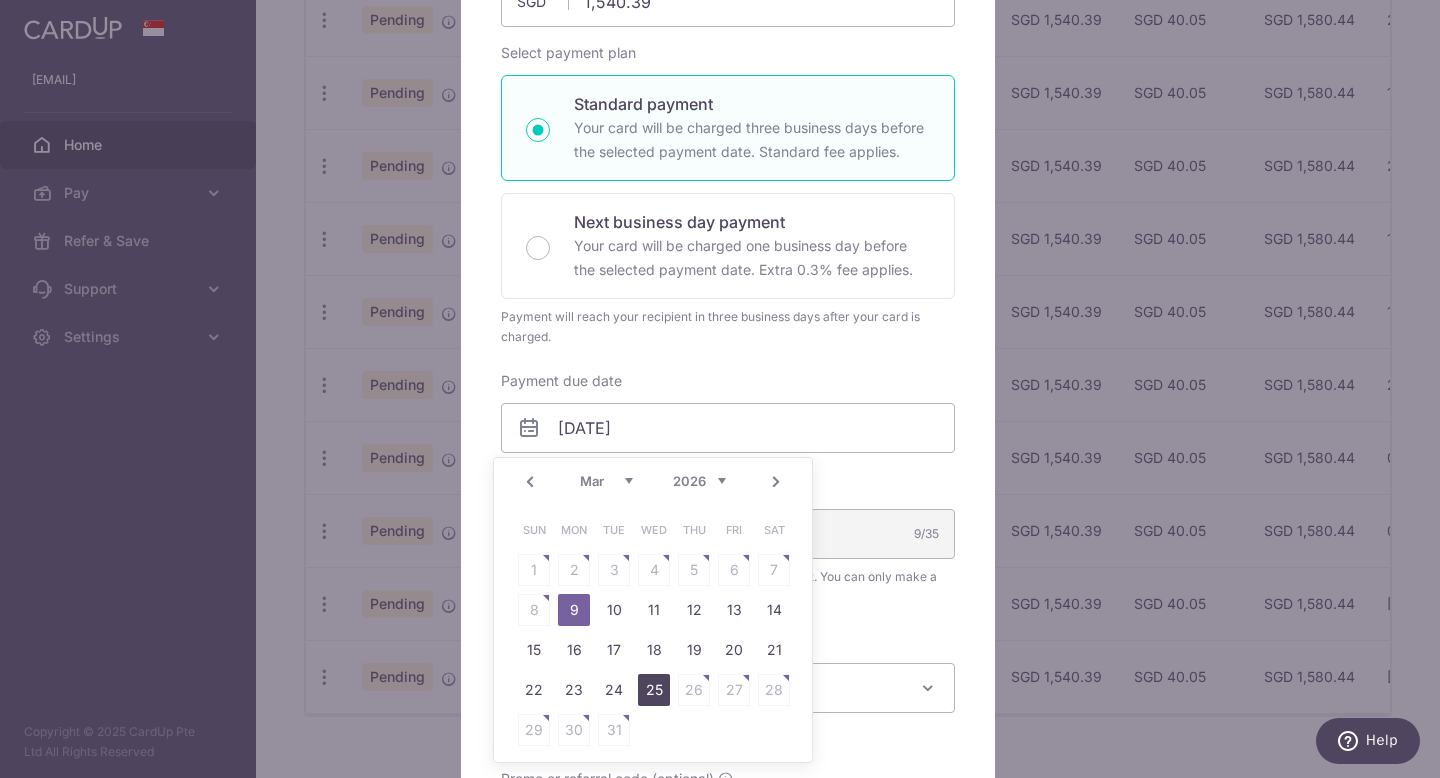 click on "25" at bounding box center (654, 690) 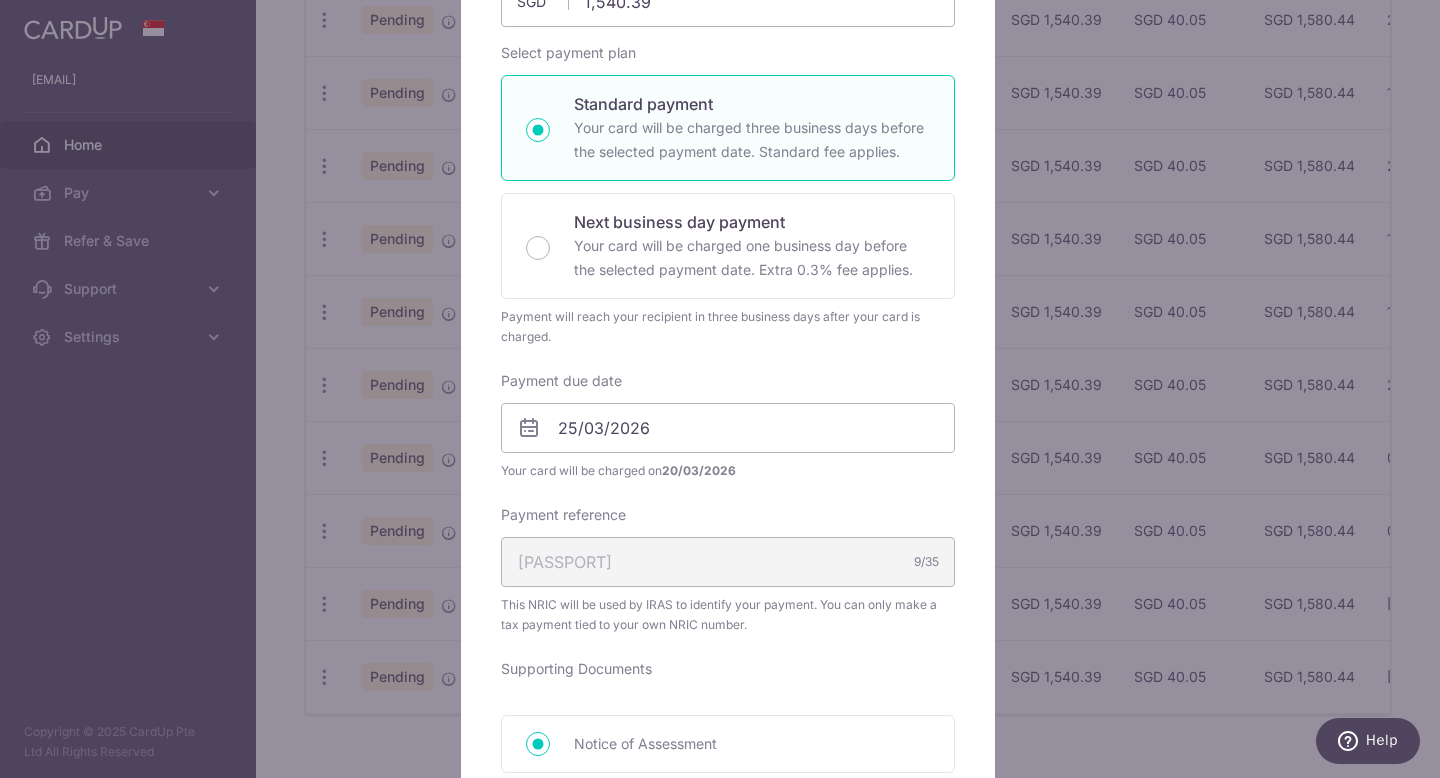 scroll, scrollTop: 630, scrollLeft: 0, axis: vertical 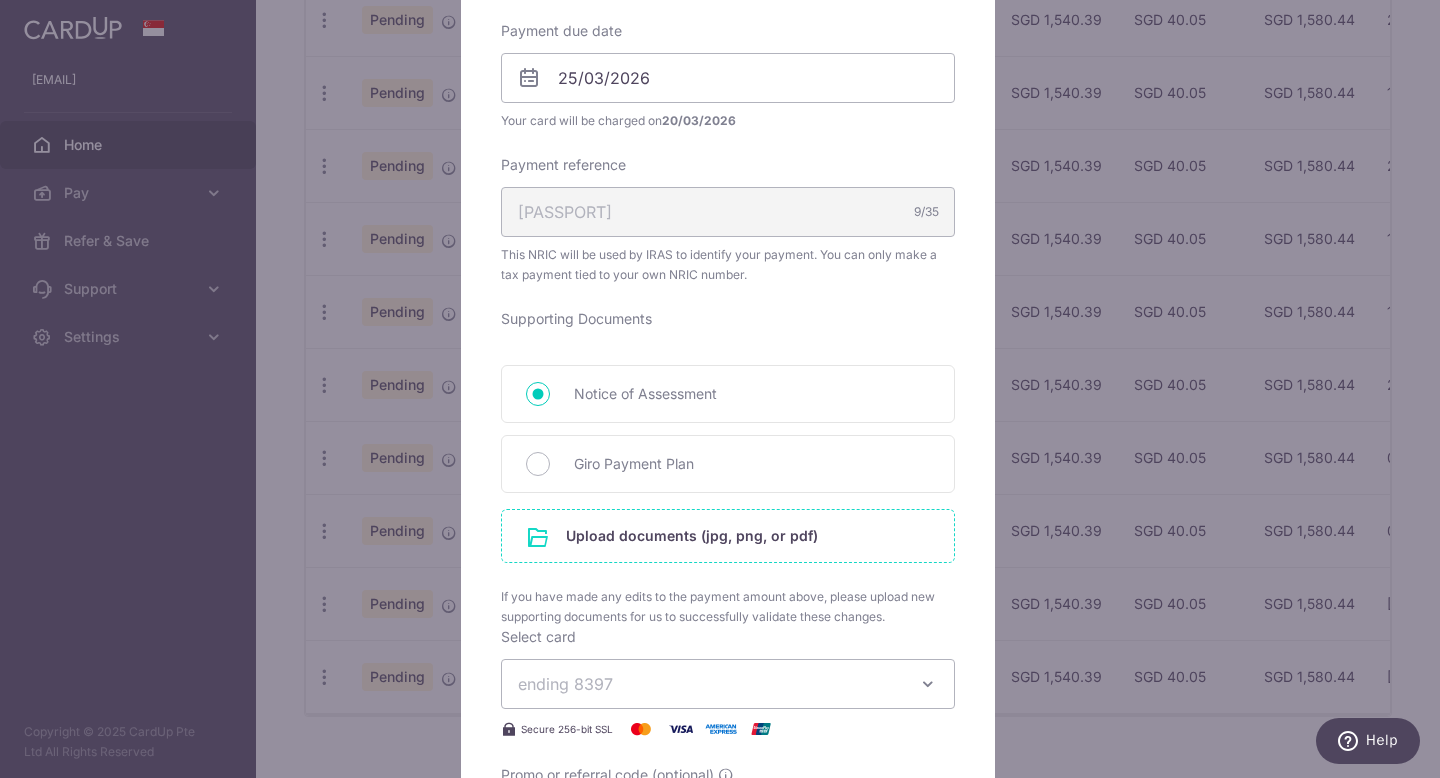 click at bounding box center (728, 536) 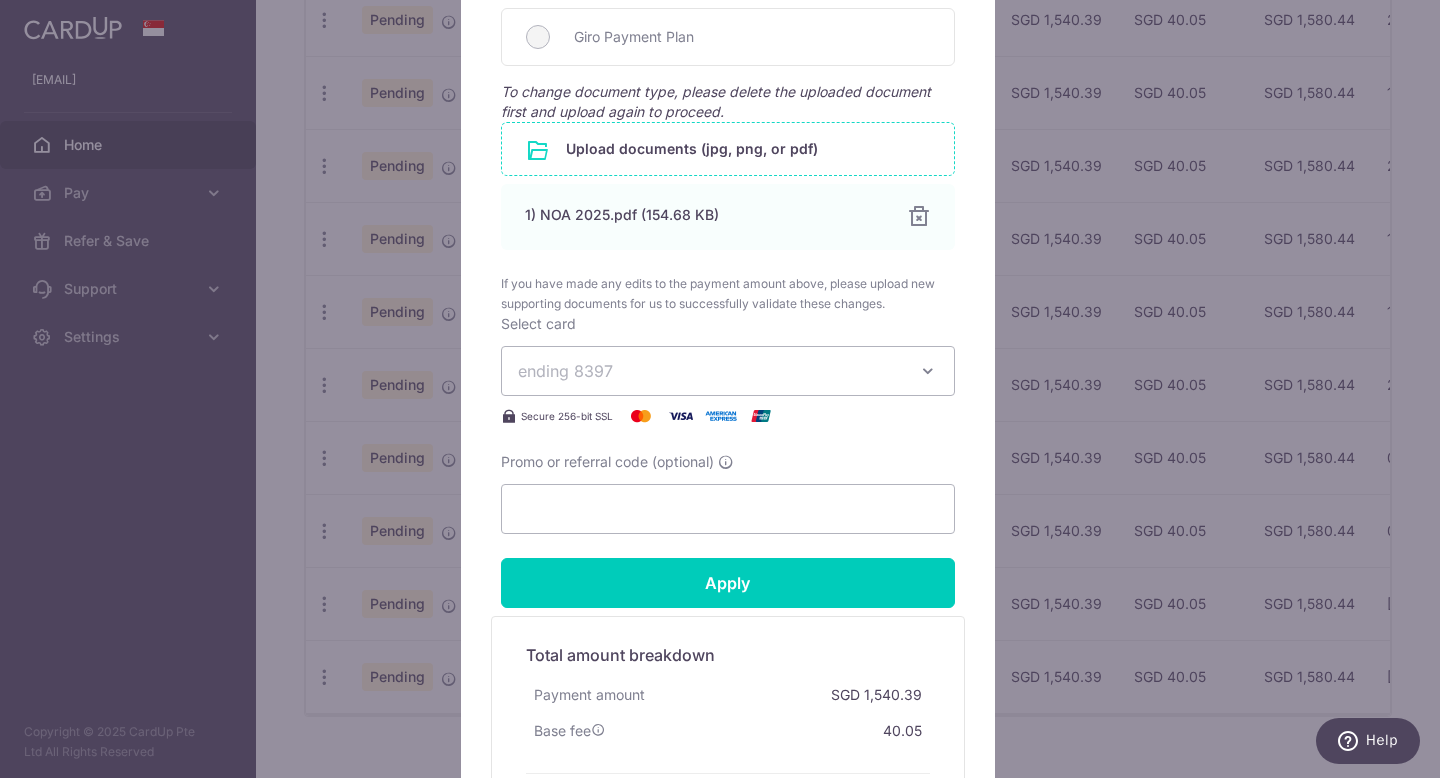 scroll, scrollTop: 1267, scrollLeft: 0, axis: vertical 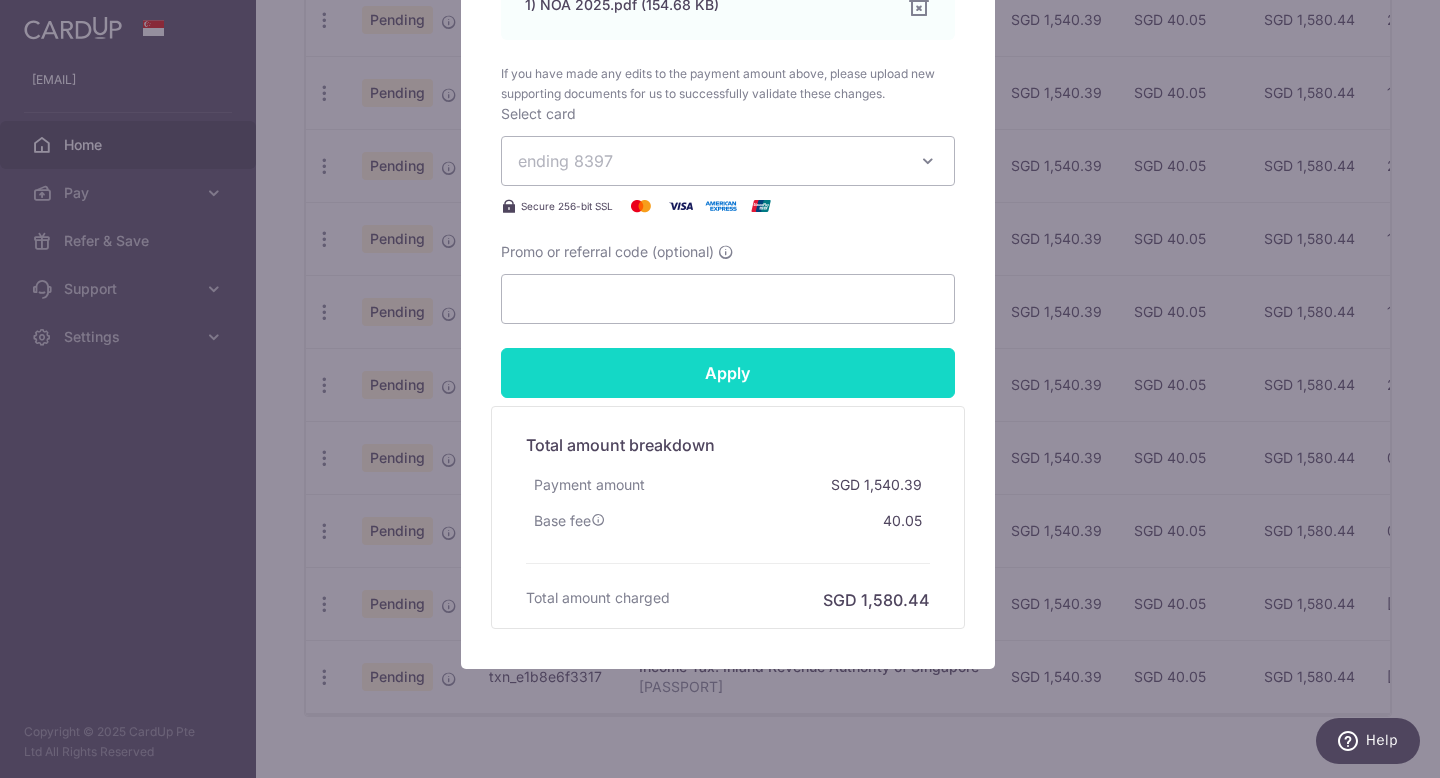 click on "Apply" at bounding box center (728, 373) 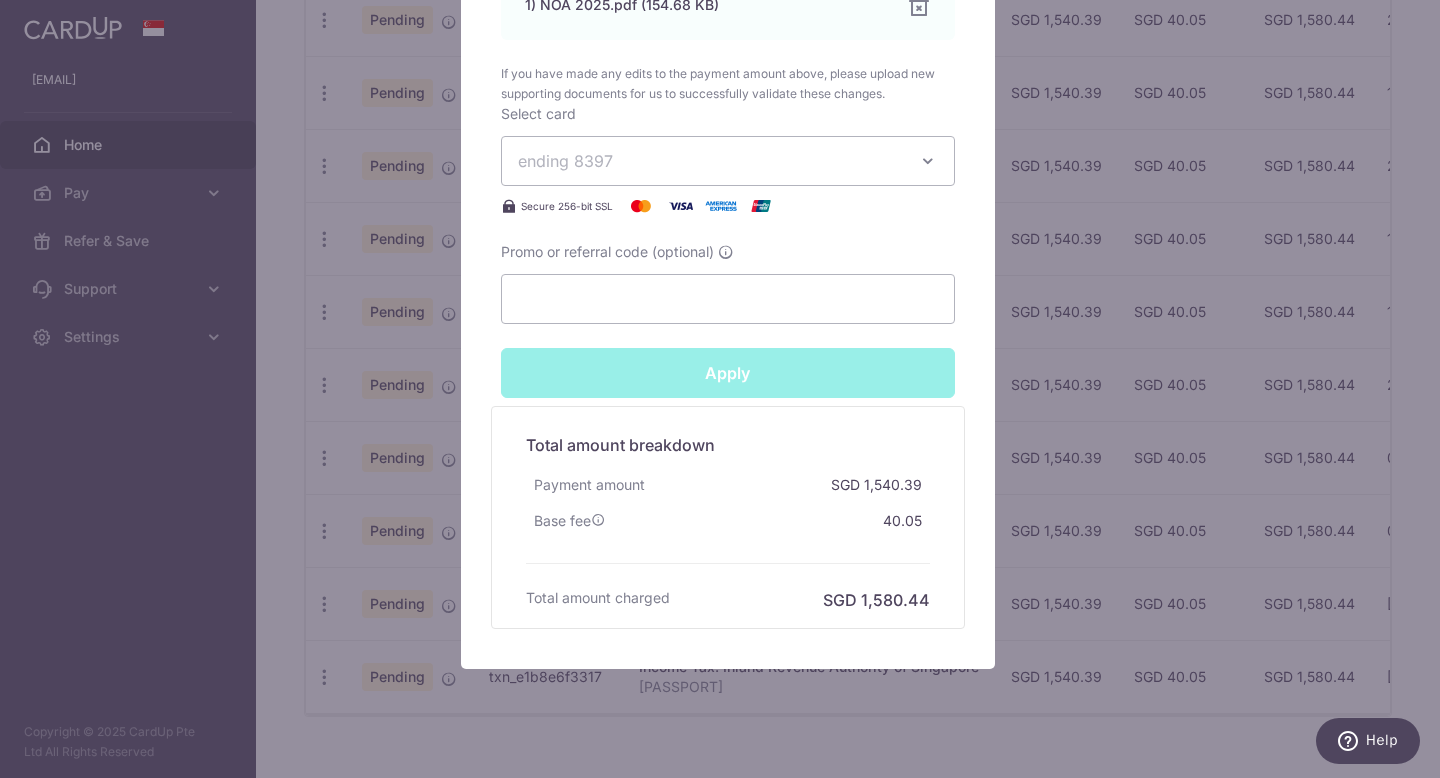 type on "Successfully Applied" 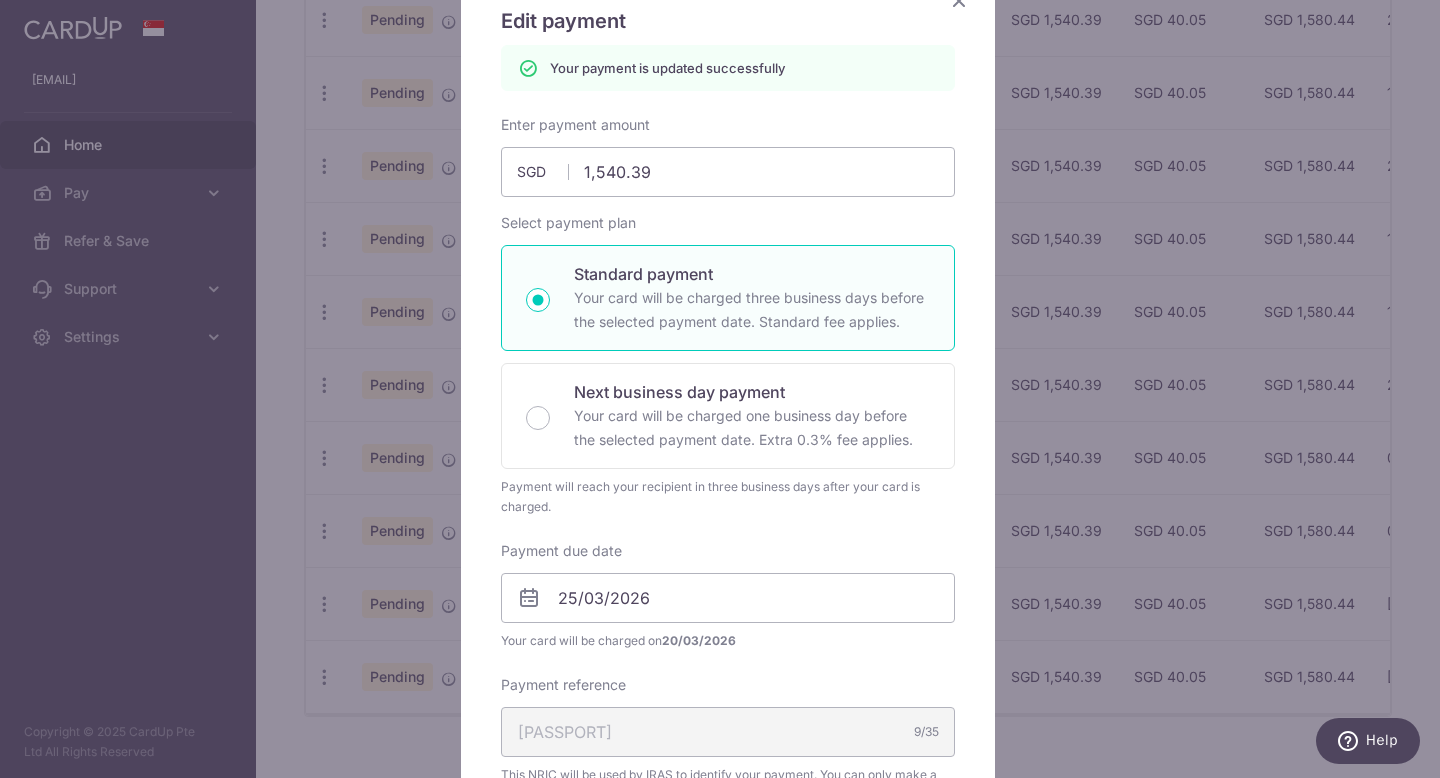 scroll, scrollTop: 0, scrollLeft: 0, axis: both 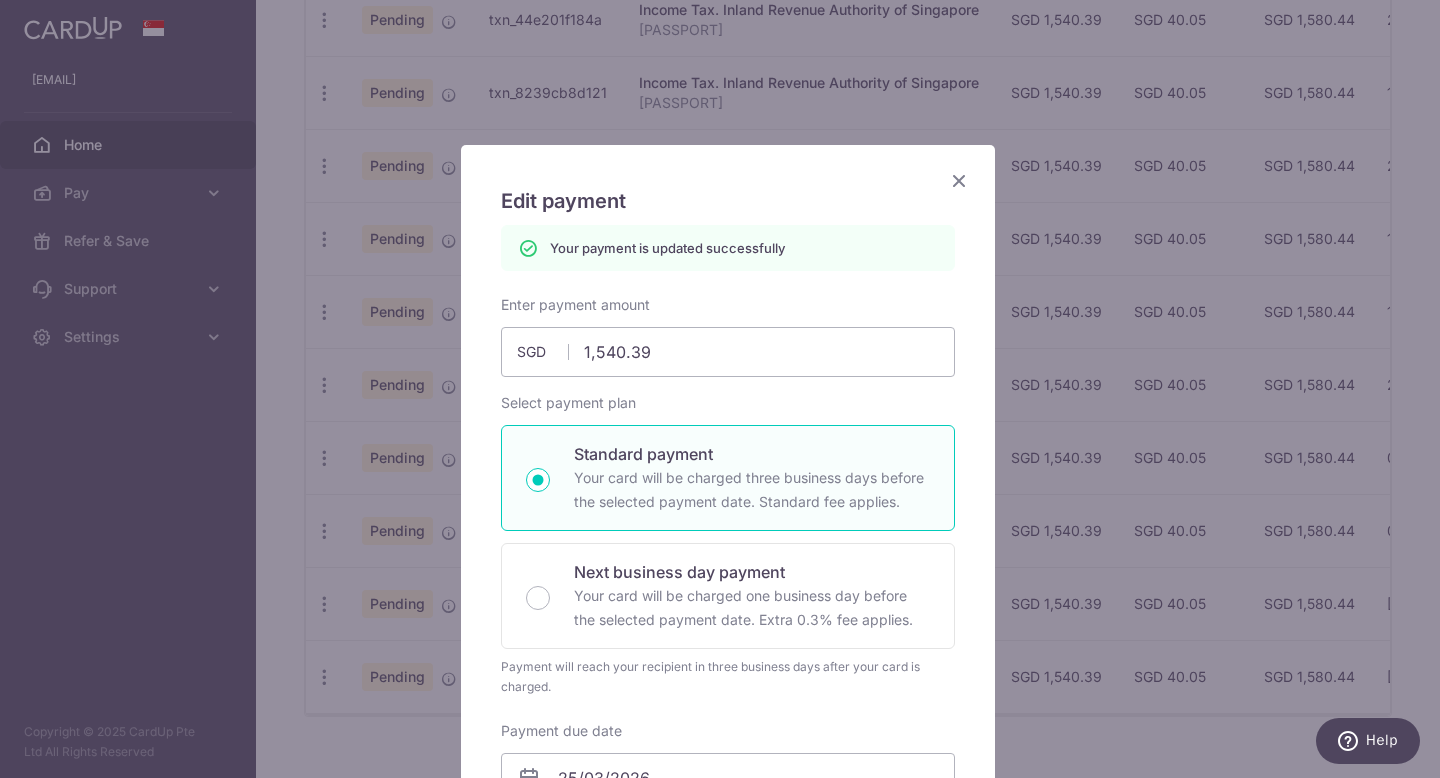click at bounding box center [959, 180] 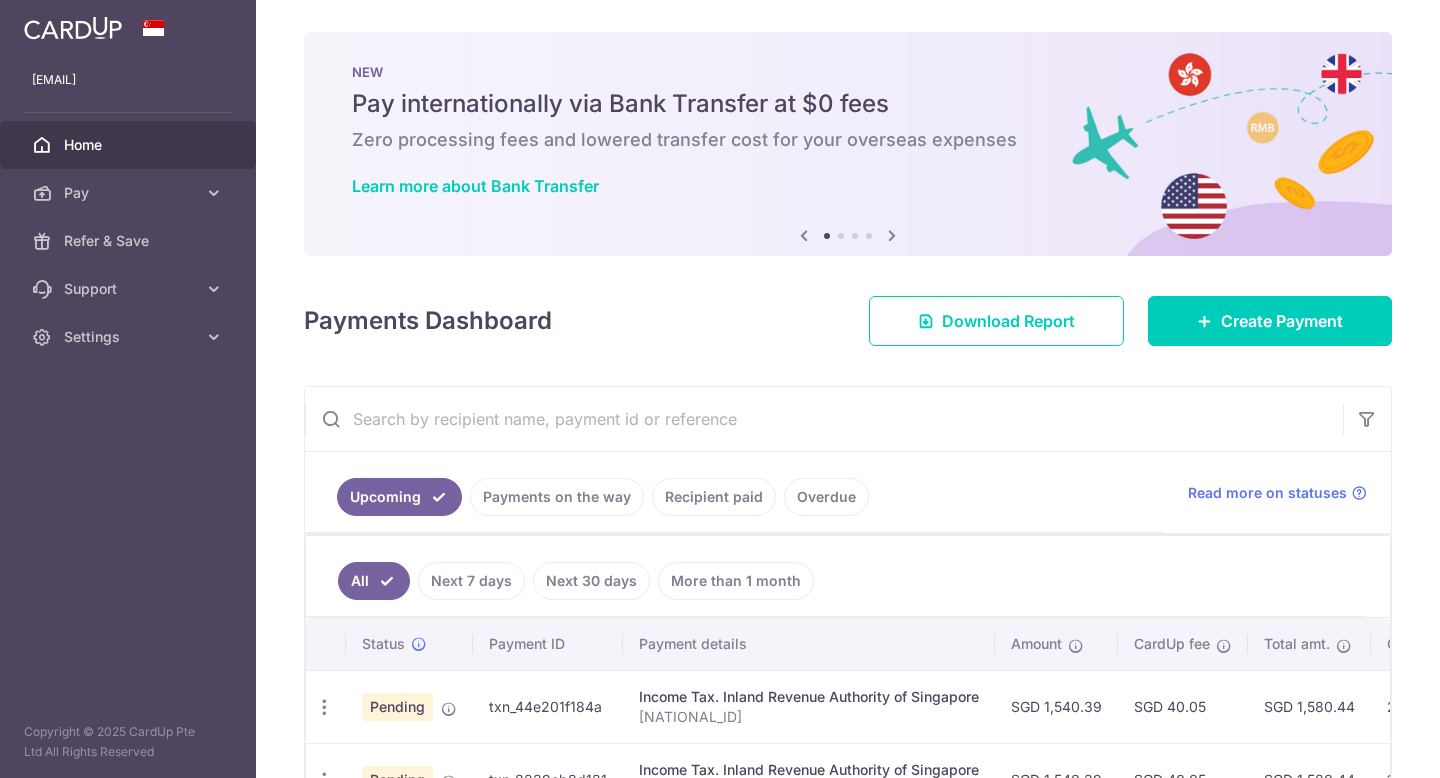 scroll, scrollTop: 0, scrollLeft: 0, axis: both 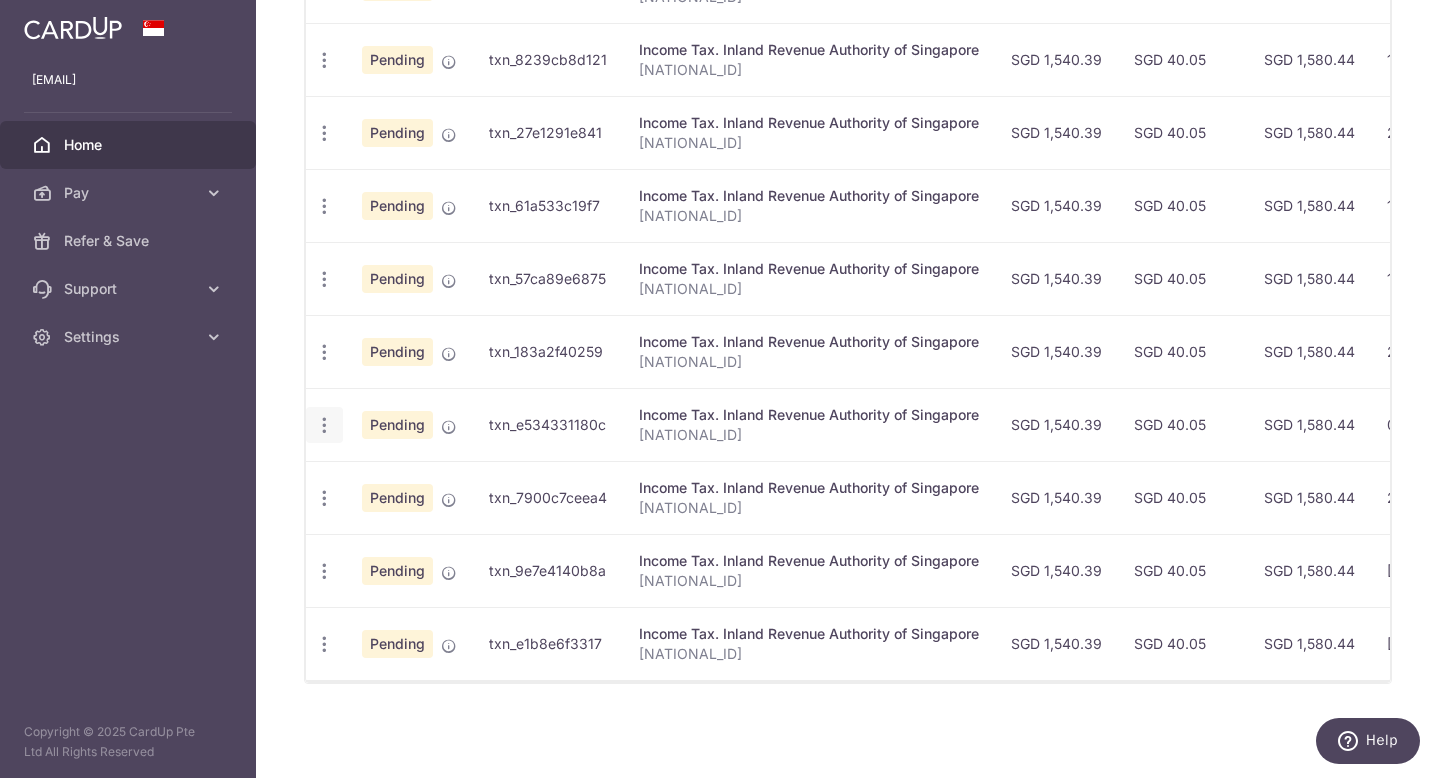 click at bounding box center (324, -13) 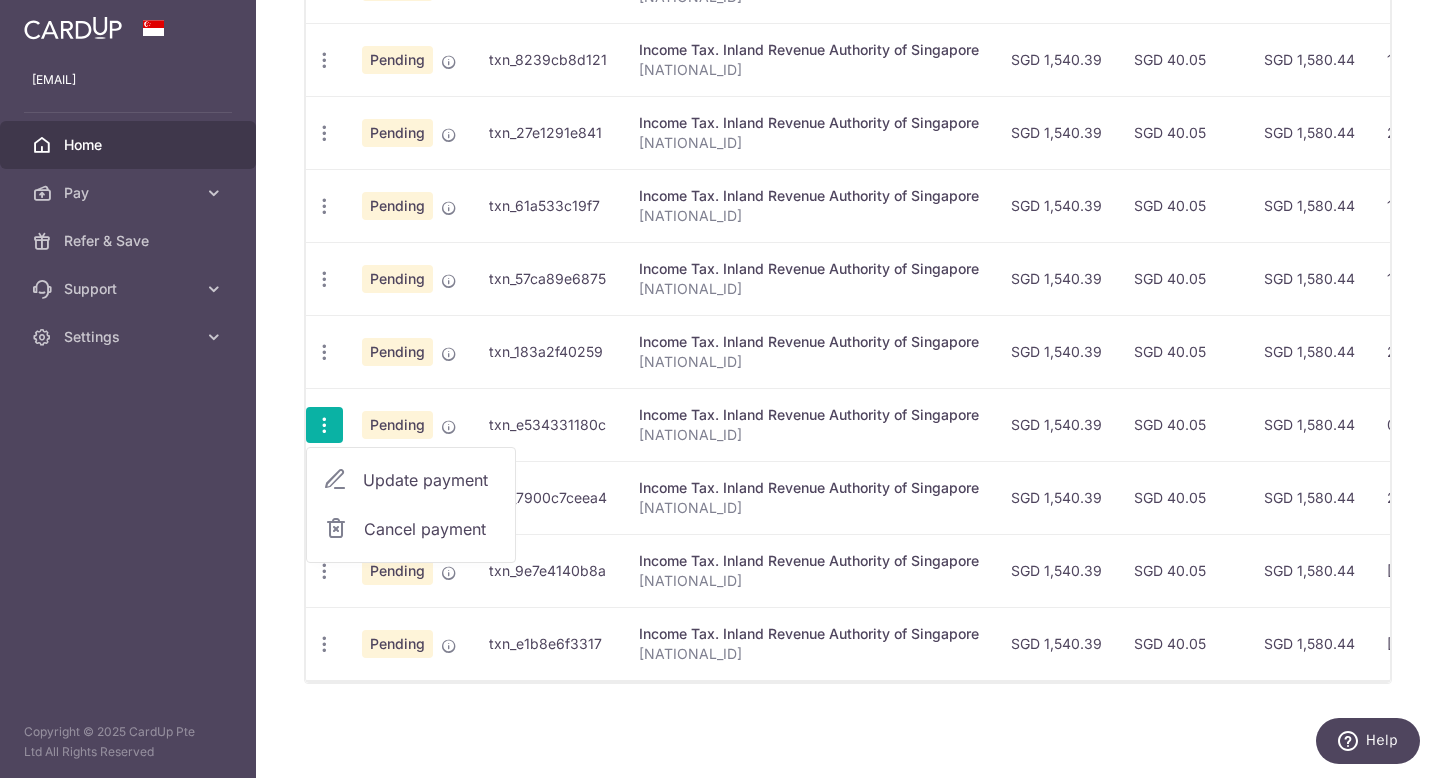click on "Update payment" at bounding box center (431, 480) 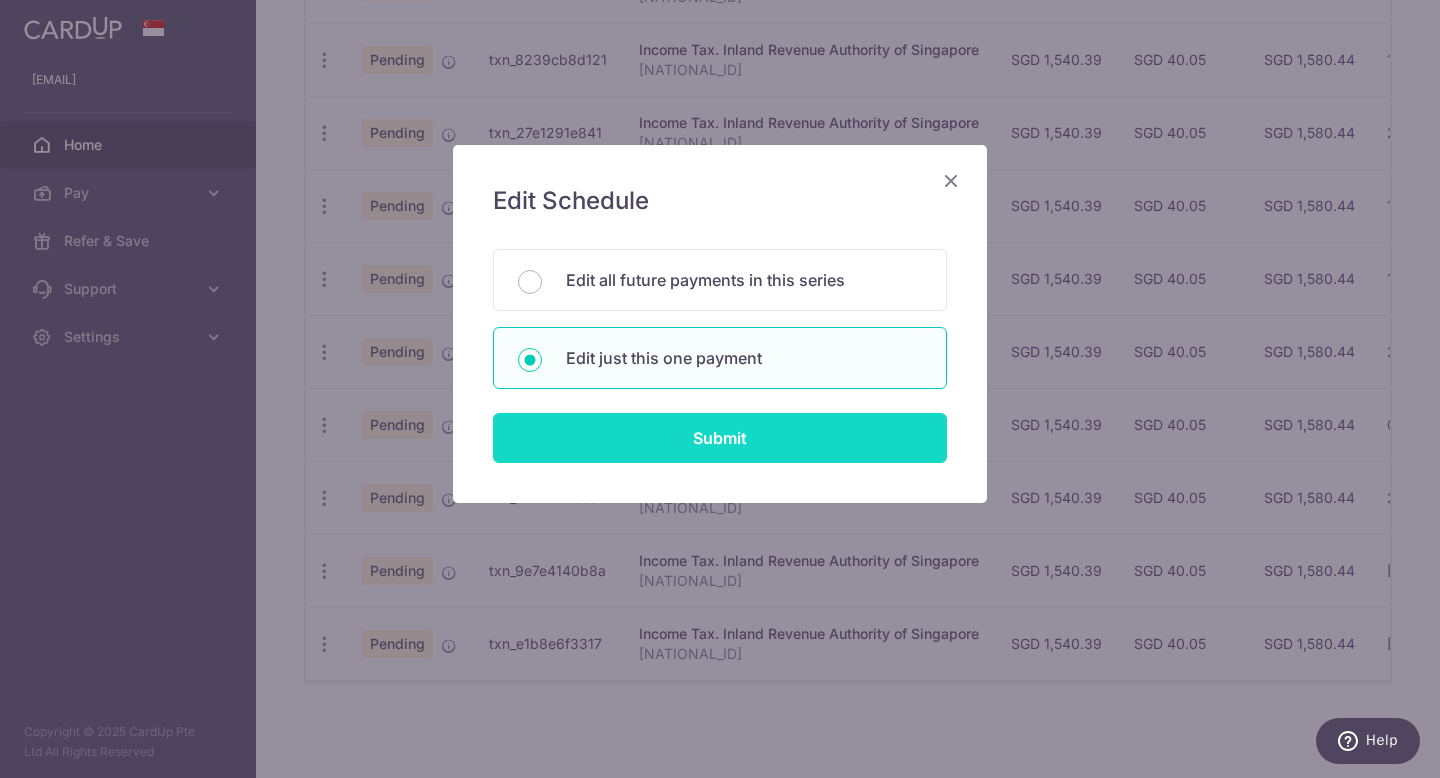 click on "Submit" at bounding box center [720, 438] 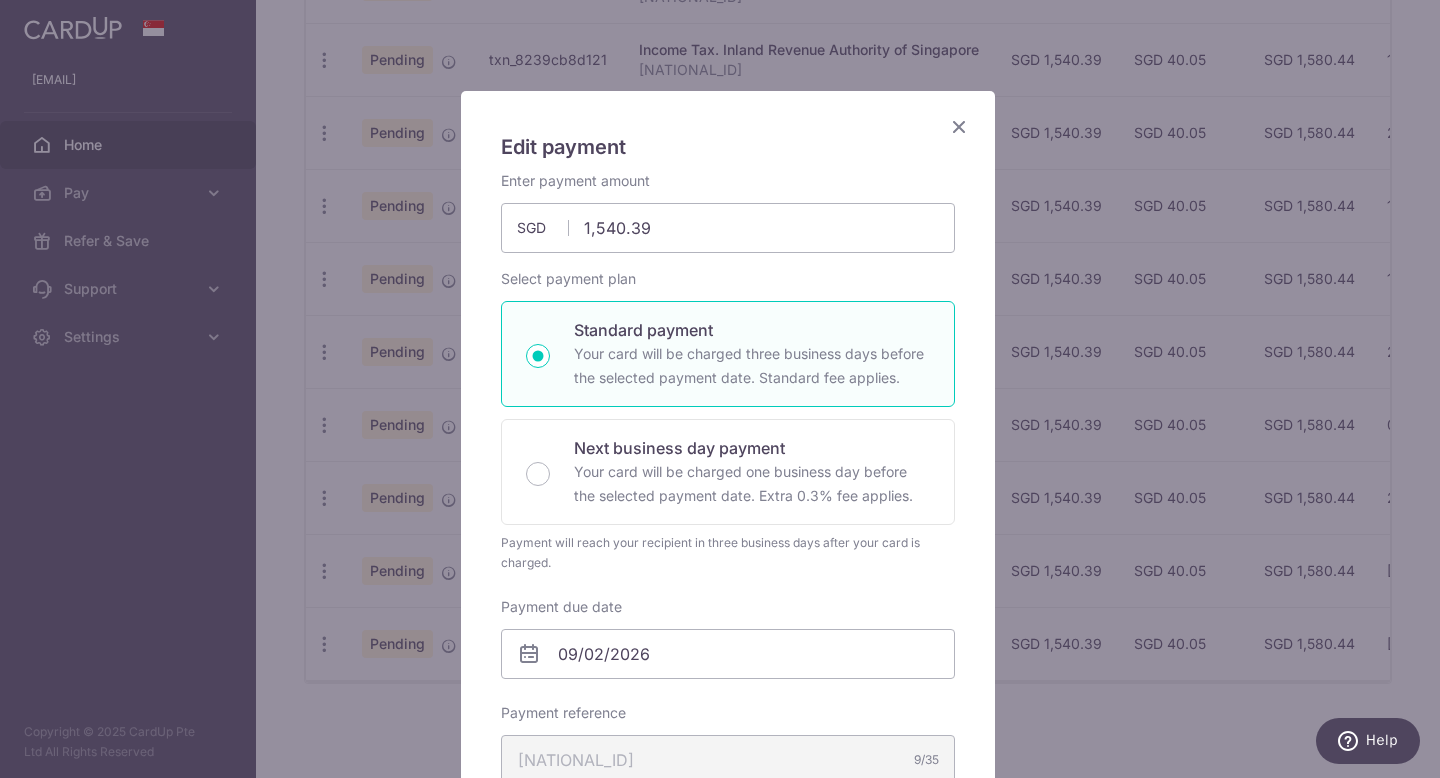 scroll, scrollTop: 170, scrollLeft: 0, axis: vertical 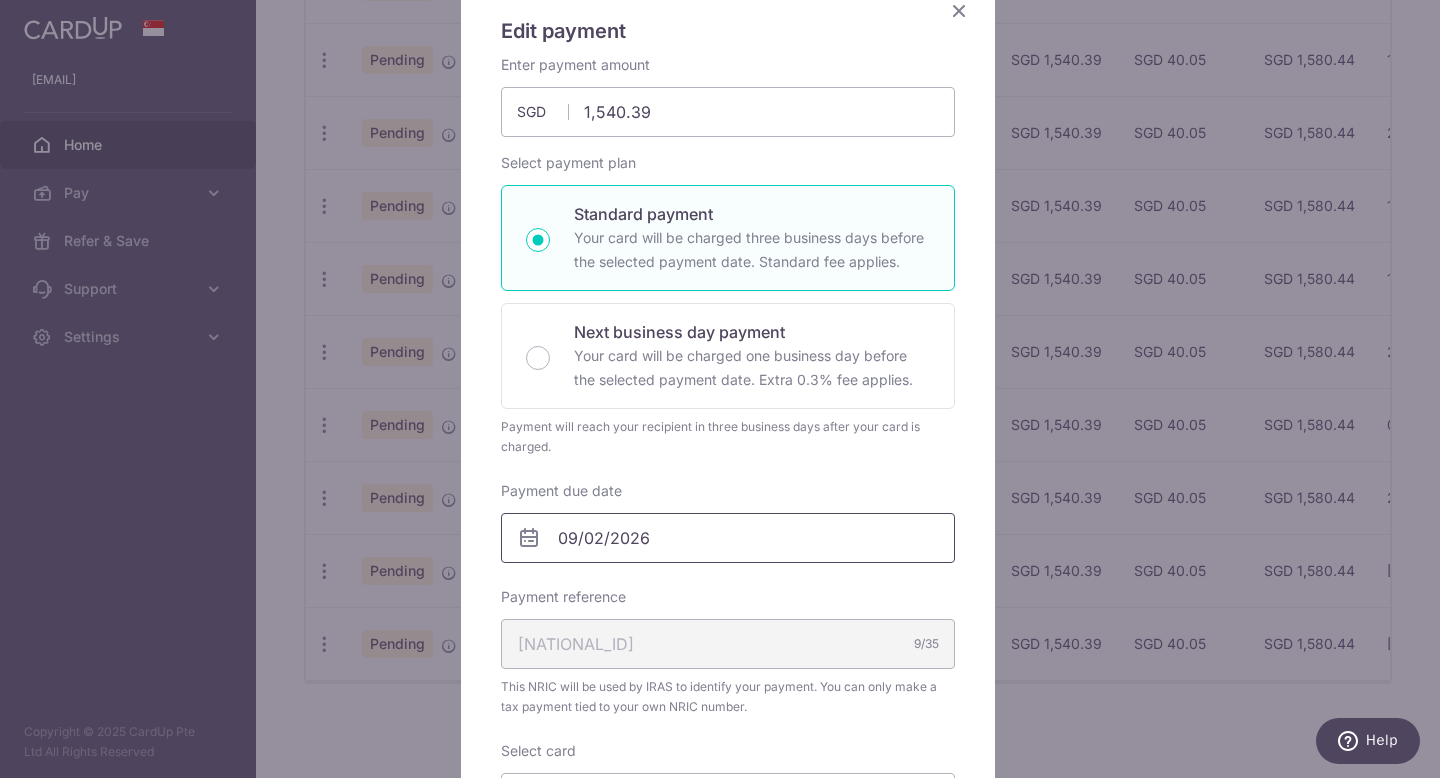 click on "09/02/2026" at bounding box center [728, 538] 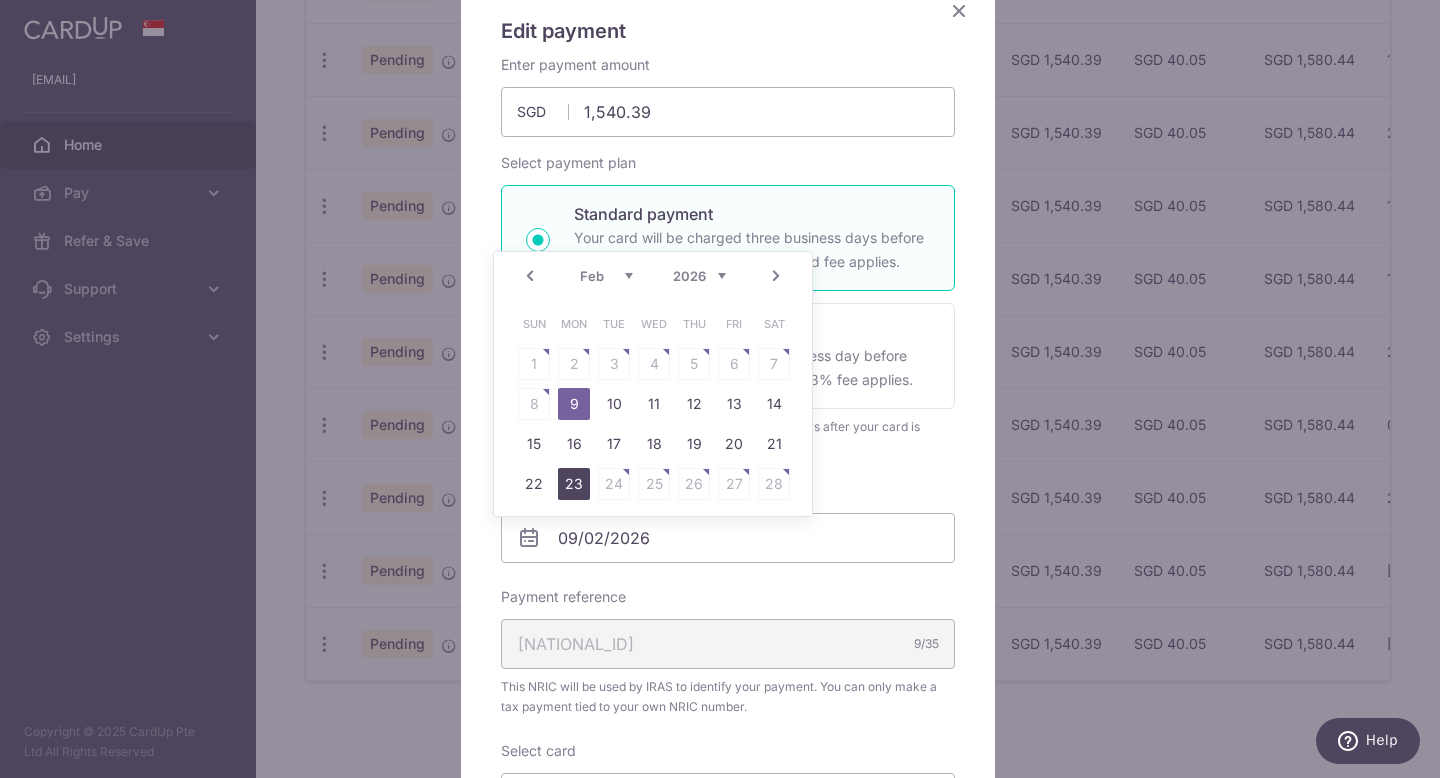 click on "23" at bounding box center (574, 484) 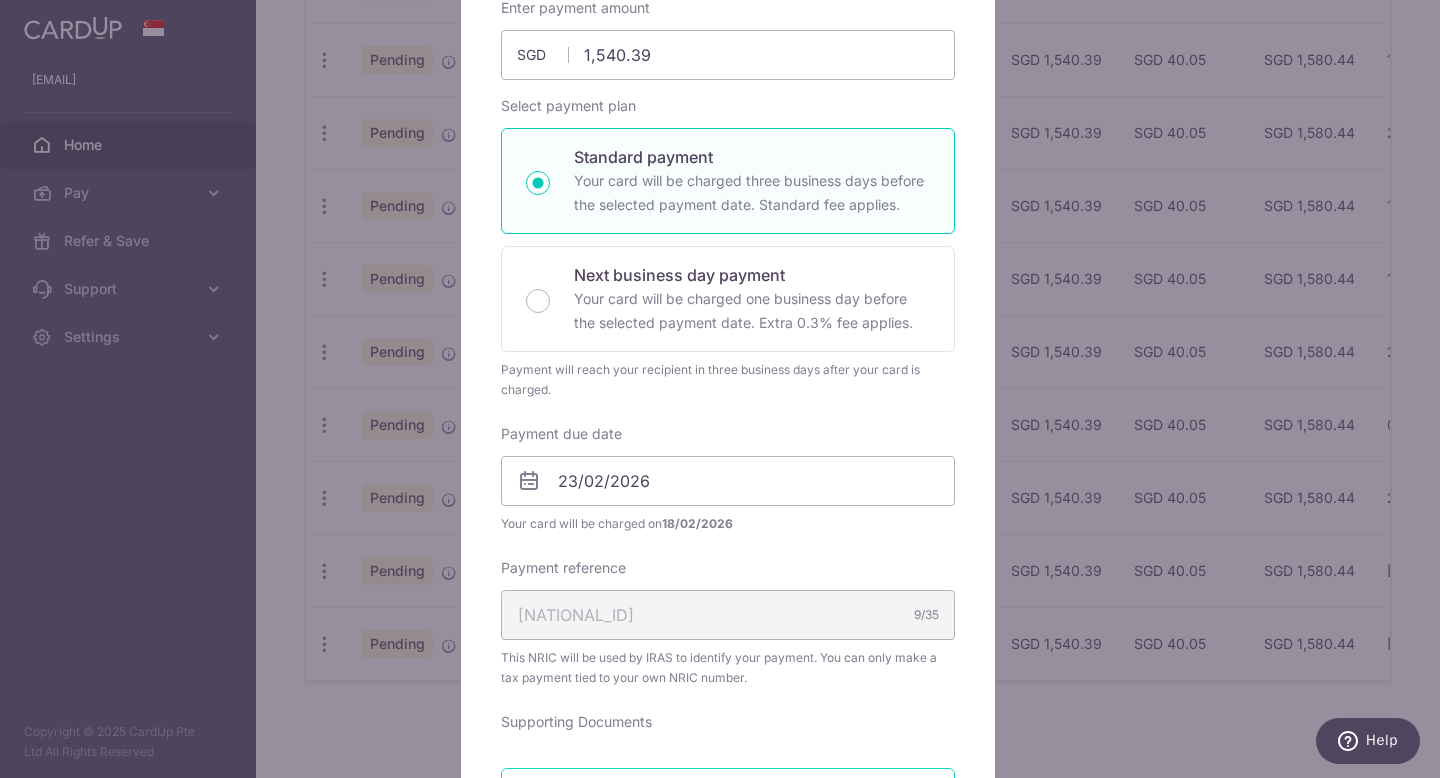scroll, scrollTop: 510, scrollLeft: 0, axis: vertical 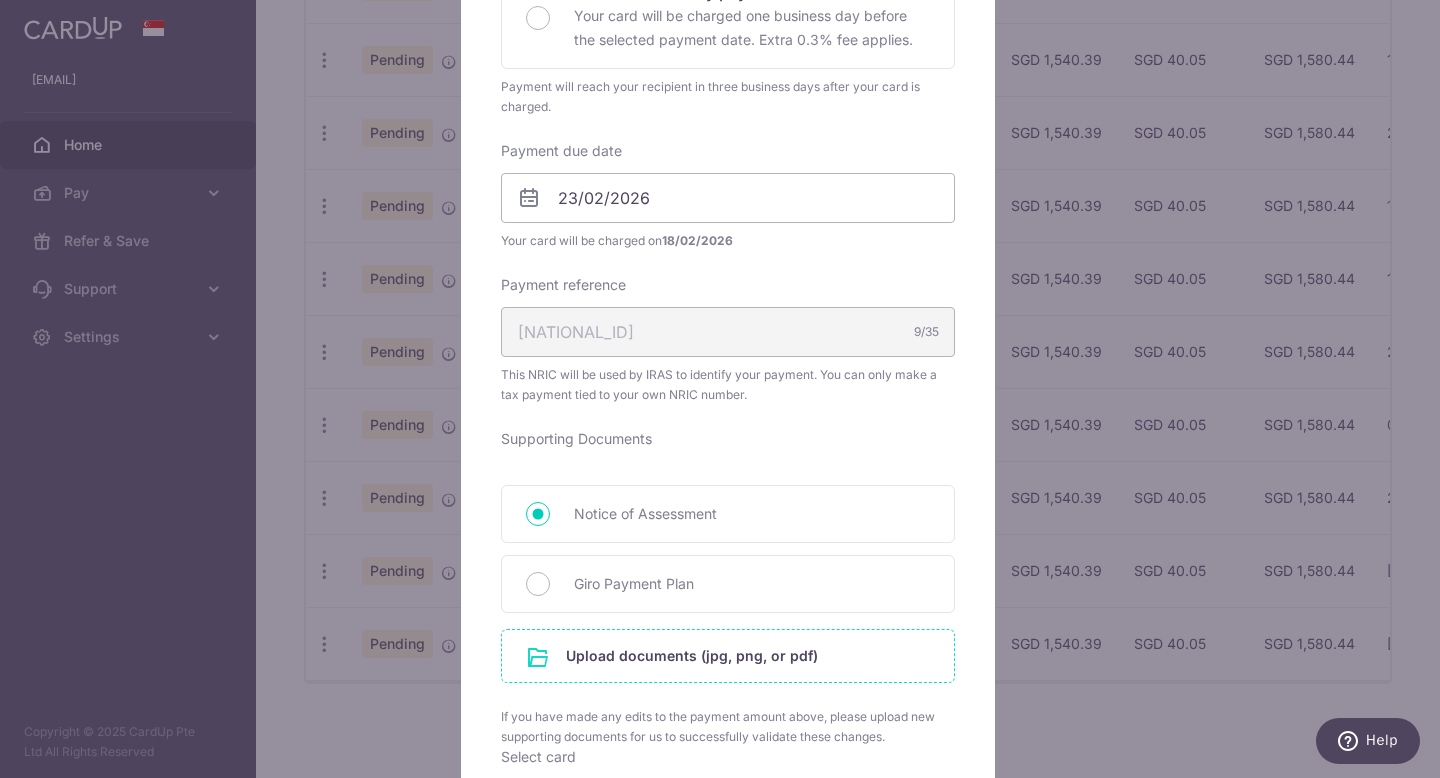 click at bounding box center [728, 656] 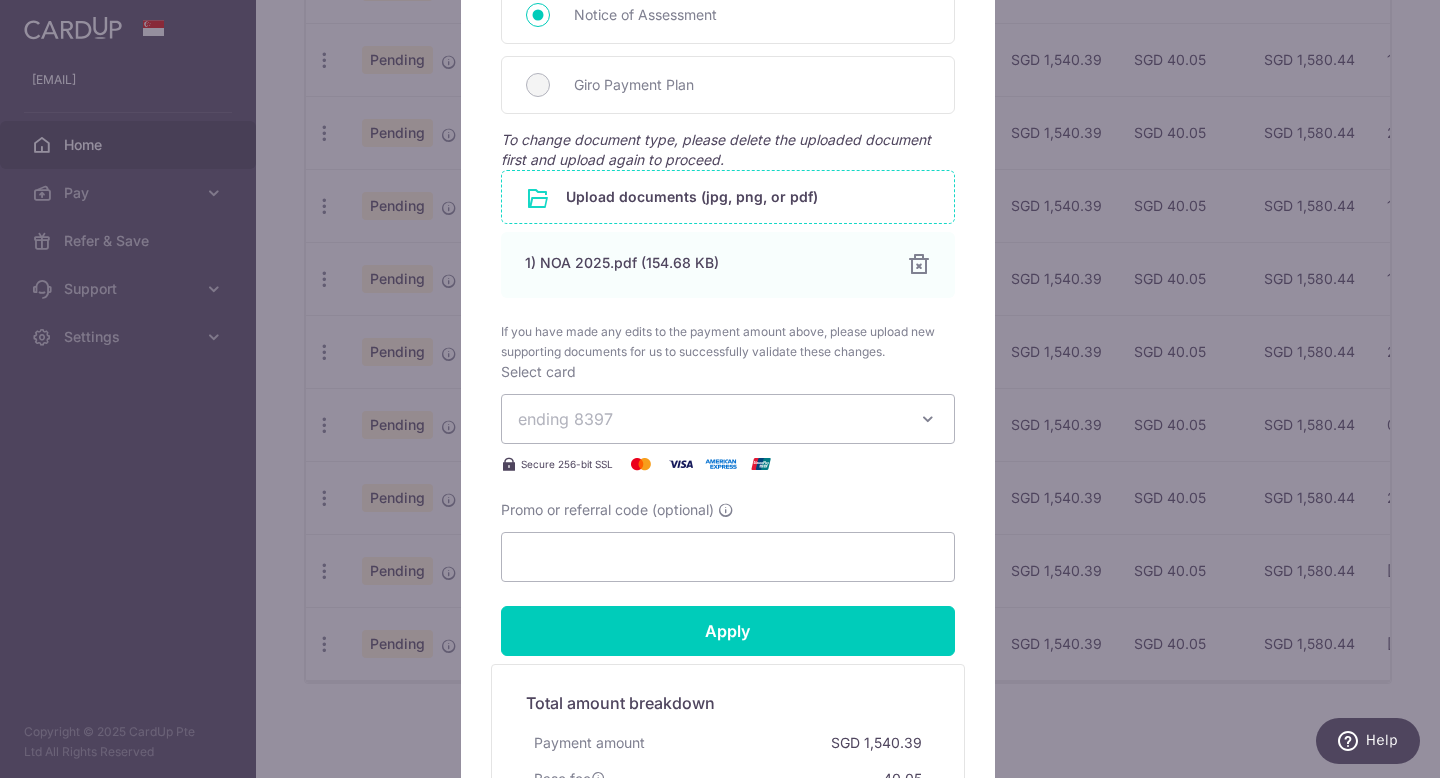 scroll, scrollTop: 1210, scrollLeft: 0, axis: vertical 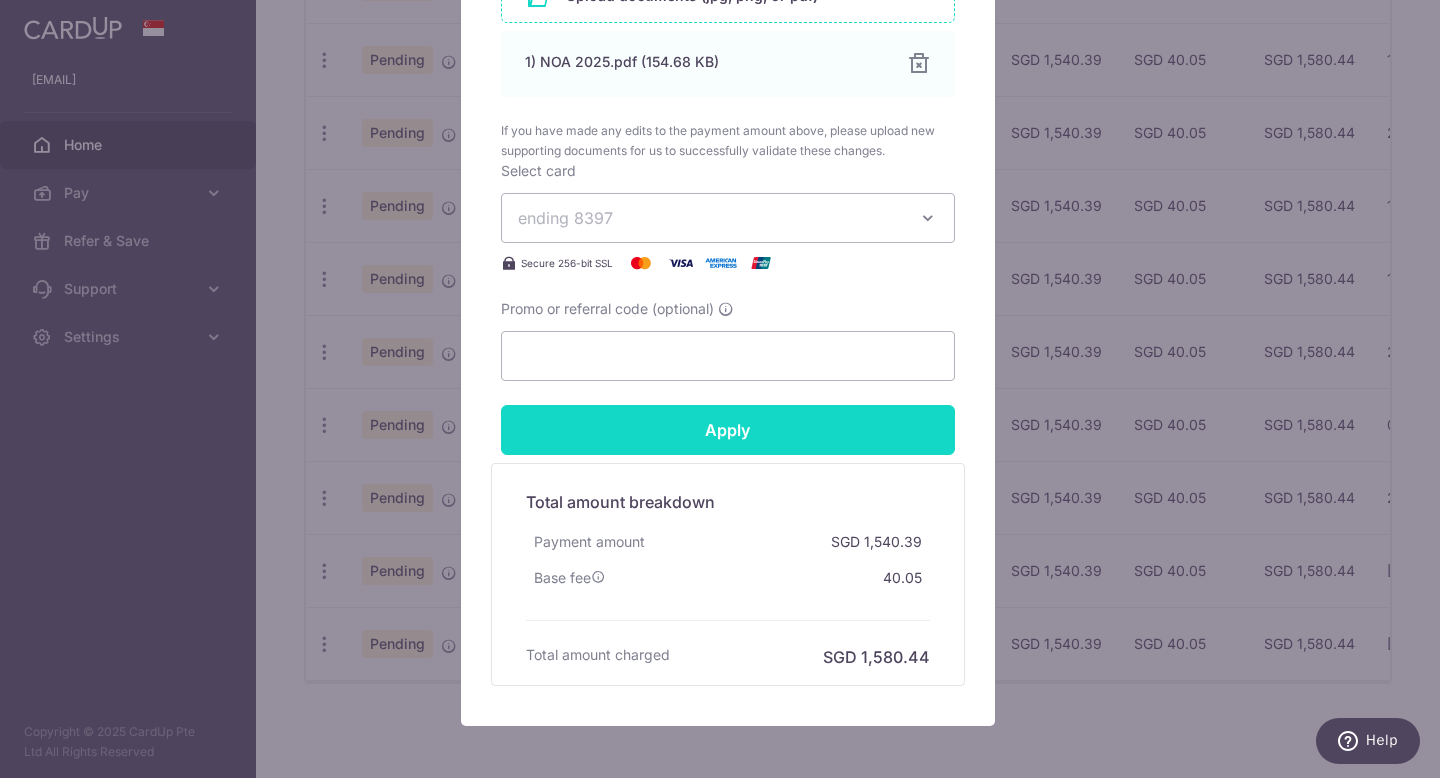 click on "Apply" at bounding box center [728, 430] 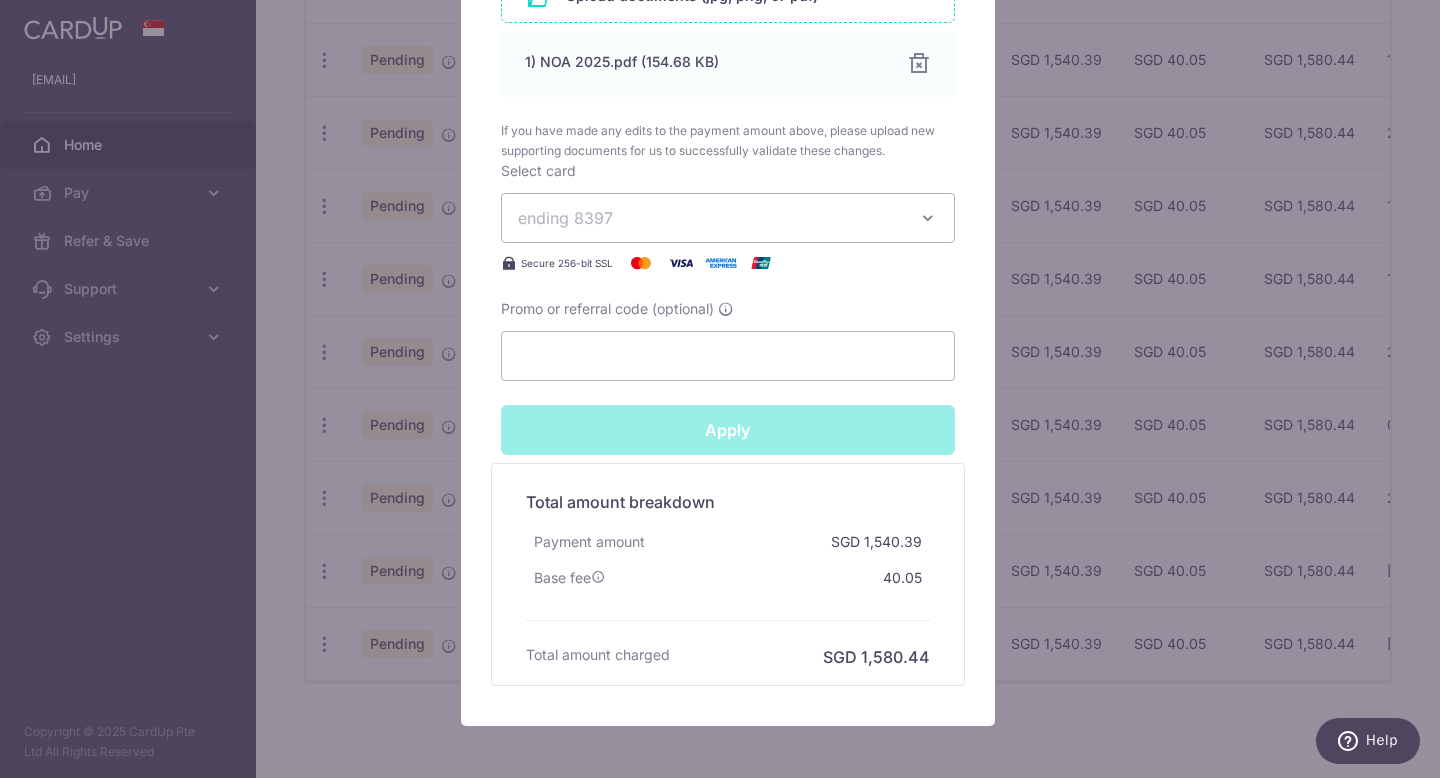type on "Successfully Applied" 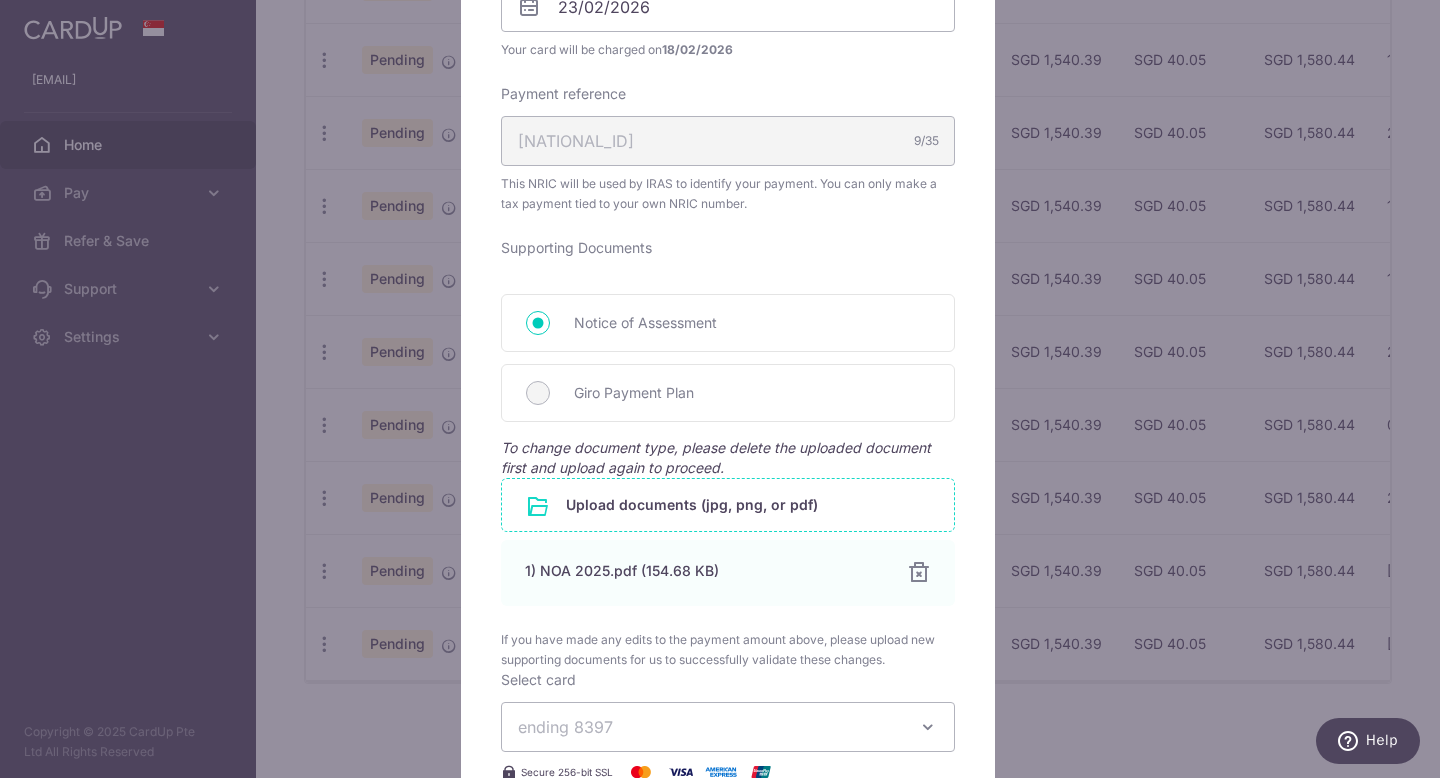 scroll, scrollTop: 0, scrollLeft: 0, axis: both 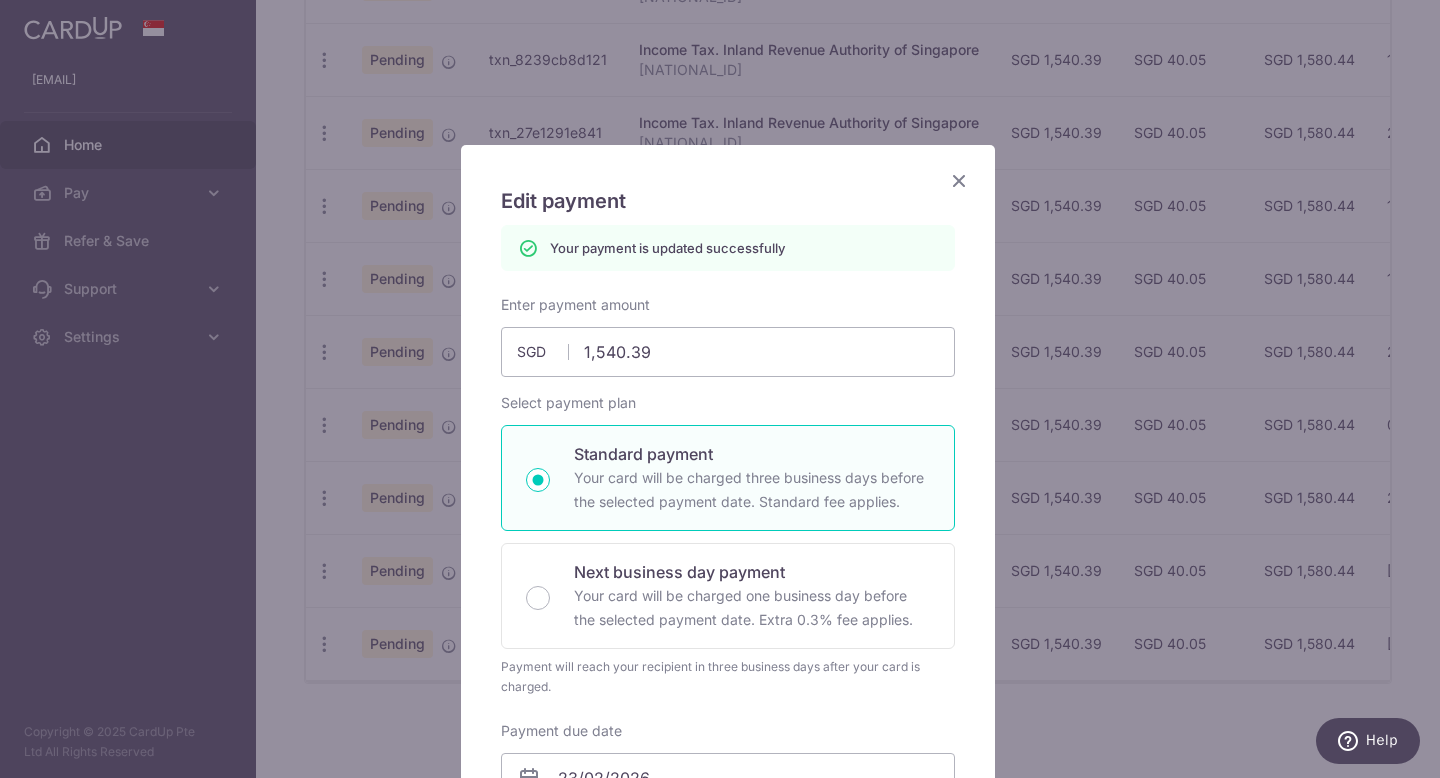 click at bounding box center (959, 180) 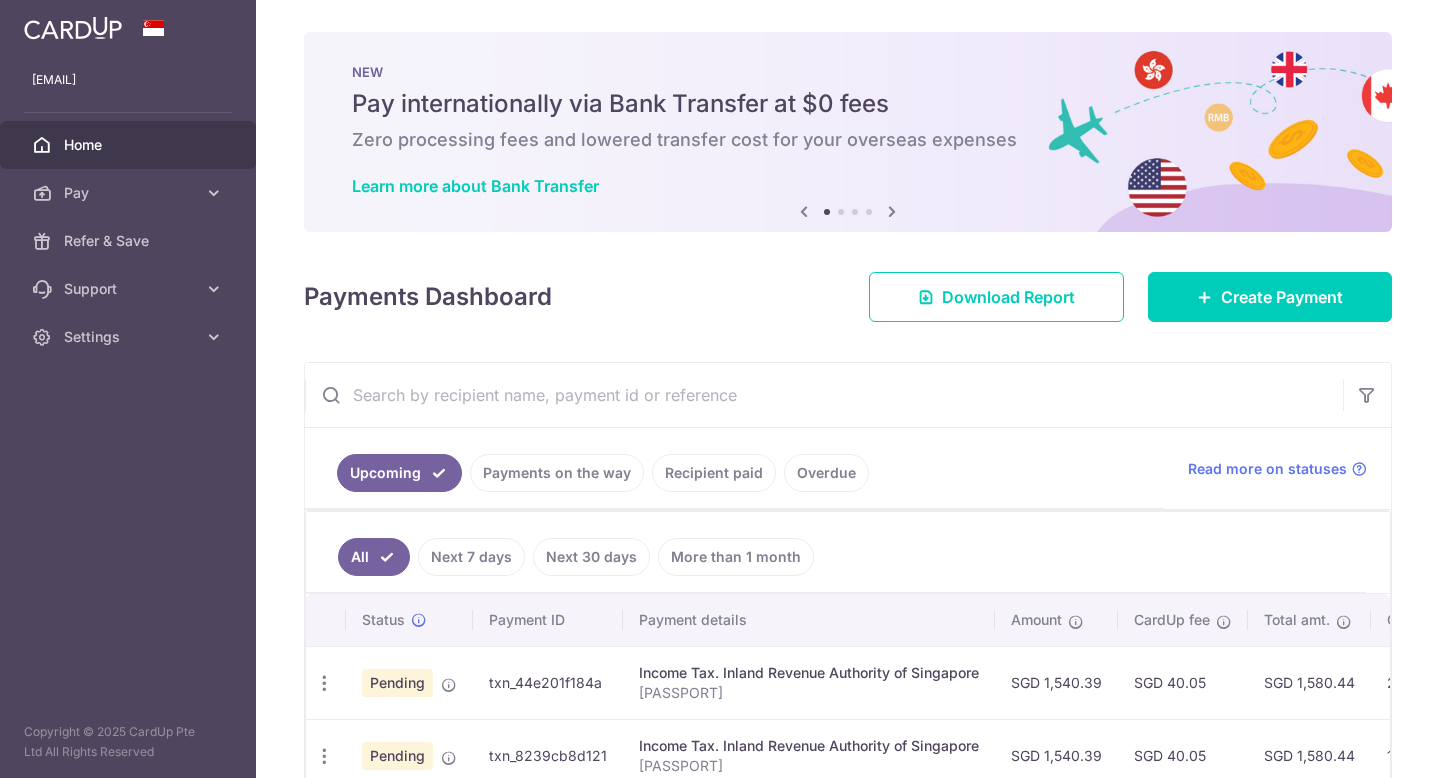scroll, scrollTop: 0, scrollLeft: 0, axis: both 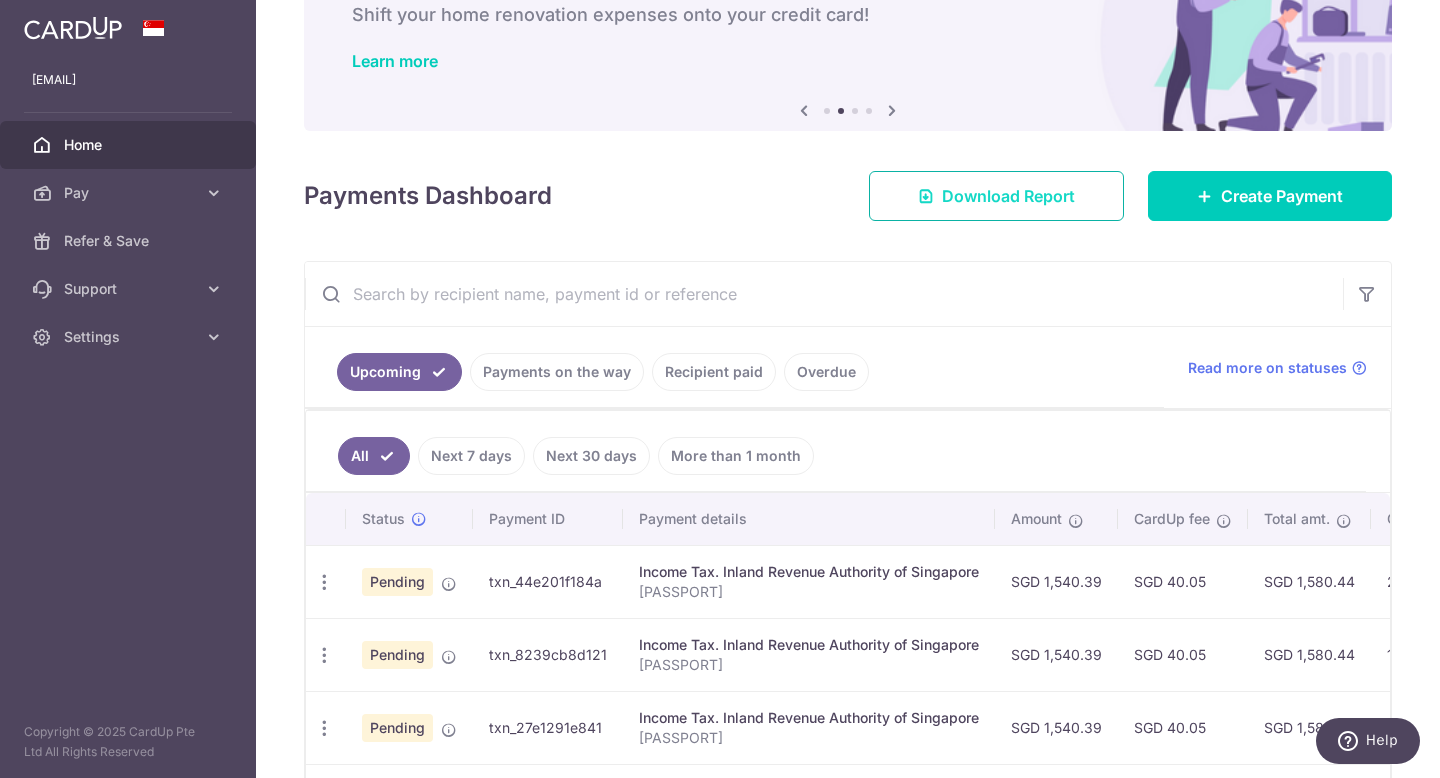 click on "Download Report" at bounding box center (1008, 196) 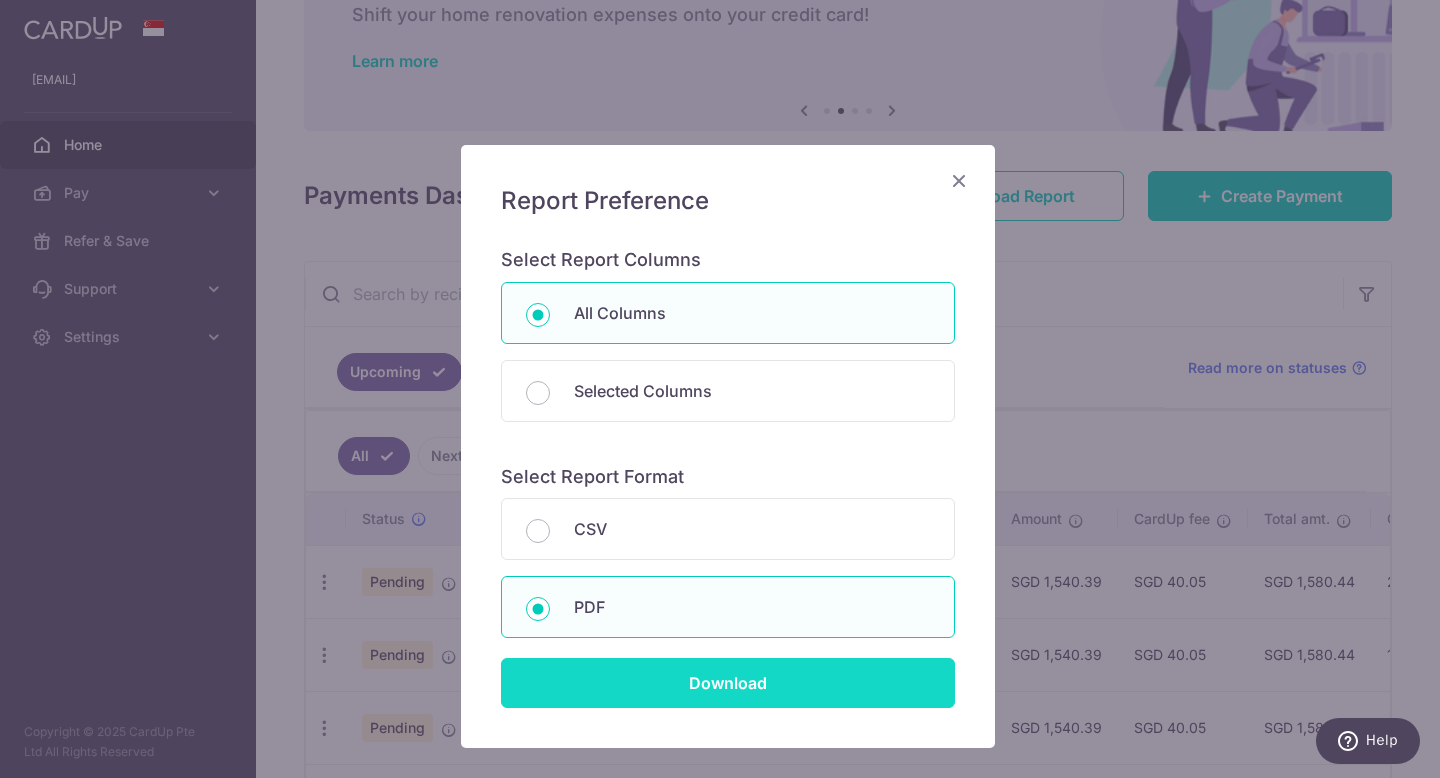 click on "Download" at bounding box center (728, 683) 